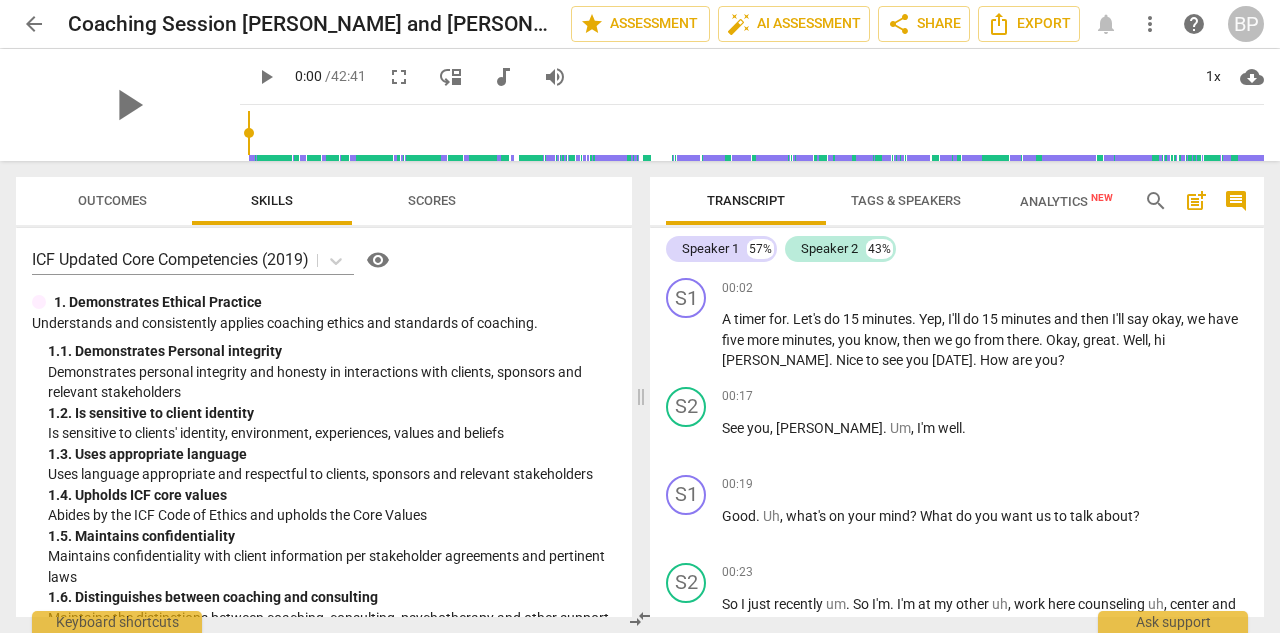 scroll, scrollTop: 0, scrollLeft: 0, axis: both 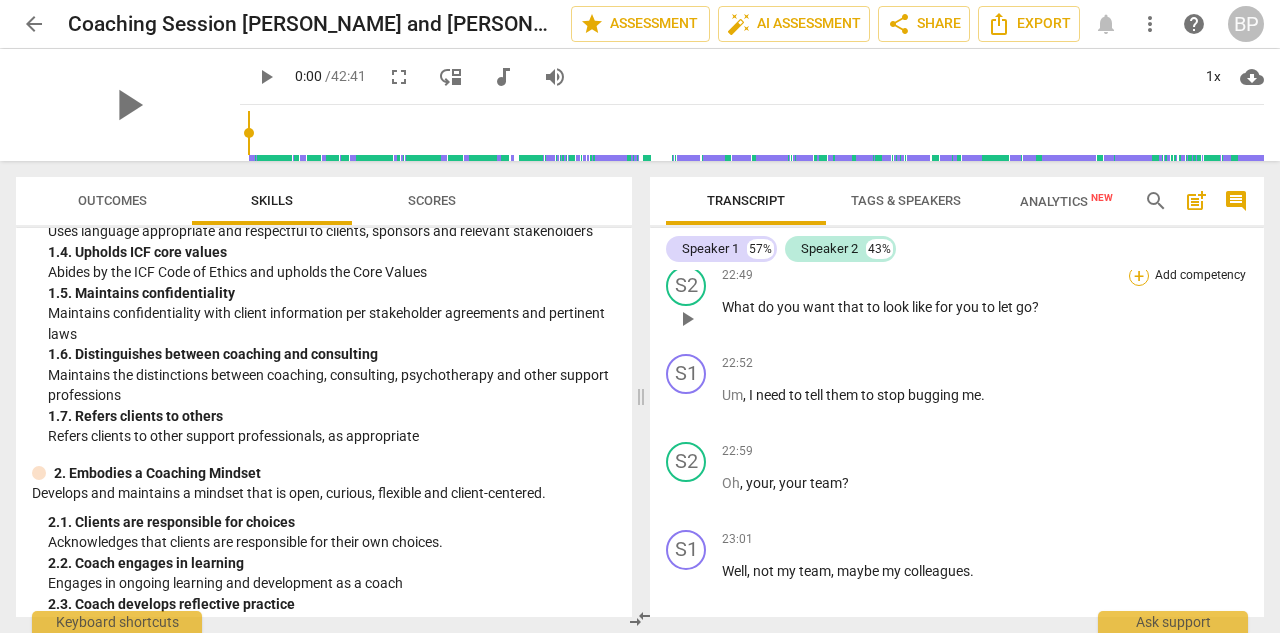 click on "+" at bounding box center [1139, 276] 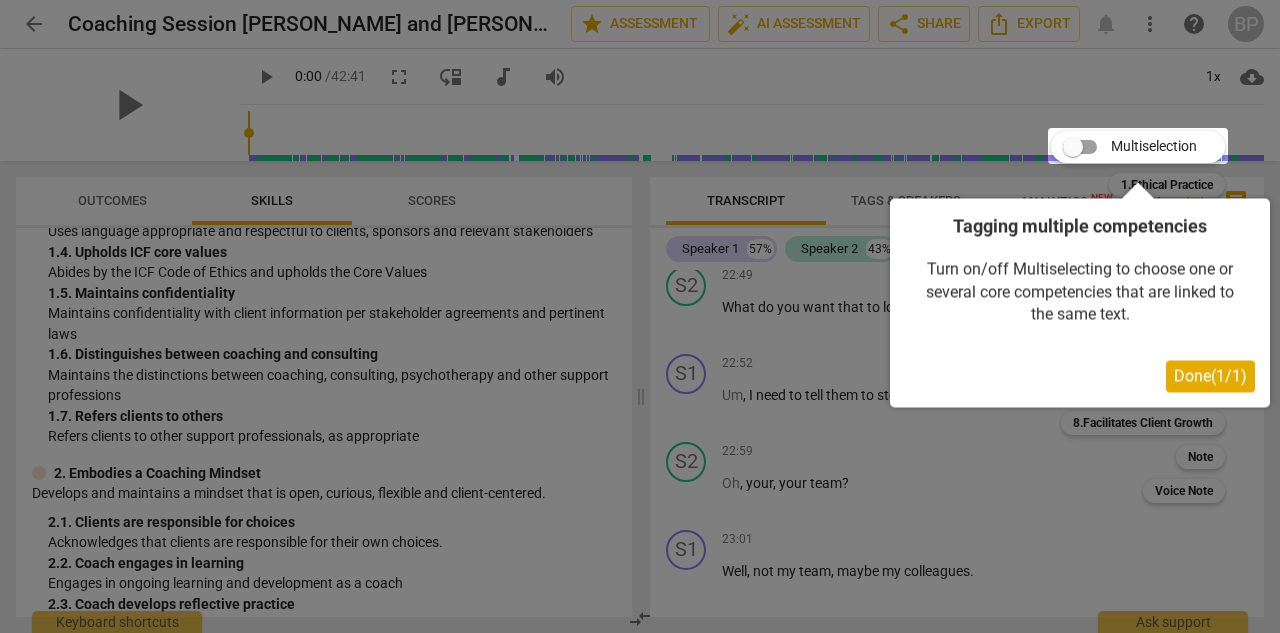 click on "Done  ( 1 / 1 )" at bounding box center (1210, 376) 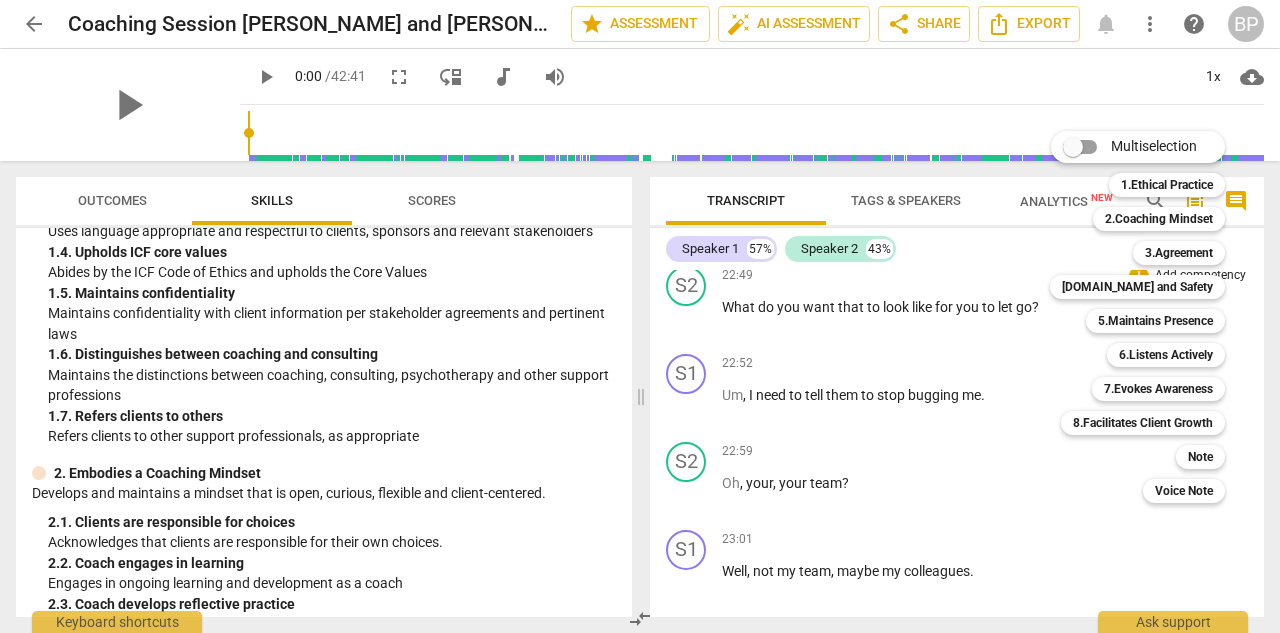 click on "Multiselection" at bounding box center [1073, 147] 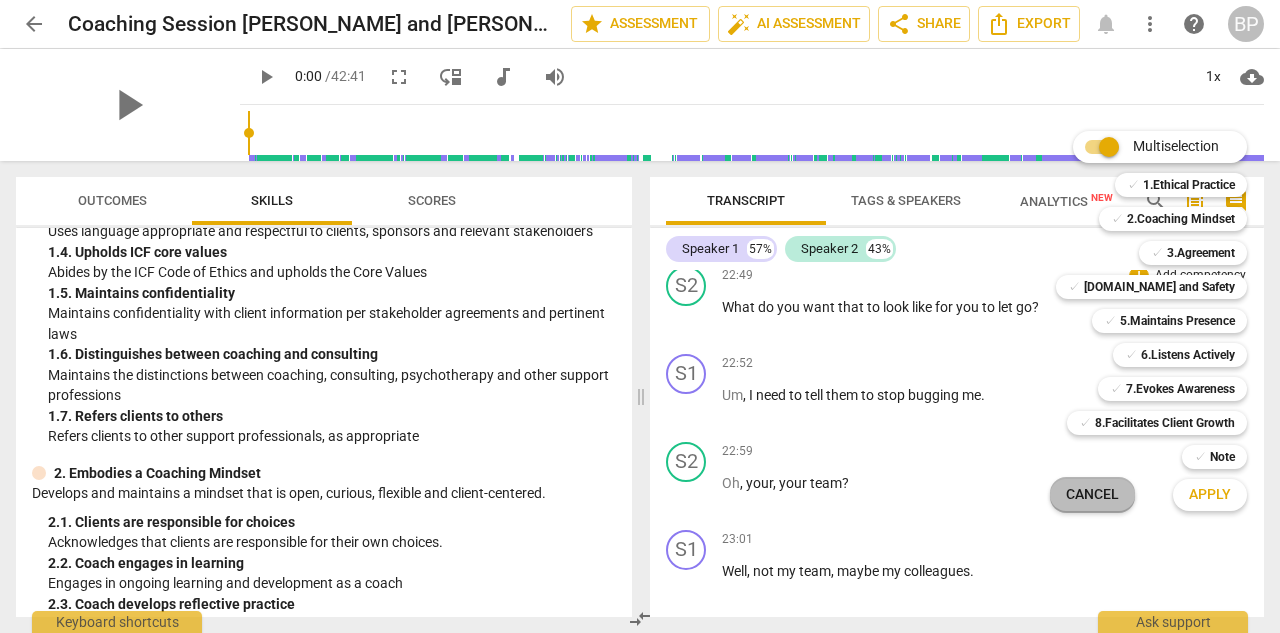 click on "Cancel" at bounding box center [1092, 495] 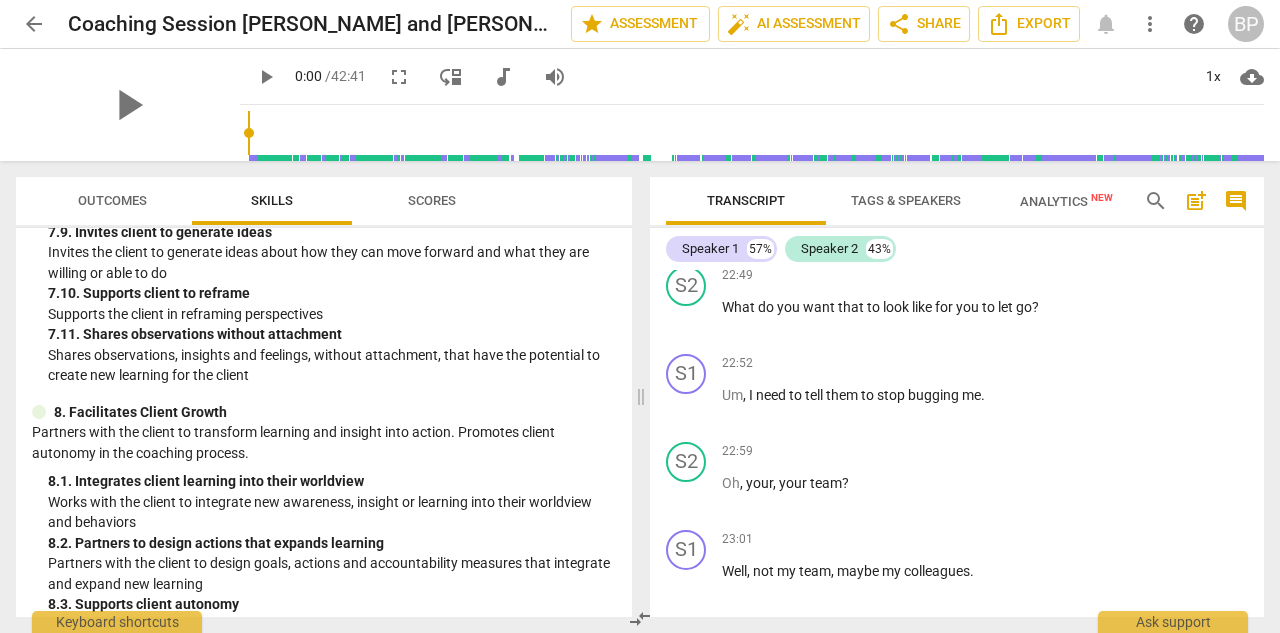scroll, scrollTop: 3206, scrollLeft: 0, axis: vertical 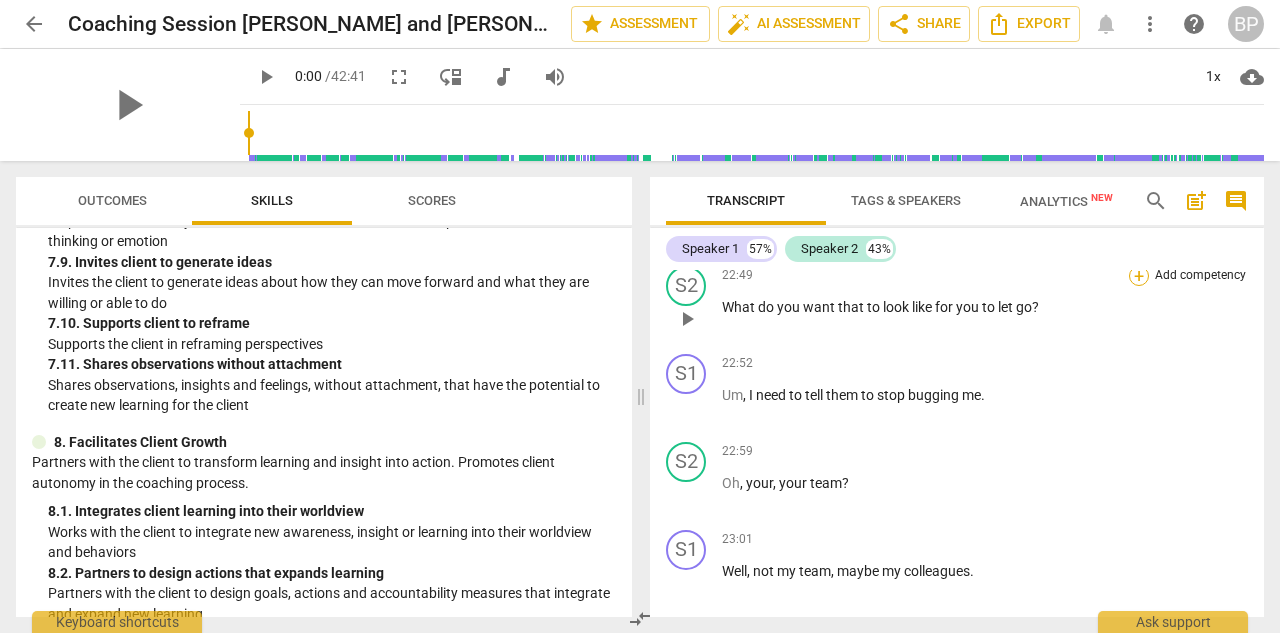 click on "+" at bounding box center (1139, 276) 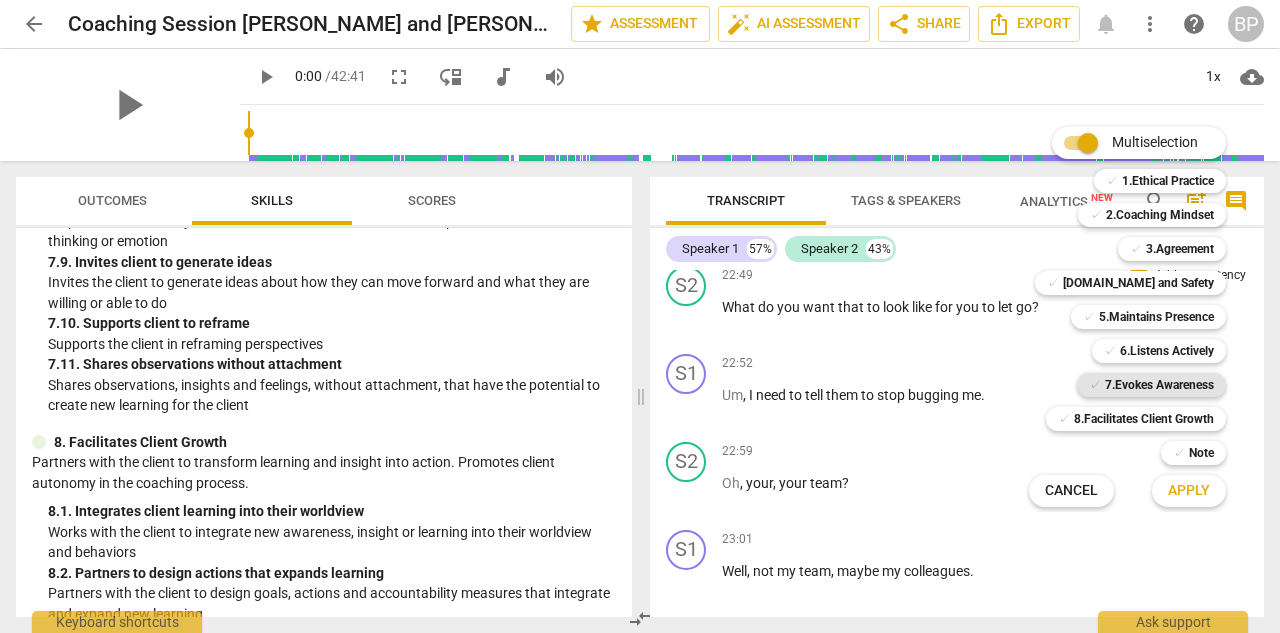 click on "7.Evokes Awareness" at bounding box center [1159, 385] 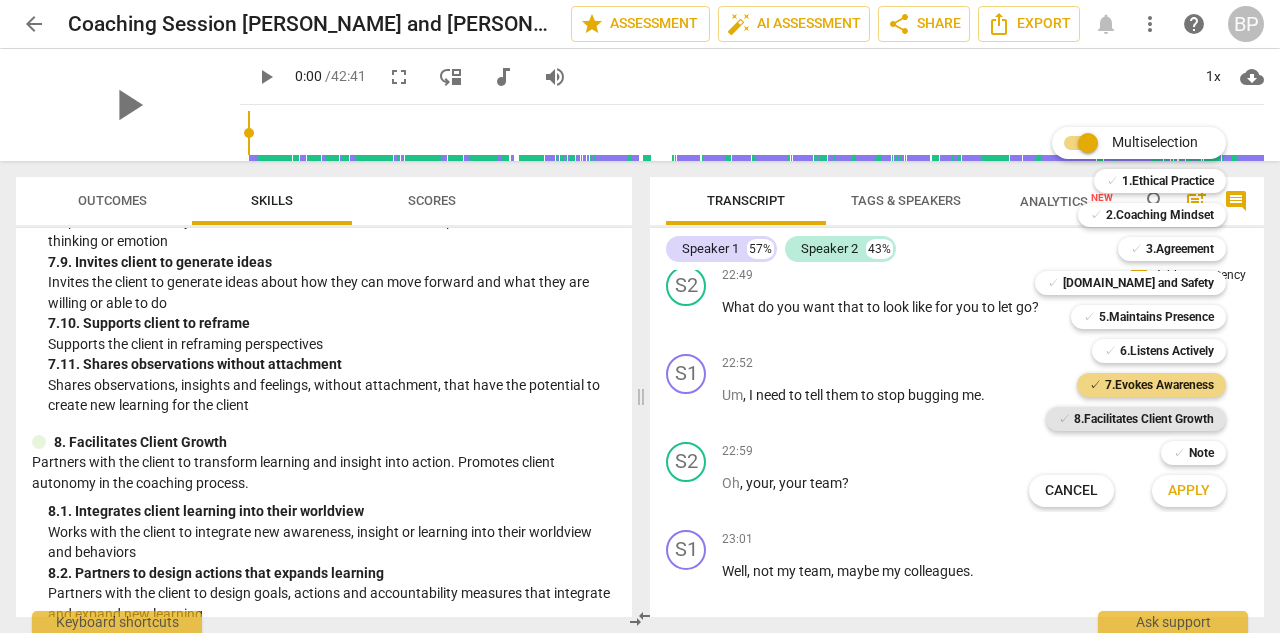 click on "8.Facilitates Client Growth" at bounding box center [1144, 419] 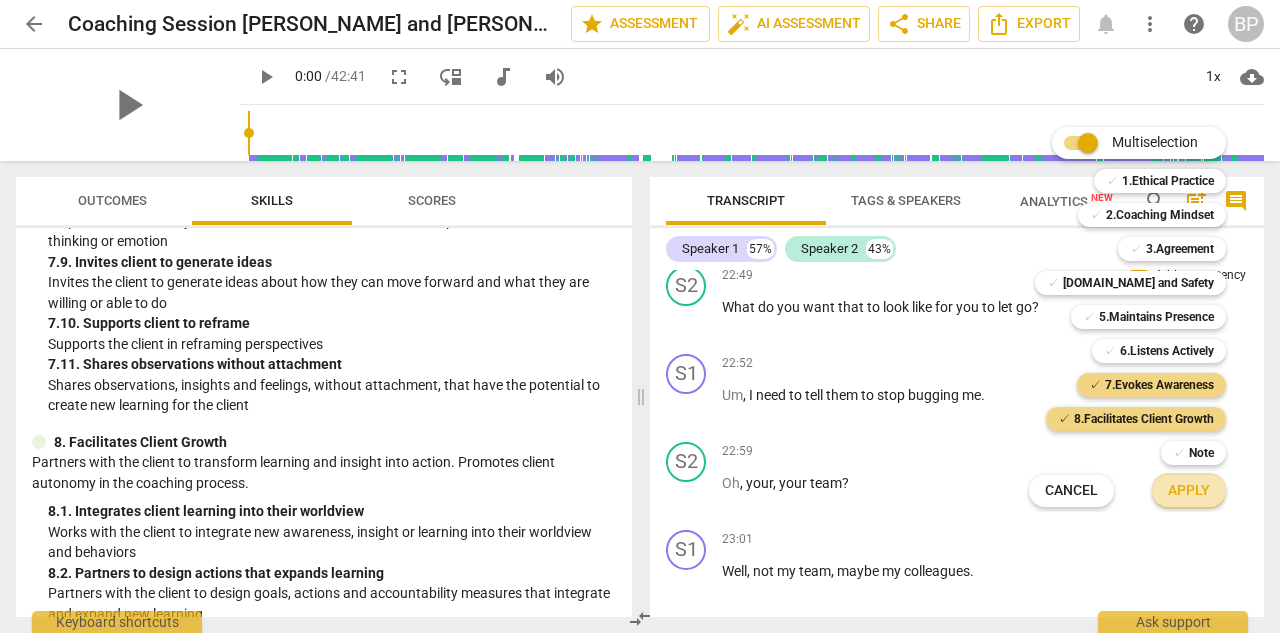 click on "Apply" at bounding box center (1189, 491) 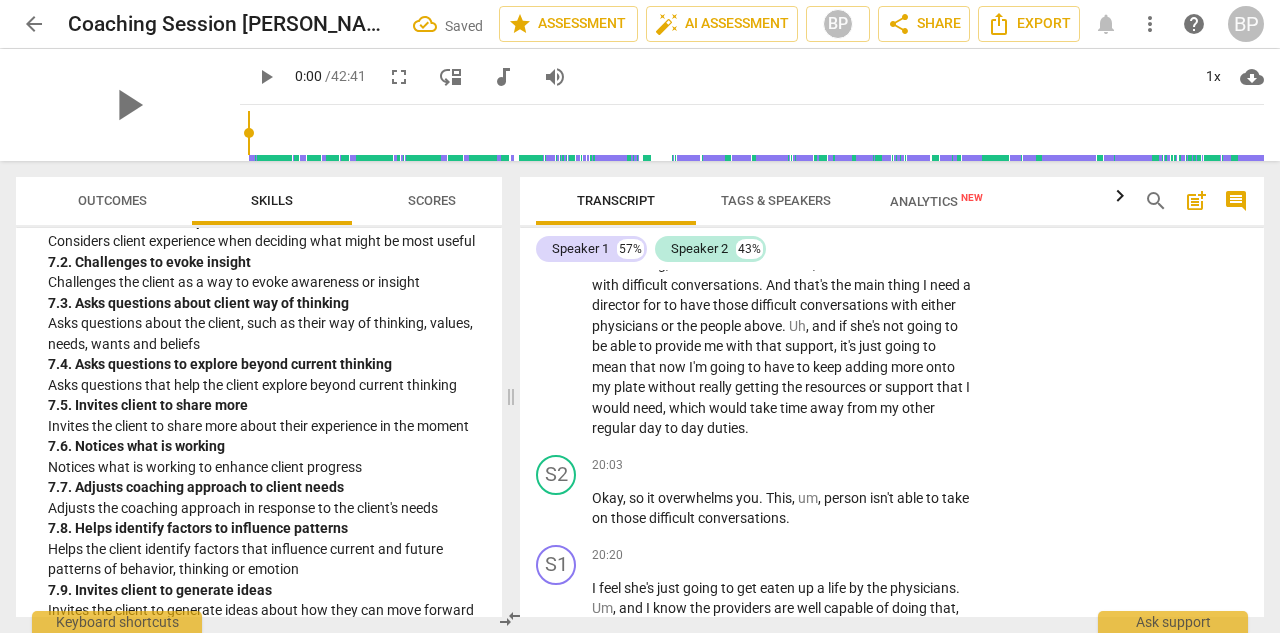 scroll, scrollTop: 10169, scrollLeft: 0, axis: vertical 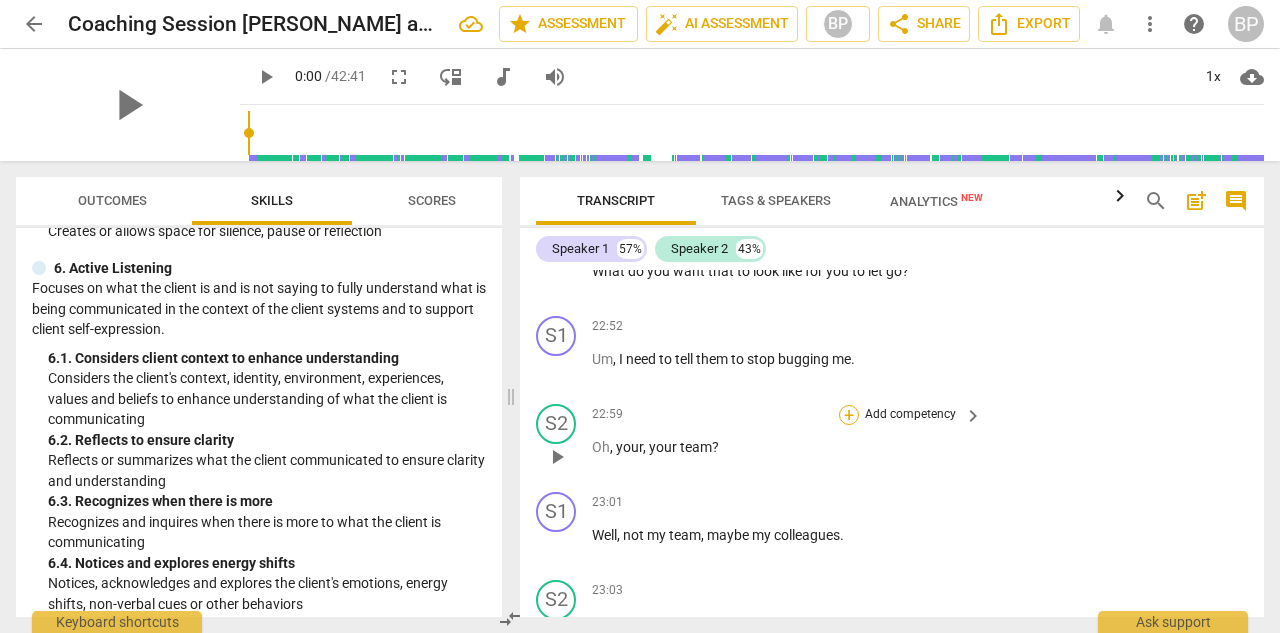 click on "+" at bounding box center [849, 415] 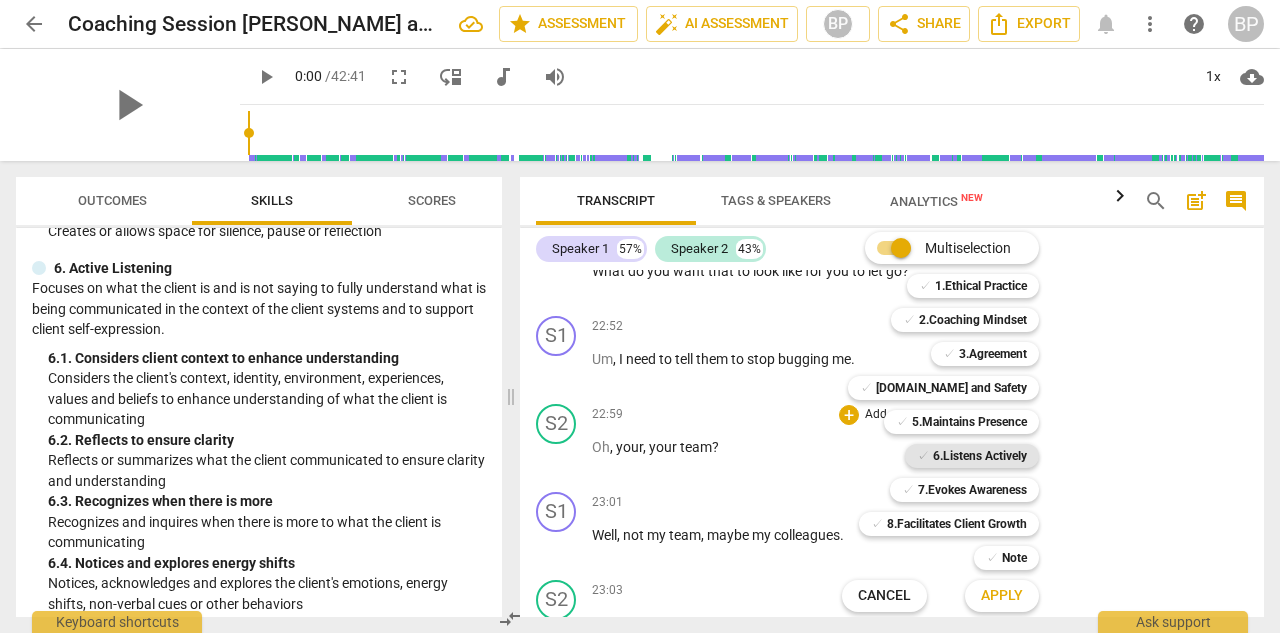 click on "6.Listens Actively" at bounding box center [980, 456] 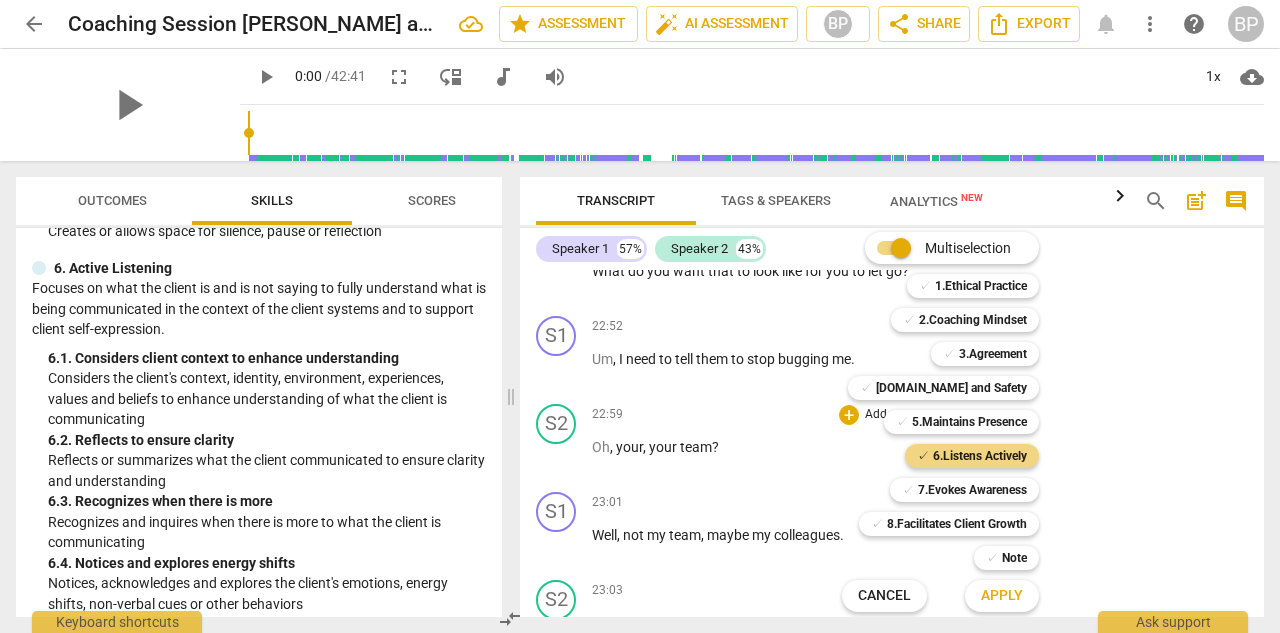 click on "Apply" at bounding box center (1002, 596) 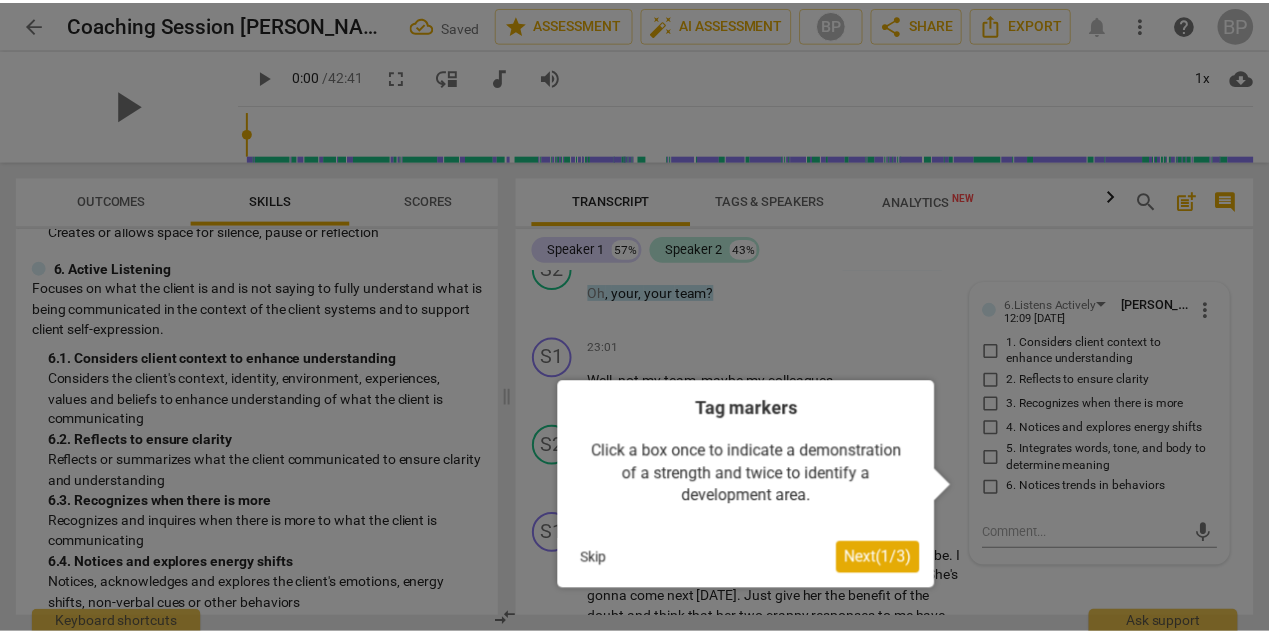 scroll, scrollTop: 10462, scrollLeft: 0, axis: vertical 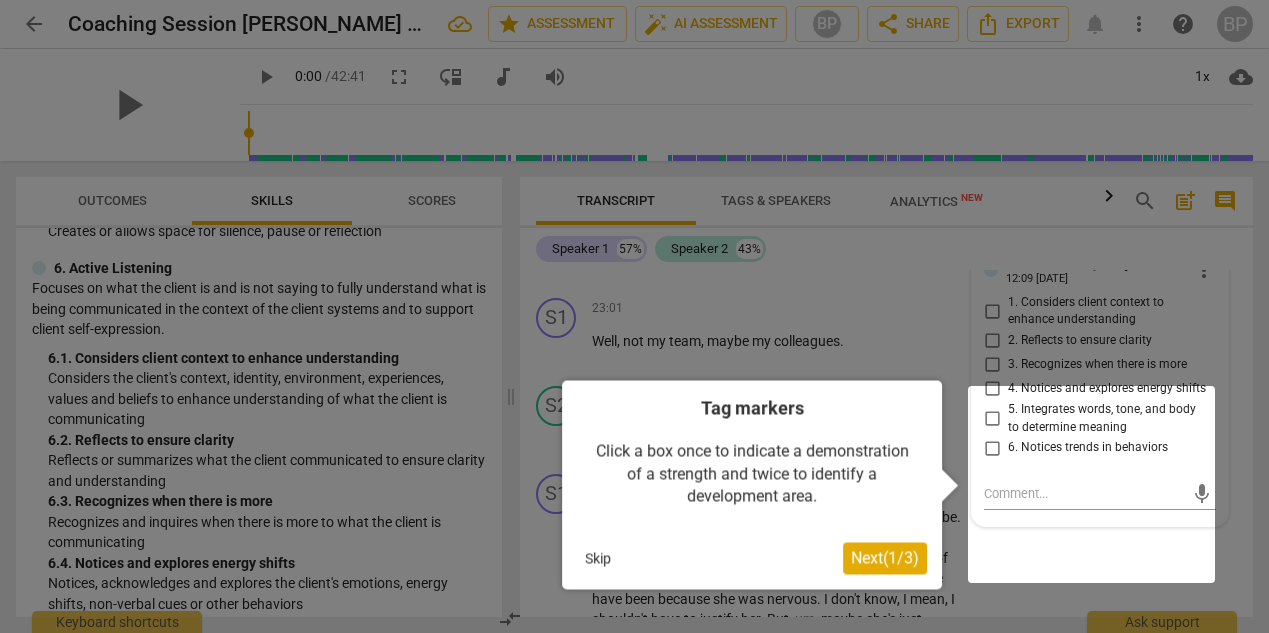 click on "Next  ( 1 / 3 )" at bounding box center [885, 558] 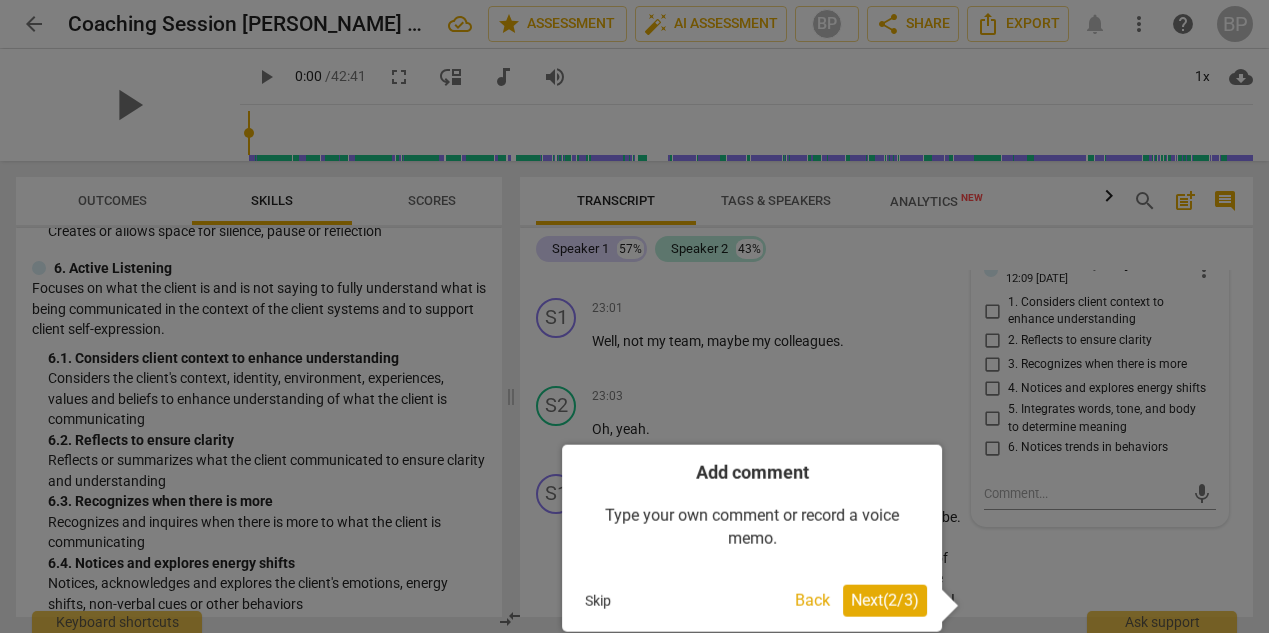 scroll, scrollTop: 10462, scrollLeft: 0, axis: vertical 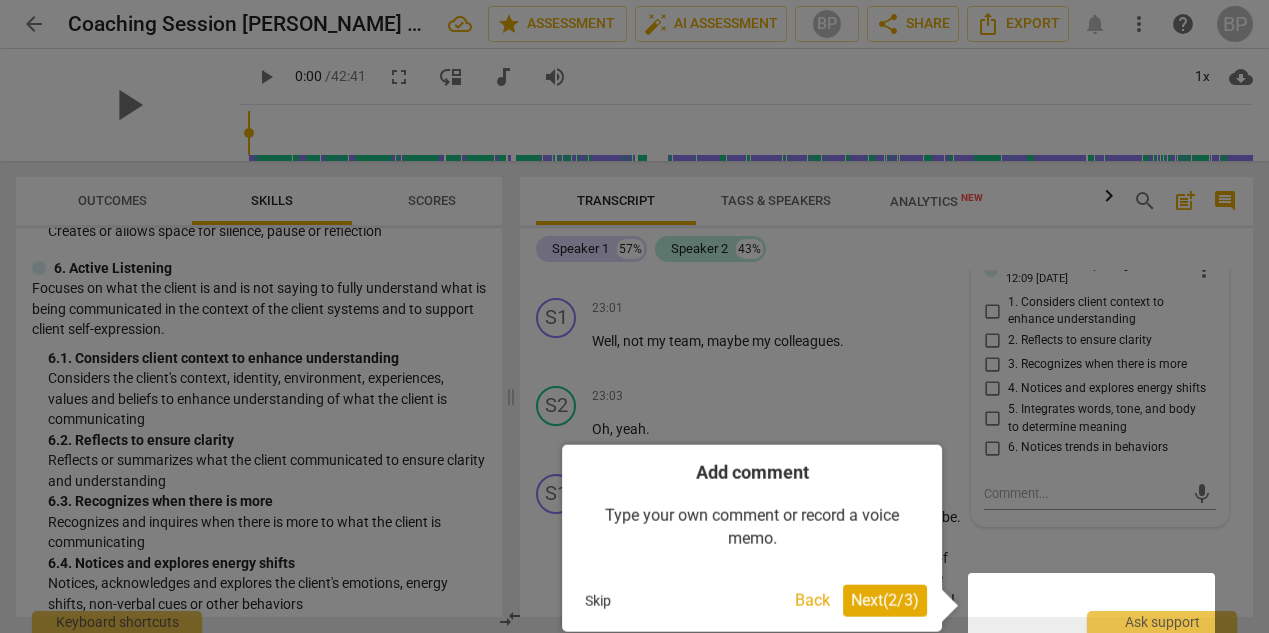 click on "Next  ( 2 / 3 )" at bounding box center (885, 600) 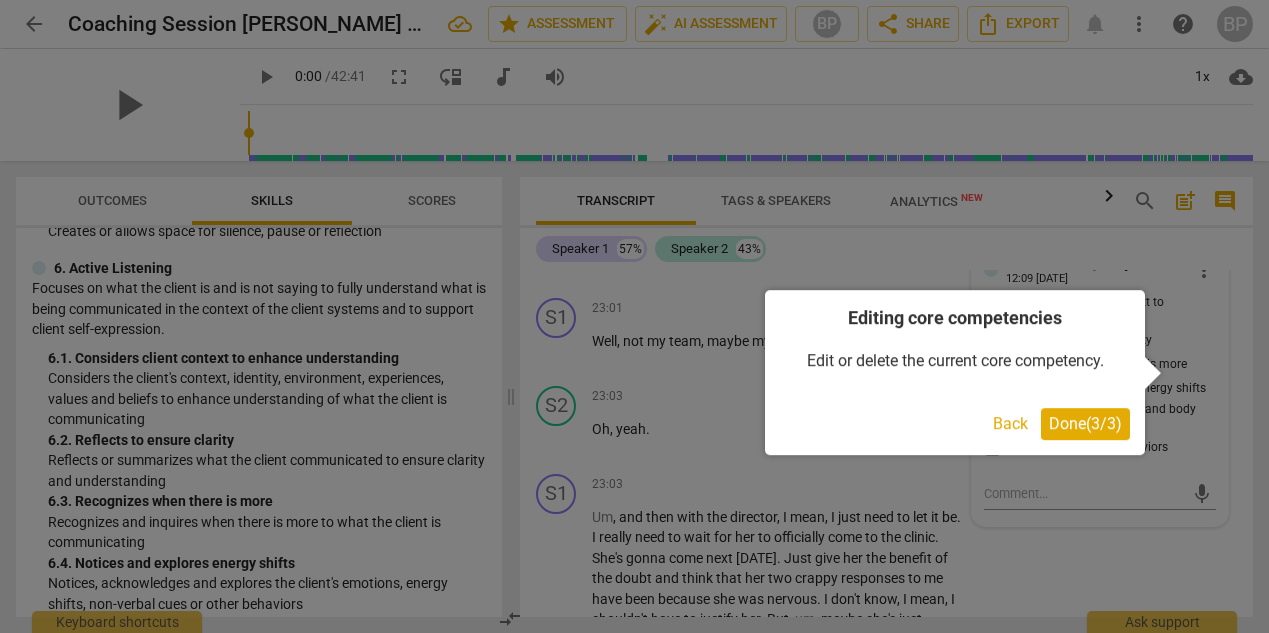 scroll, scrollTop: 0, scrollLeft: 0, axis: both 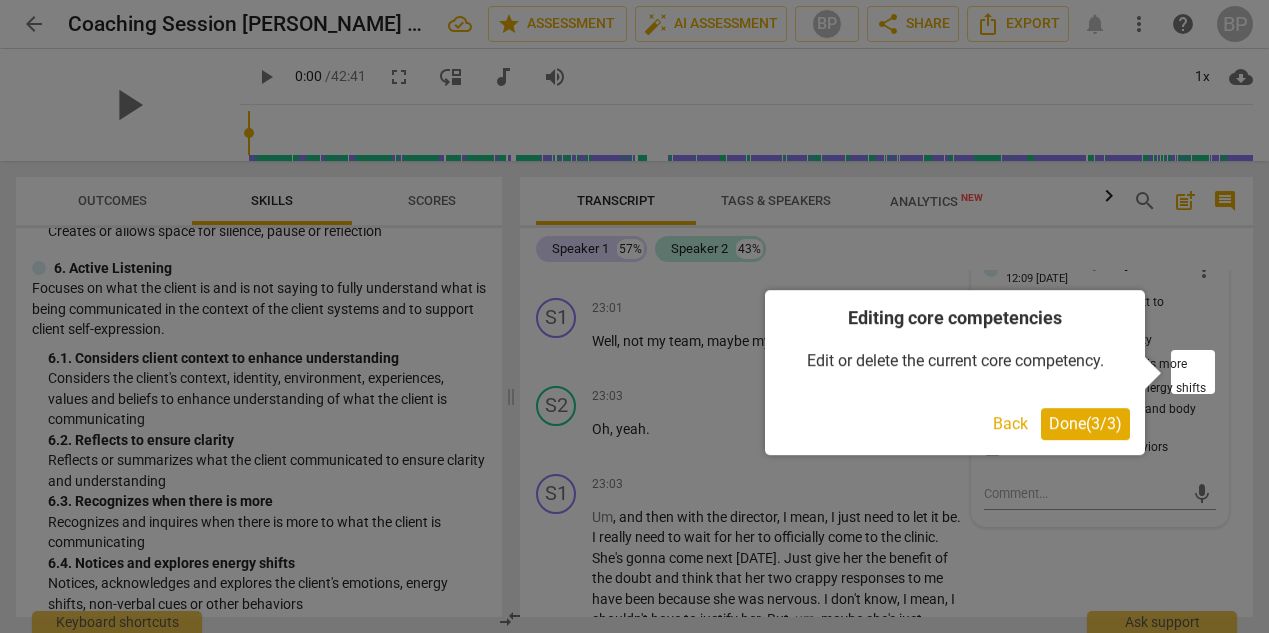 click on "Done  ( 3 / 3 )" at bounding box center [1085, 423] 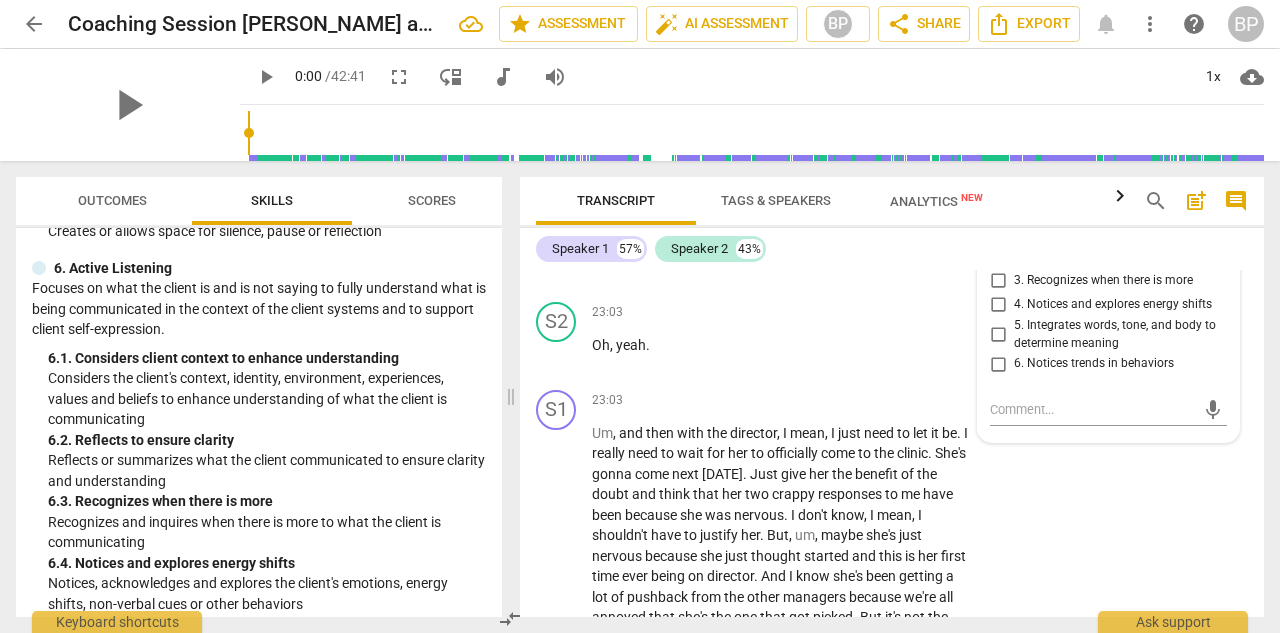 scroll, scrollTop: 10339, scrollLeft: 0, axis: vertical 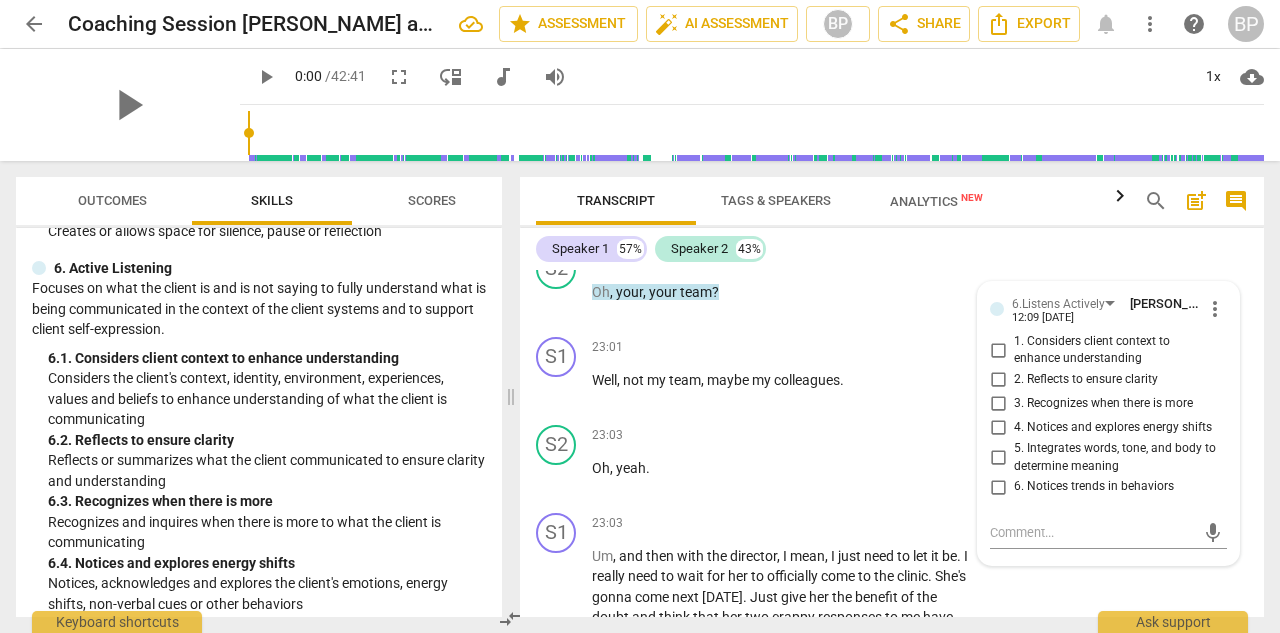 click on "S1 play_arrow pause 22:52 + Add competency keyboard_arrow_right Um ,   I   need   to   tell   them   to   stop   bugging   me ." at bounding box center [892, 197] 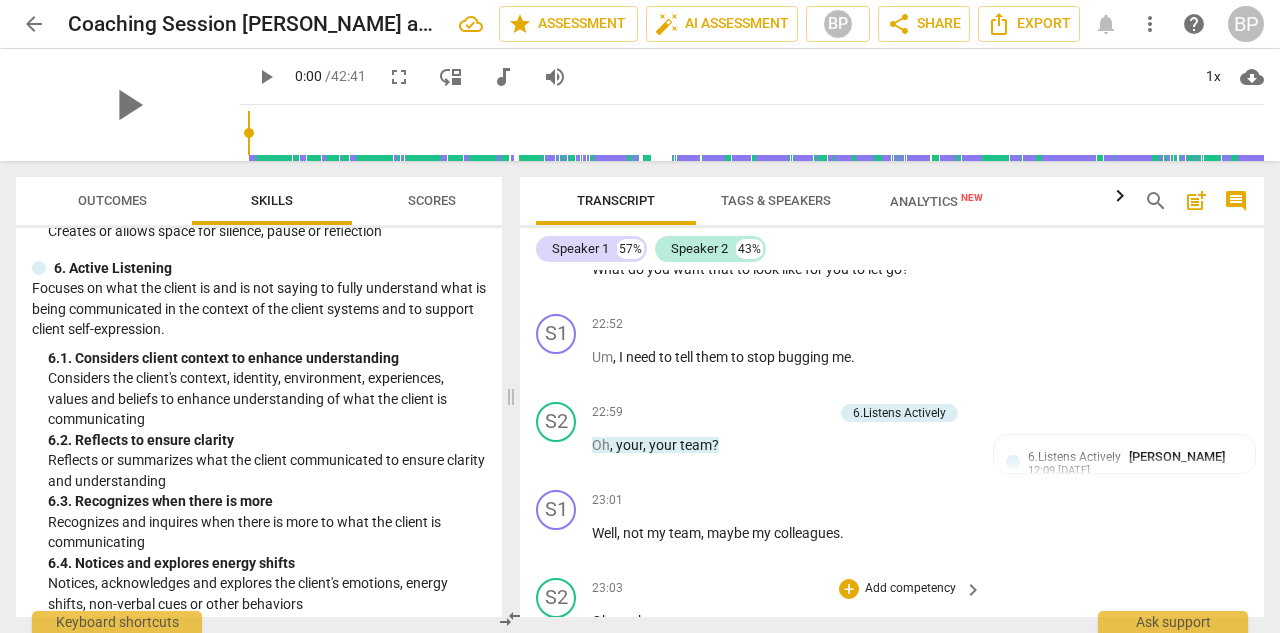 scroll, scrollTop: 10177, scrollLeft: 0, axis: vertical 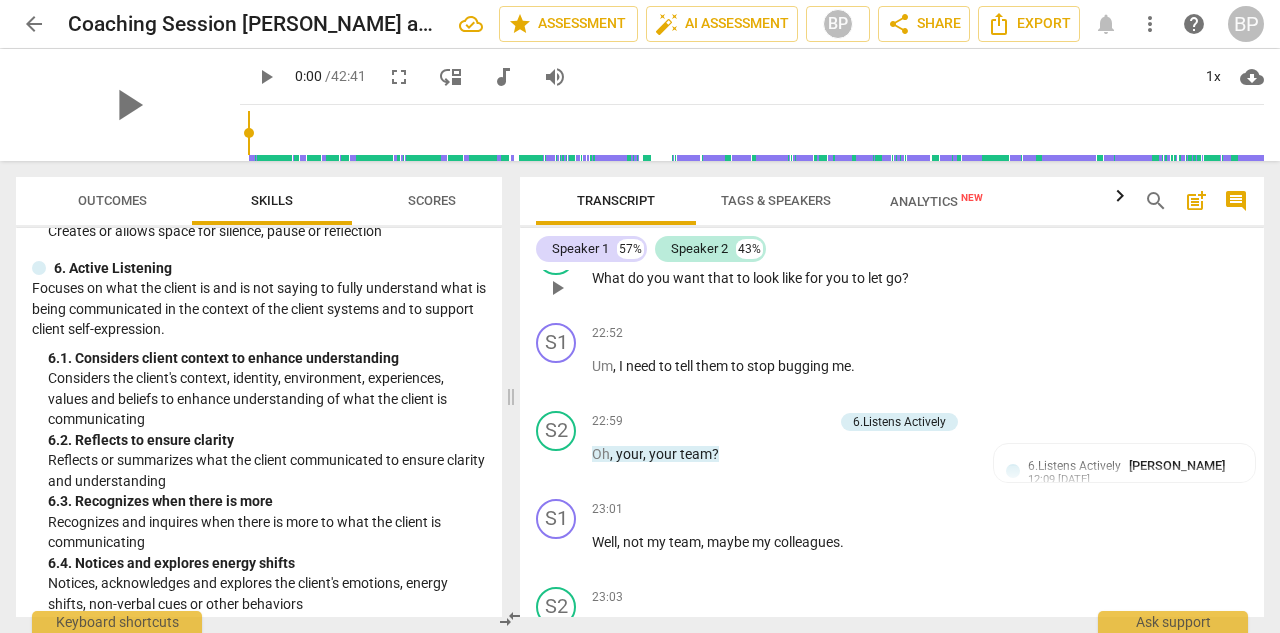 click on "Add competency" at bounding box center [910, 246] 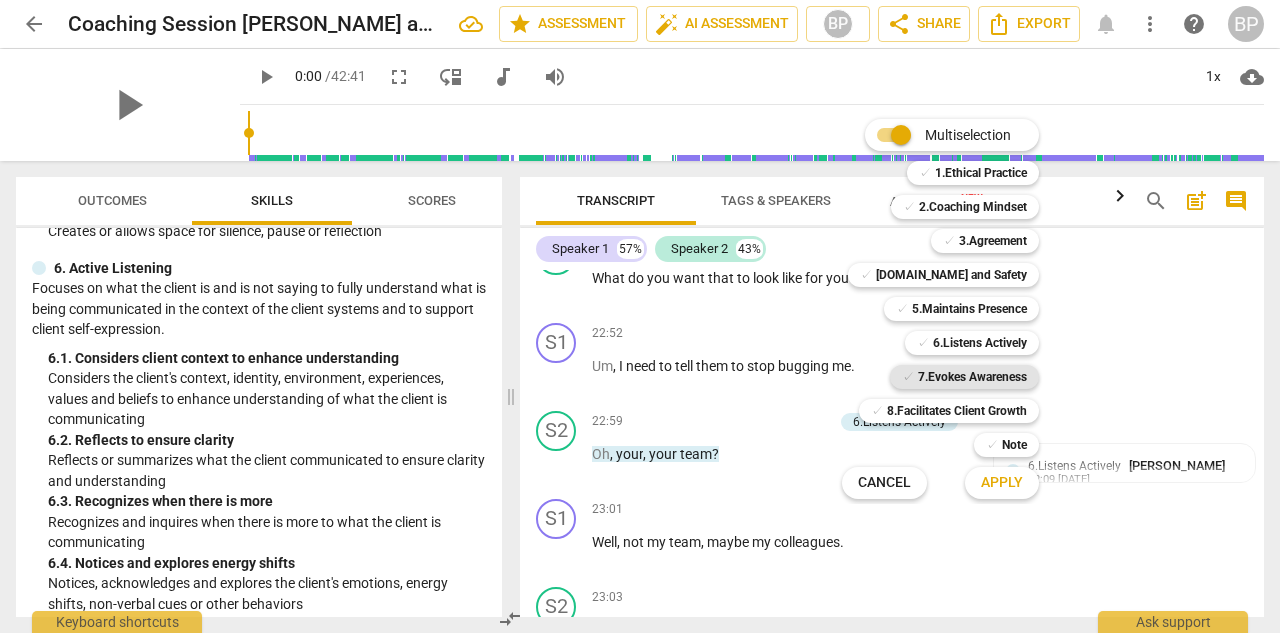 click on "7.Evokes Awareness" at bounding box center (972, 377) 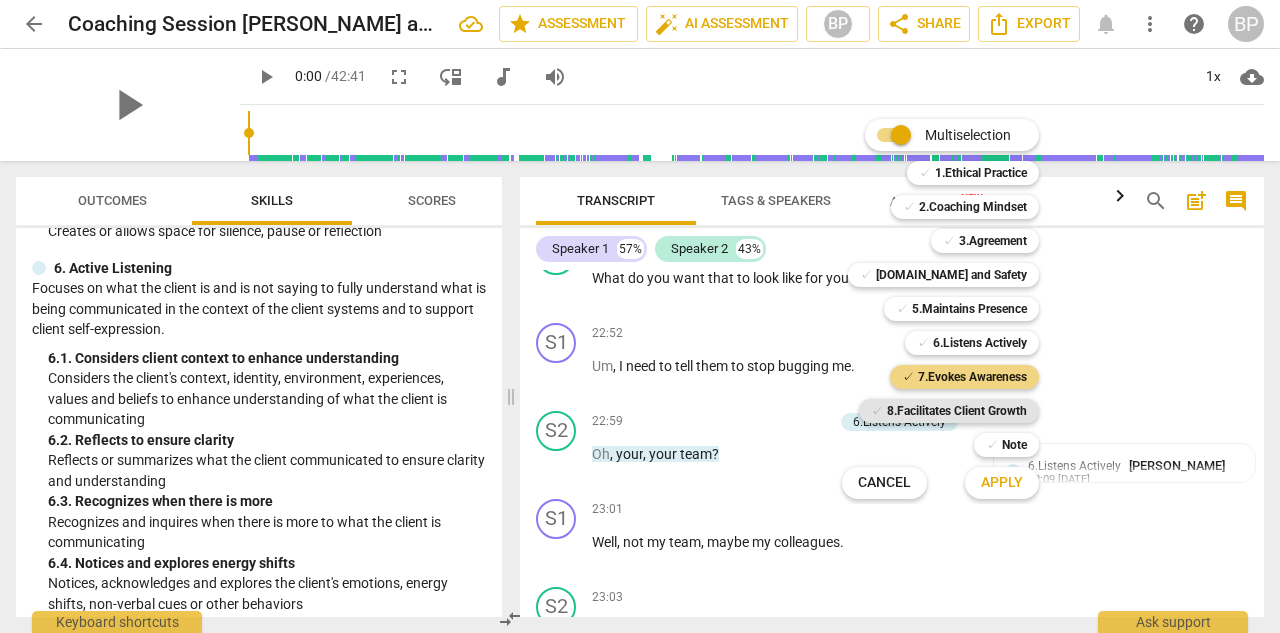 click on "8.Facilitates Client Growth" at bounding box center (957, 411) 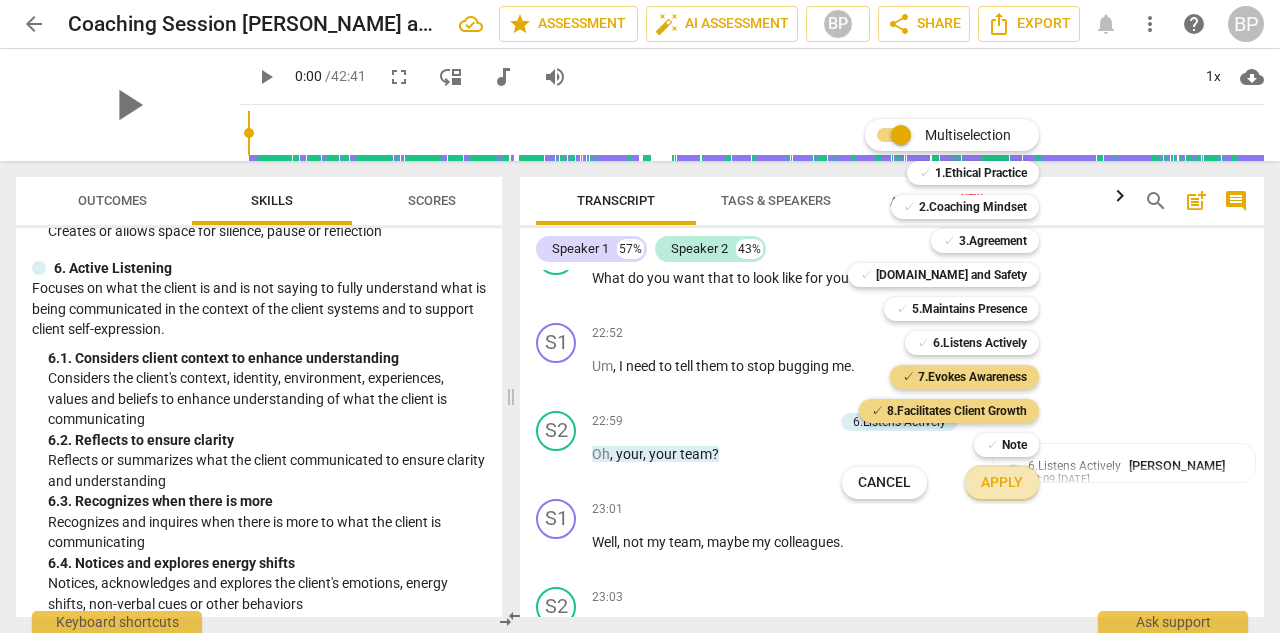 click on "Apply" at bounding box center (1002, 483) 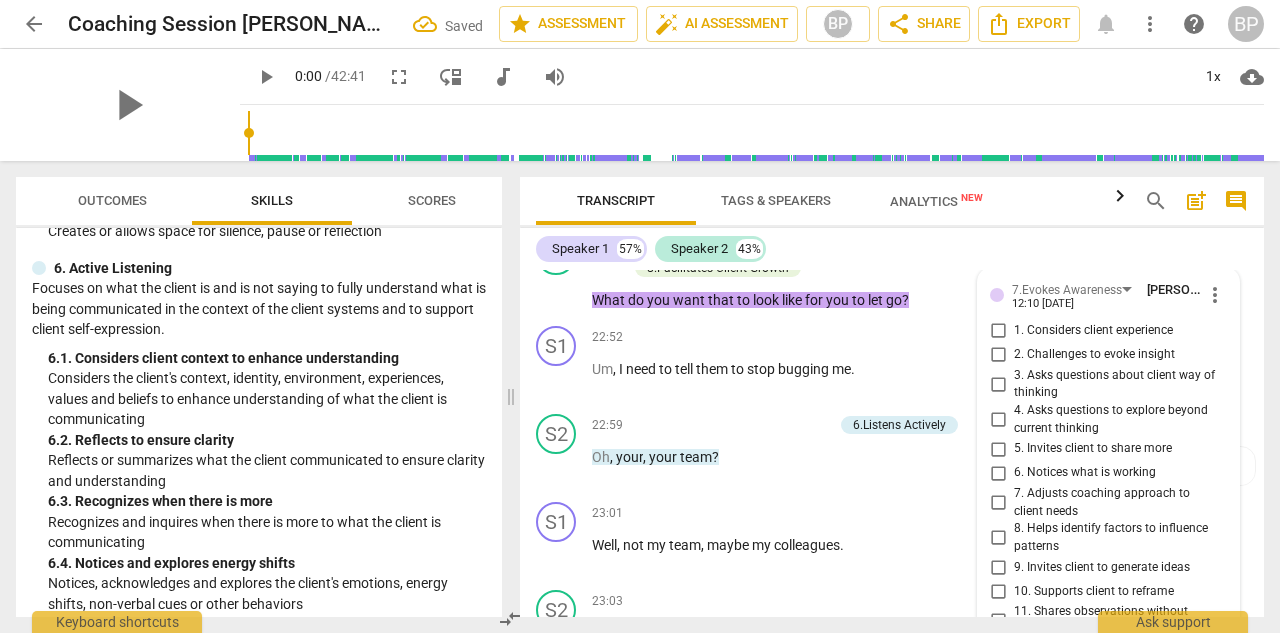 scroll, scrollTop: 10469, scrollLeft: 0, axis: vertical 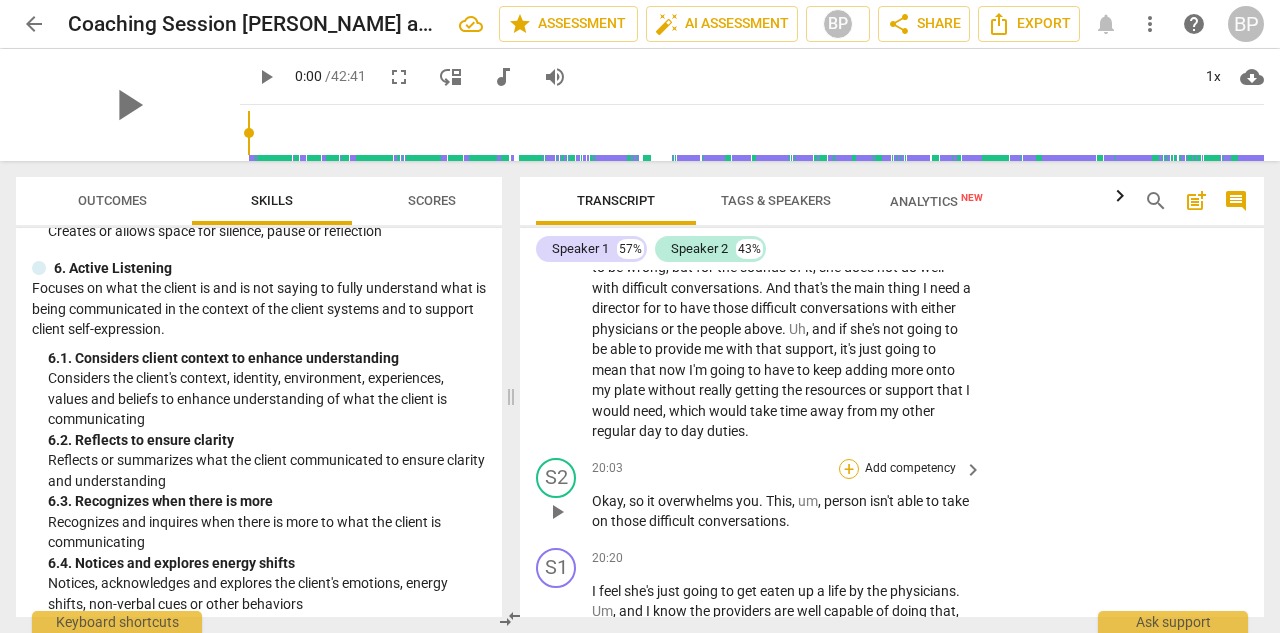 click on "+" at bounding box center [849, 469] 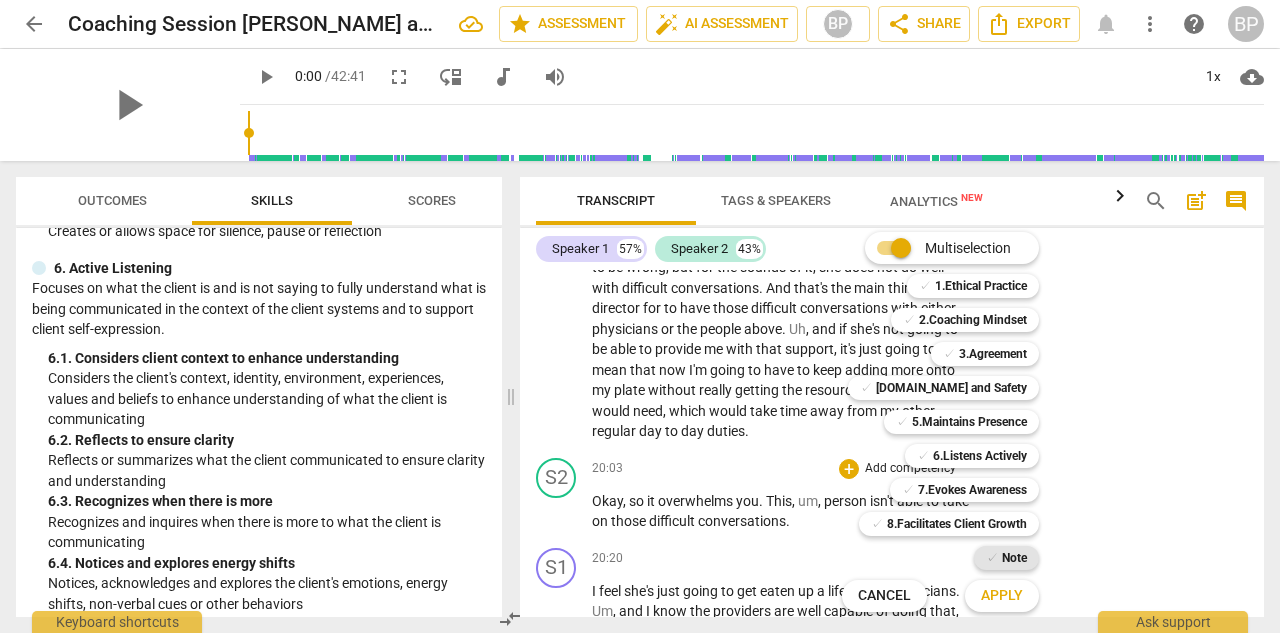 click on "Note" at bounding box center [1014, 558] 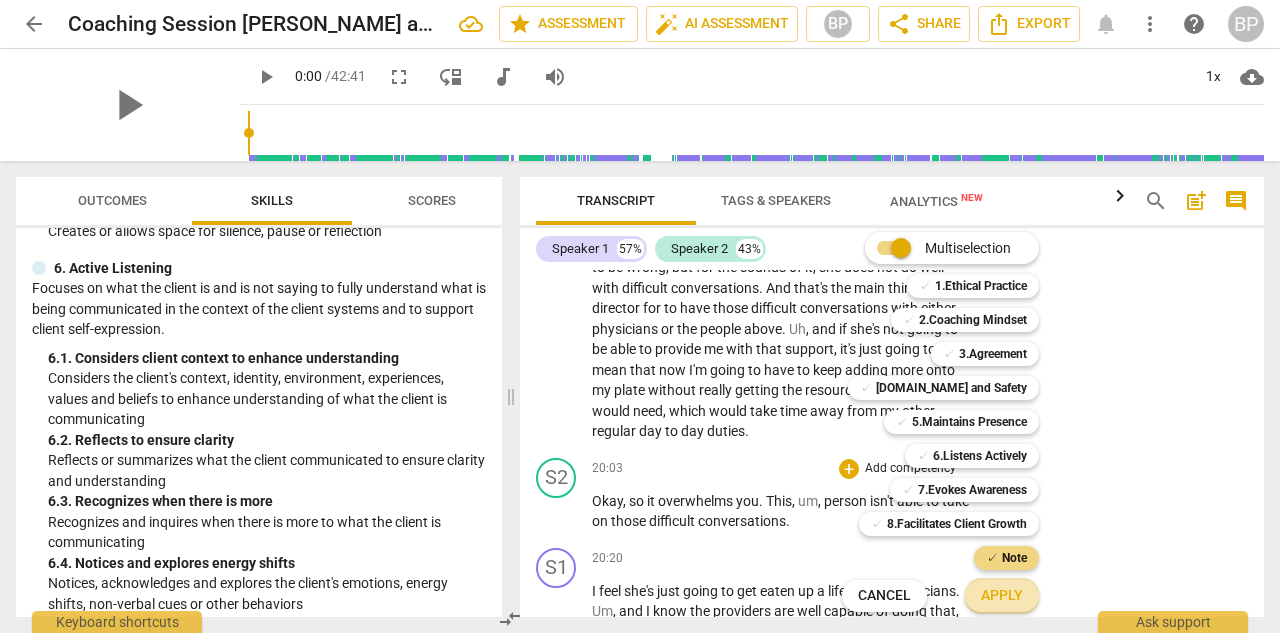 click on "Apply" at bounding box center (1002, 596) 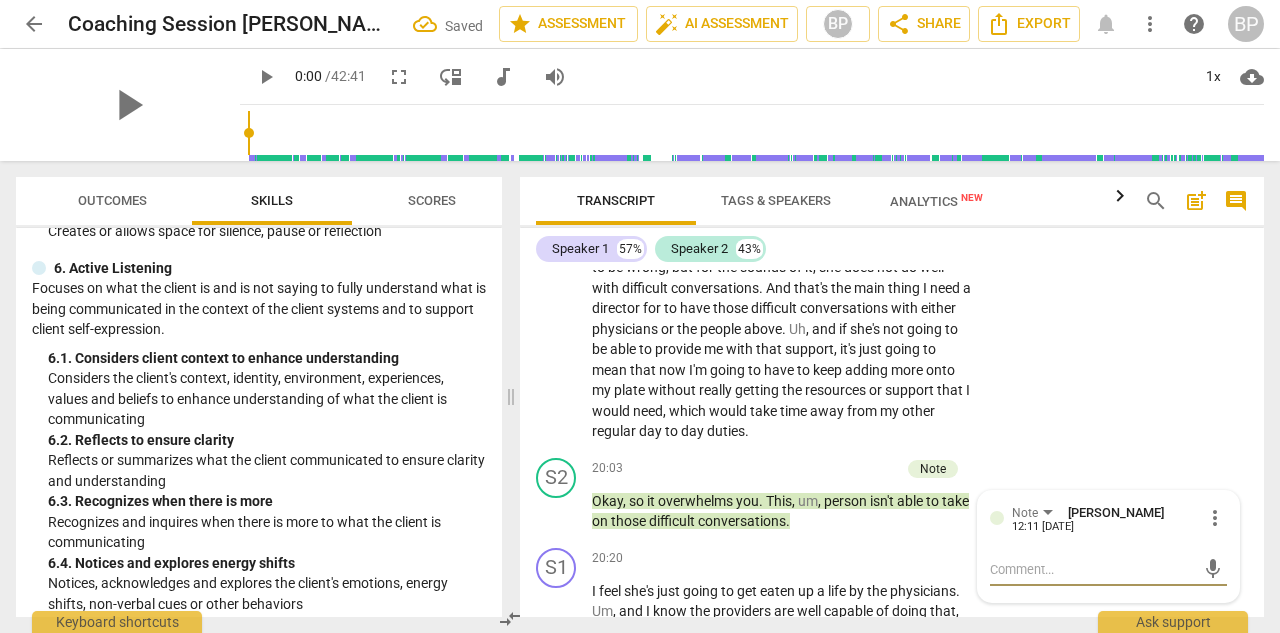 scroll, scrollTop: 9034, scrollLeft: 0, axis: vertical 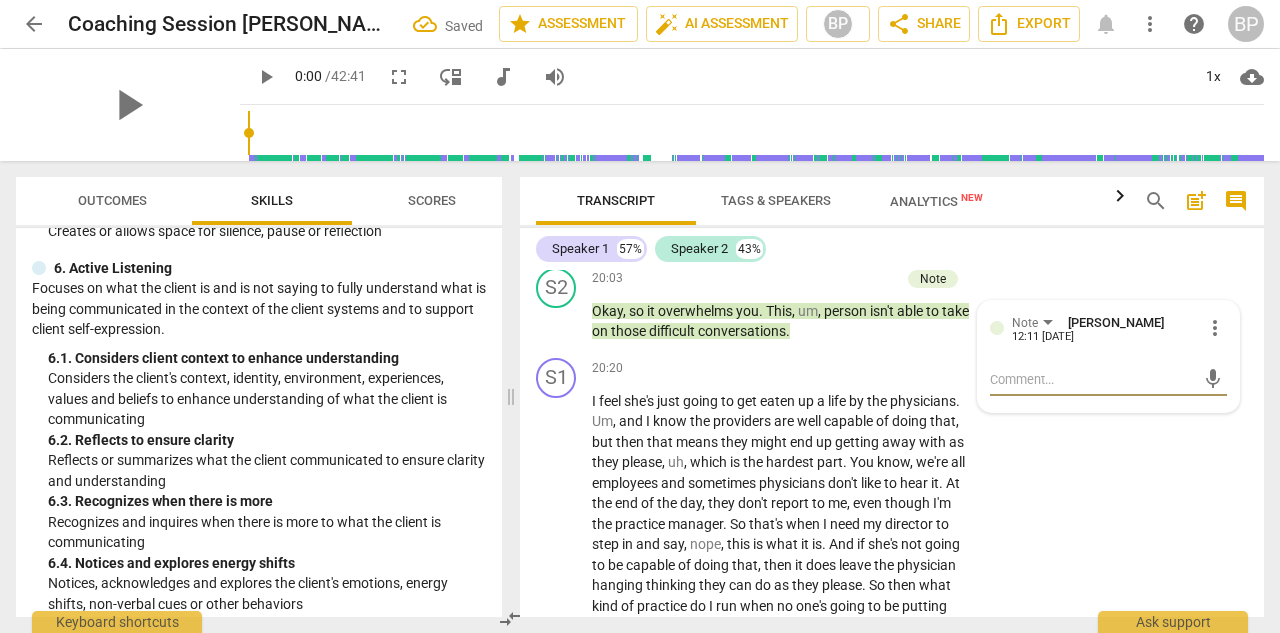 type on "A" 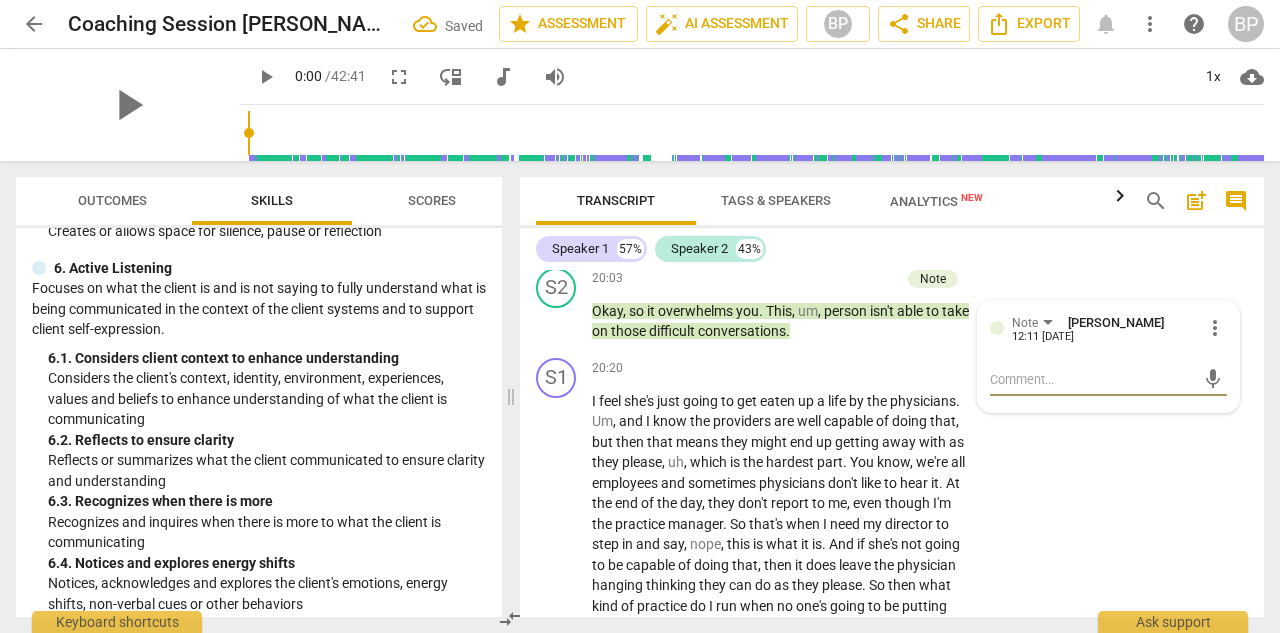 type on "A" 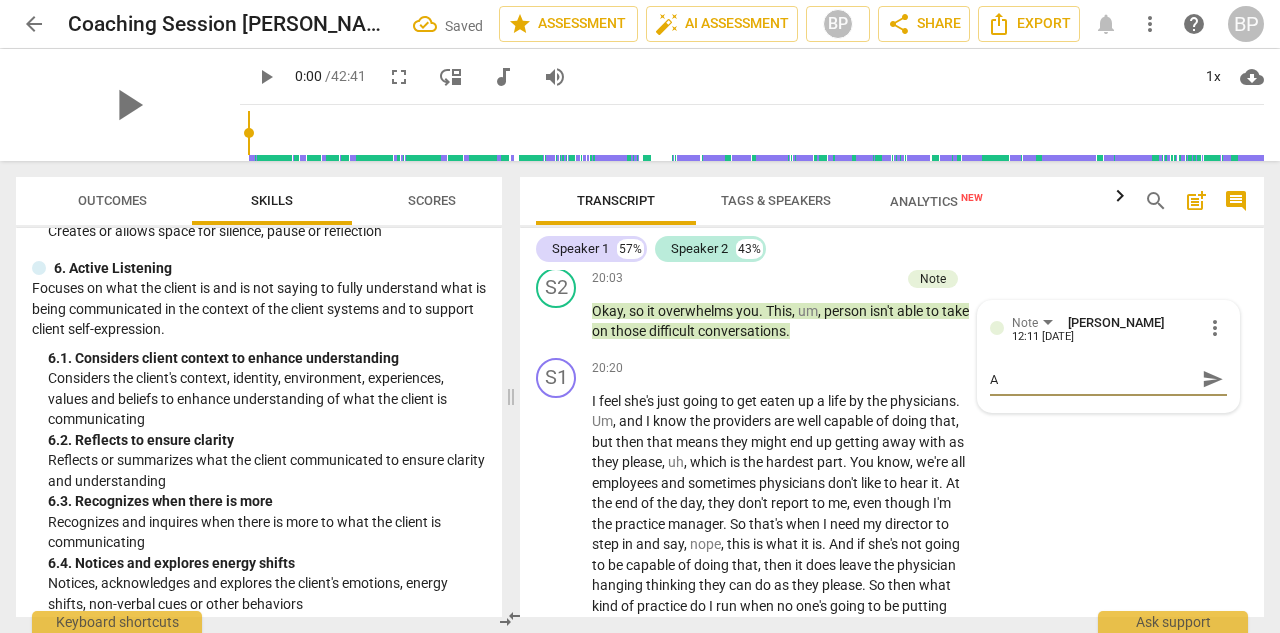 type on "As" 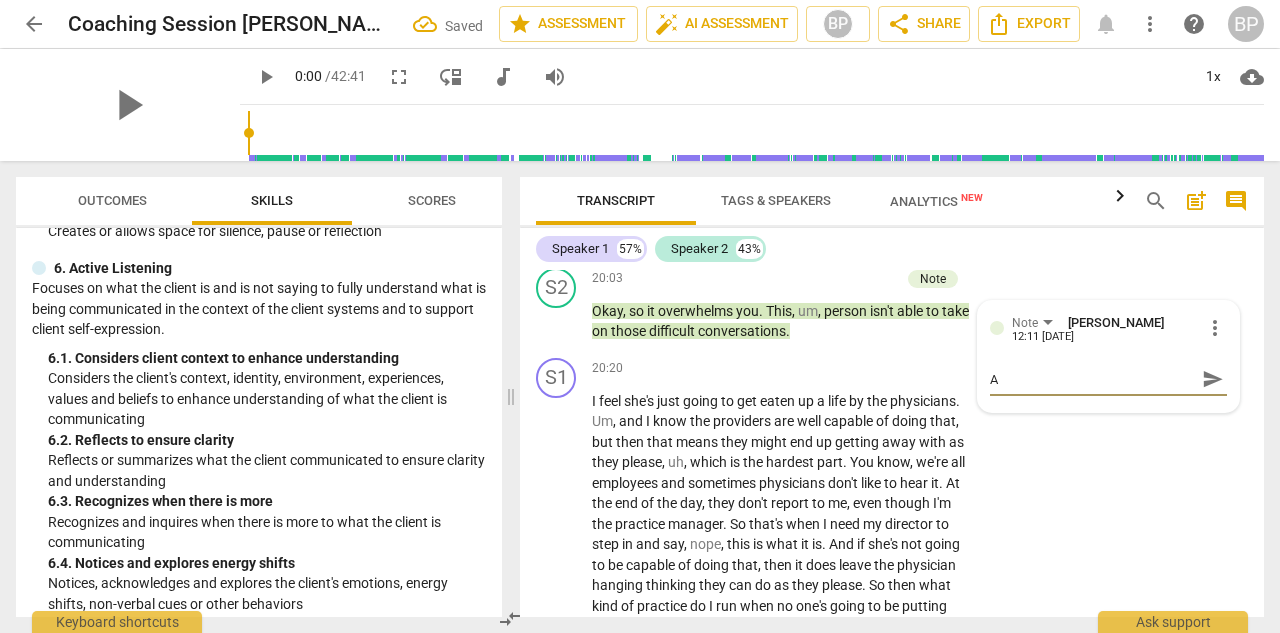 type on "As" 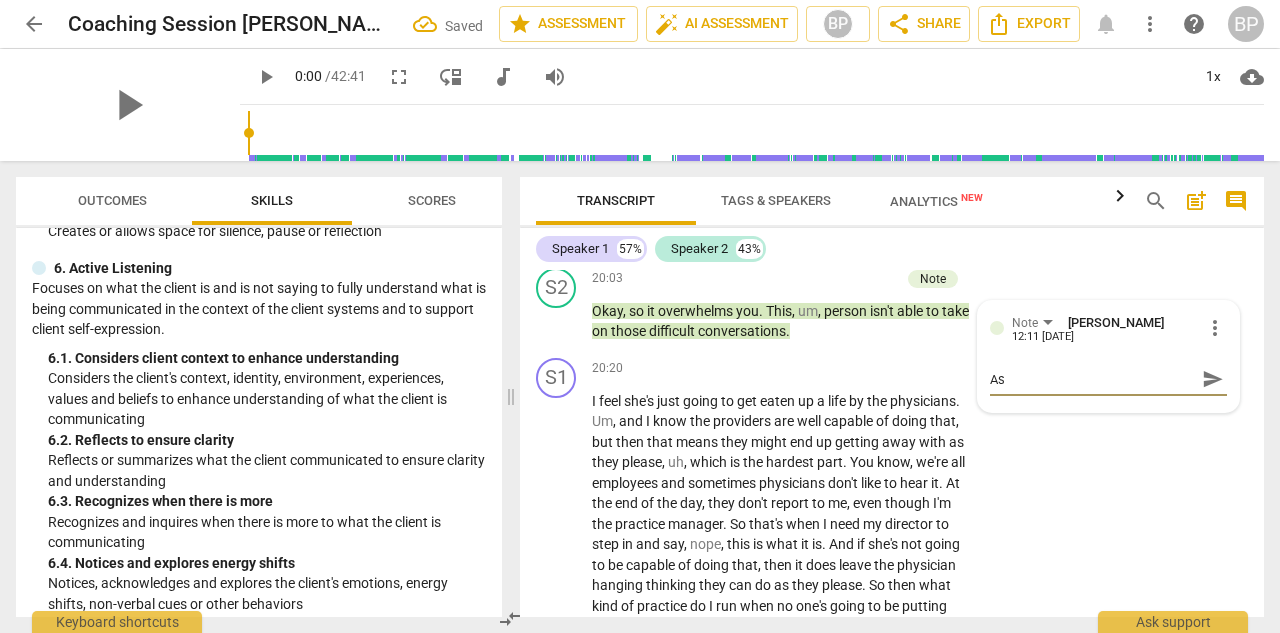 type on "Ask" 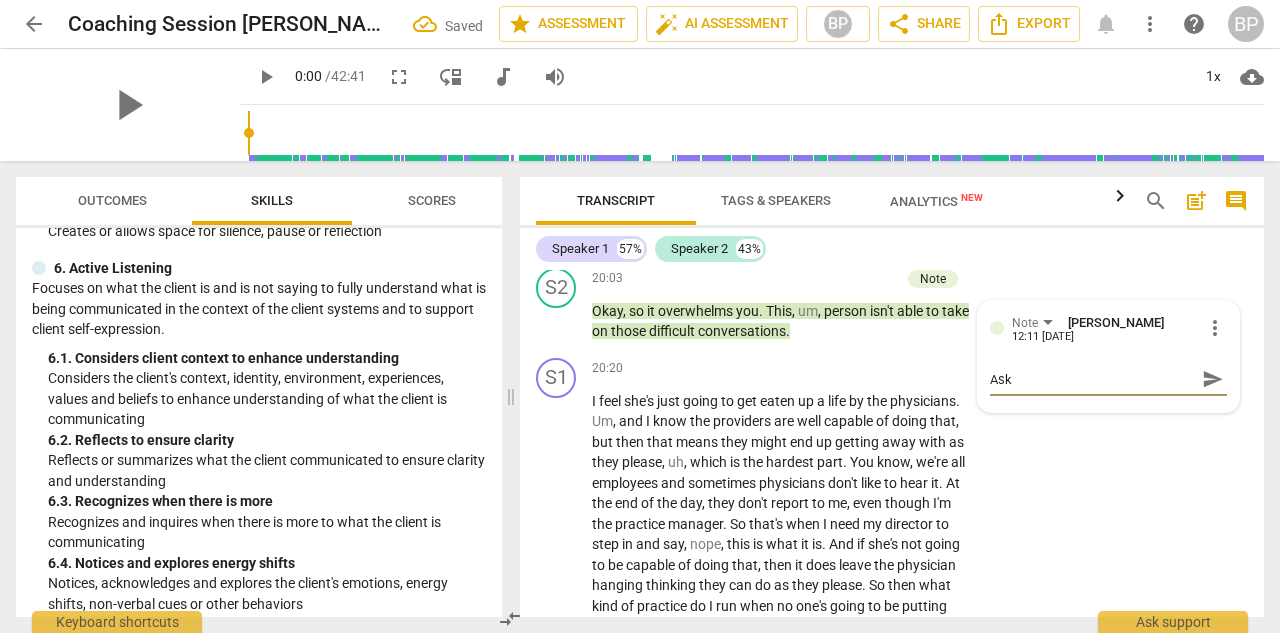 type on "Ask" 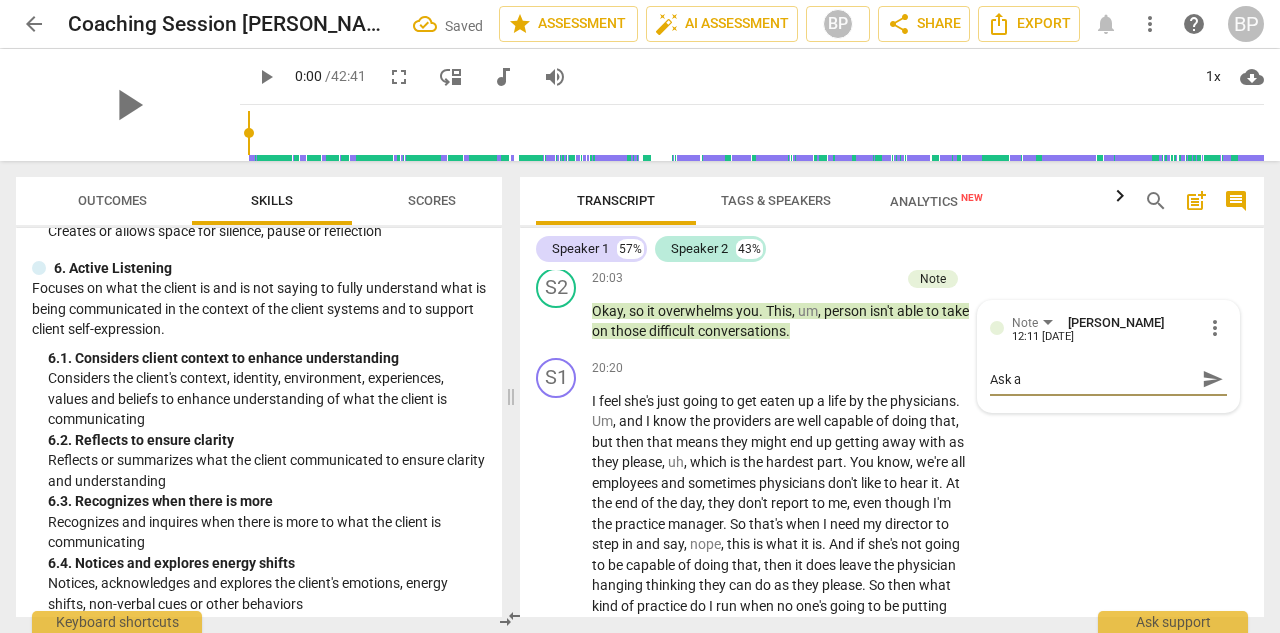 type on "Ask a" 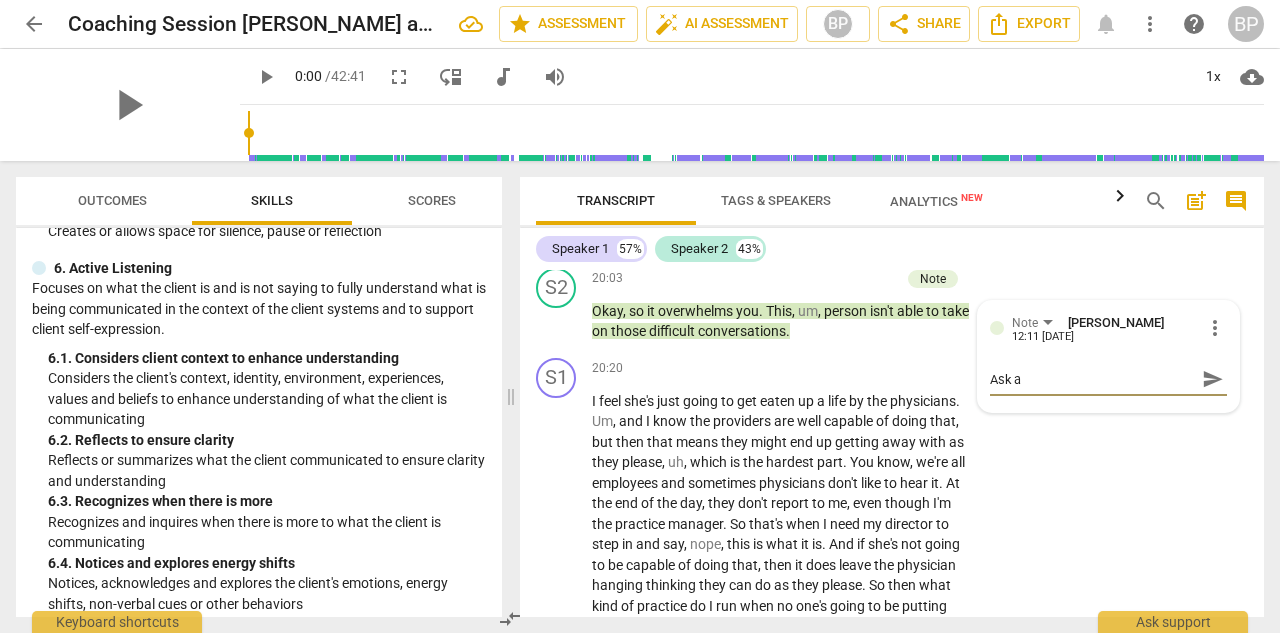 type on "Ask a q" 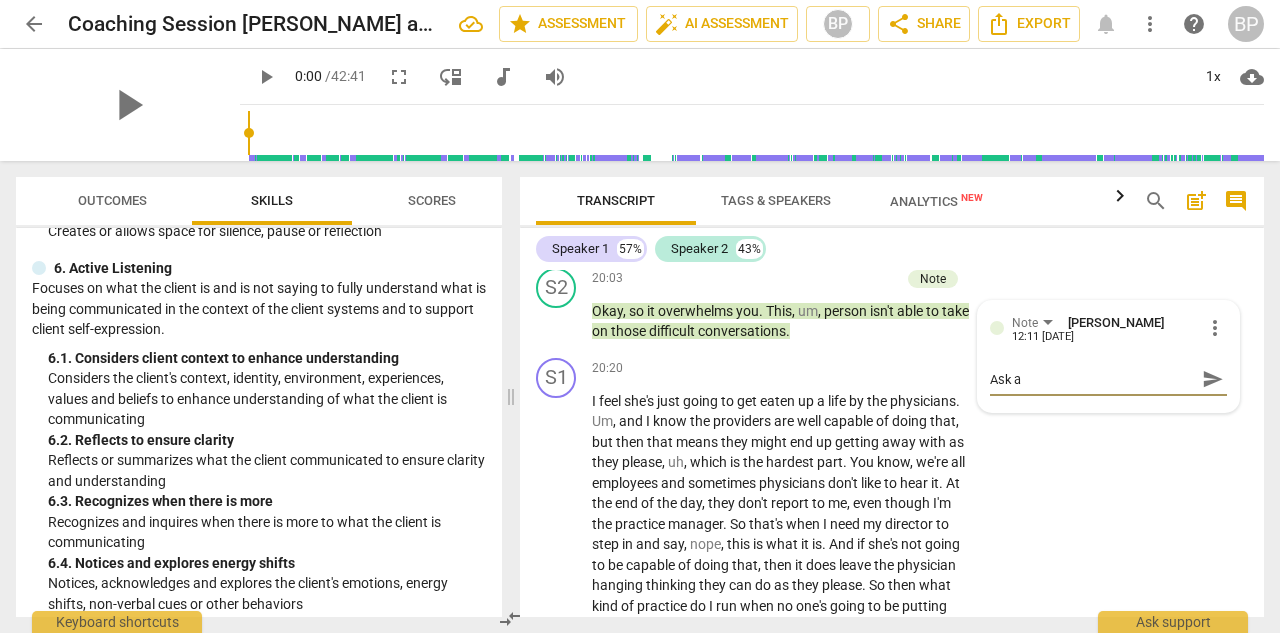 type on "Ask a q" 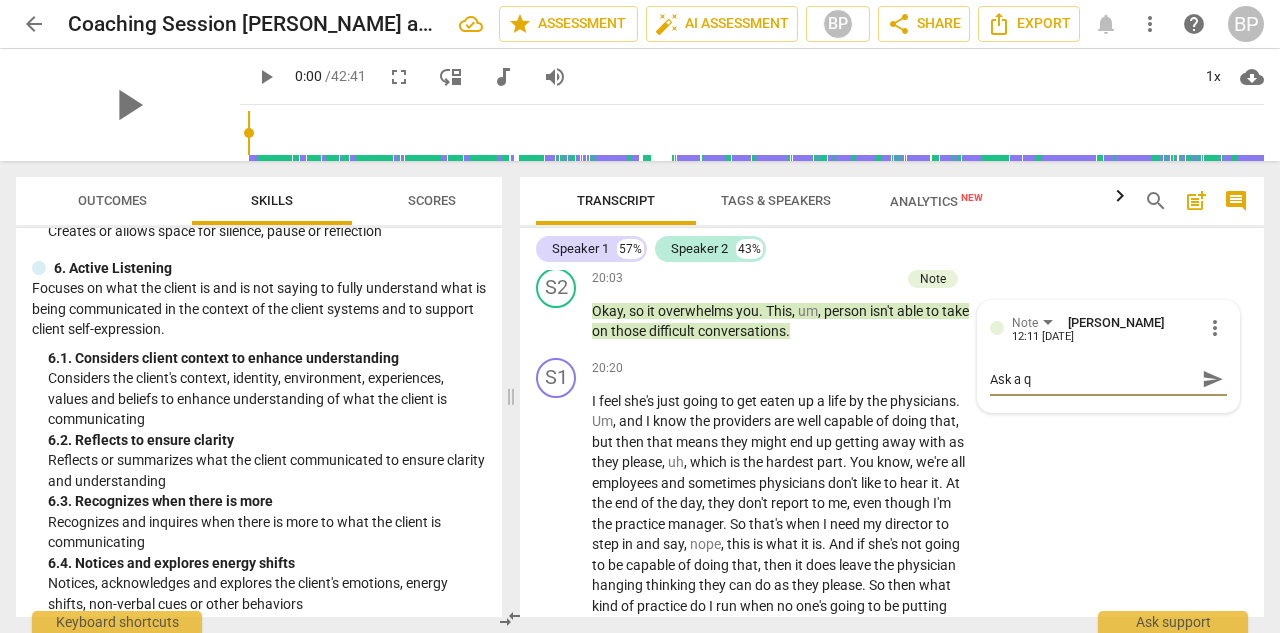 type on "Ask a qu" 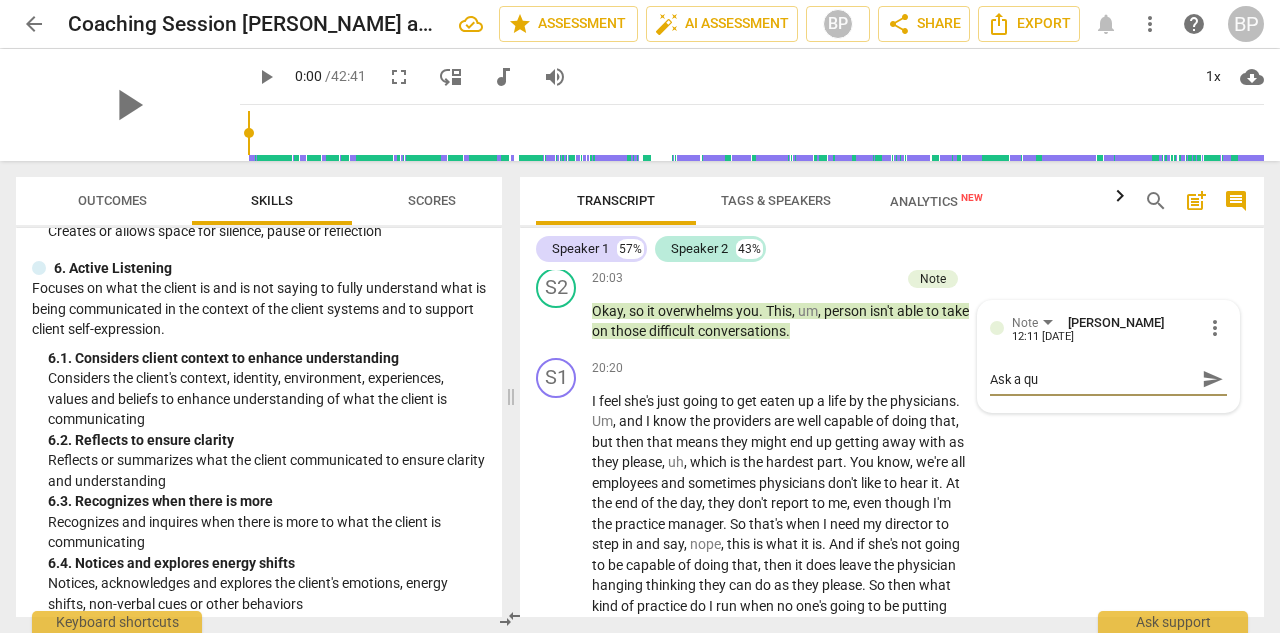 type on "Ask a que" 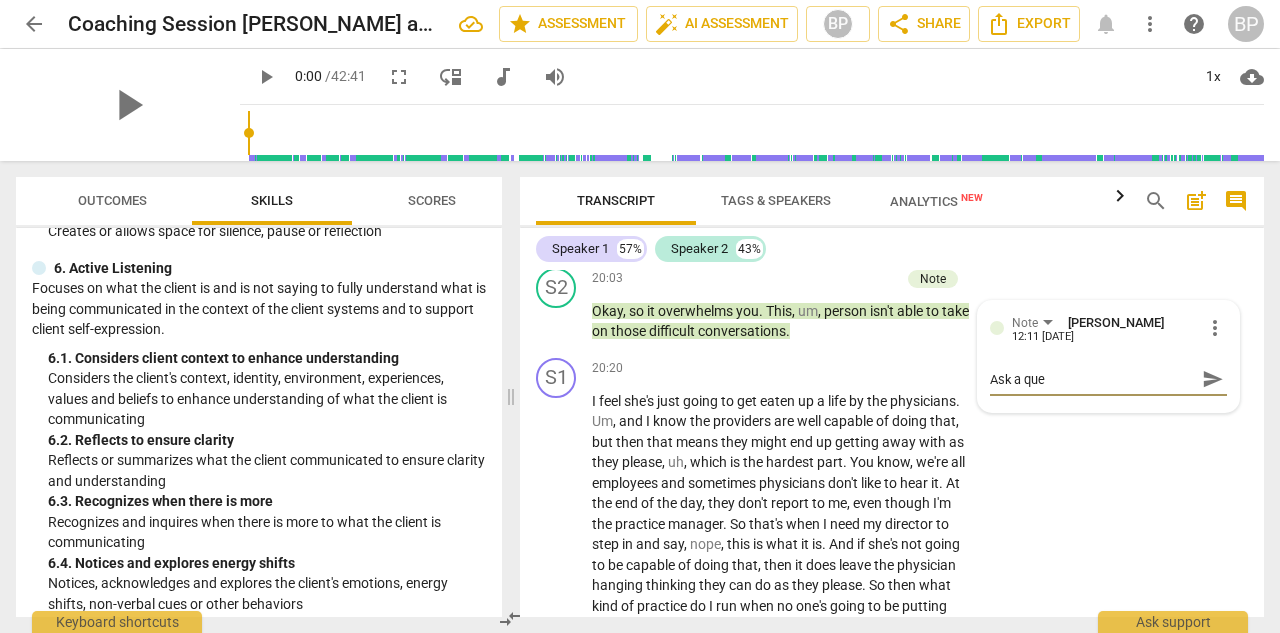 type on "Ask a ques" 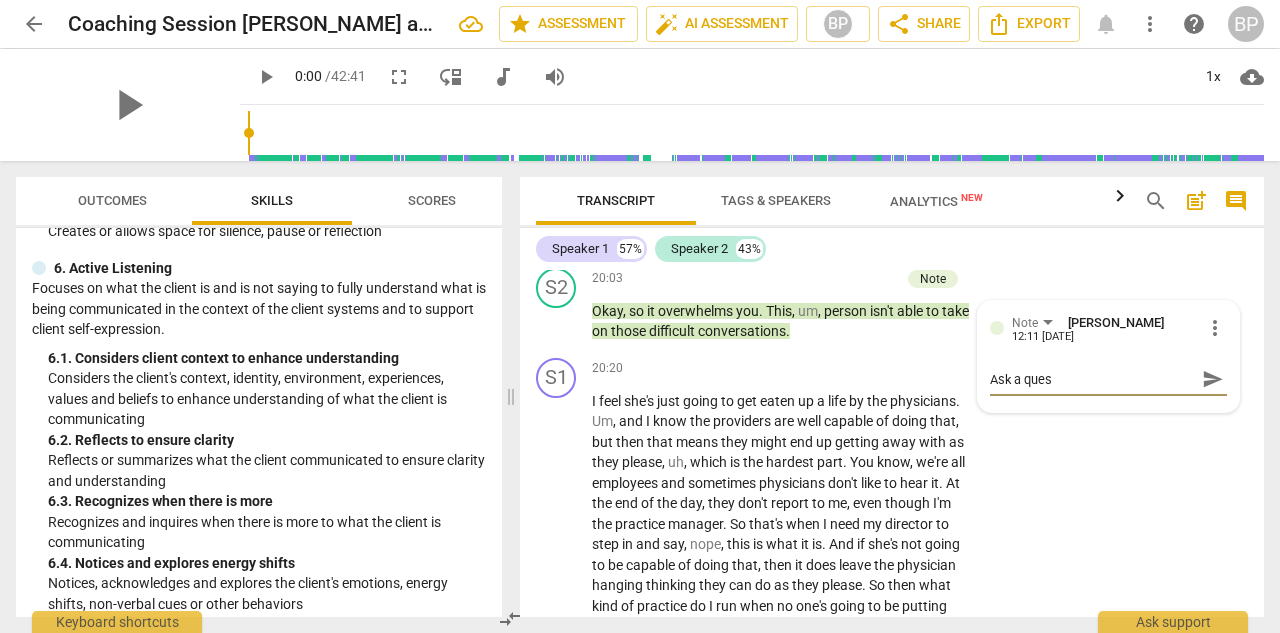 type on "Ask a quest" 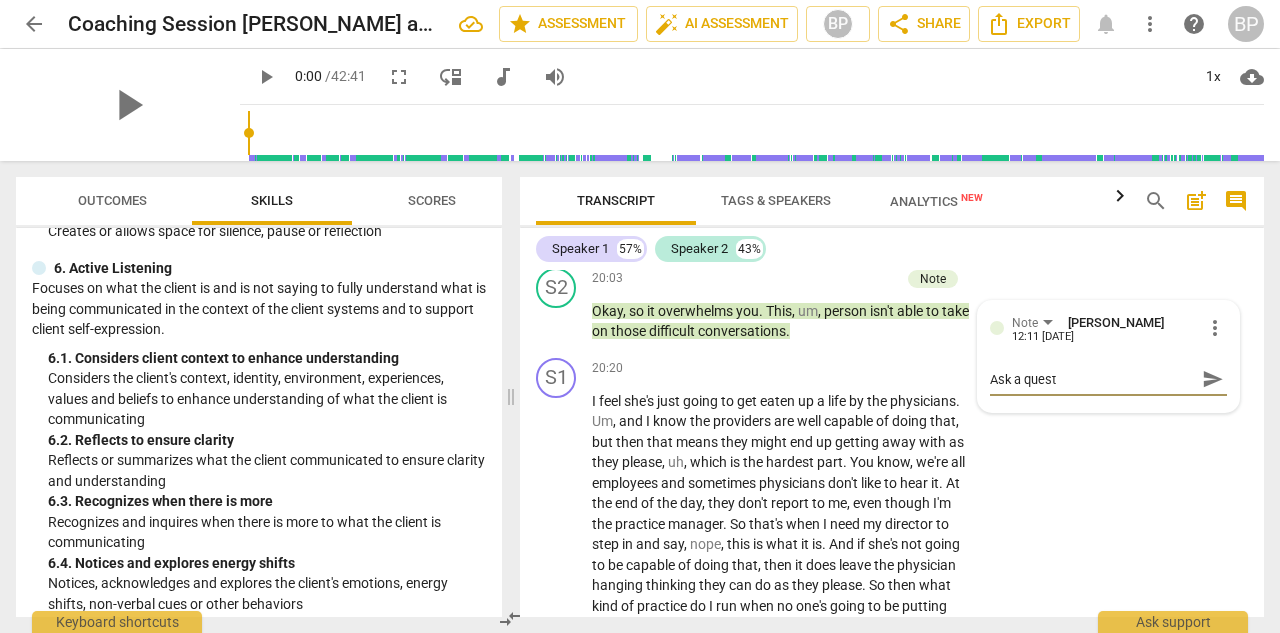 type on "Ask a questi" 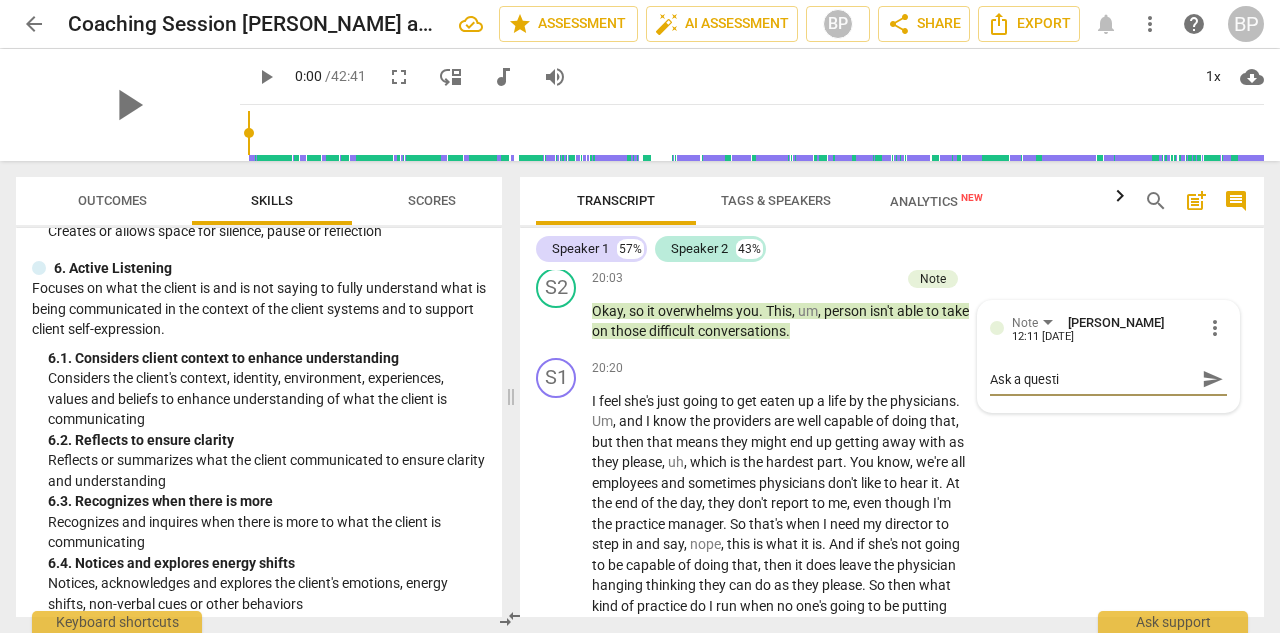 type on "Ask a questio" 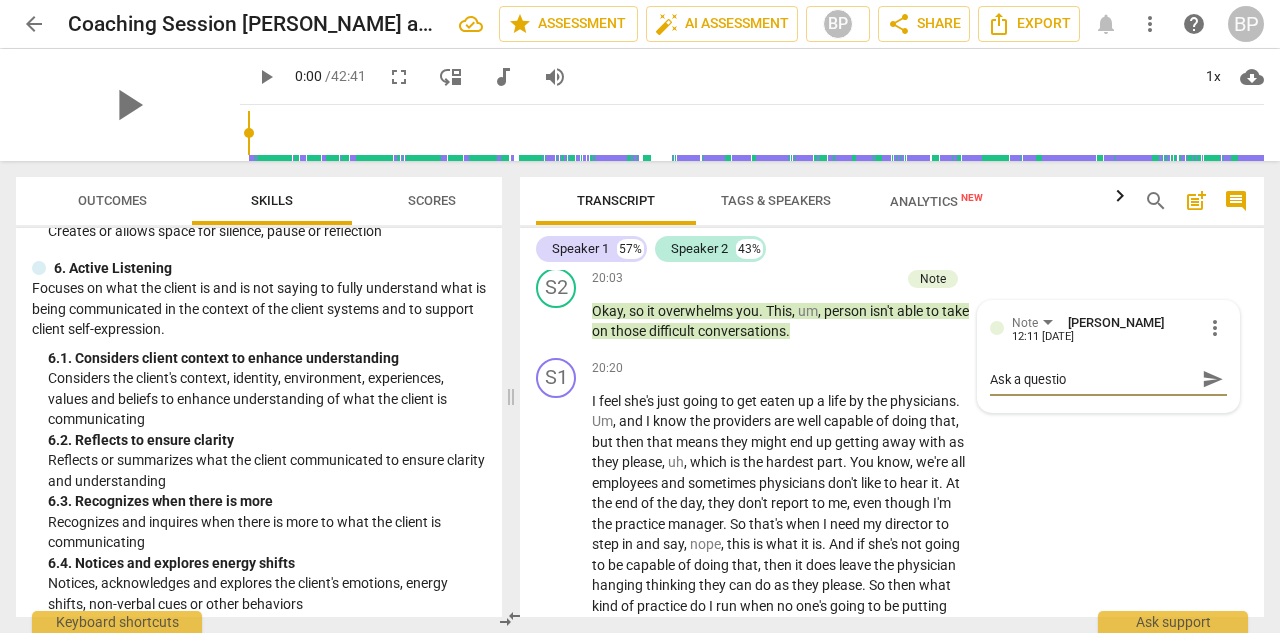 type on "Ask a question" 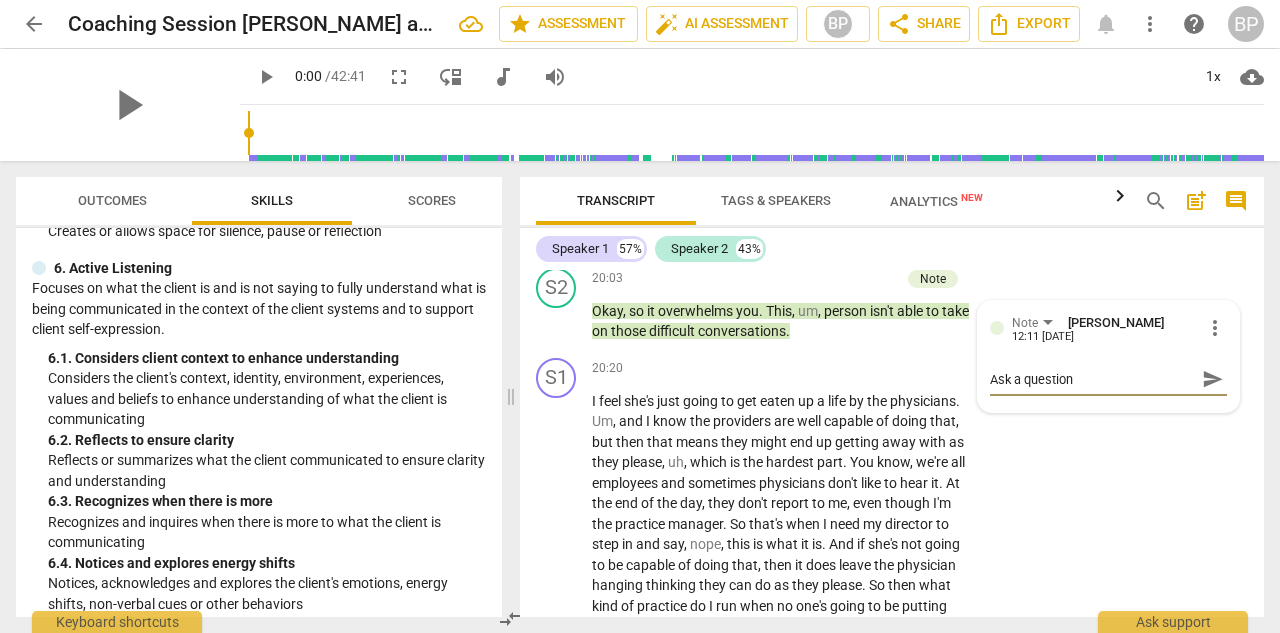 type on "Ask a question," 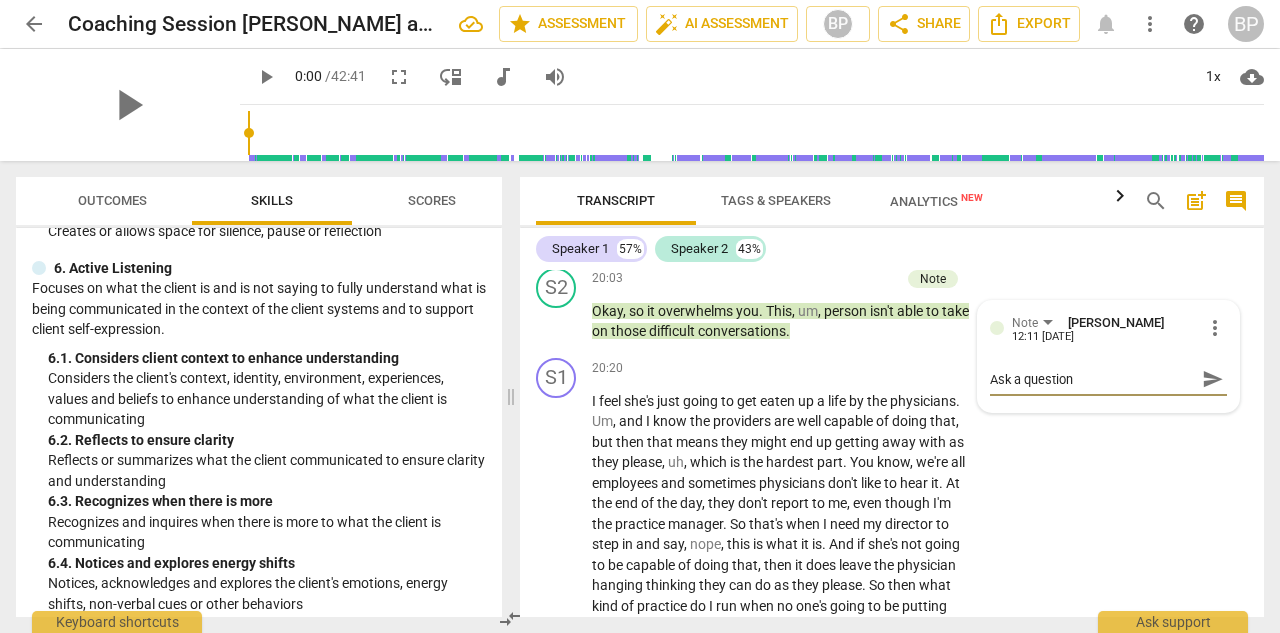 type on "Ask a question," 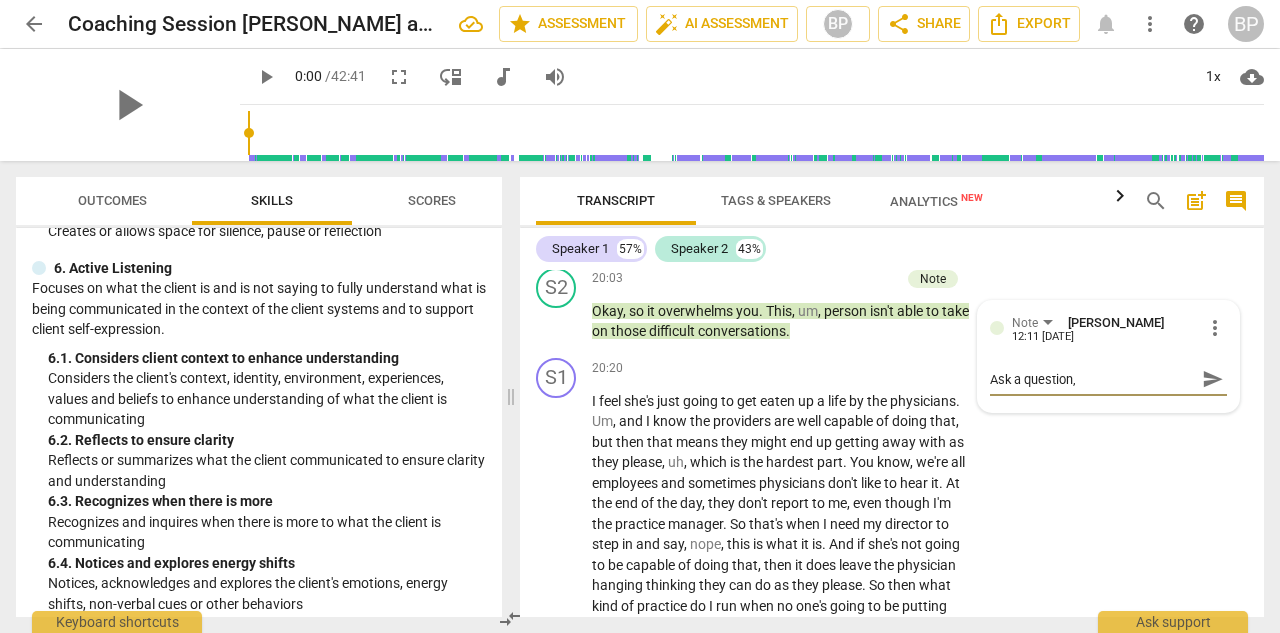 type on "Ask a question," 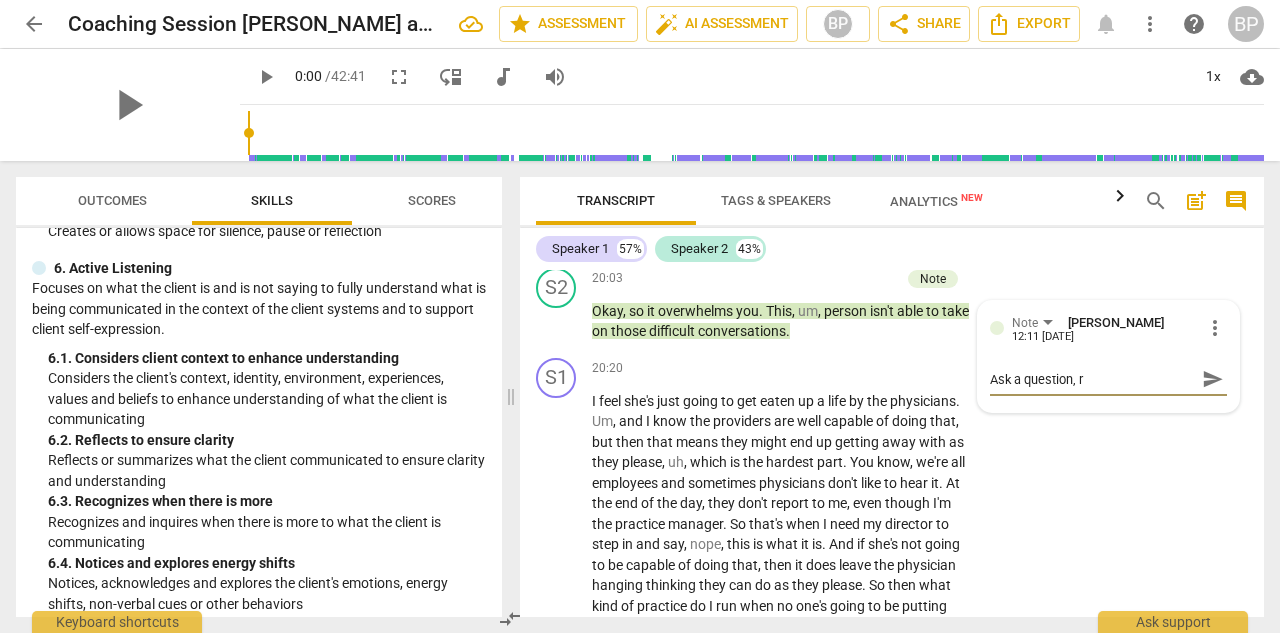 type on "Ask a question," 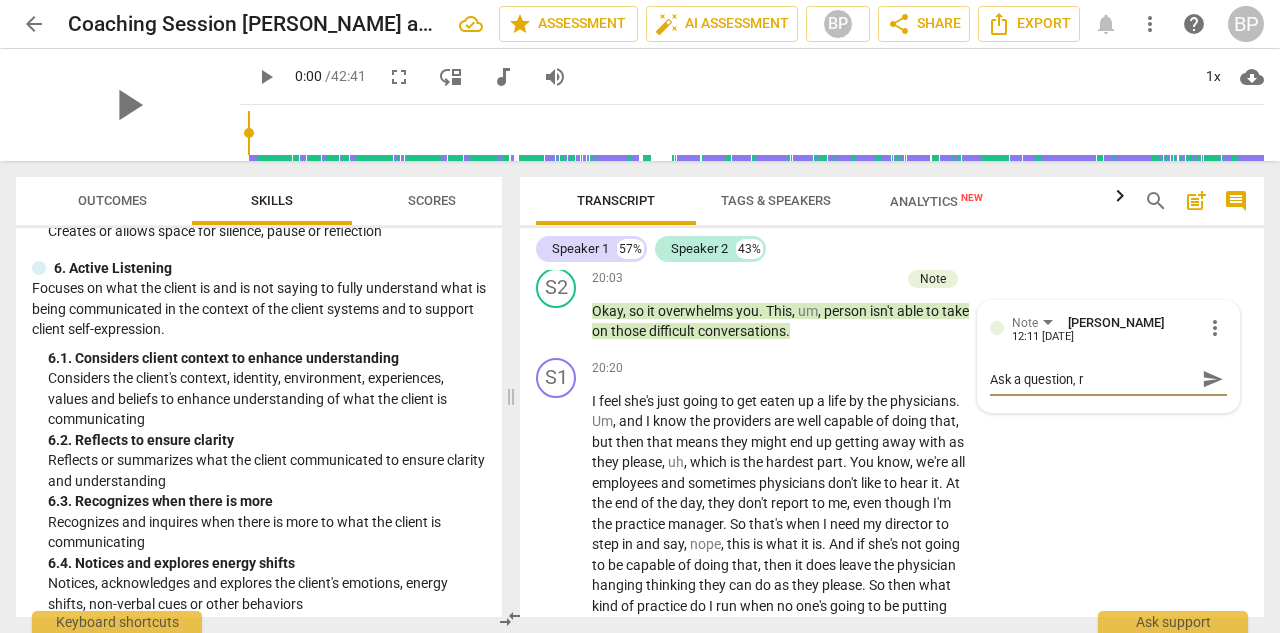 type on "Ask a question," 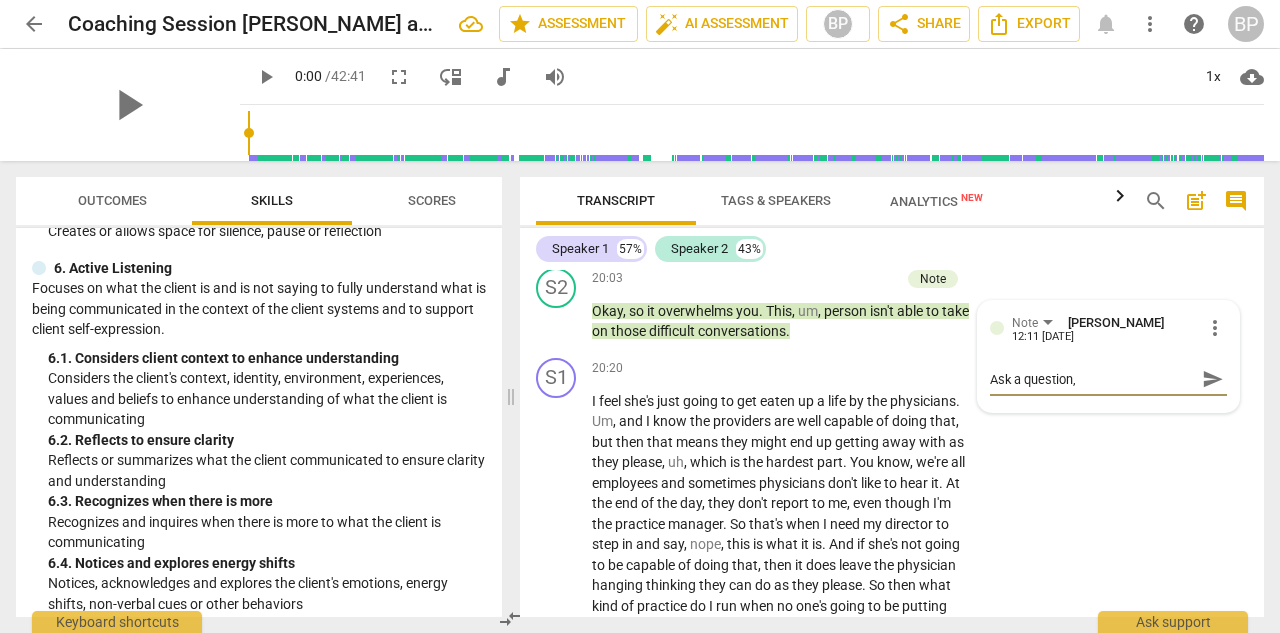 type on "Ask a question," 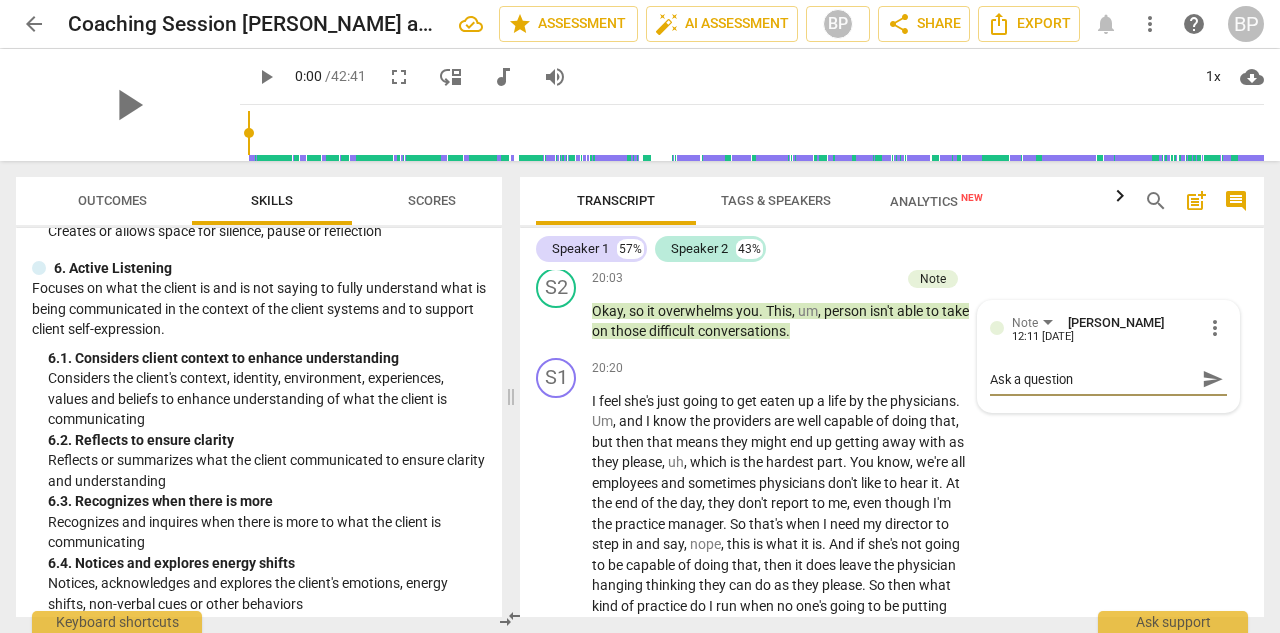 type on "Ask a question" 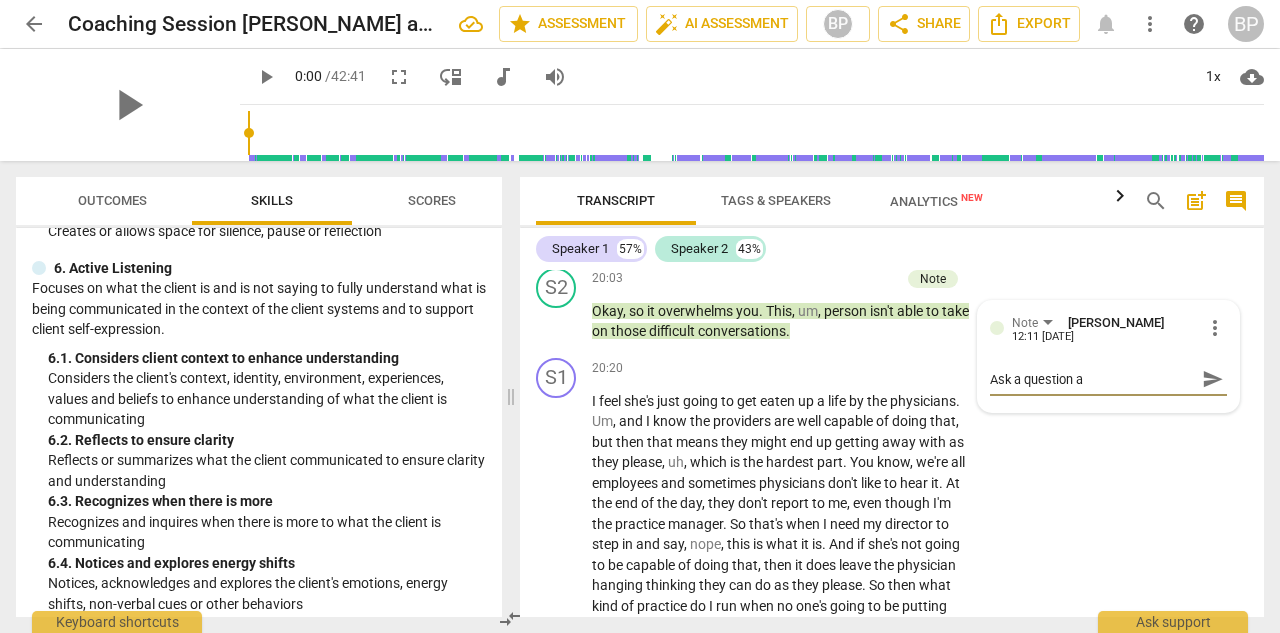 type on "Ask a question at" 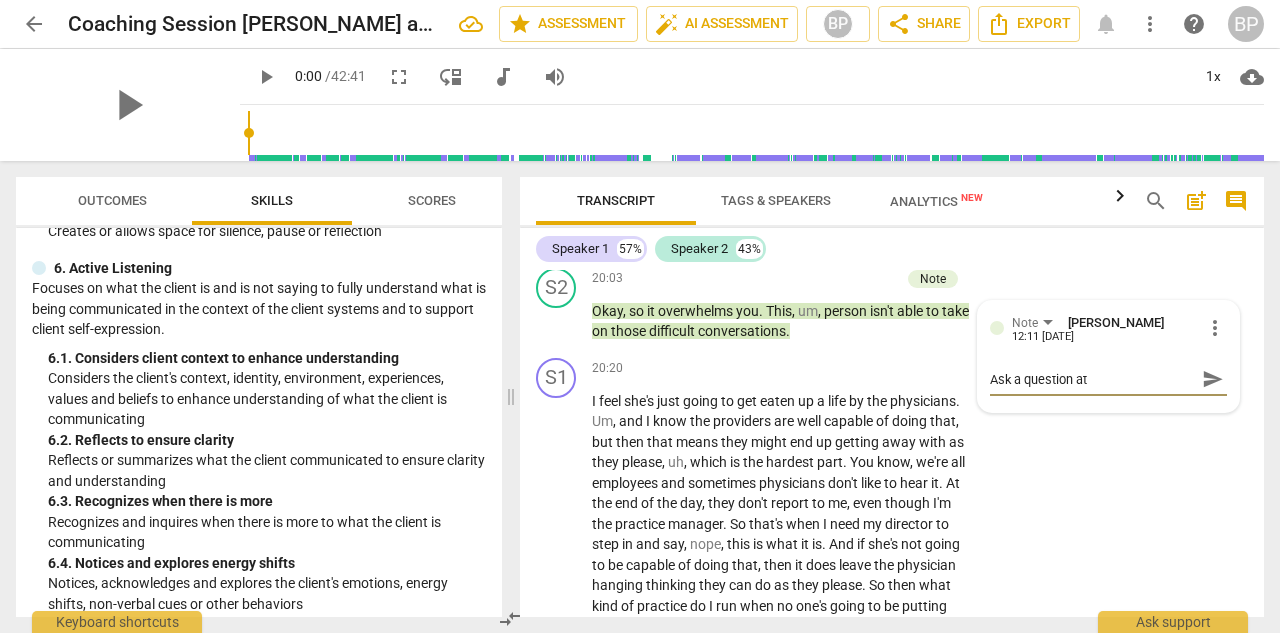 type on "Ask a question ath" 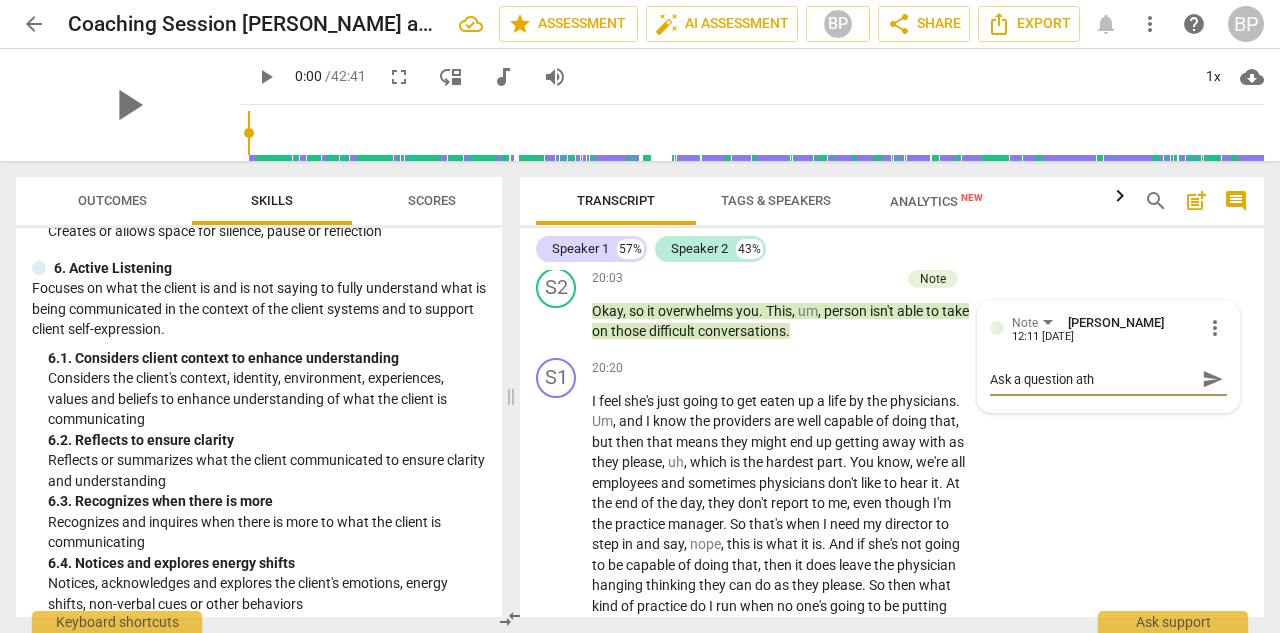 type on "Ask a question athe" 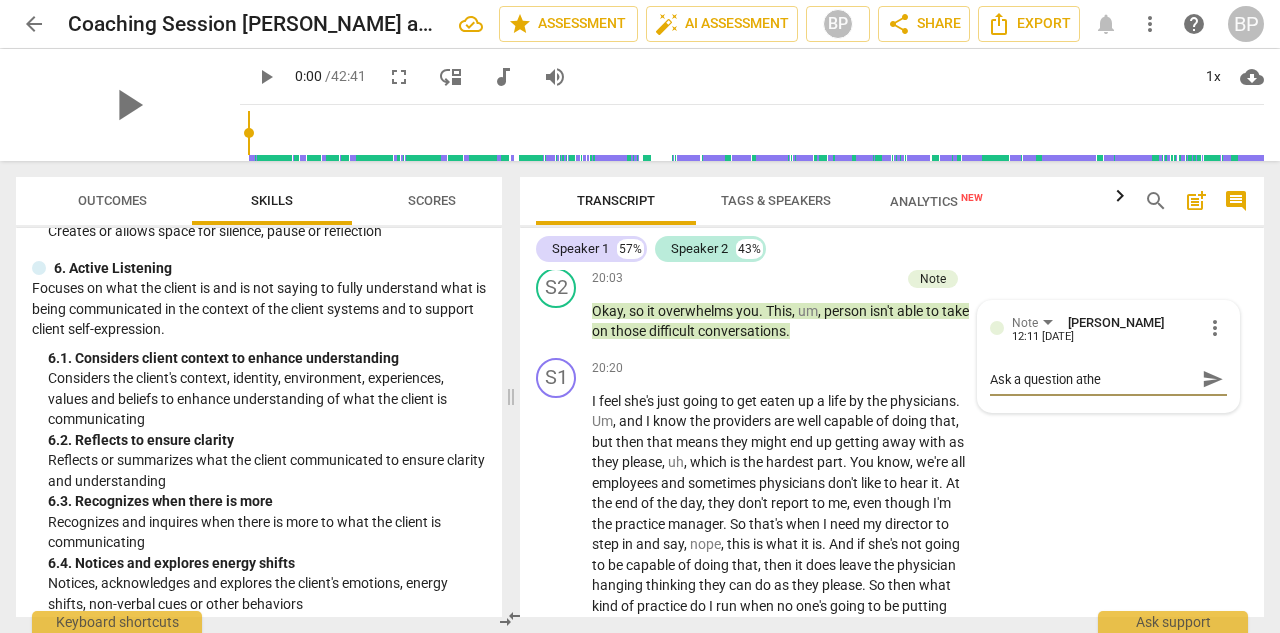 type on "Ask a question ather" 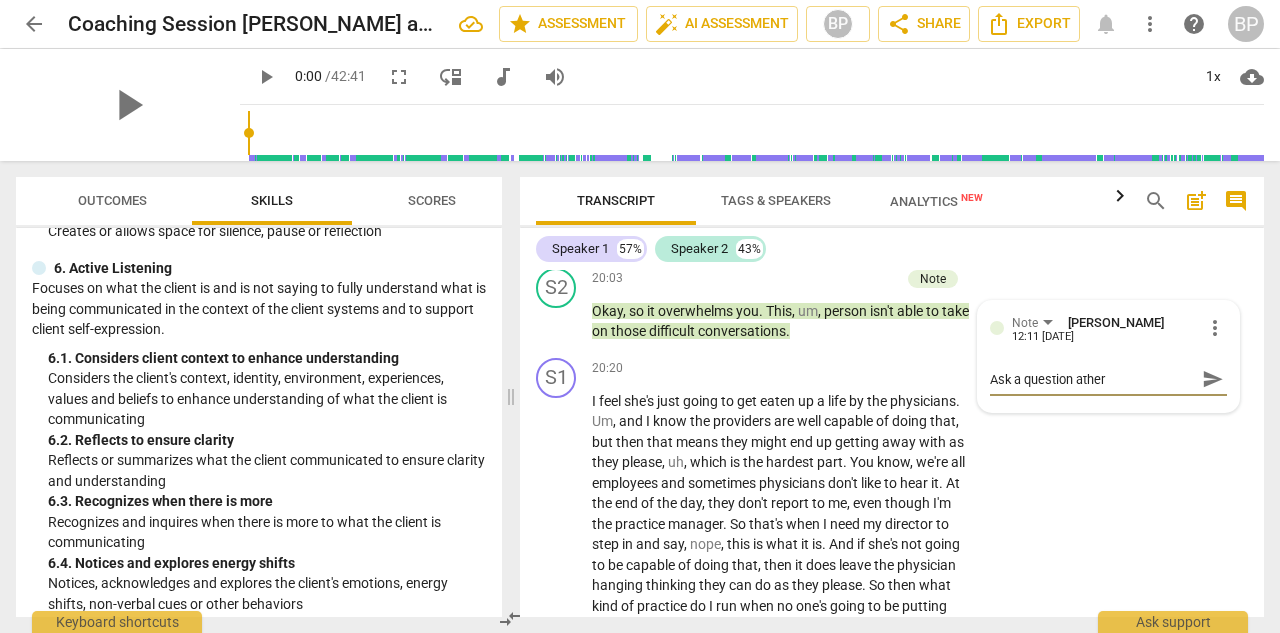 type on "Ask a question athe" 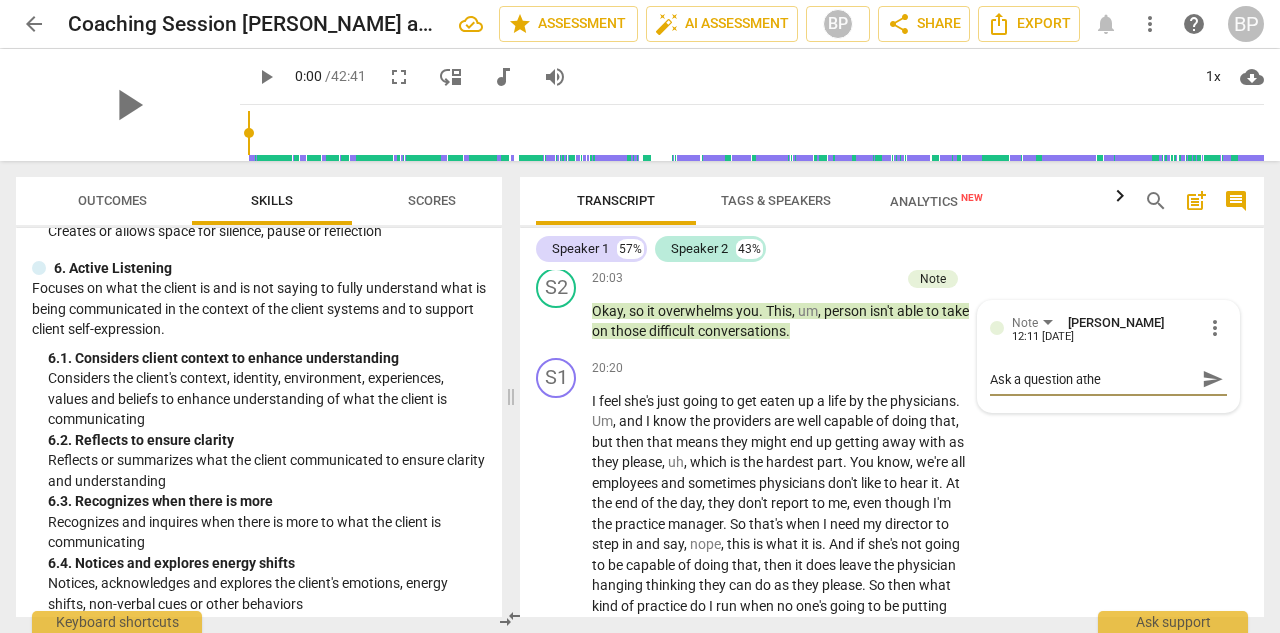type on "Ask a question ath" 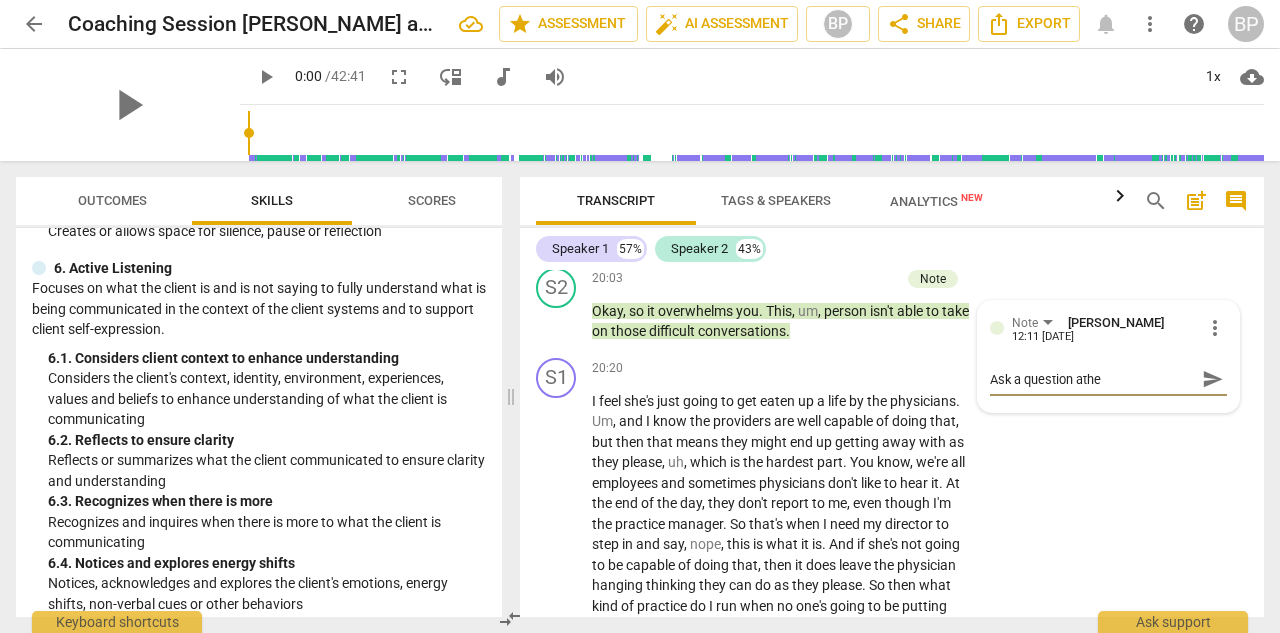type on "Ask a question ath" 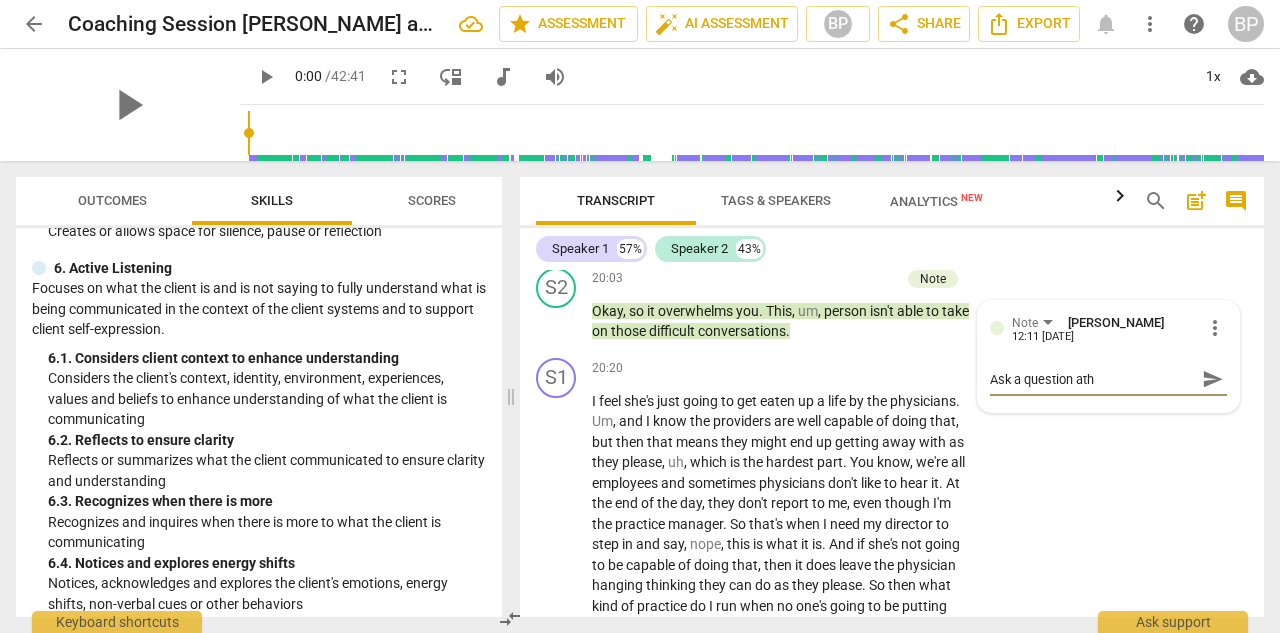 type on "Ask a question at" 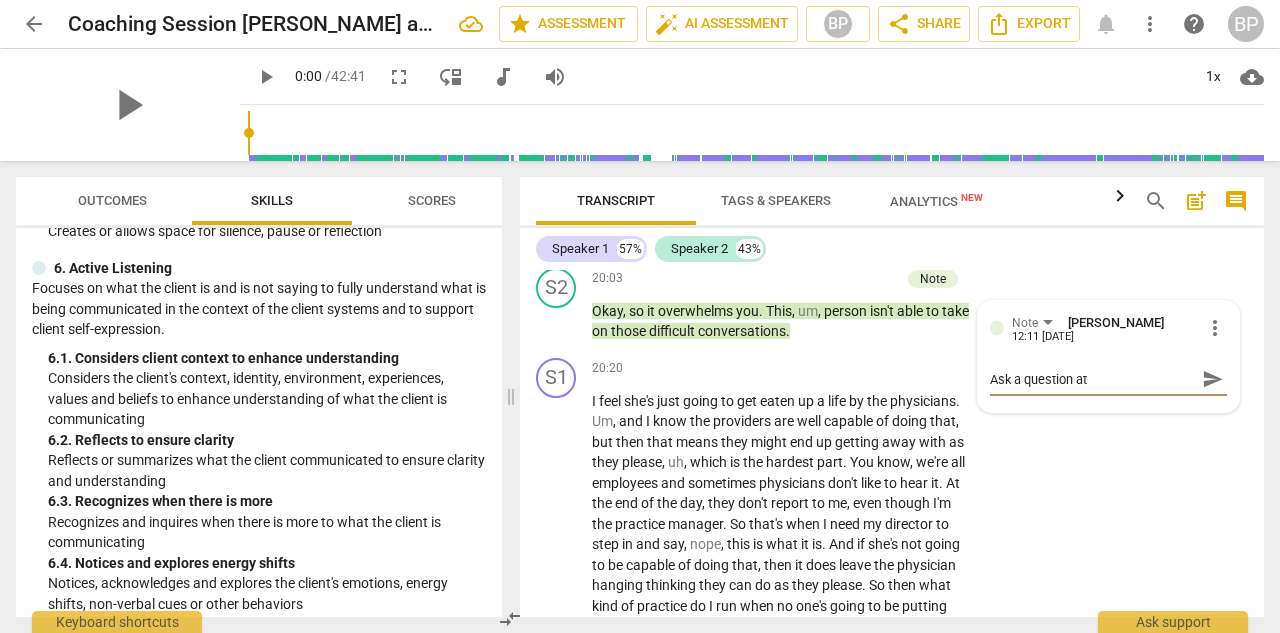 type on "Ask a question a" 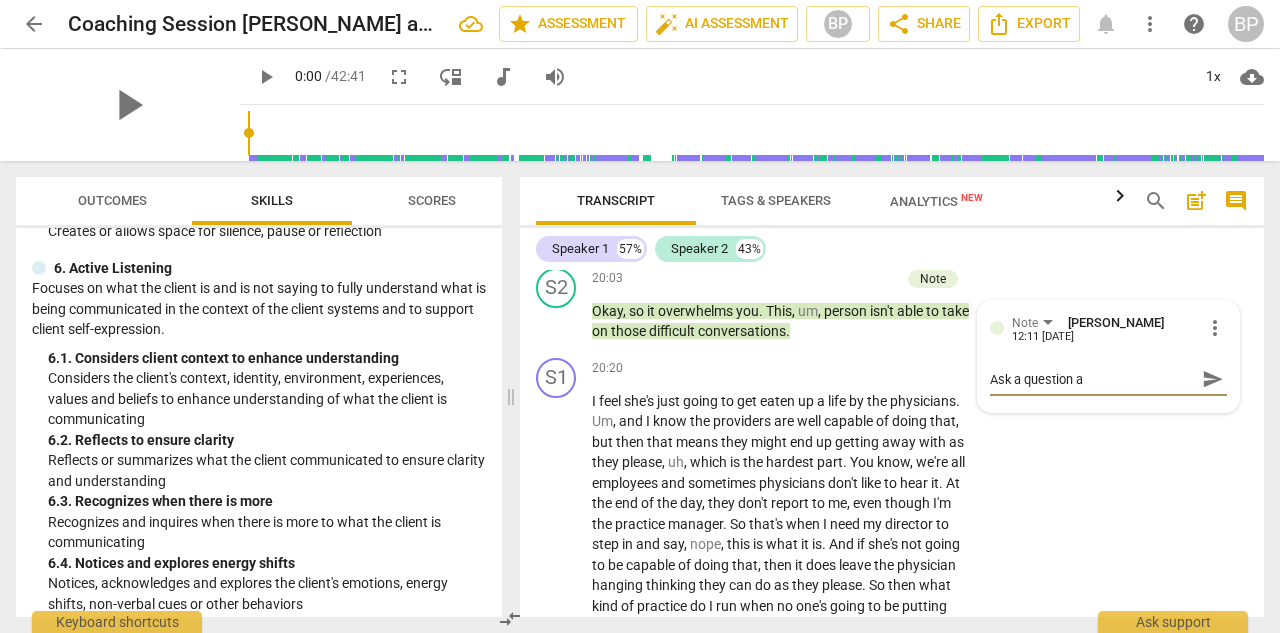 type on "Ask a question" 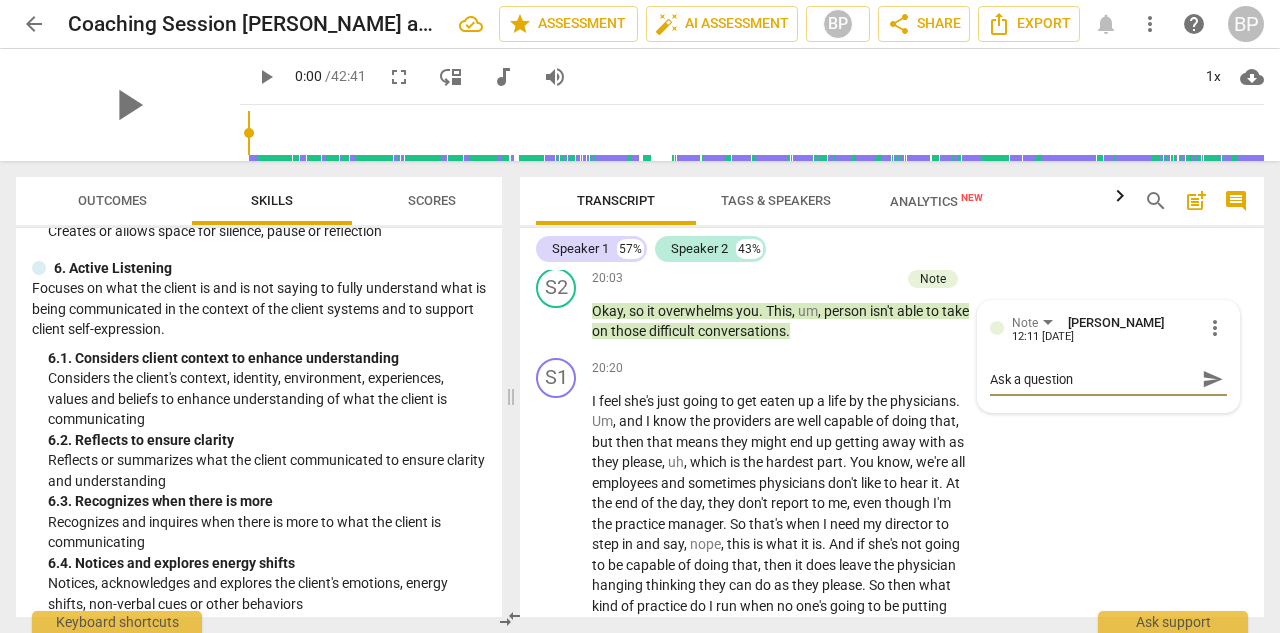 type on "Ask a question r" 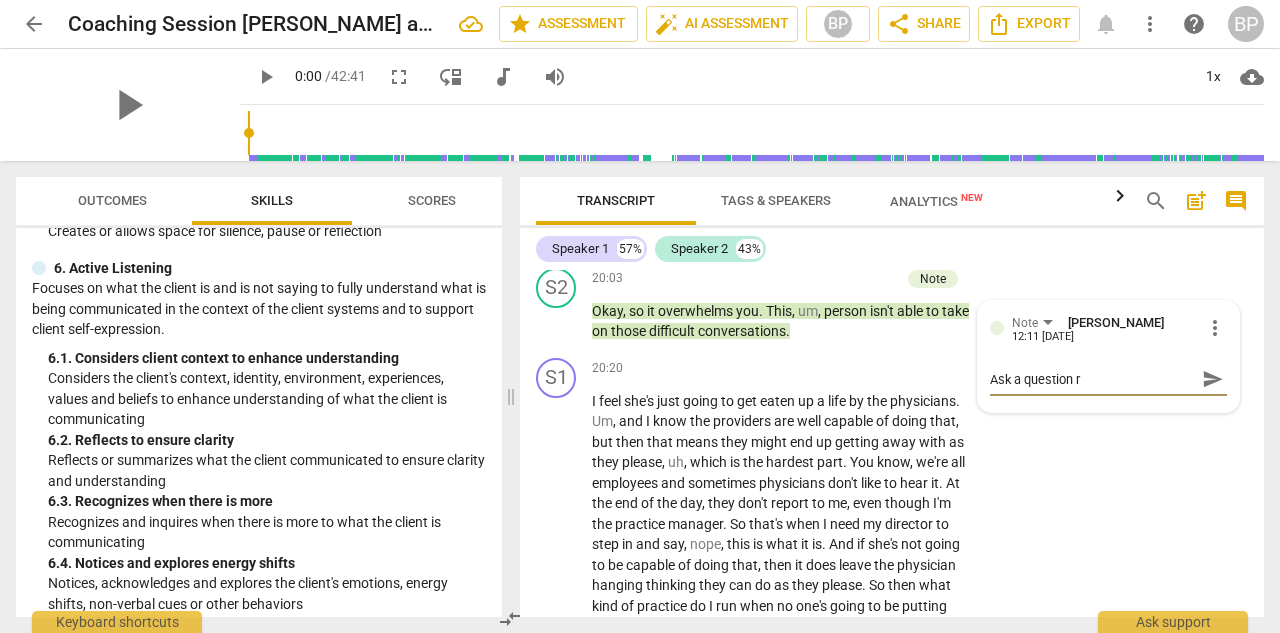 type on "Ask a question ra" 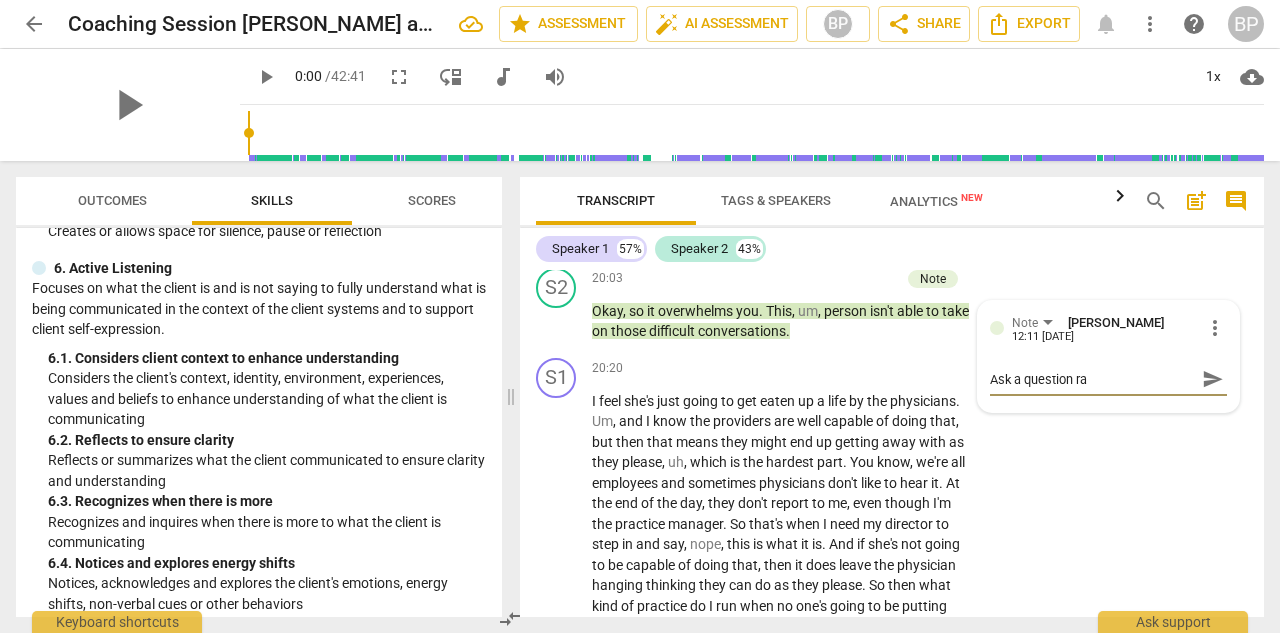 type on "Ask a question rat" 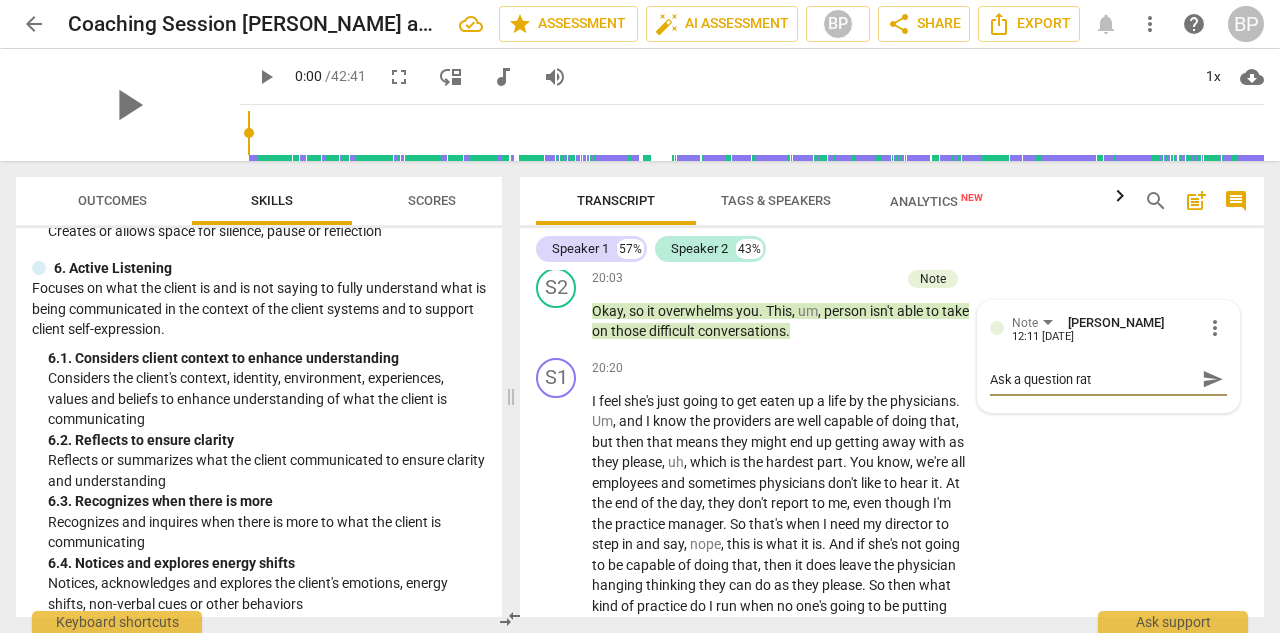 type on "Ask a question [PERSON_NAME]" 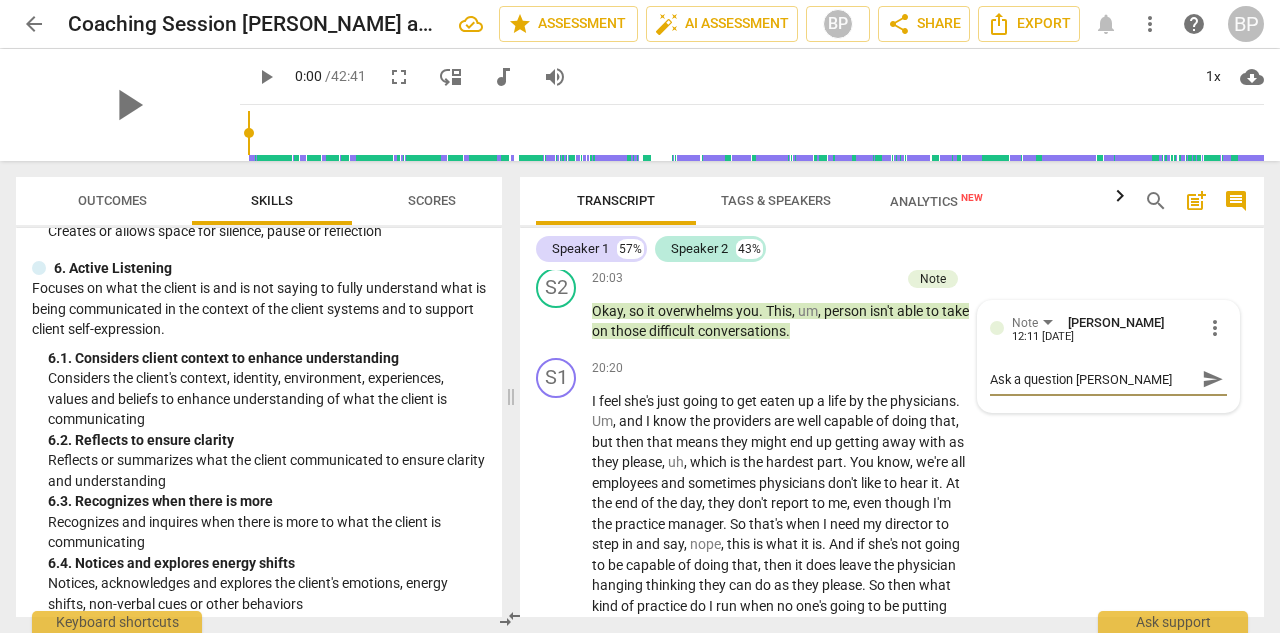 type on "Ask a question [PERSON_NAME]" 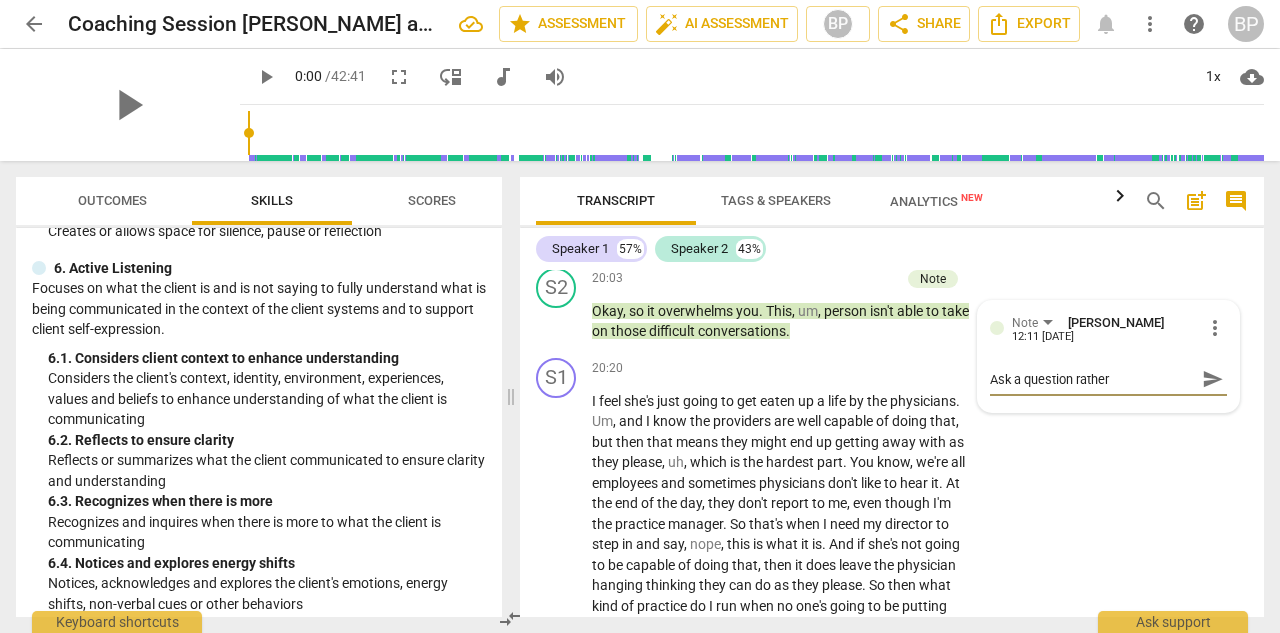 type on "Ask a question rather" 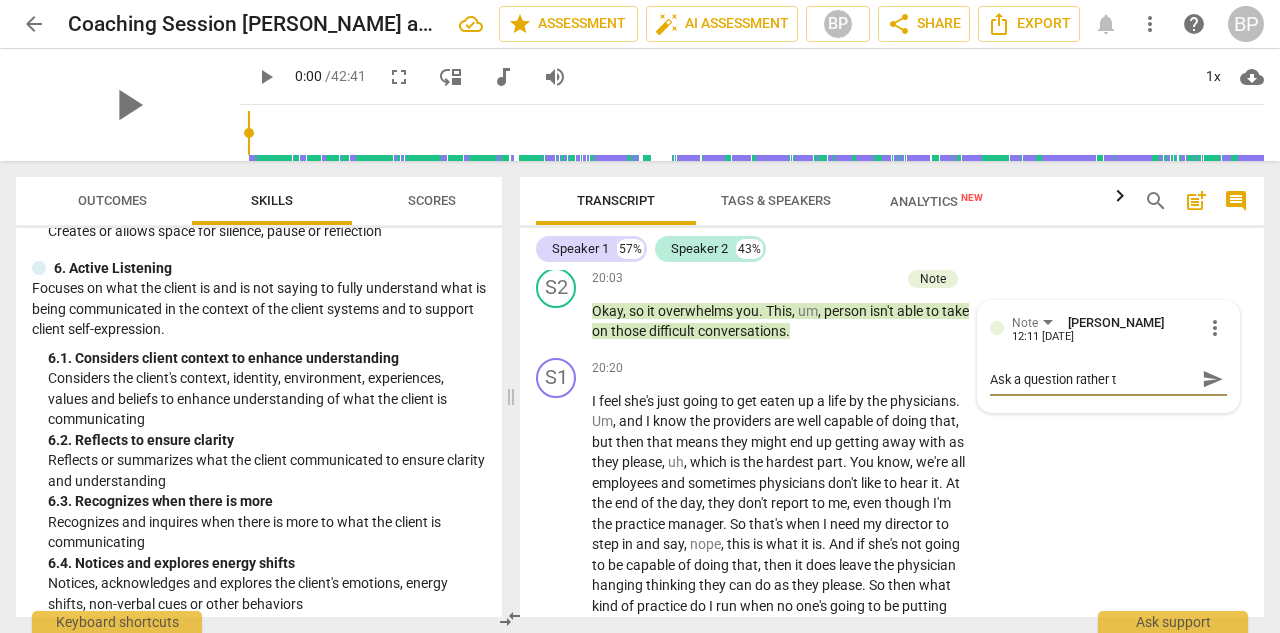 type on "Ask a question rather th" 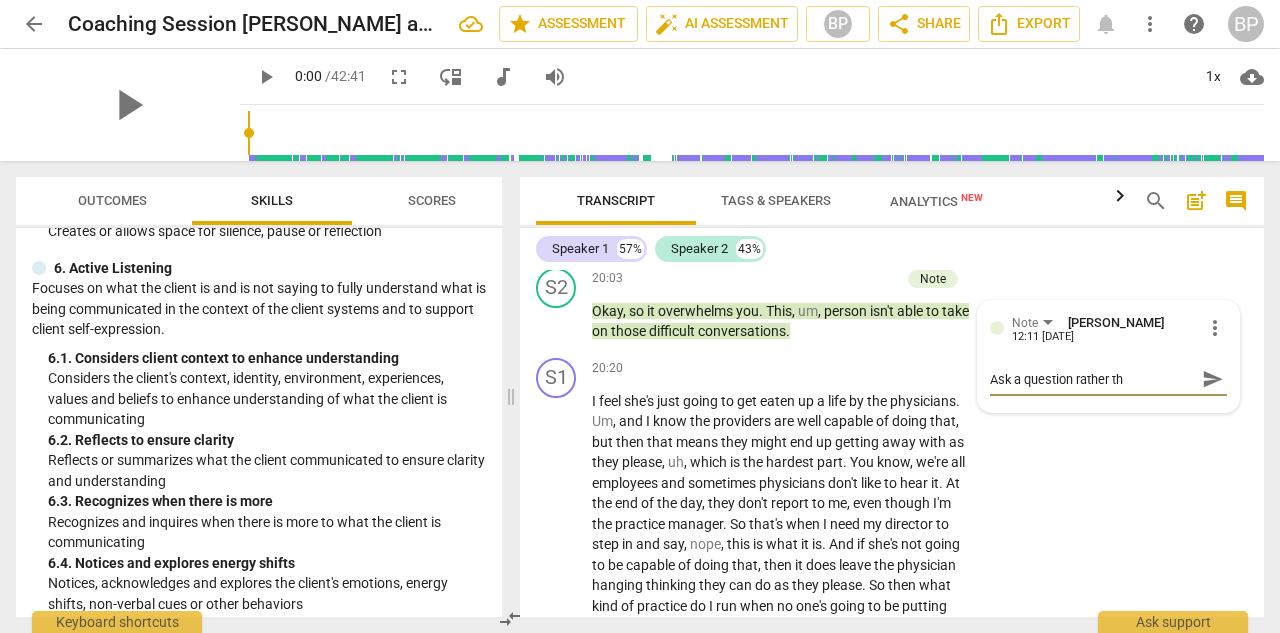 type on "Ask a question rather tha" 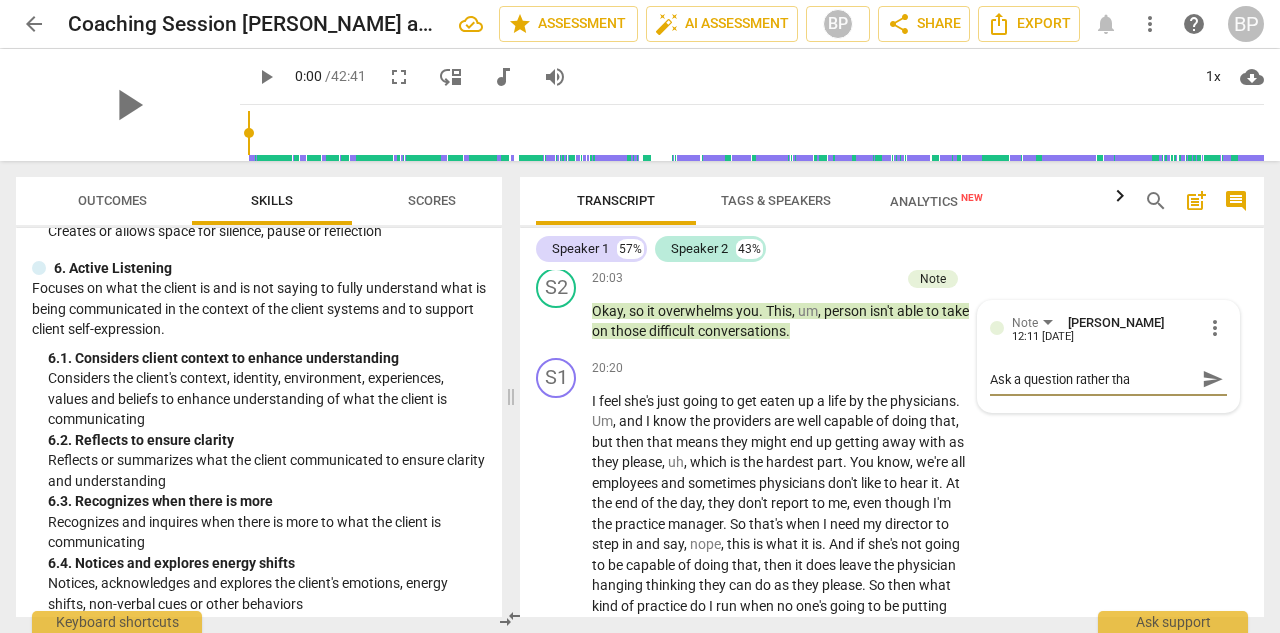 type on "Ask a question rather than" 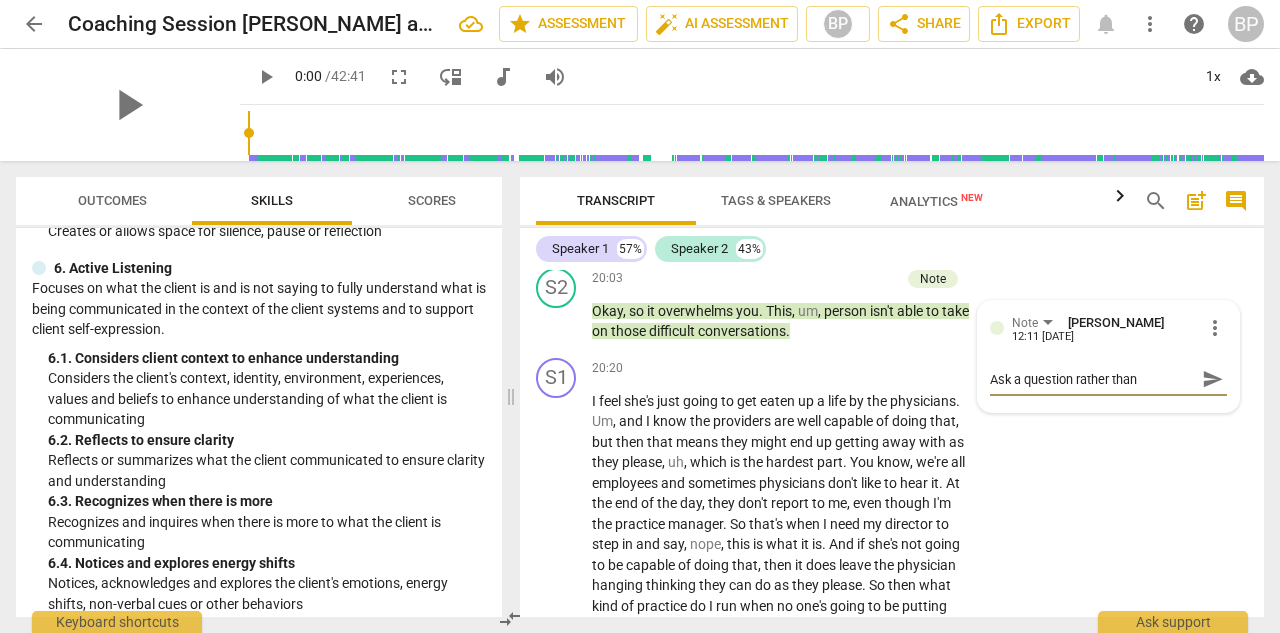 type on "Ask a question rather than" 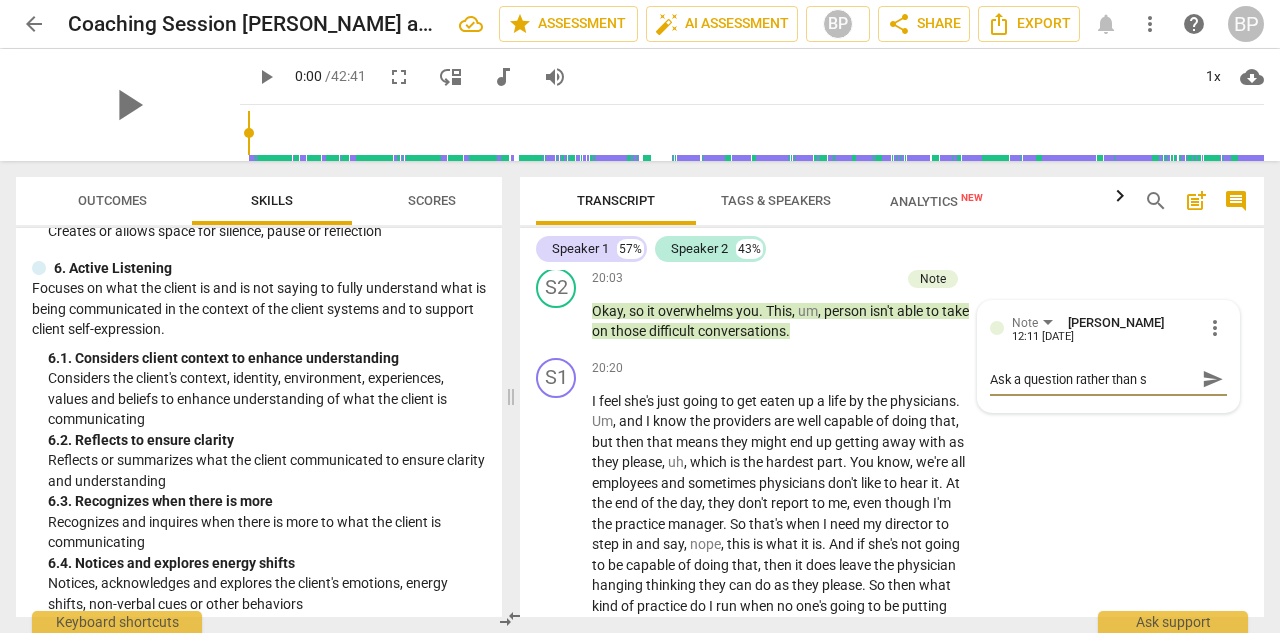 type on "Ask a question rather than su" 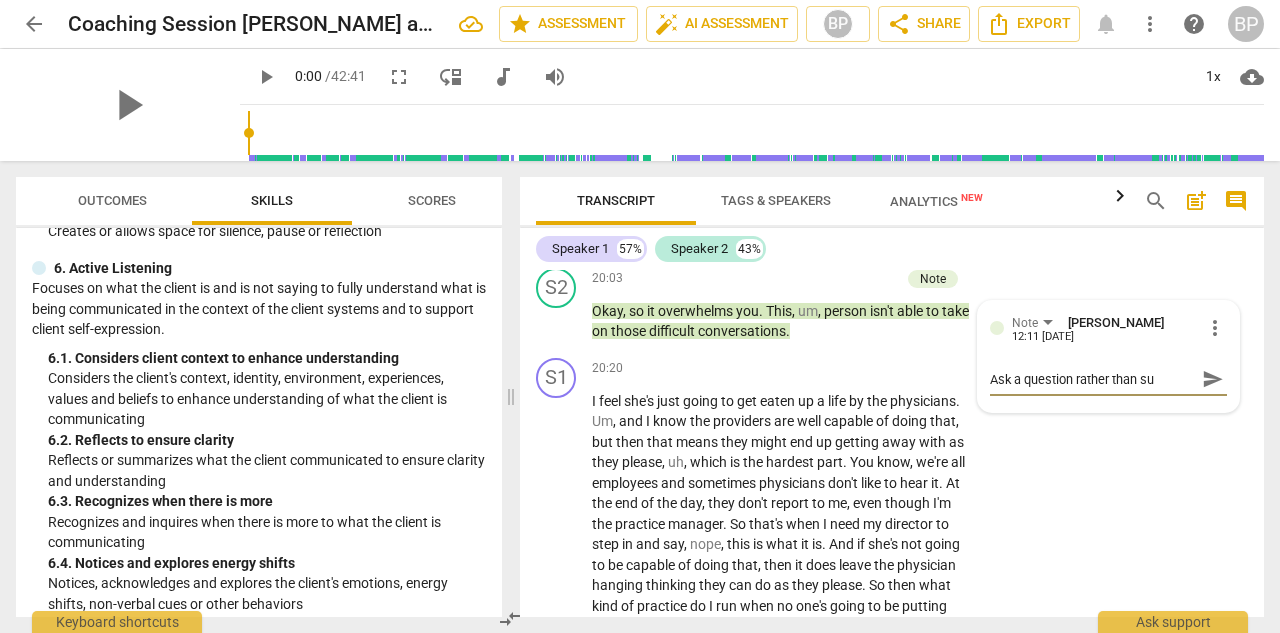 type on "Ask a question rather than sum" 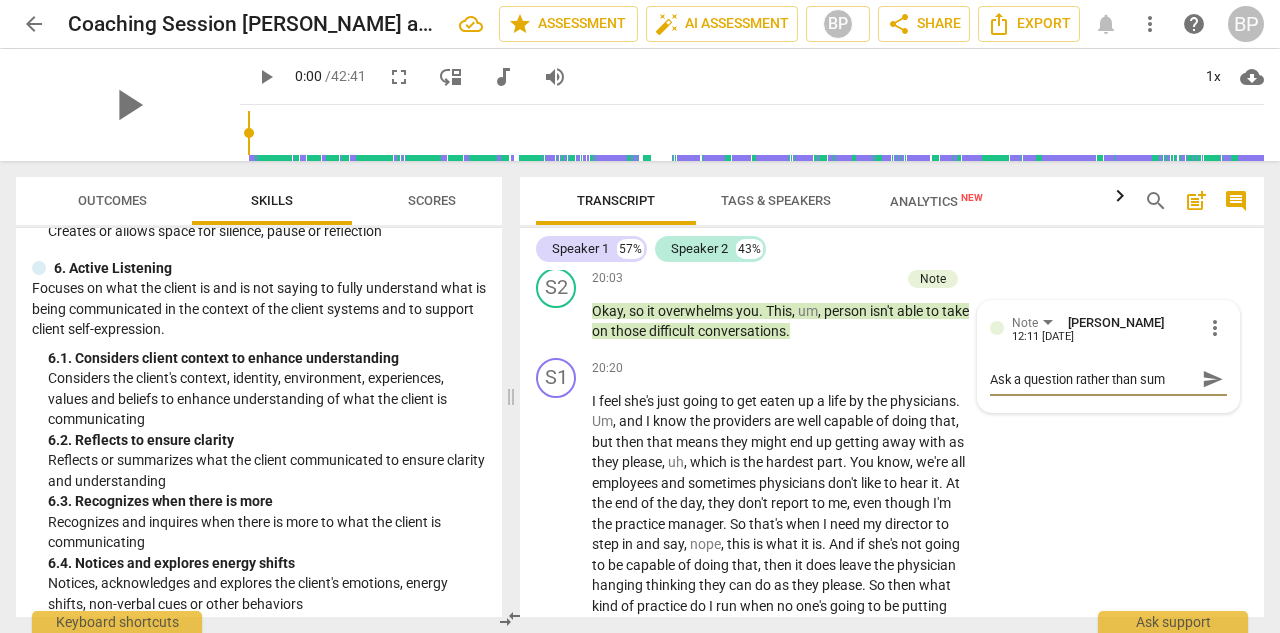 type on "Ask a question rather than summ" 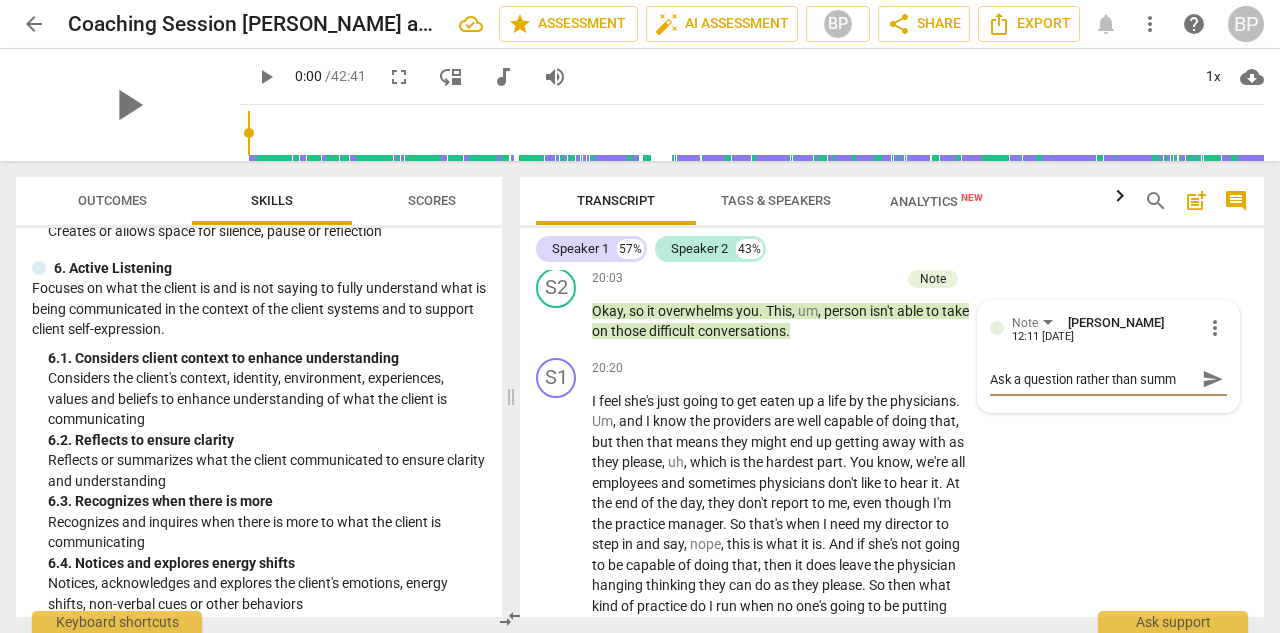 type on "Ask a question rather than summa" 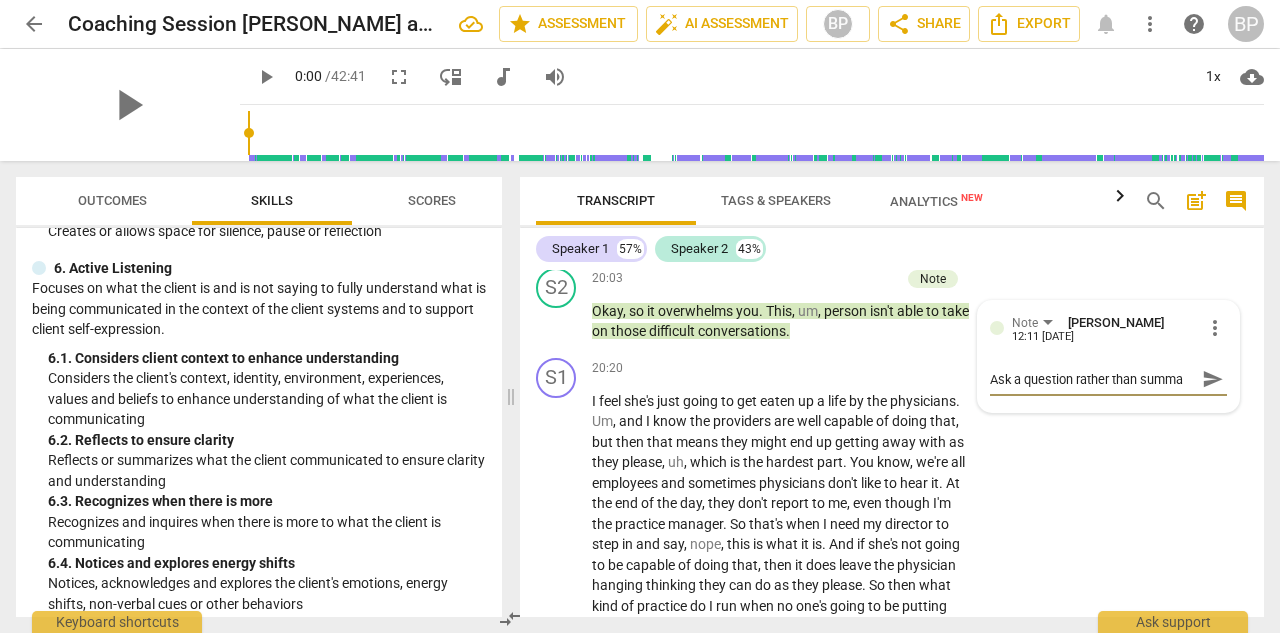 type on "Ask a question rather than [PERSON_NAME]" 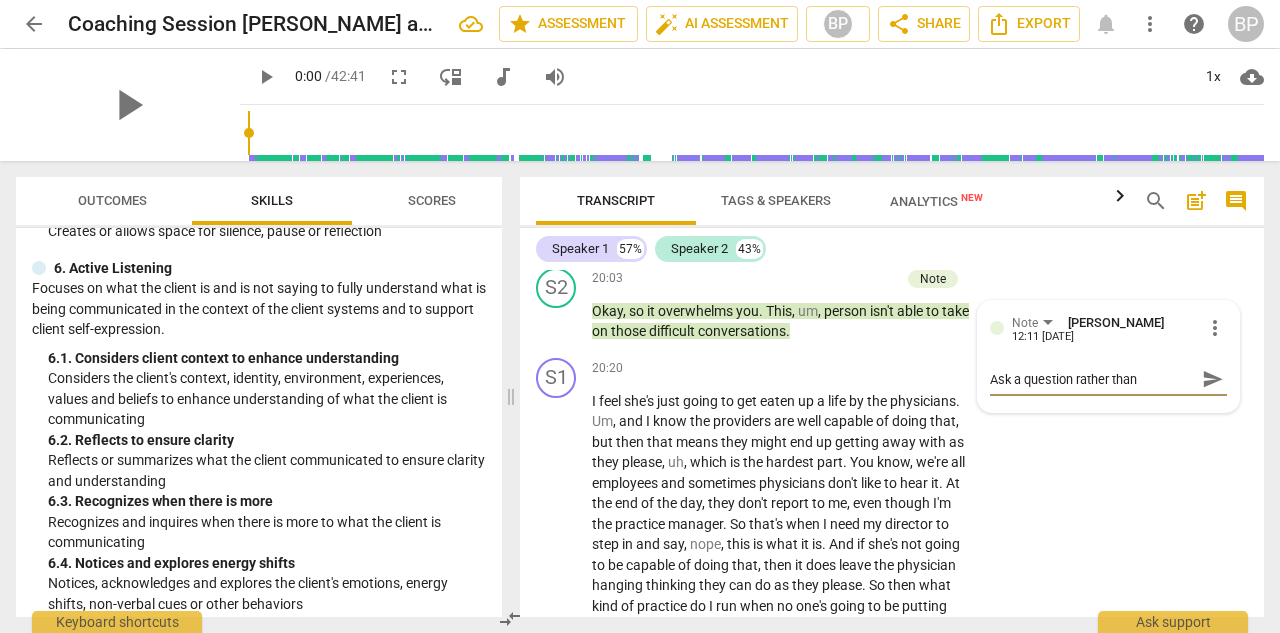 type on "Ask a question rather than summari" 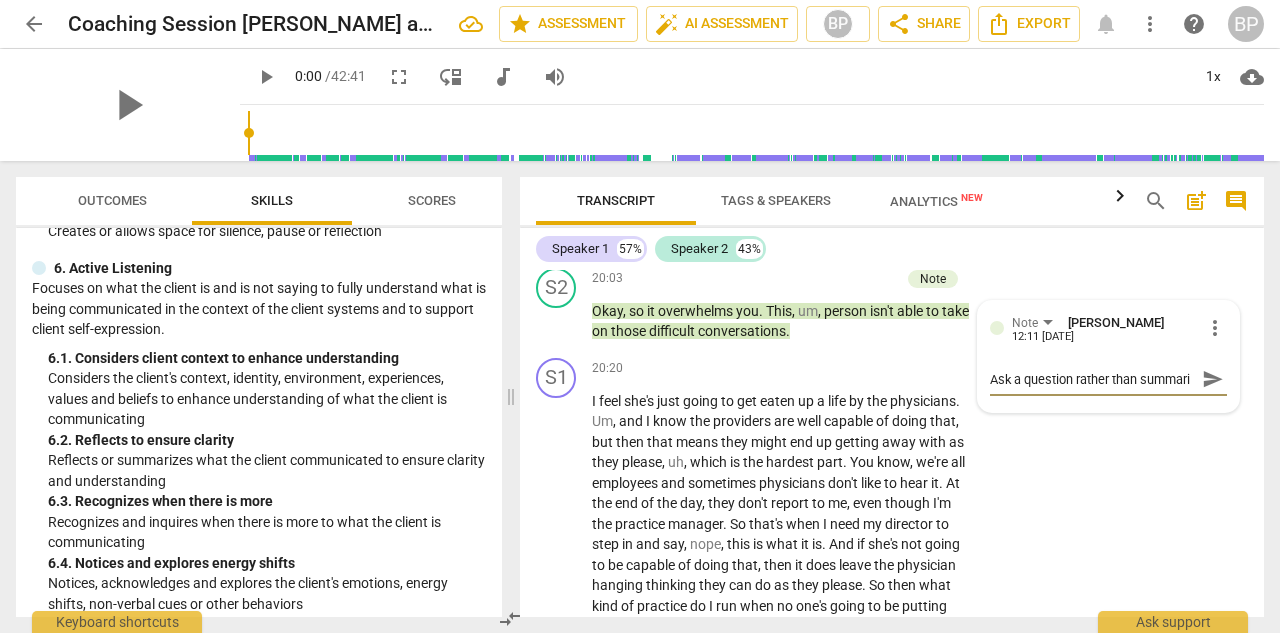 scroll, scrollTop: 18, scrollLeft: 0, axis: vertical 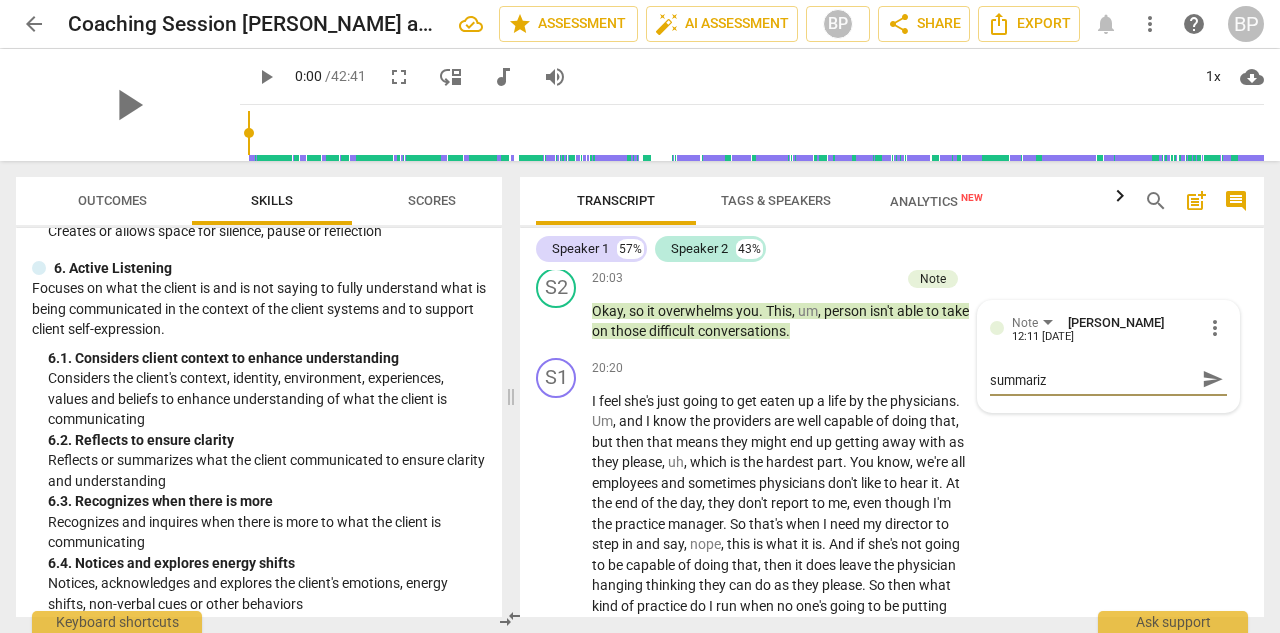 type on "Ask a question rather than summarizi" 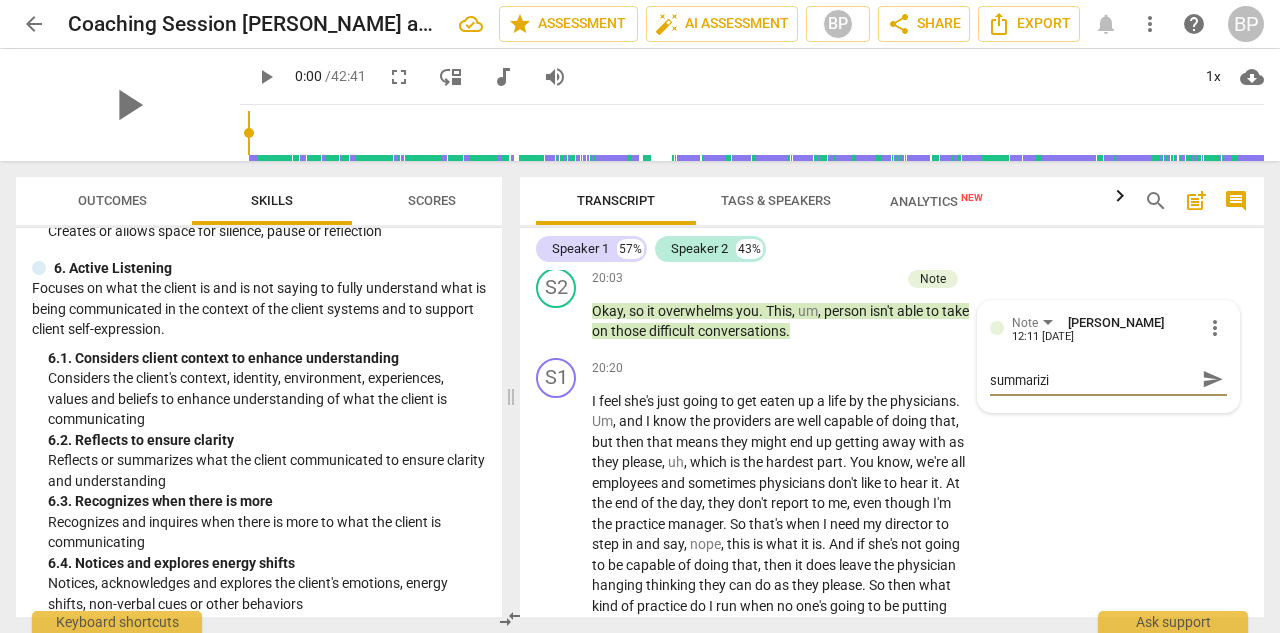 type on "Ask a question rather than summarizin" 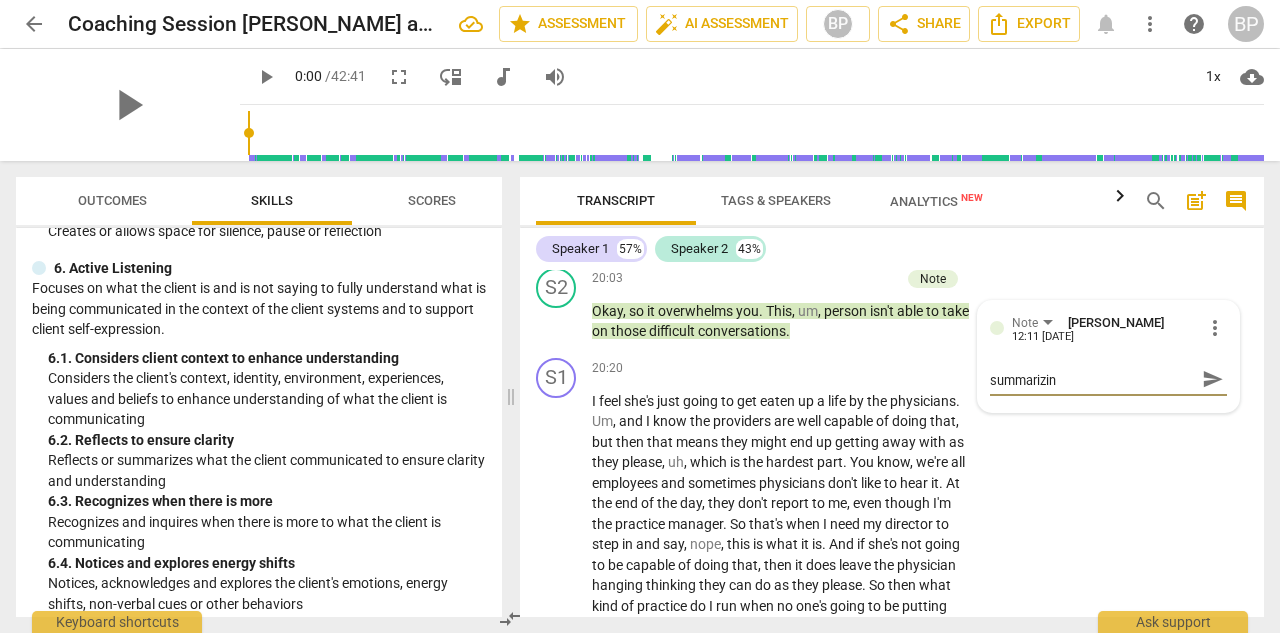 type on "Ask a question rather than summarizing" 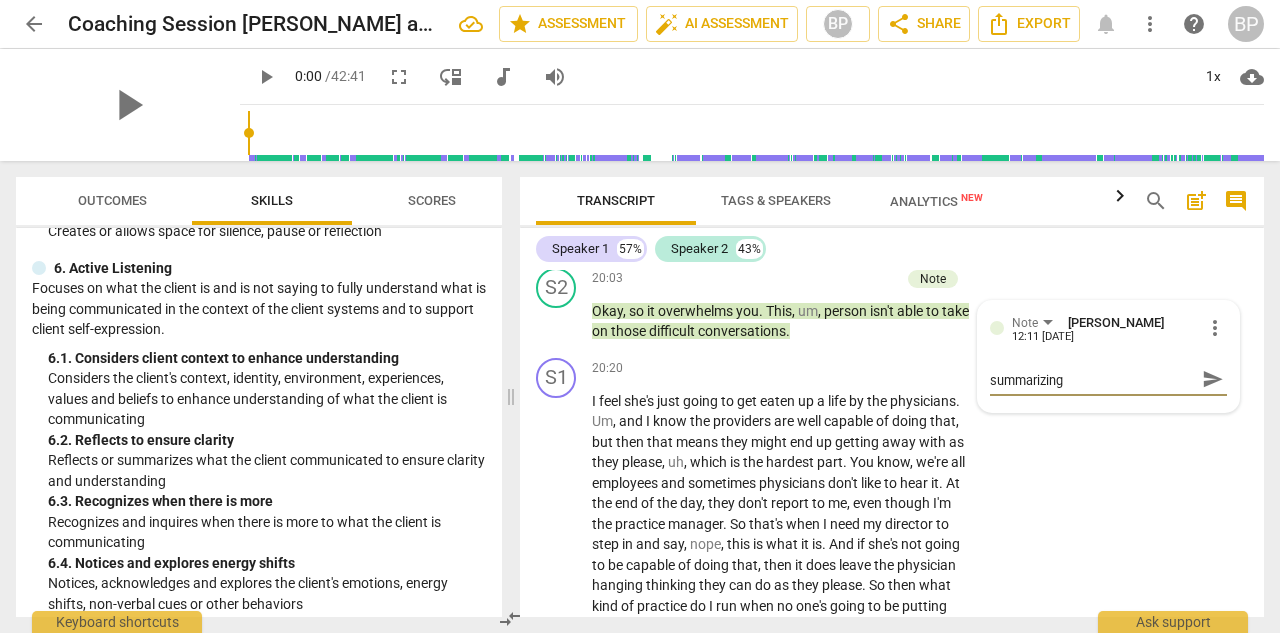 type on "Ask a question rather than summarizing" 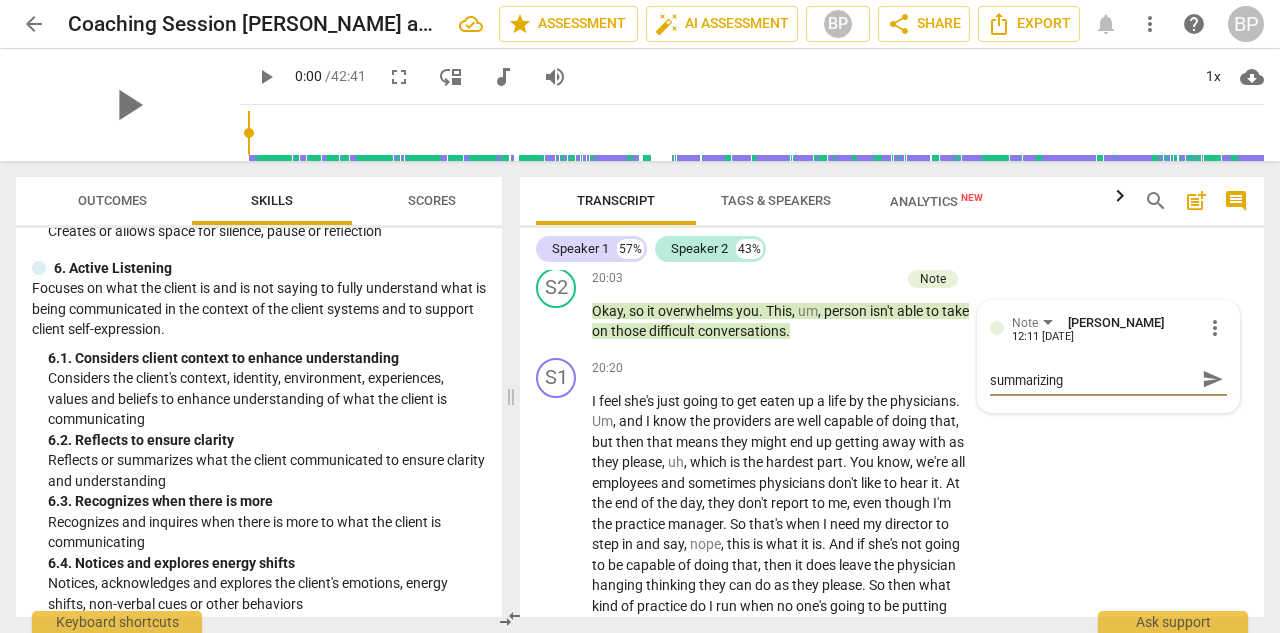 type on "Ask a question rather than summarizing h" 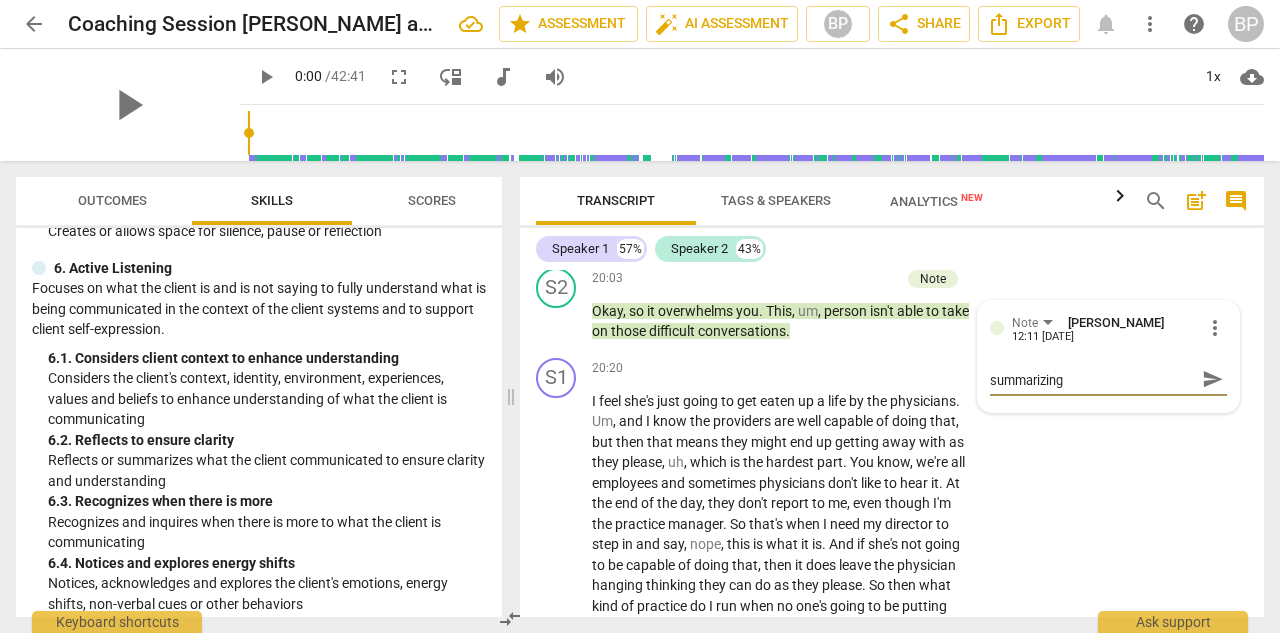 type on "Ask a question rather than summarizing h" 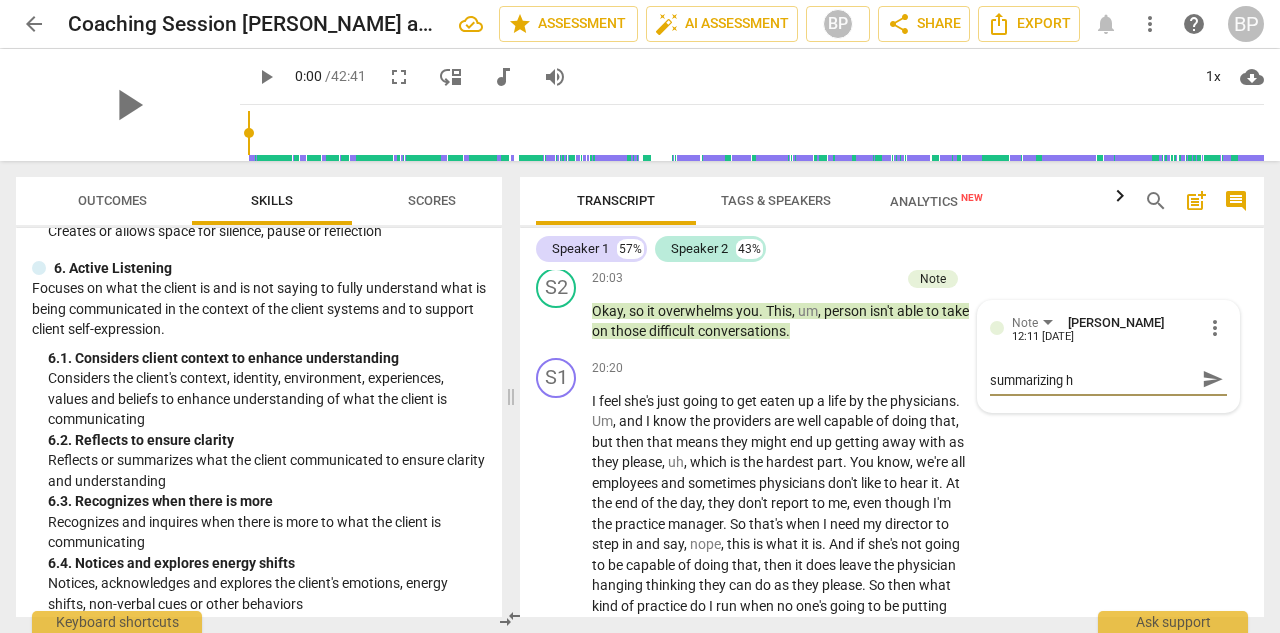 scroll, scrollTop: 0, scrollLeft: 0, axis: both 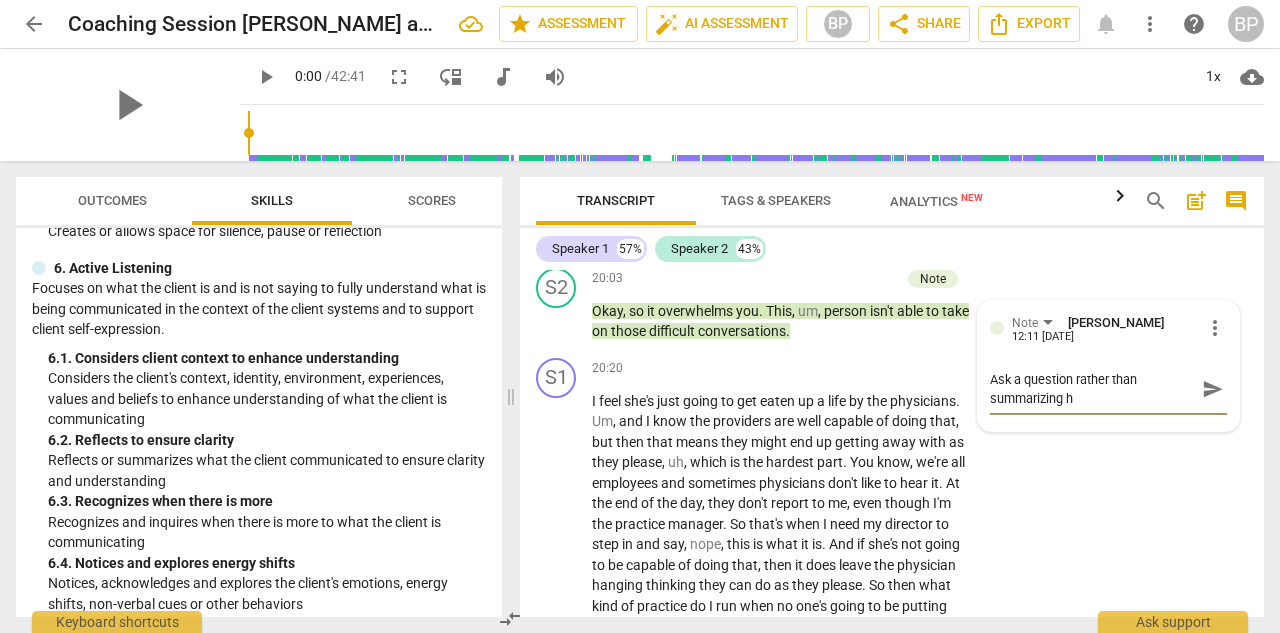 type on "Ask a question rather than summarizing he" 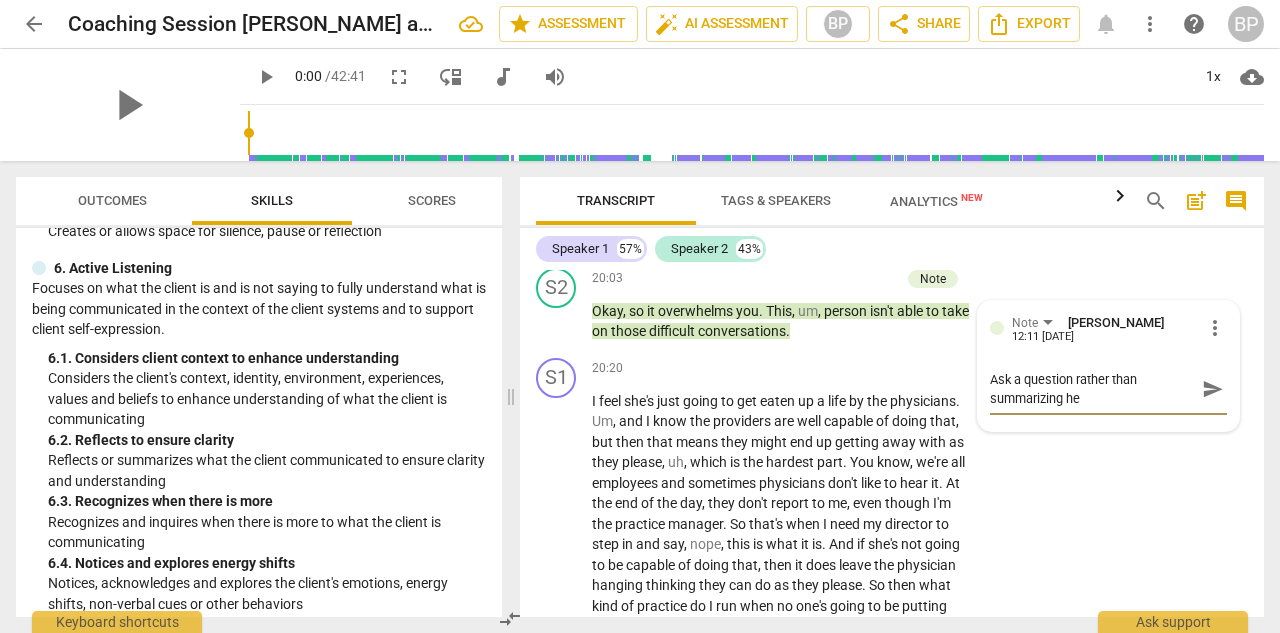 type on "Ask a question rather than summarizing her" 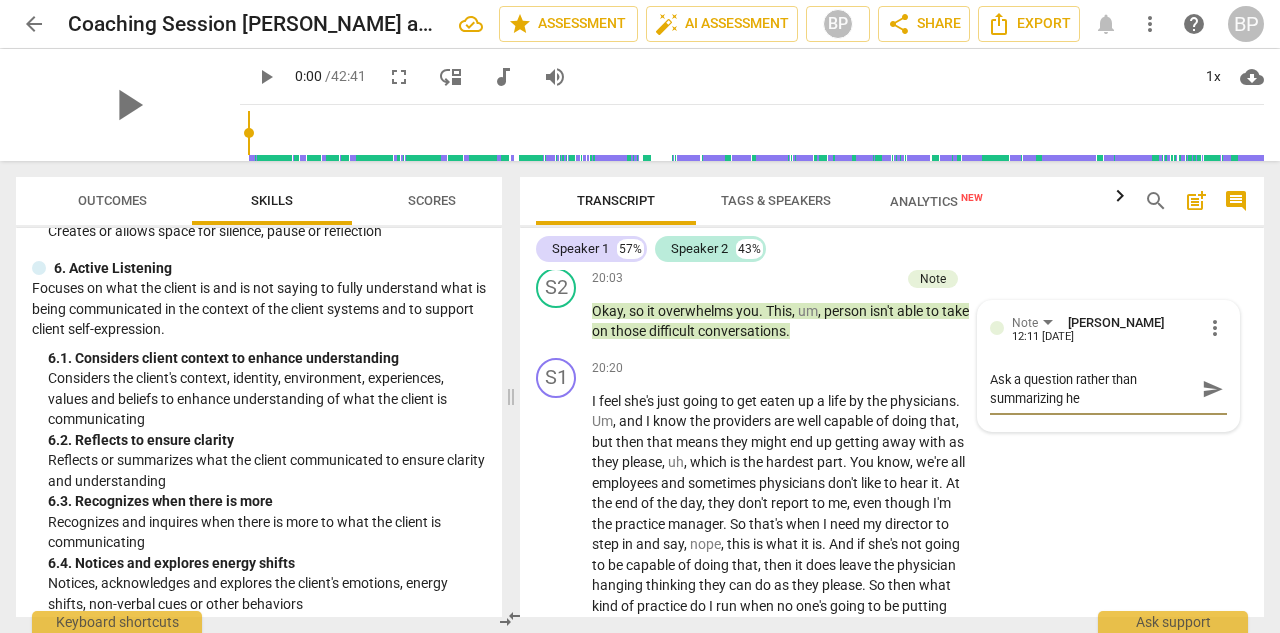 type on "Ask a question rather than summarizing her" 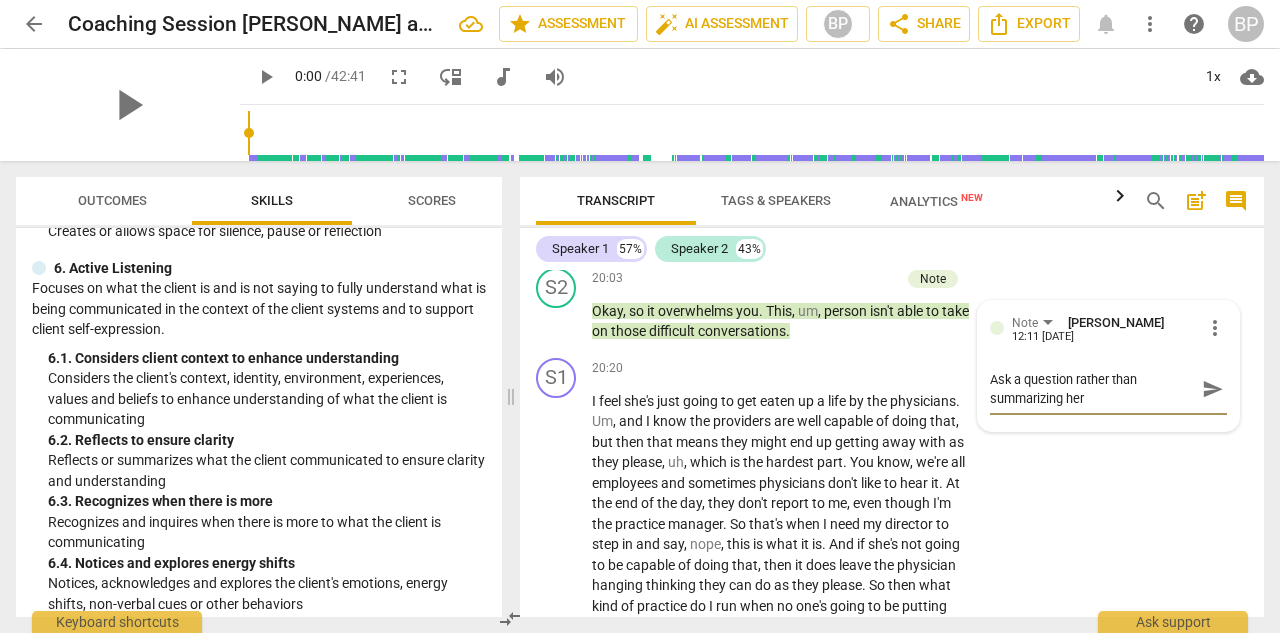 type on "Ask a question rather than summarizing her" 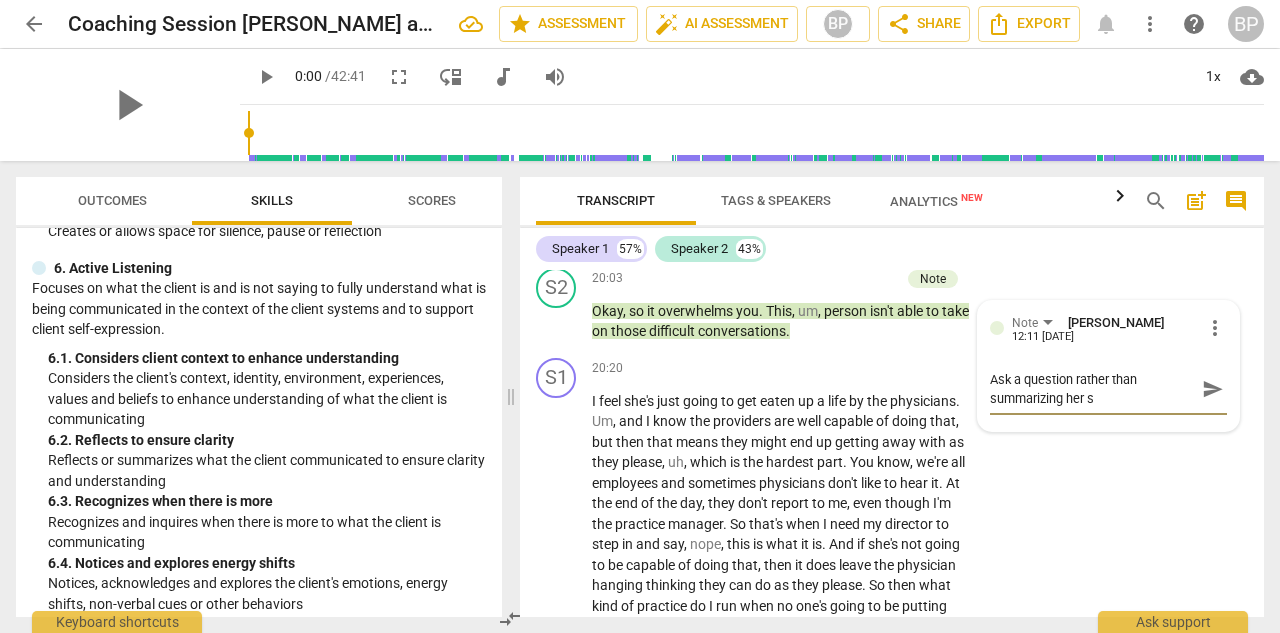 type on "Ask a question rather than summarizing her st" 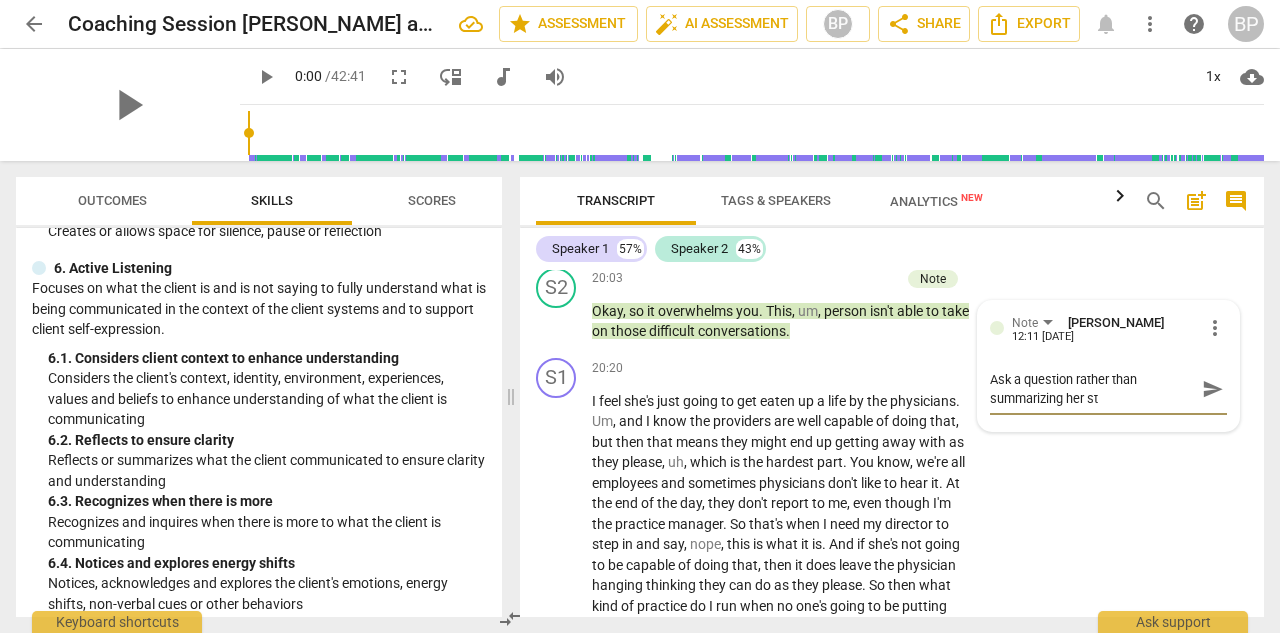 type on "Ask a question rather than summarizing her sta" 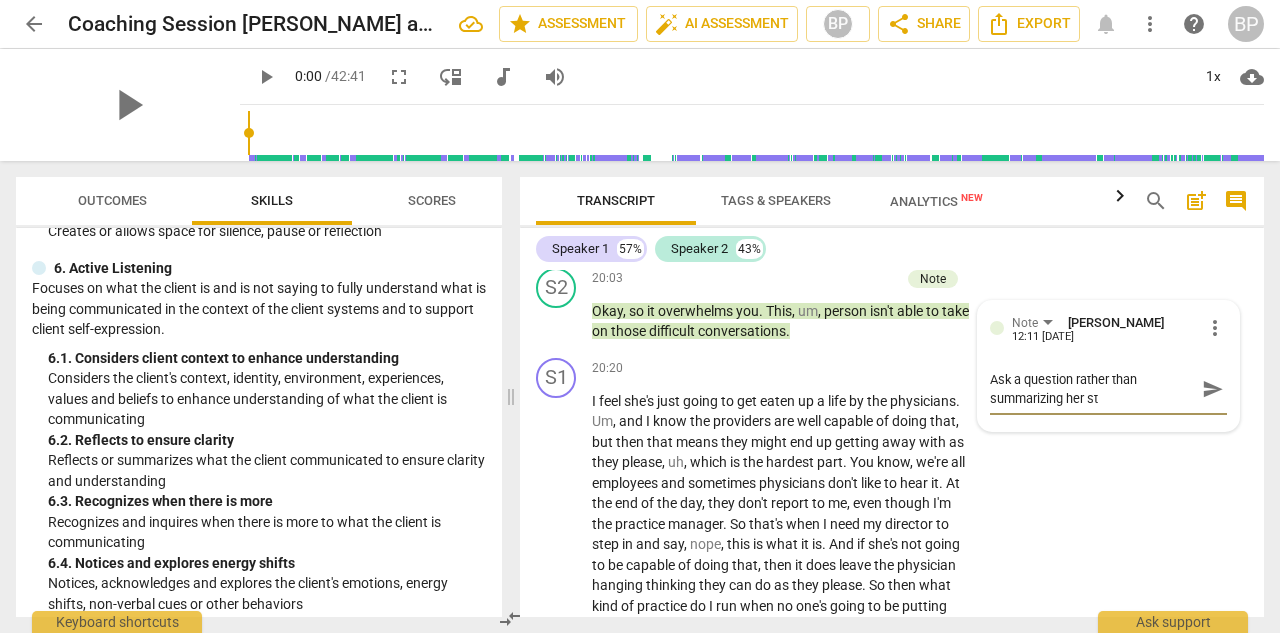 type on "Ask a question rather than summarizing her sta" 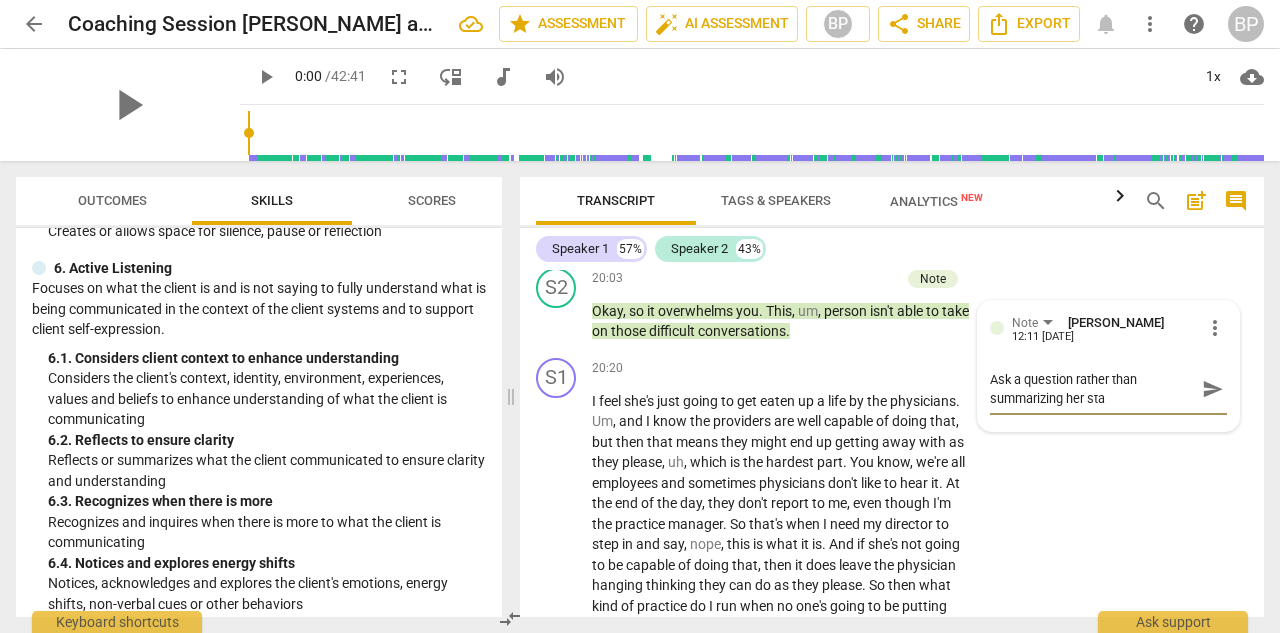 type on "Ask a question rather than summarizing her stat" 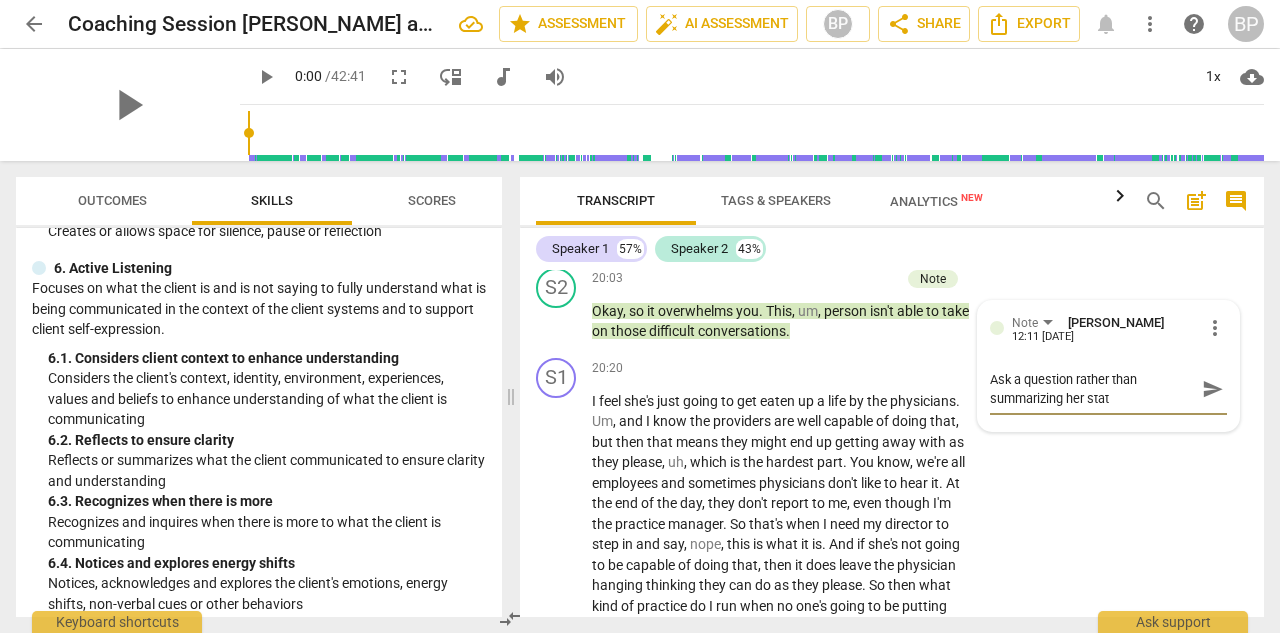 type on "Ask a question rather than summarizing her state" 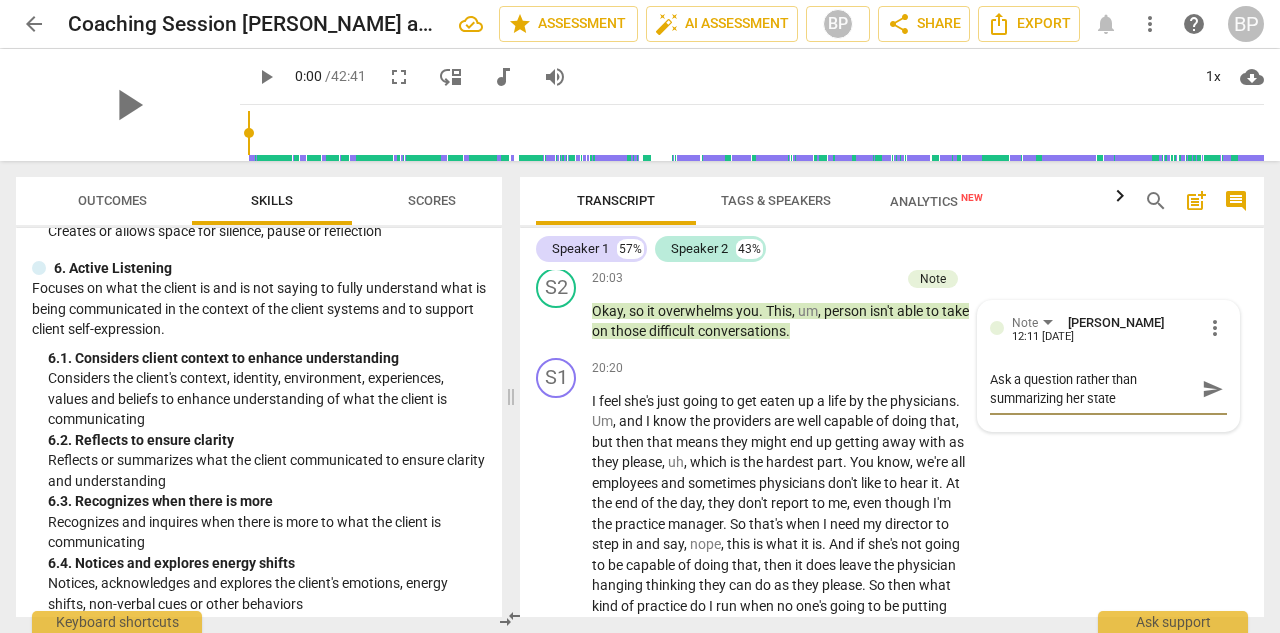 type on "Ask a question rather than summarizing her statem" 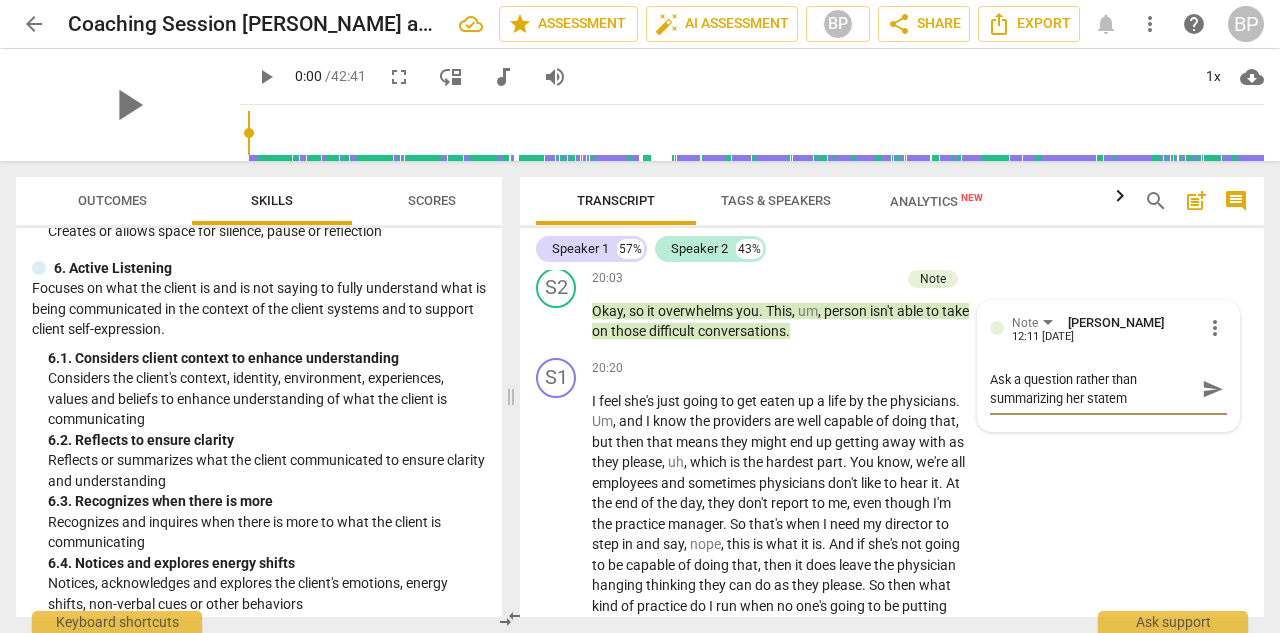type on "Ask a question rather than summarizing her stateme" 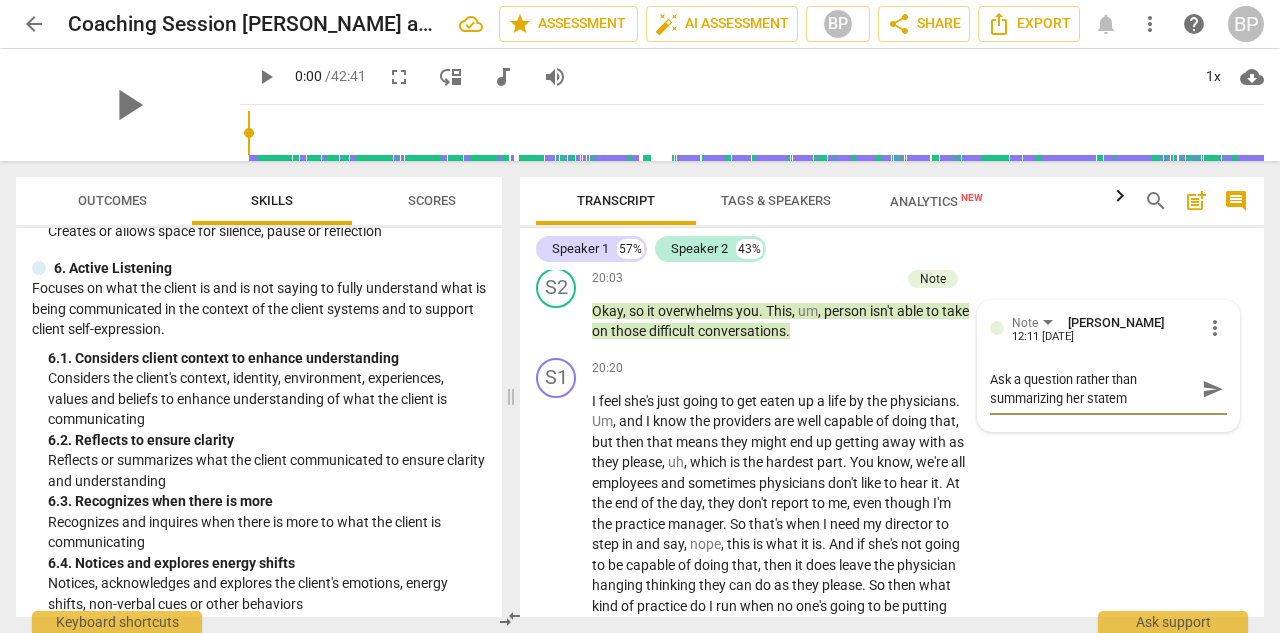 type on "Ask a question rather than summarizing her stateme" 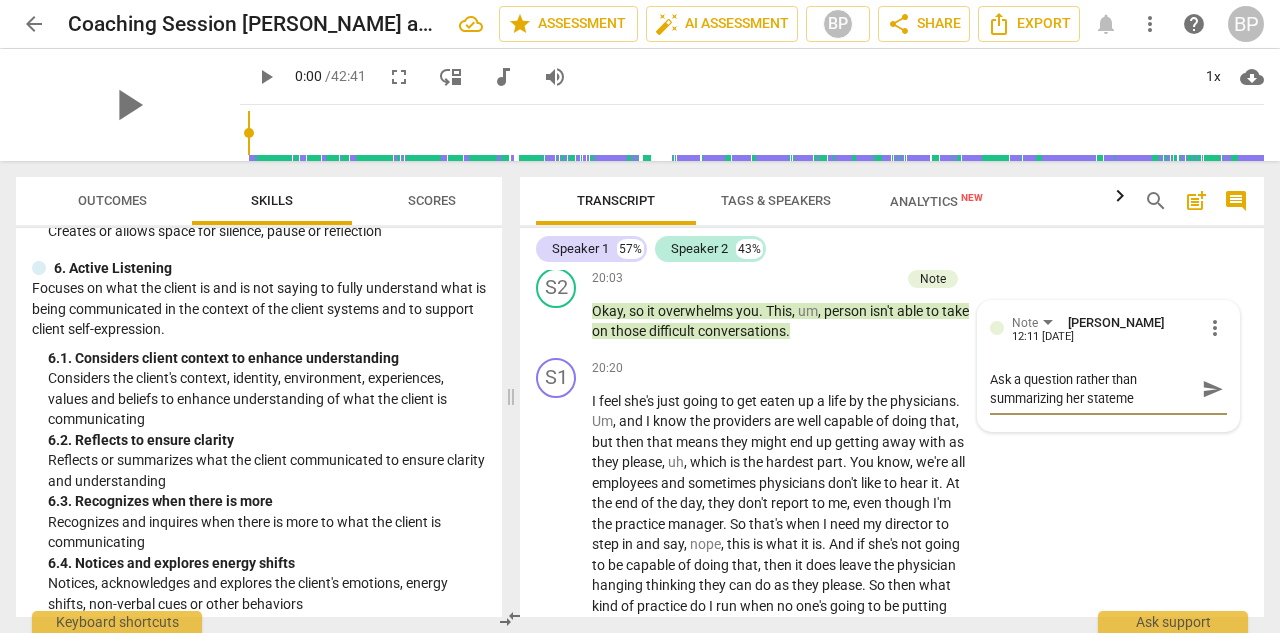 type on "Ask a question rather than summarizing her statemen" 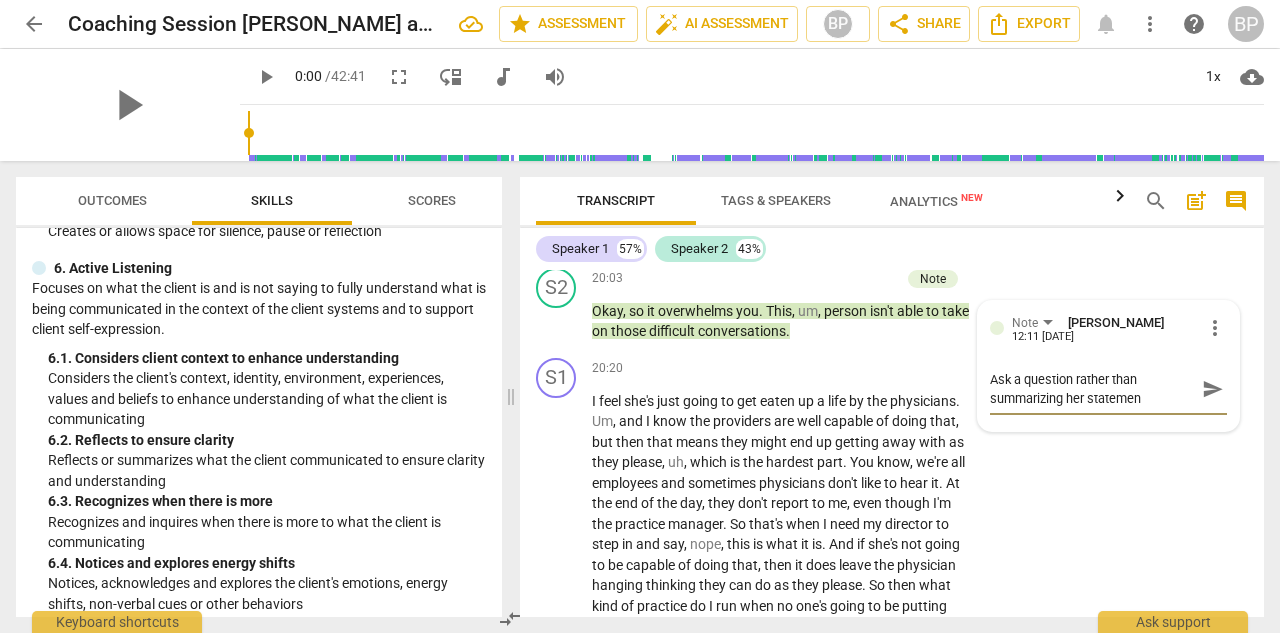 type on "Ask a question rather than summarizing her statement" 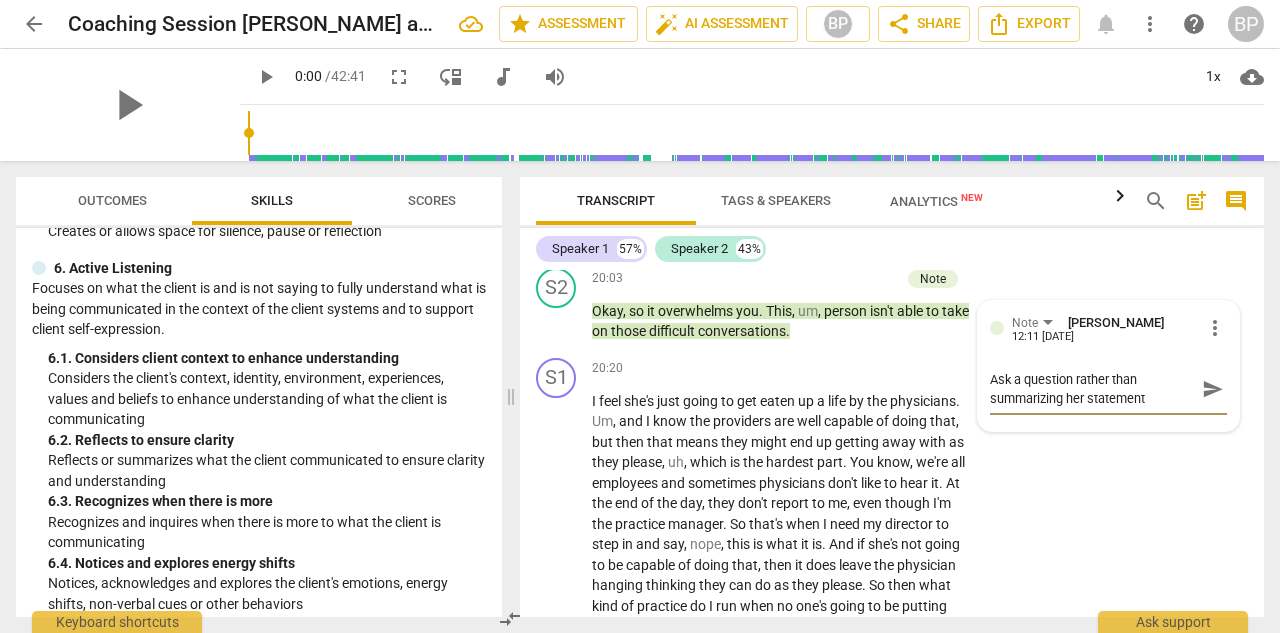 type on "Ask a question rather than summarizing her statements" 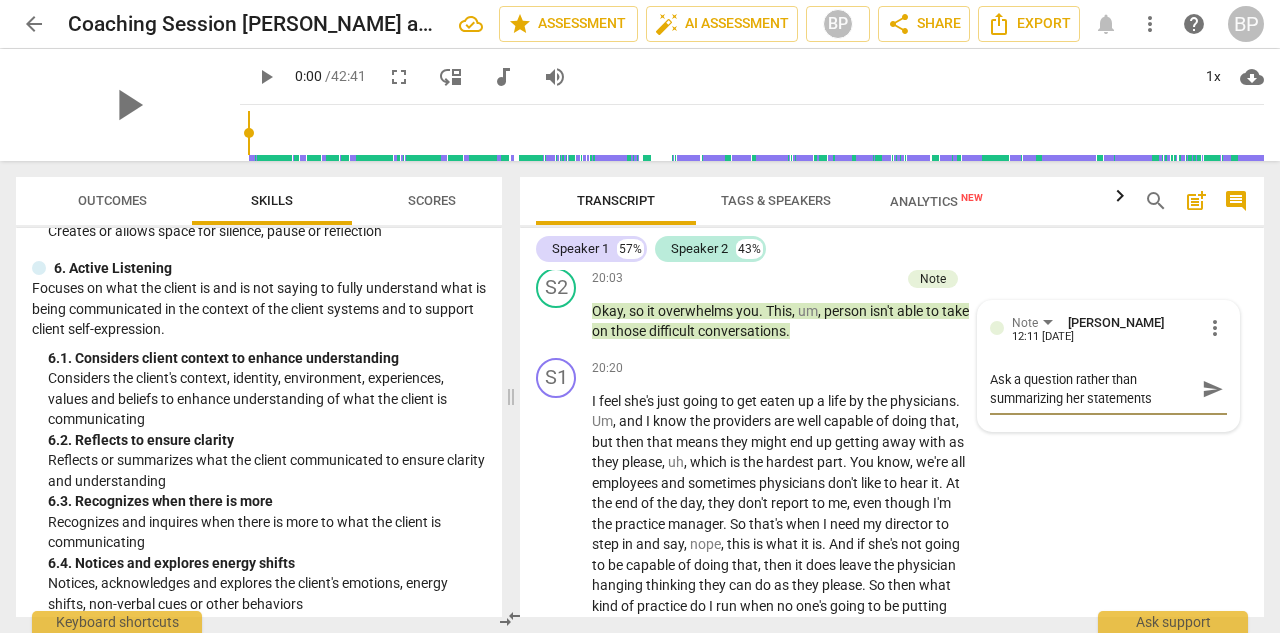 type on "Ask a question rather than summarizing her statements" 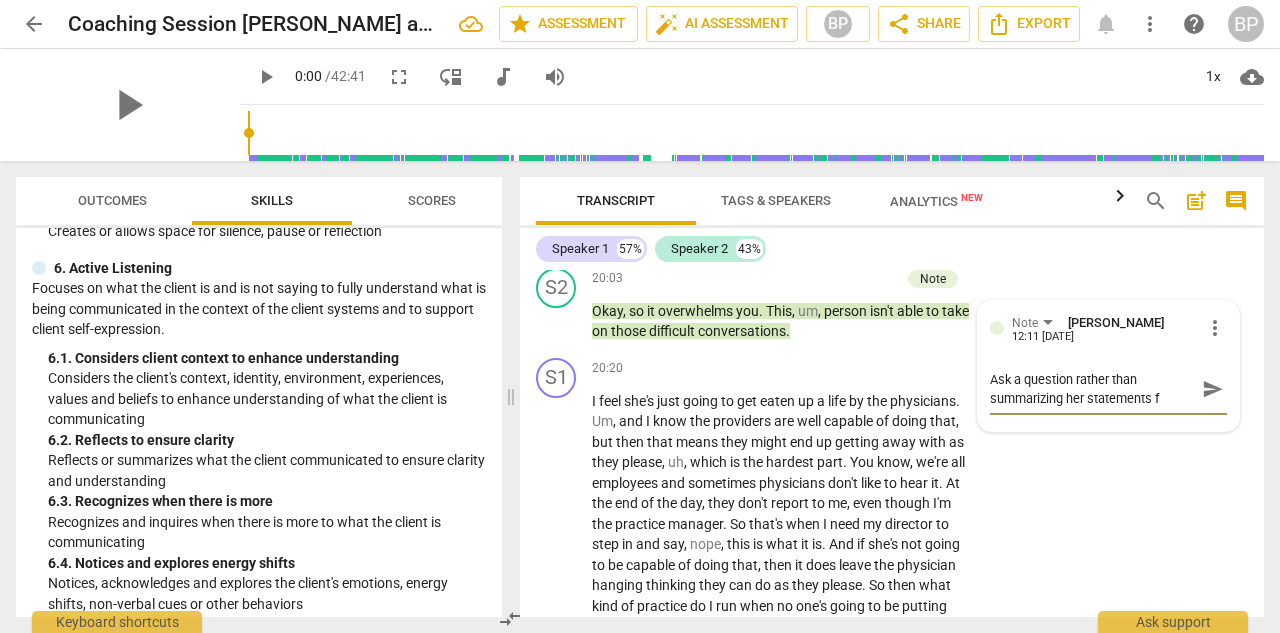 type on "Ask a question rather than summarizing her statements fr" 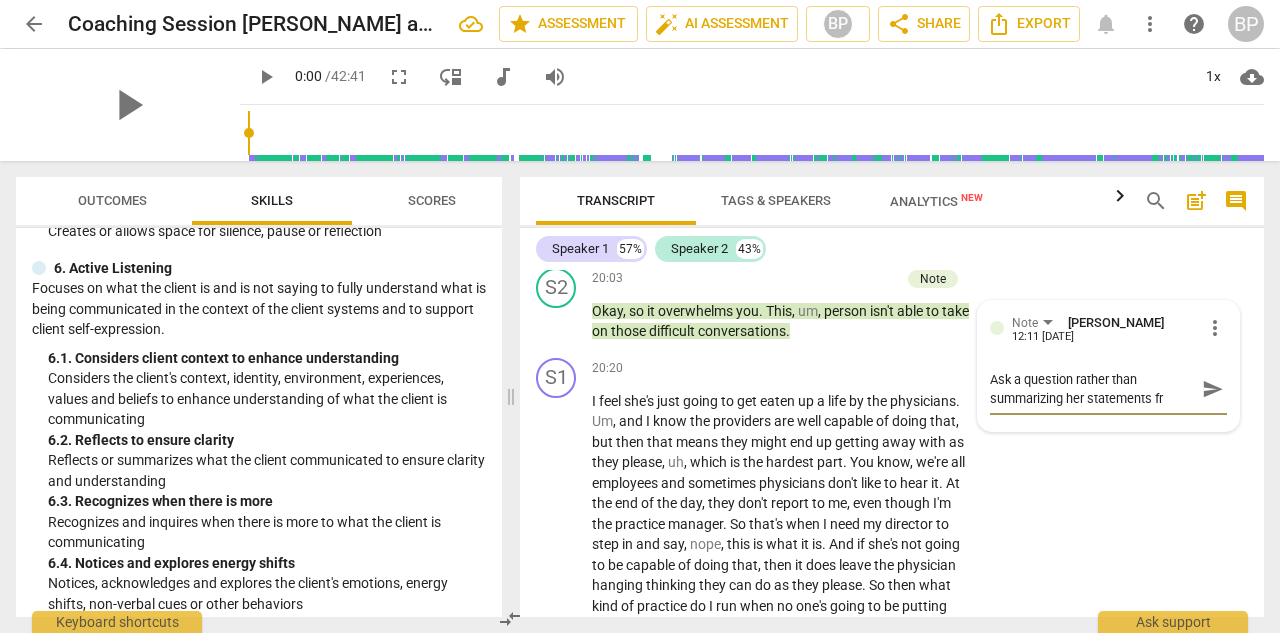 type on "Ask a question rather than summarizing her statements f" 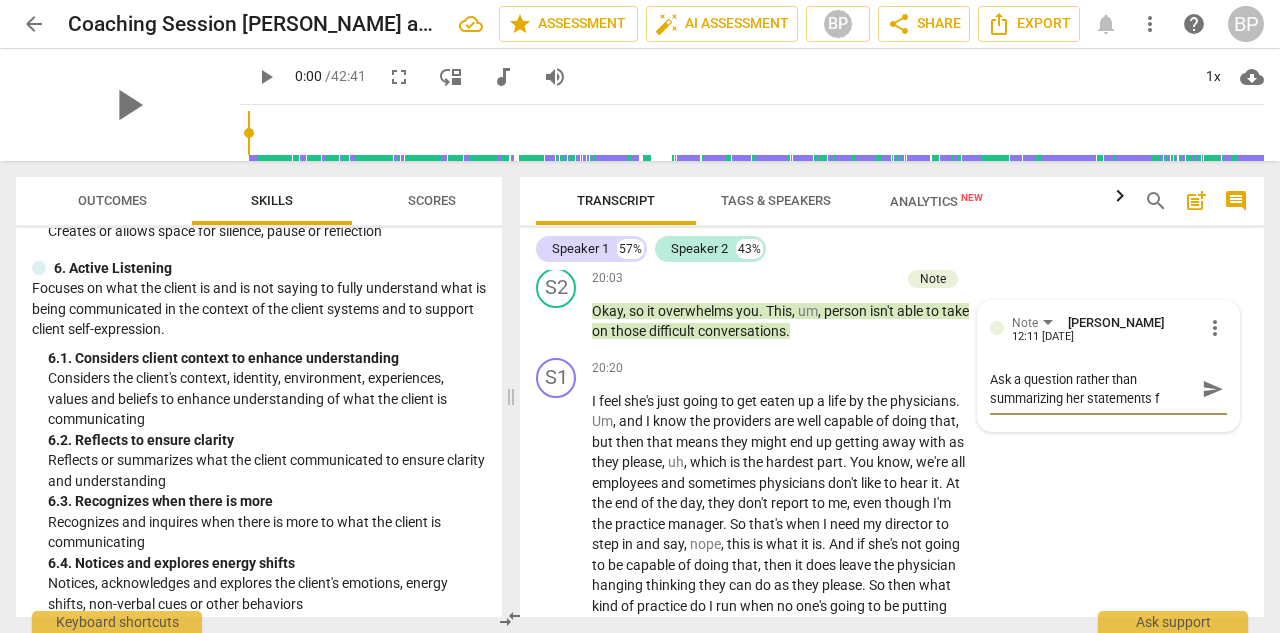 type on "Ask a question rather than summarizing her statements fo" 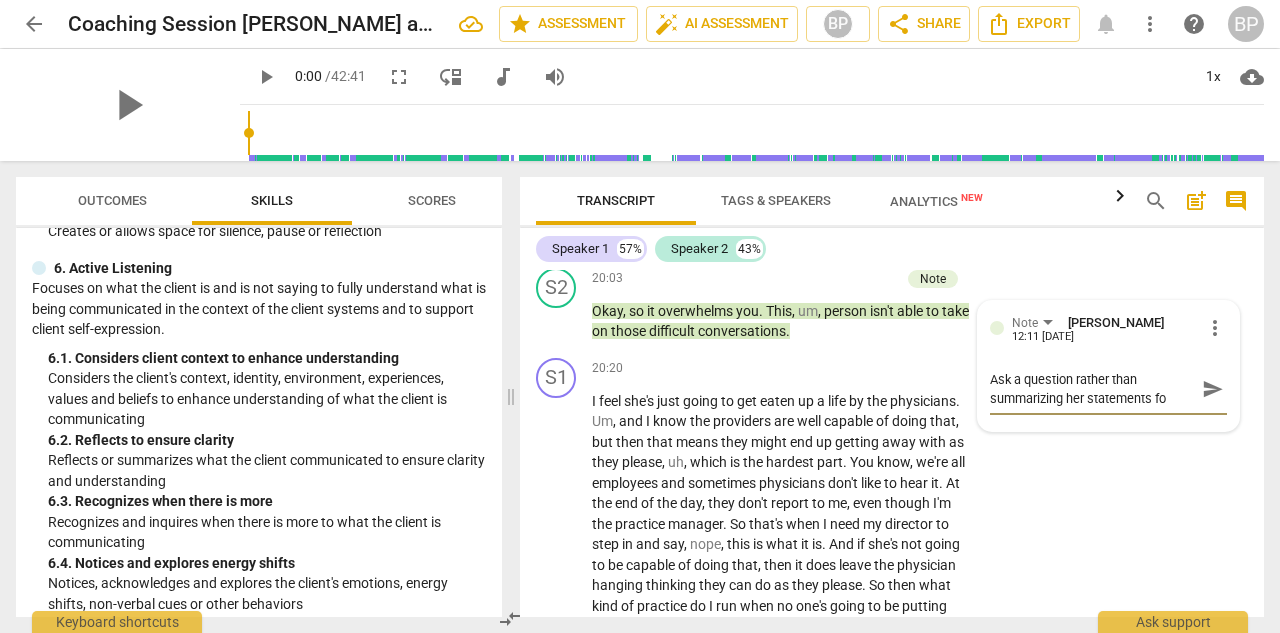 type on "Ask a question rather than summarizing her statements for" 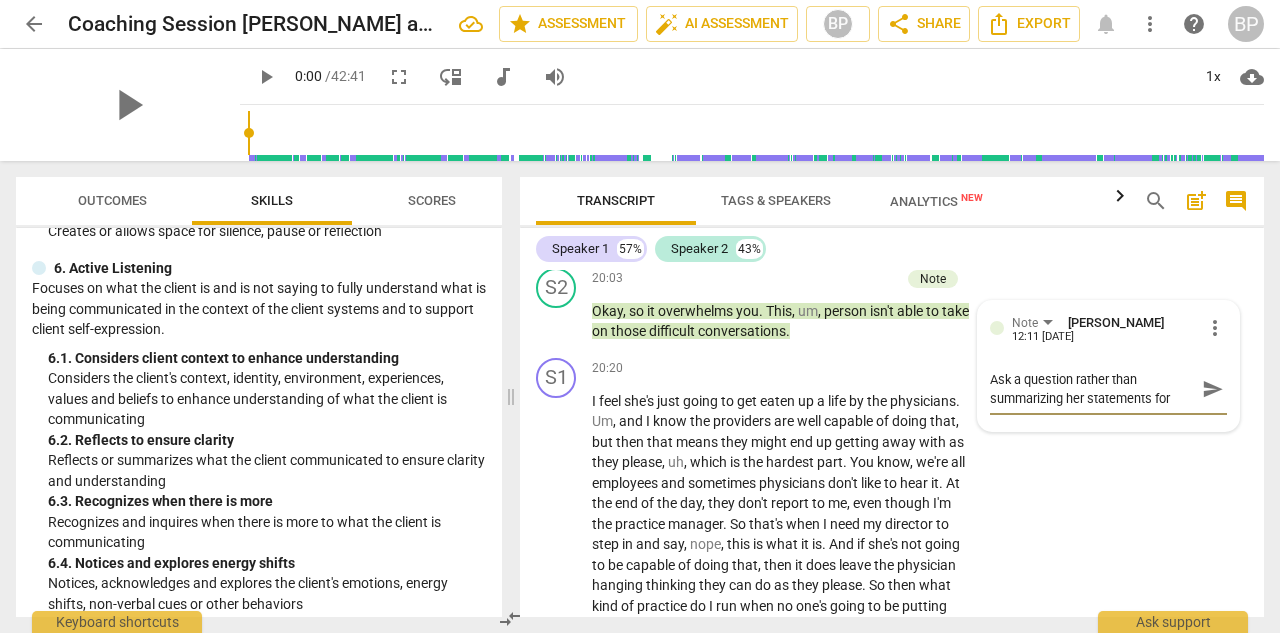 type on "Ask a question rather than summarizing her statements for" 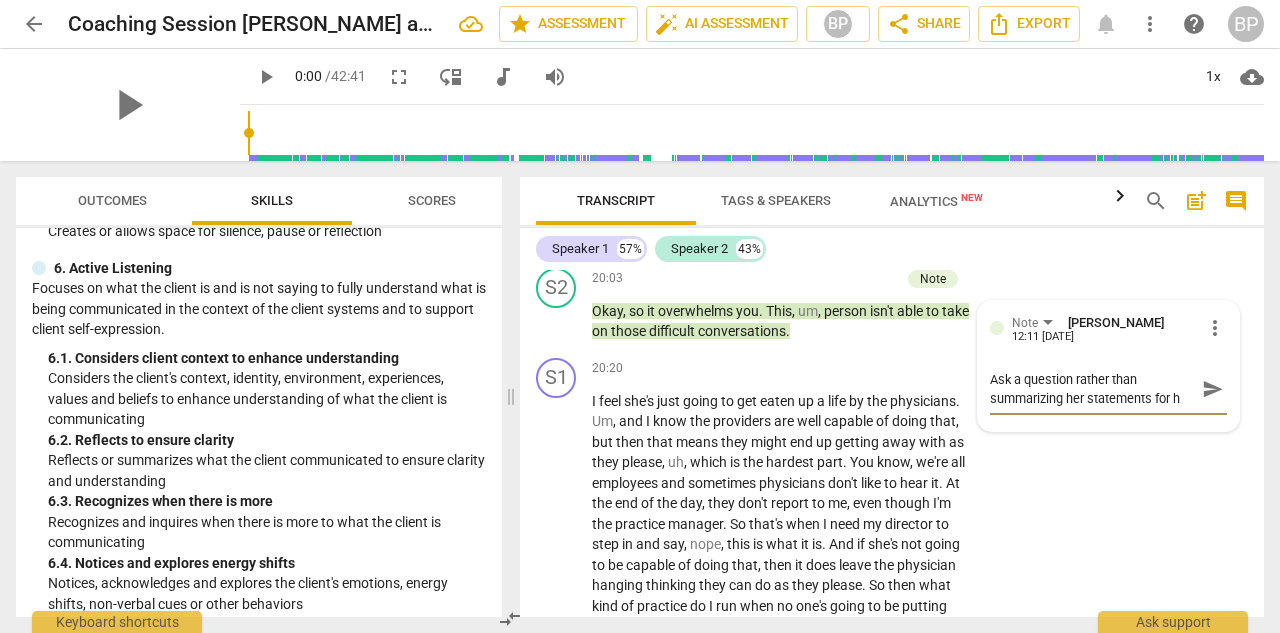 type on "Ask a question rather than summarizing her statements for he" 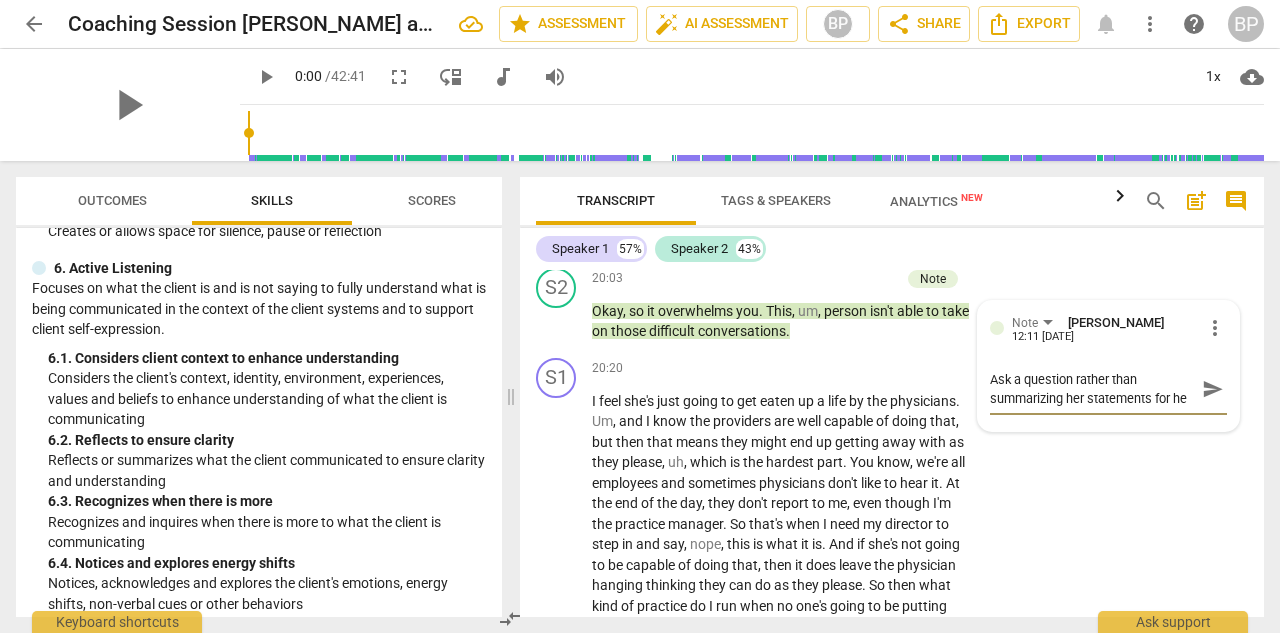 type on "Ask a question rather than summarizing her statements for her" 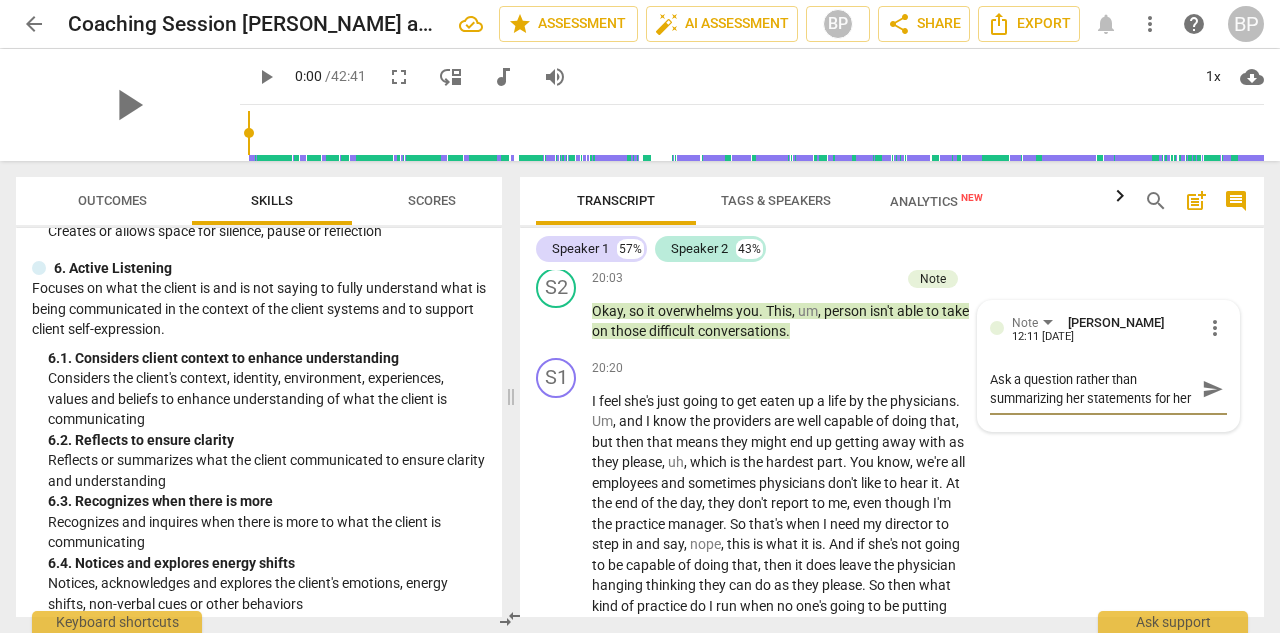 scroll, scrollTop: 18, scrollLeft: 0, axis: vertical 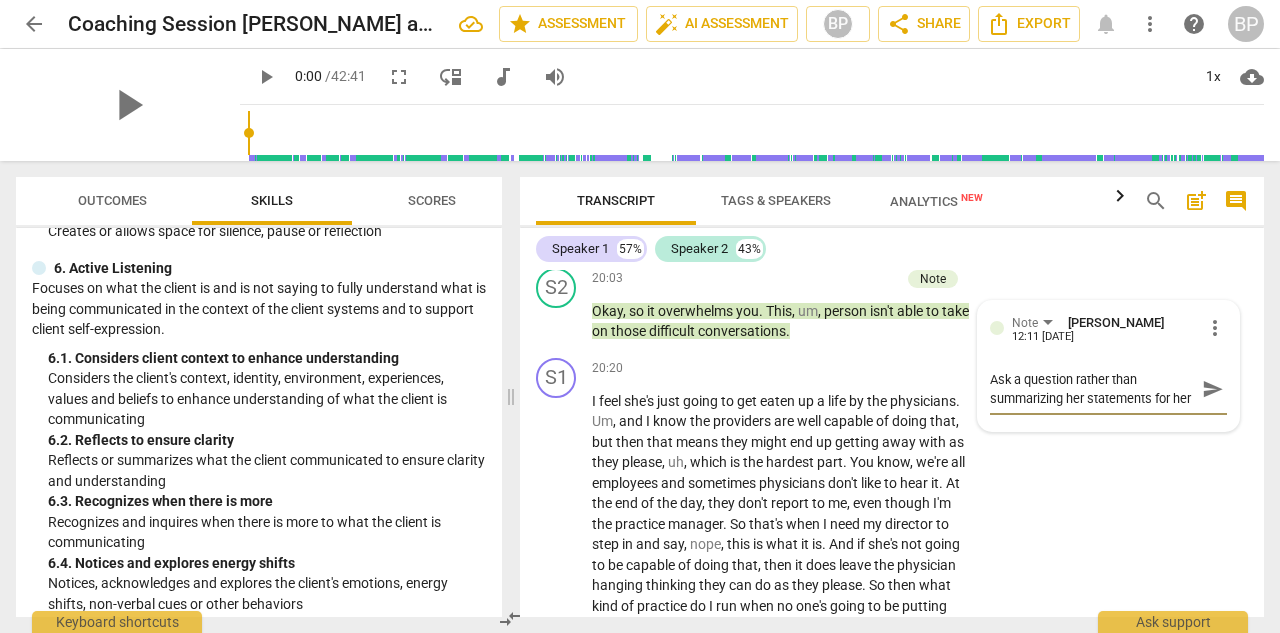 type on "Ask a question rather than summarizing her statements for her." 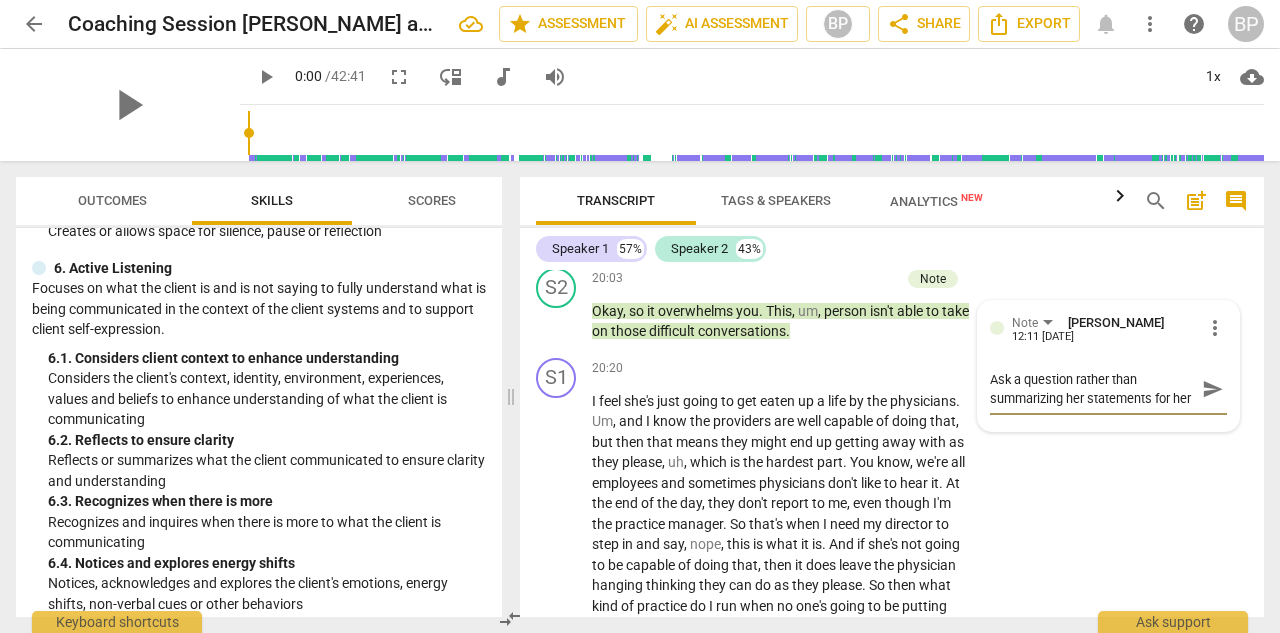 type on "Ask a question rather than summarizing her statements for her." 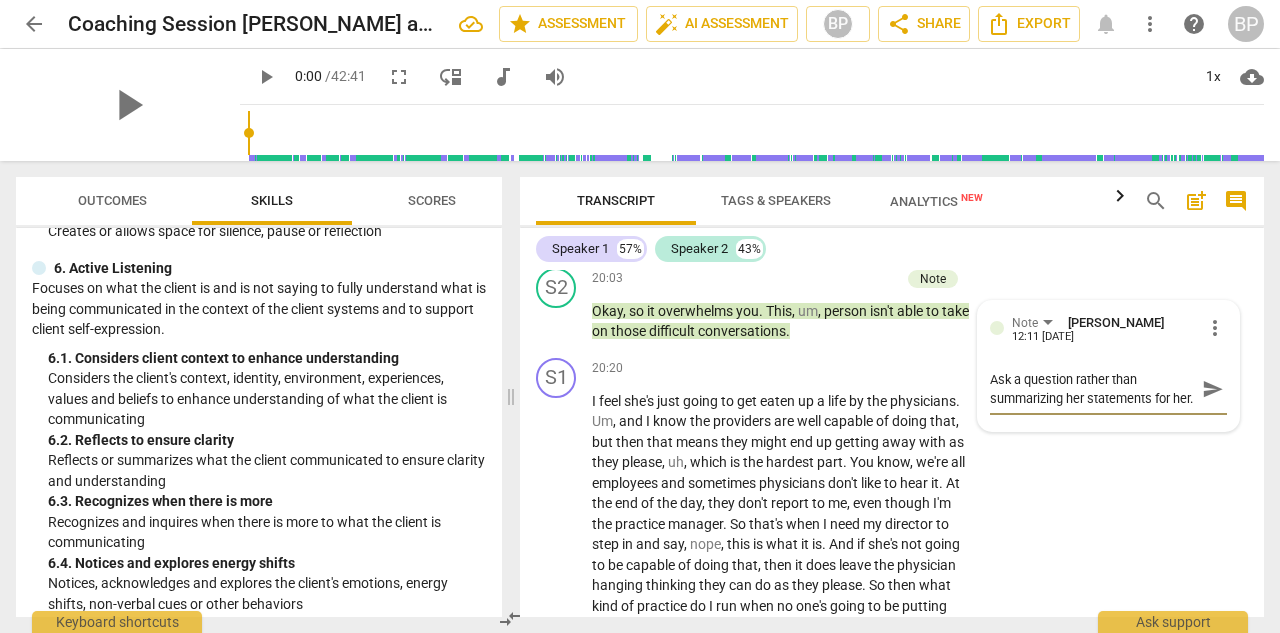 type on "Ask a question rather than summarizing her statements for her." 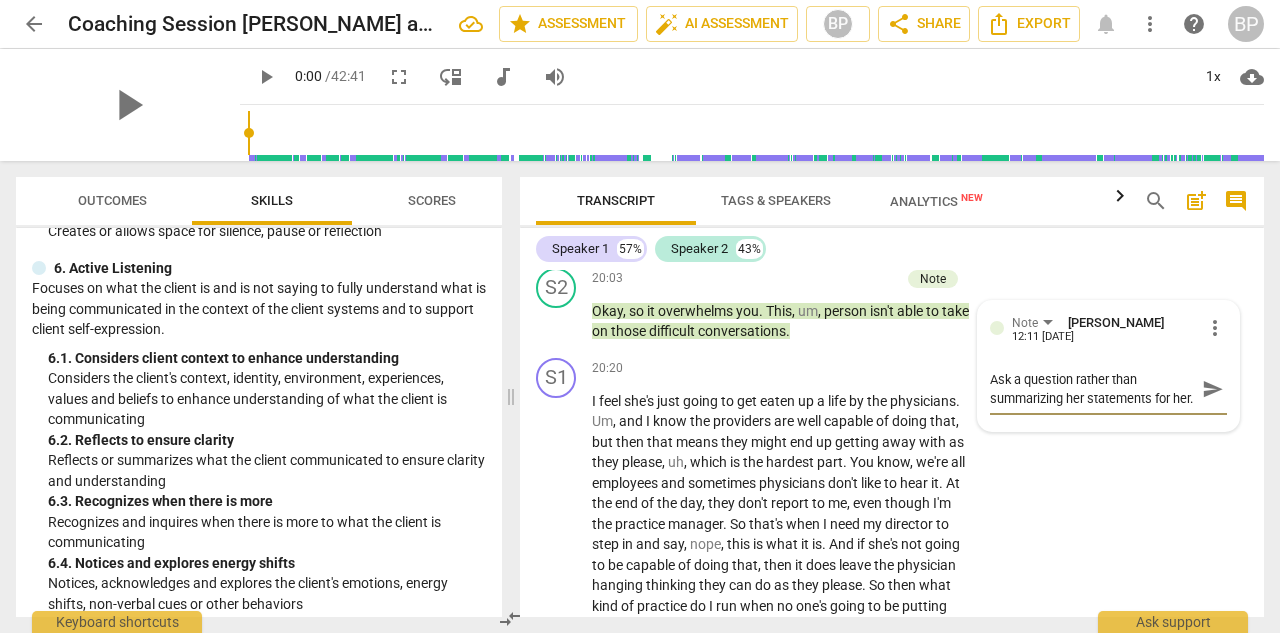 type on "Ask a question rather than summarizing her statements for her. L" 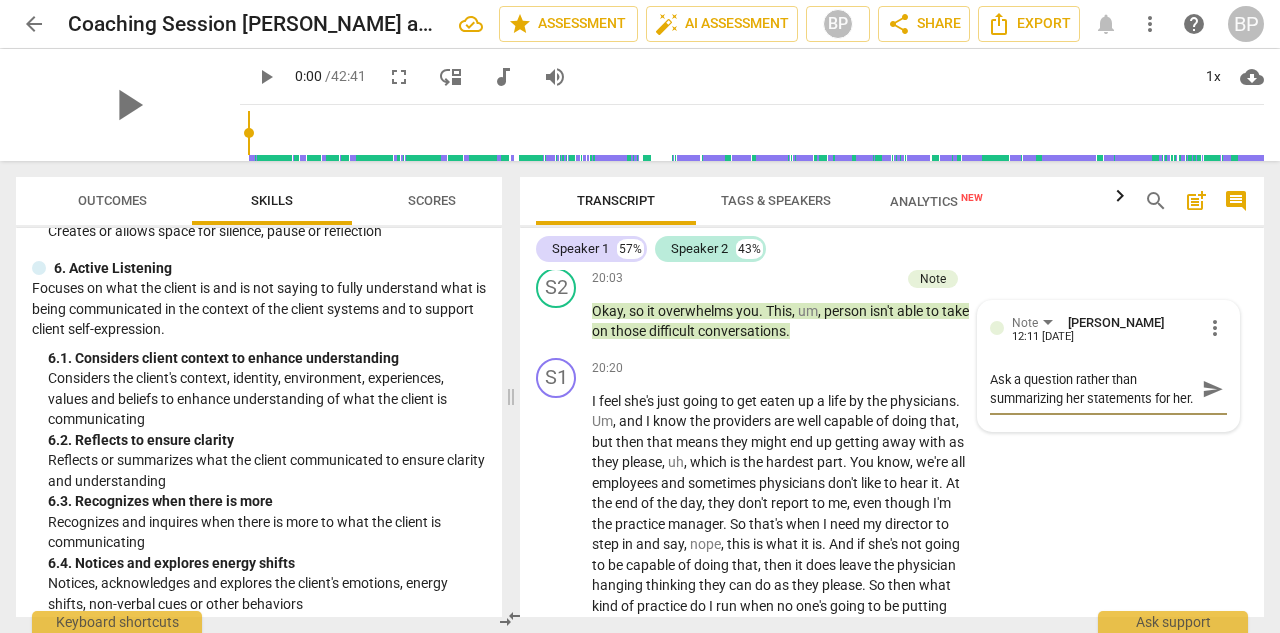 type on "Ask a question rather than summarizing her statements for her. L" 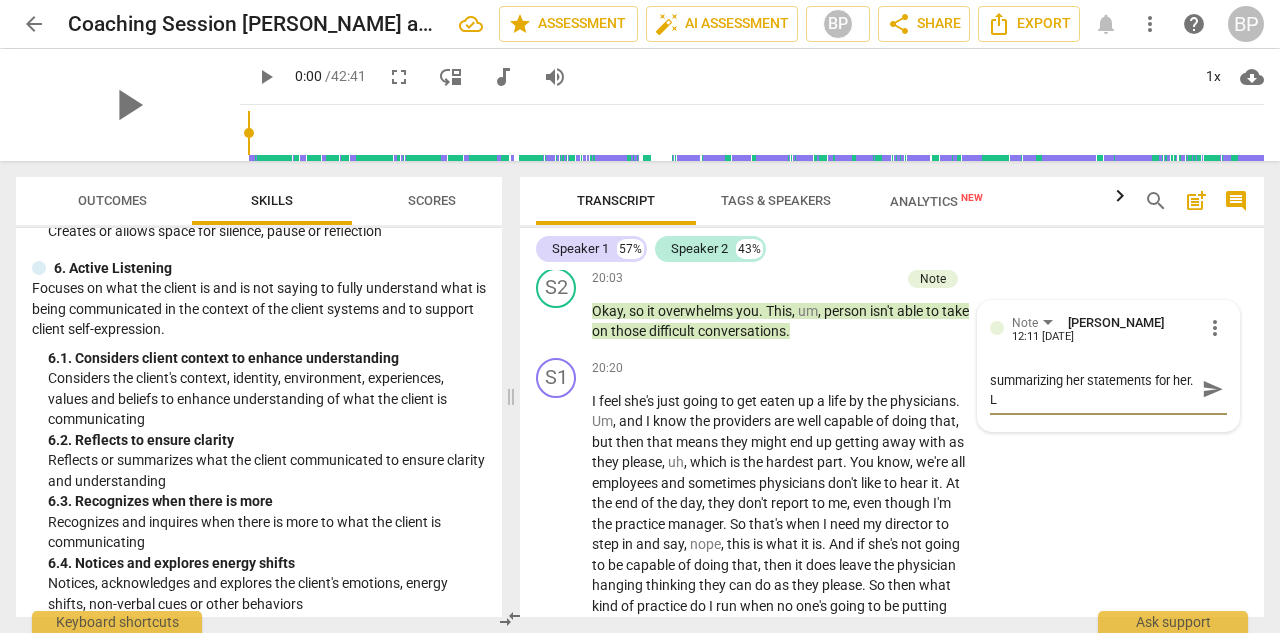 type on "Ask a question rather than summarizing her statements for her. Le" 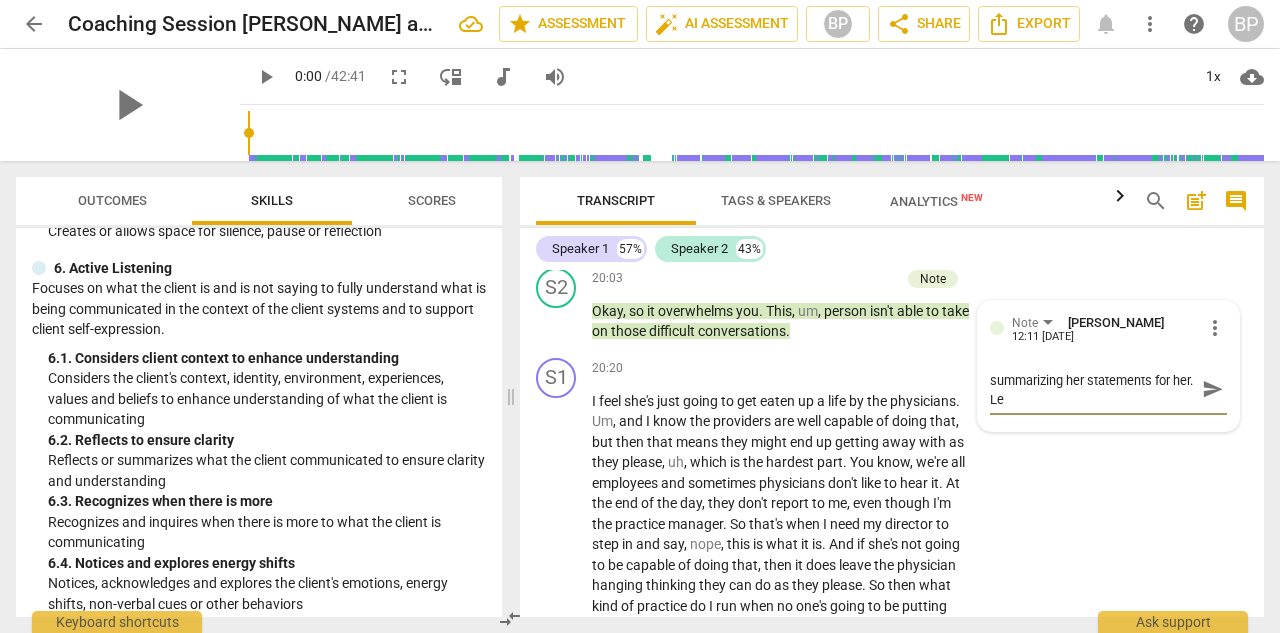 type on "Ask a question rather than summarizing her statements for her. Let" 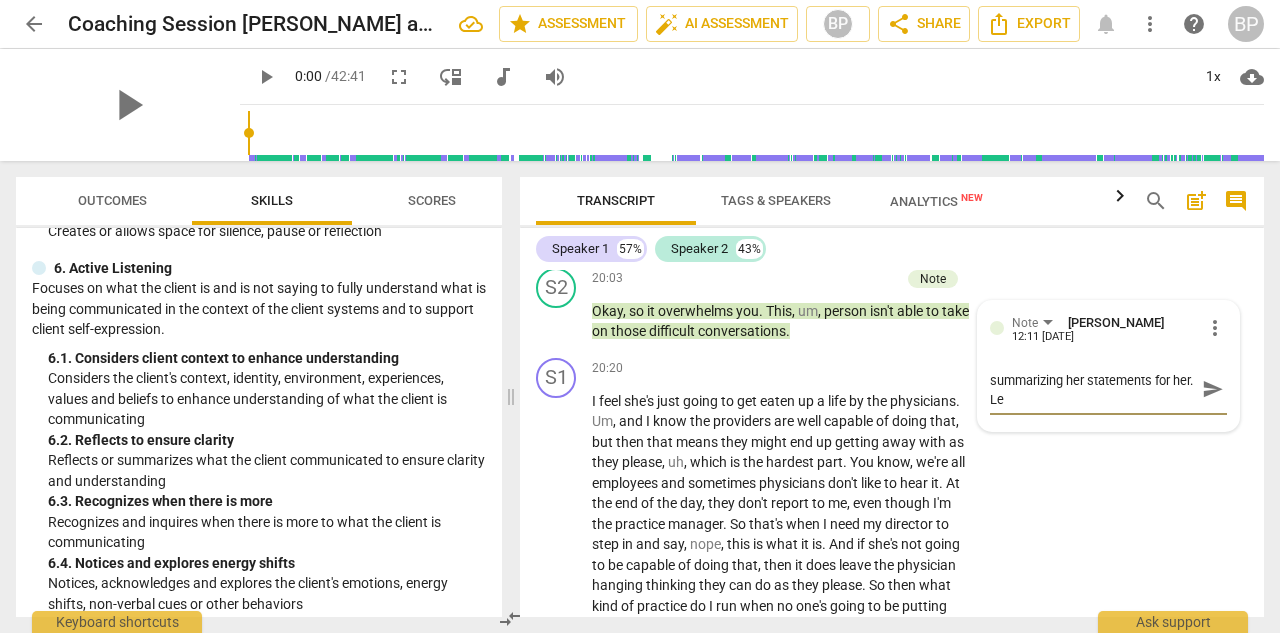 type on "Ask a question rather than summarizing her statements for her. Let" 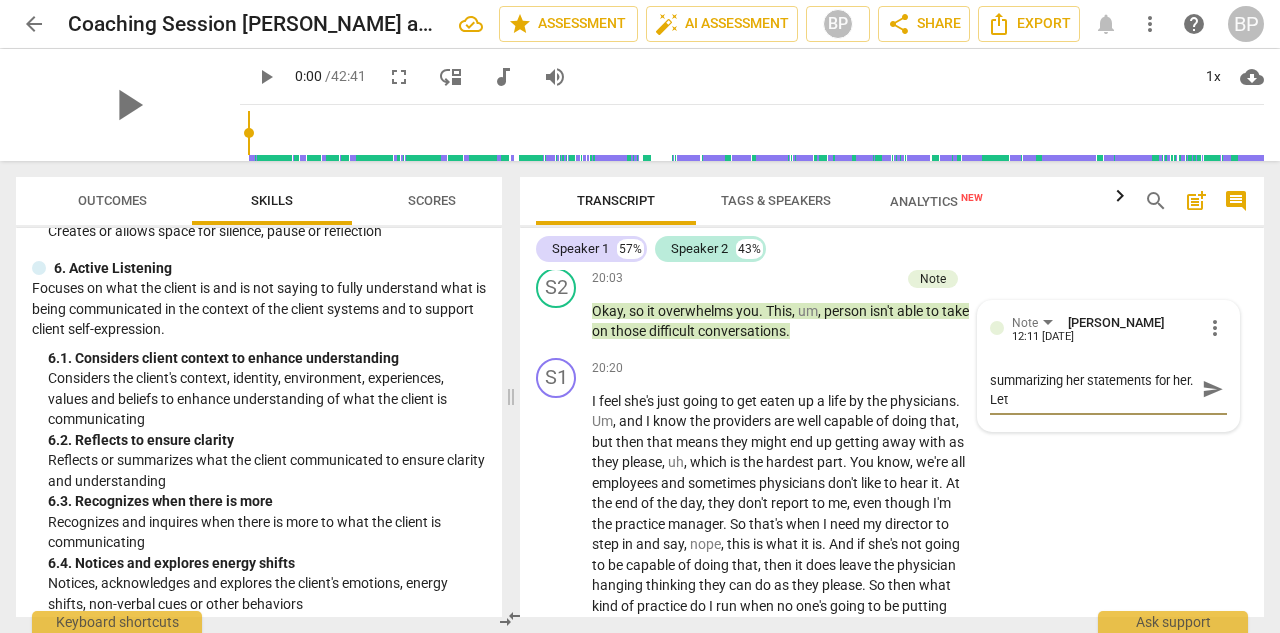 type on "Ask a question rather than summarizing her statements for her. Let" 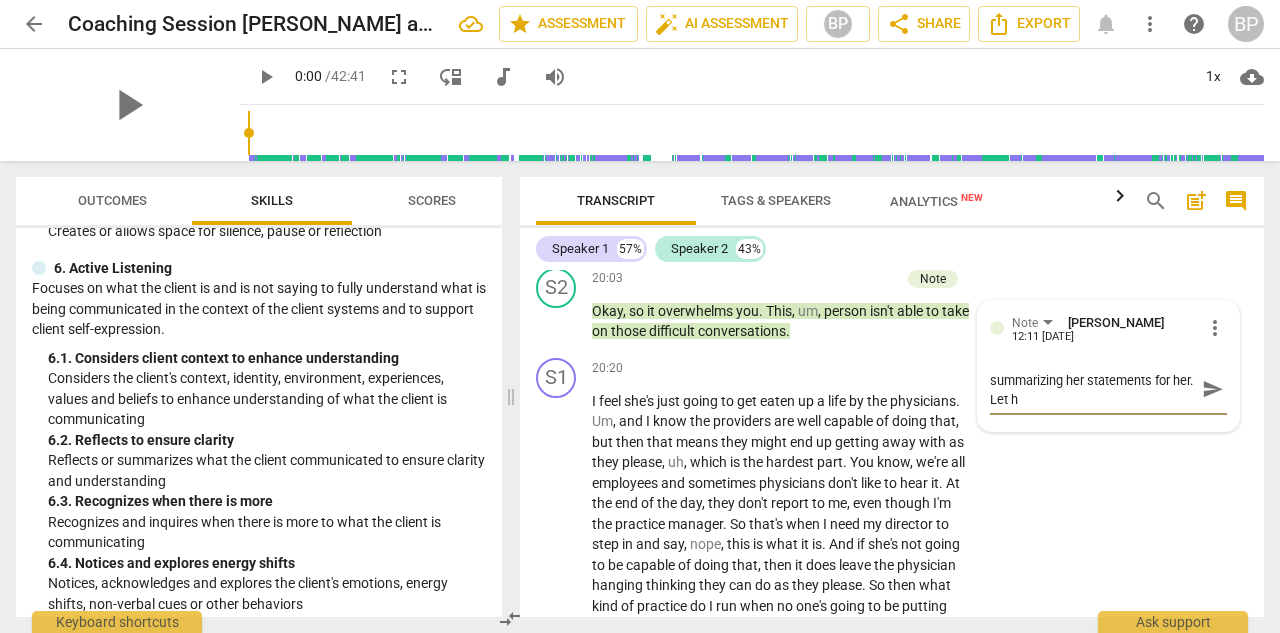 type on "Ask a question rather than summarizing her statements for her. Let he" 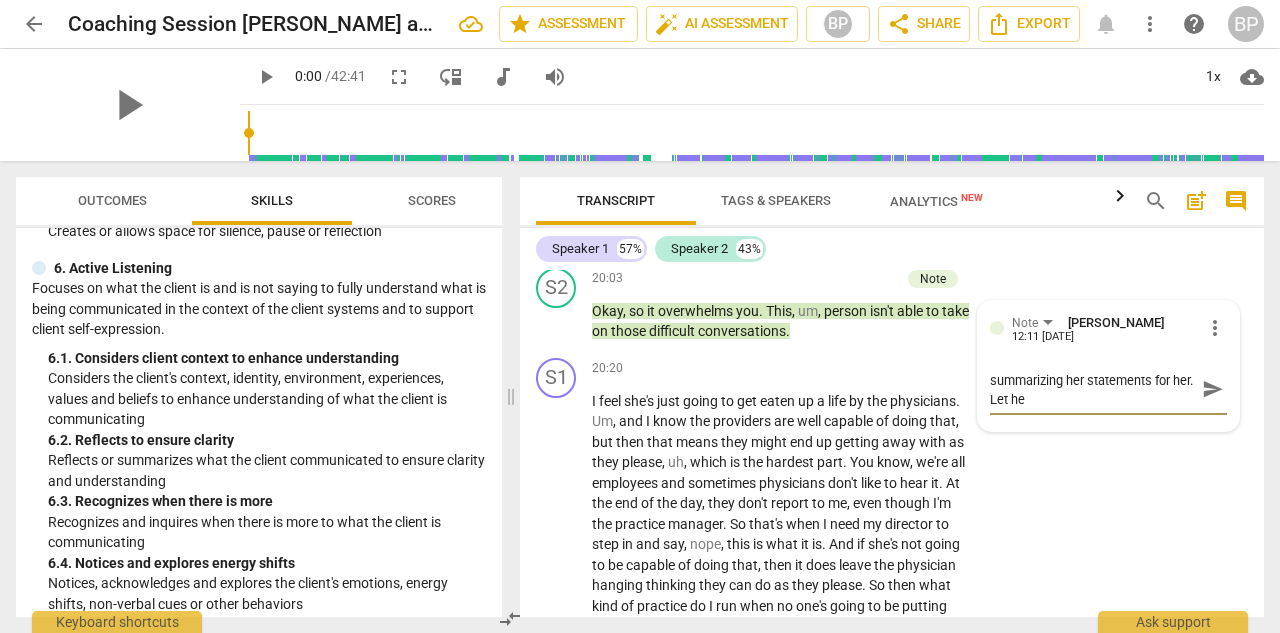 type on "Ask a question rather than summarizing her statements for her. Let her" 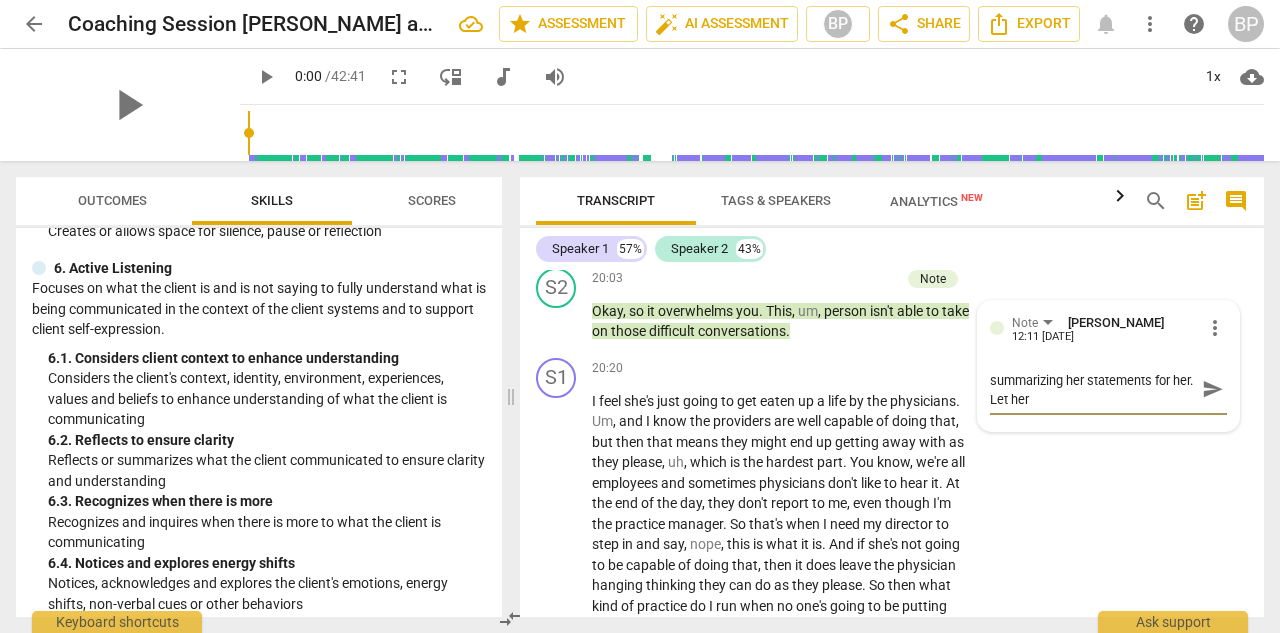 type on "Ask a question rather than summarizing her statements for her. Let her" 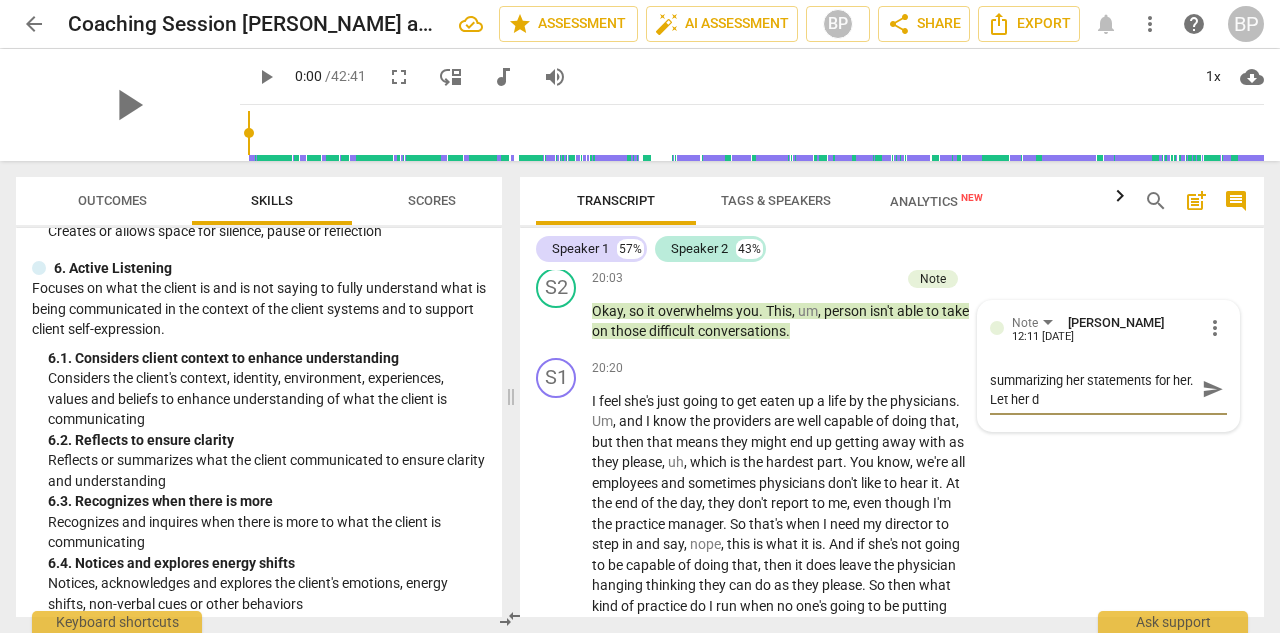 type on "Ask a question rather than summarizing her statements for her. Let her di" 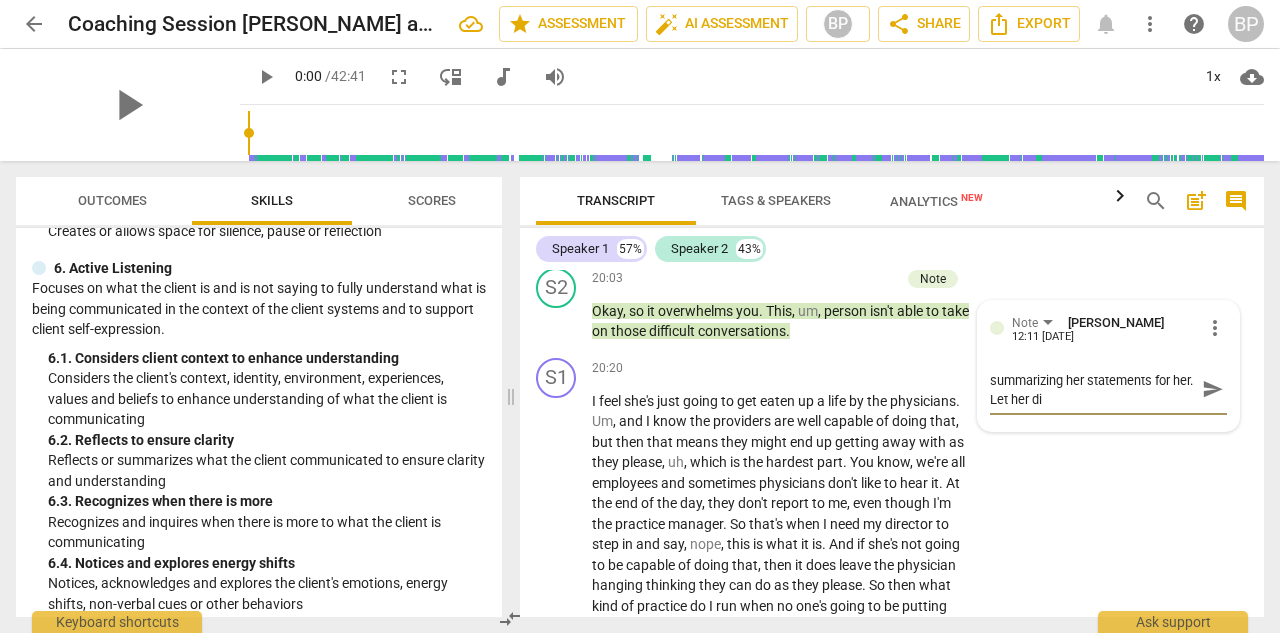 type on "Ask a question rather than summarizing her statements for her. Let her dis" 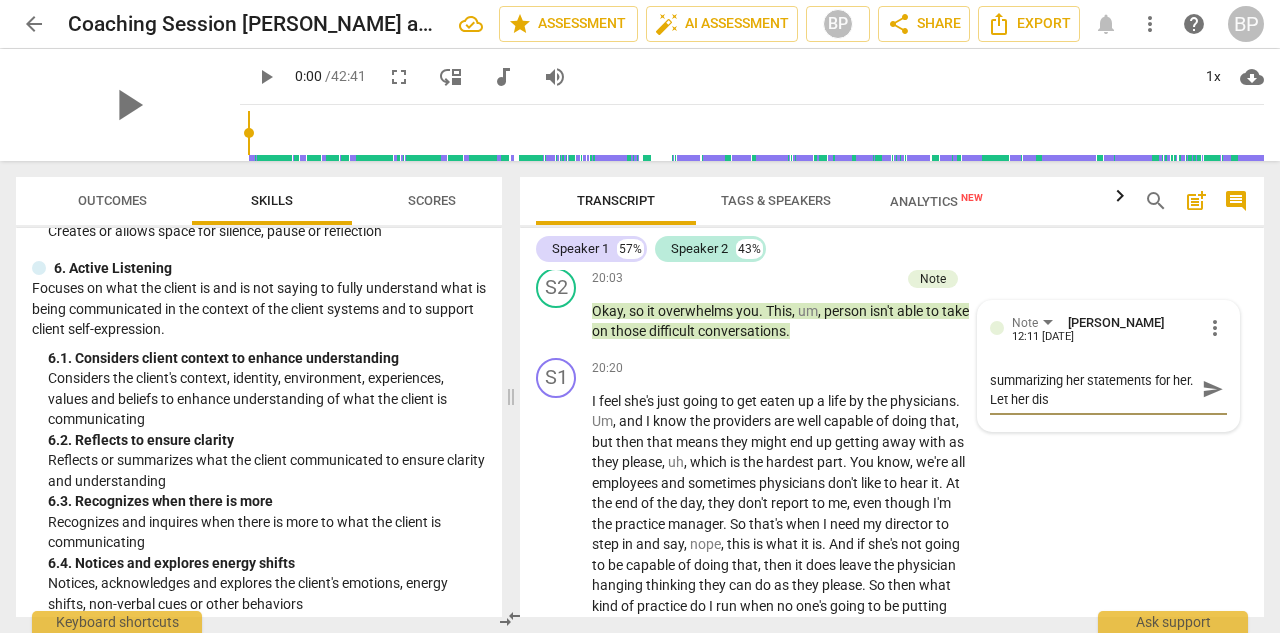 type on "Ask a question rather than summarizing her statements for her. Let her disc" 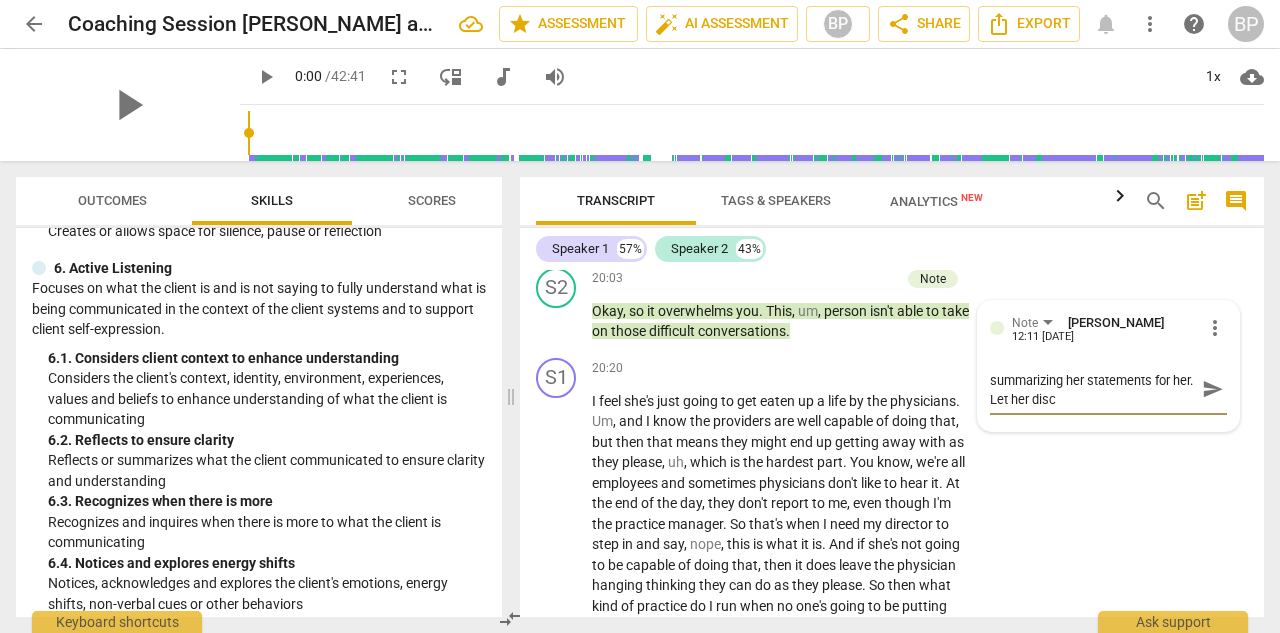 type on "Ask a question rather than summarizing her statements for her. Let her disco" 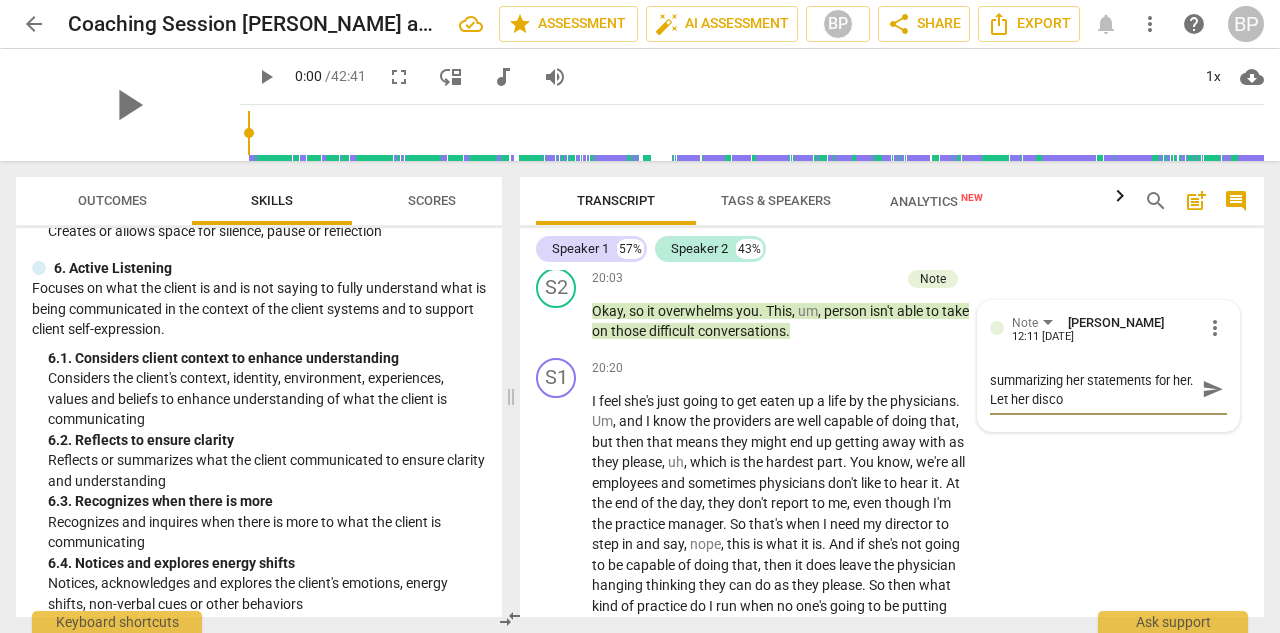 type on "Ask a question rather than summarizing her statements for her. Let her discov" 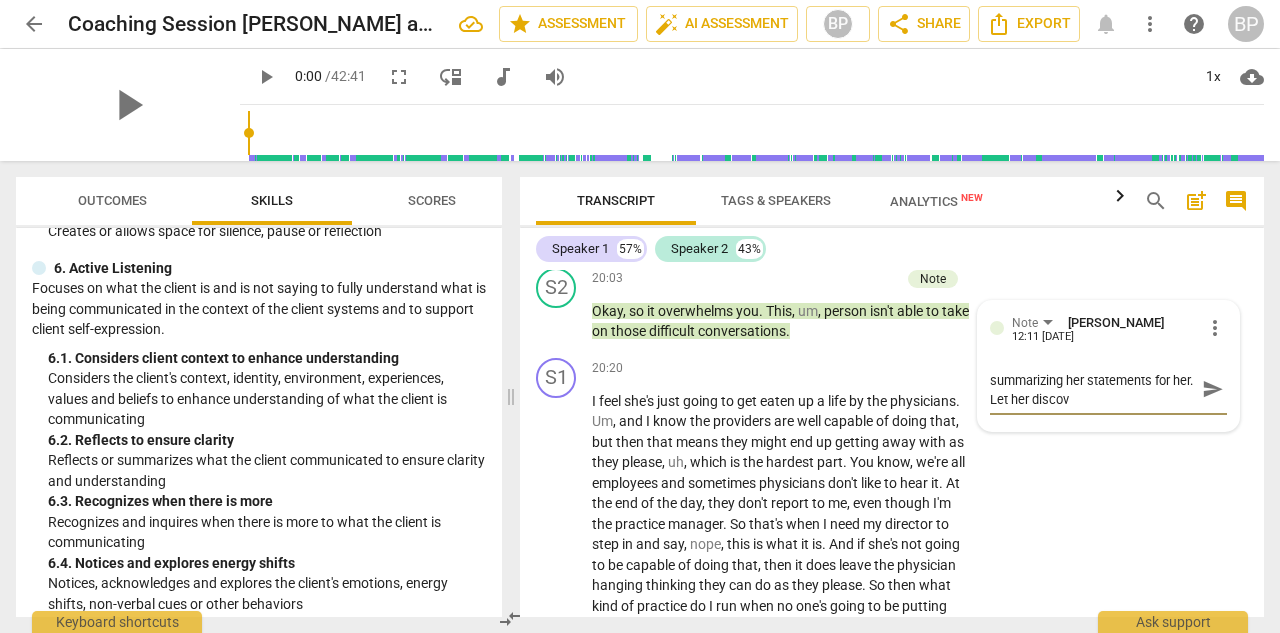 type on "Ask a question rather than summarizing her statements for her. Let her discove" 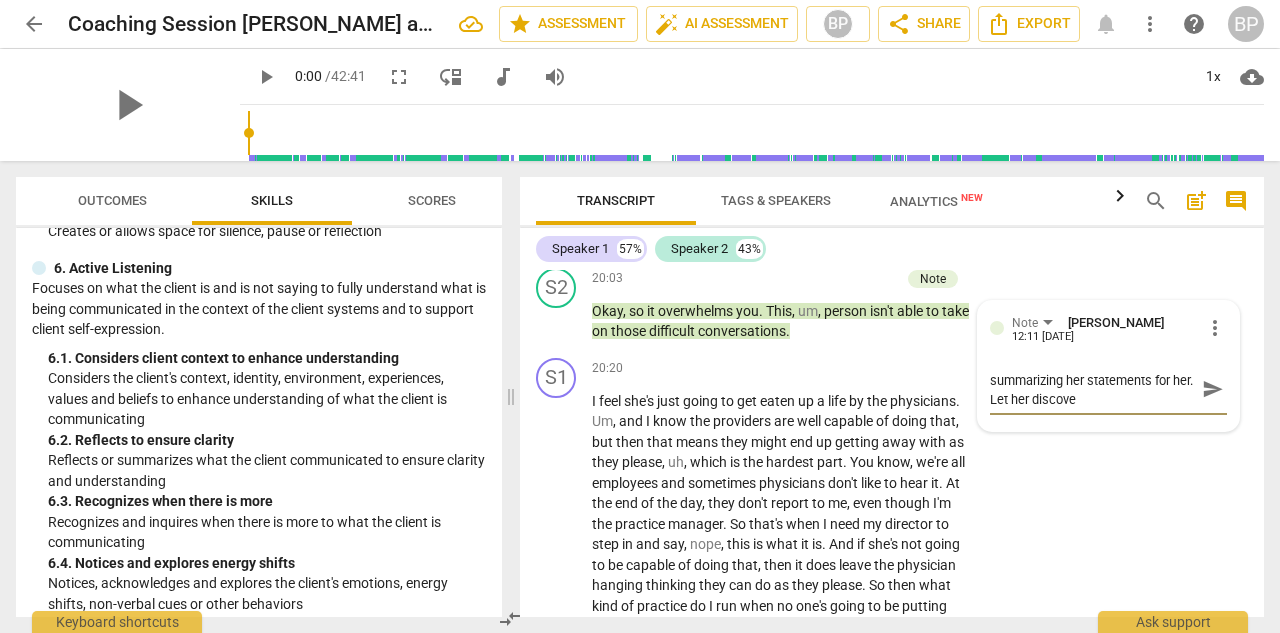 type on "Ask a question rather than summarizing her statements for her. Let her discover" 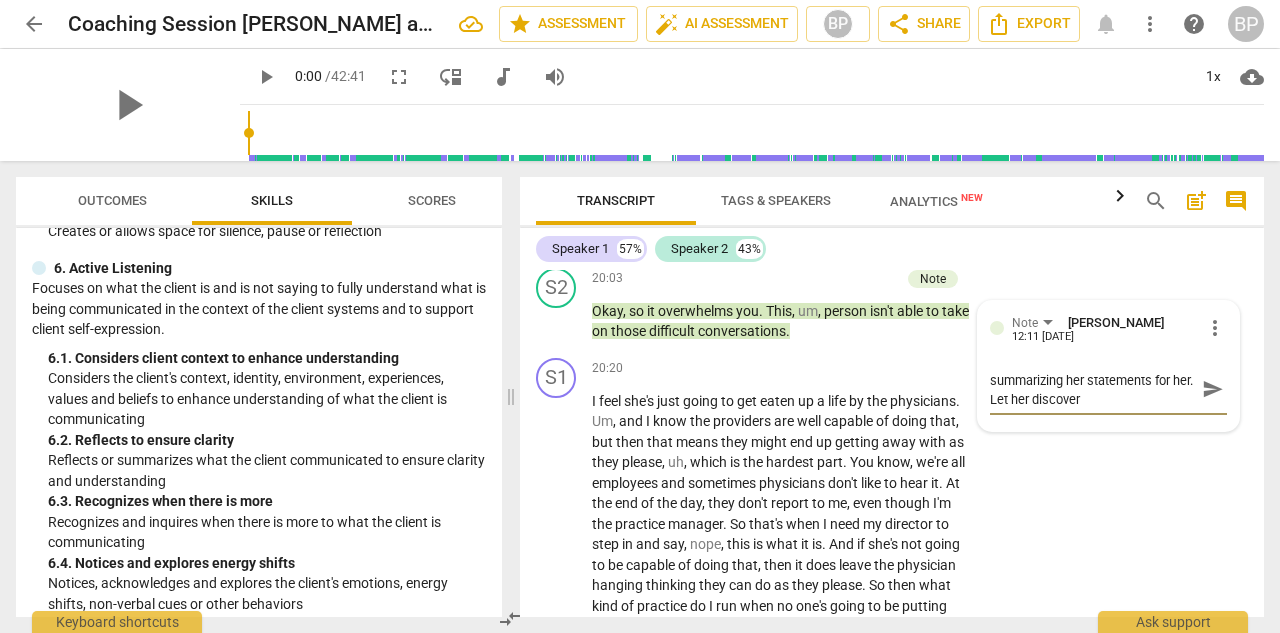 type on "Ask a question rather than summarizing her statements for her. Let her discover" 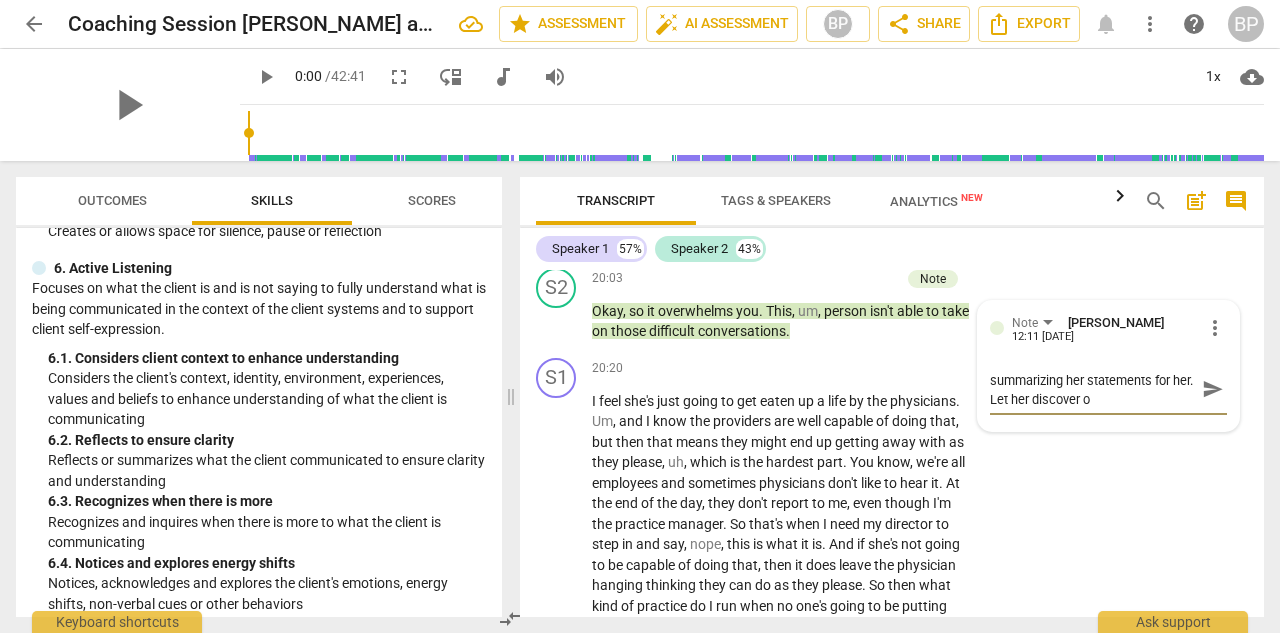 scroll, scrollTop: 0, scrollLeft: 0, axis: both 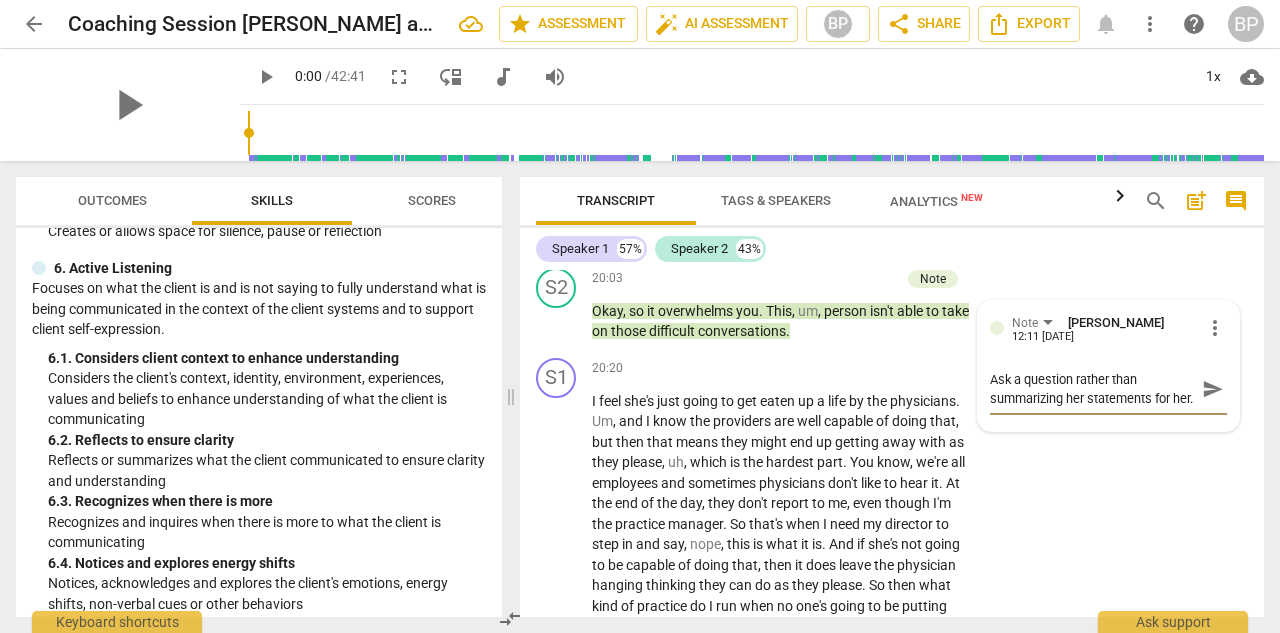 type on "Ask a question rather than summarizing her statements for her. Let her discover or" 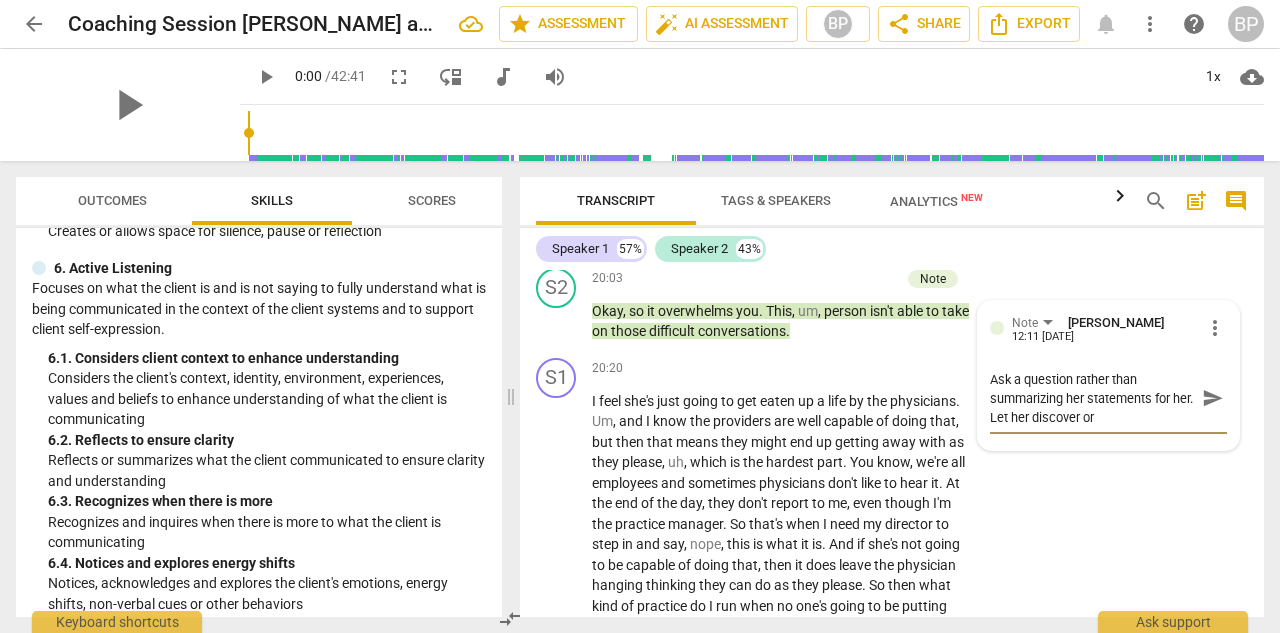 type on "Ask a question rather than summarizing her statements for her. Let her discover or" 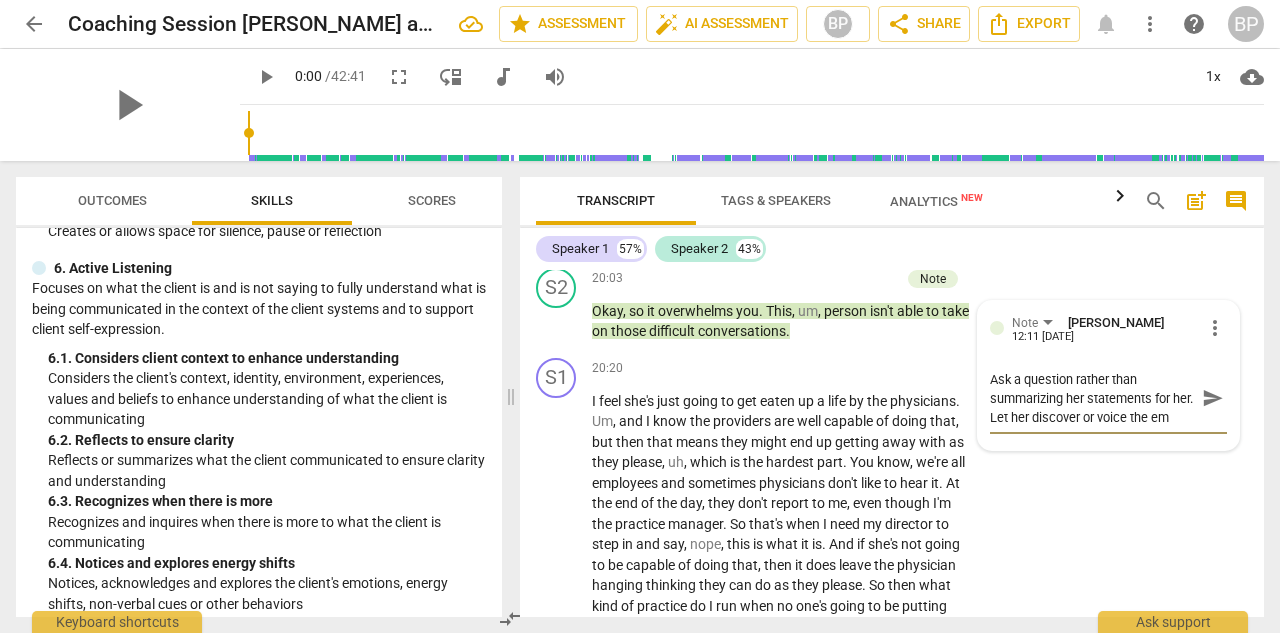 scroll, scrollTop: 18, scrollLeft: 0, axis: vertical 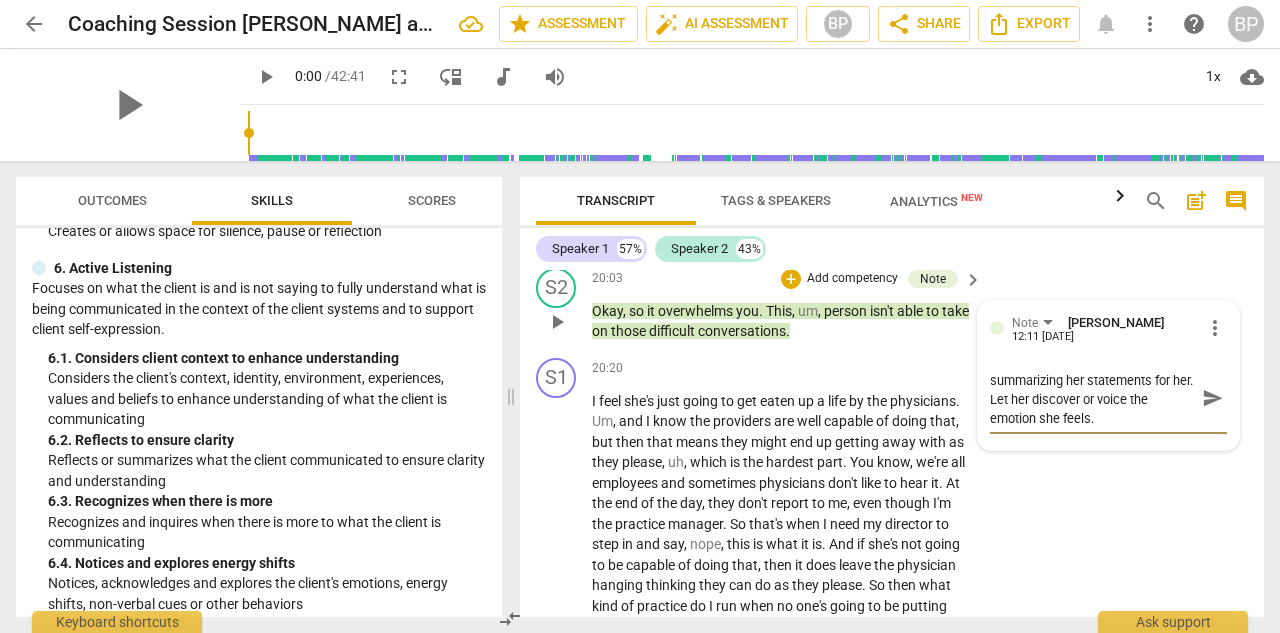 click on "send" at bounding box center [1213, 398] 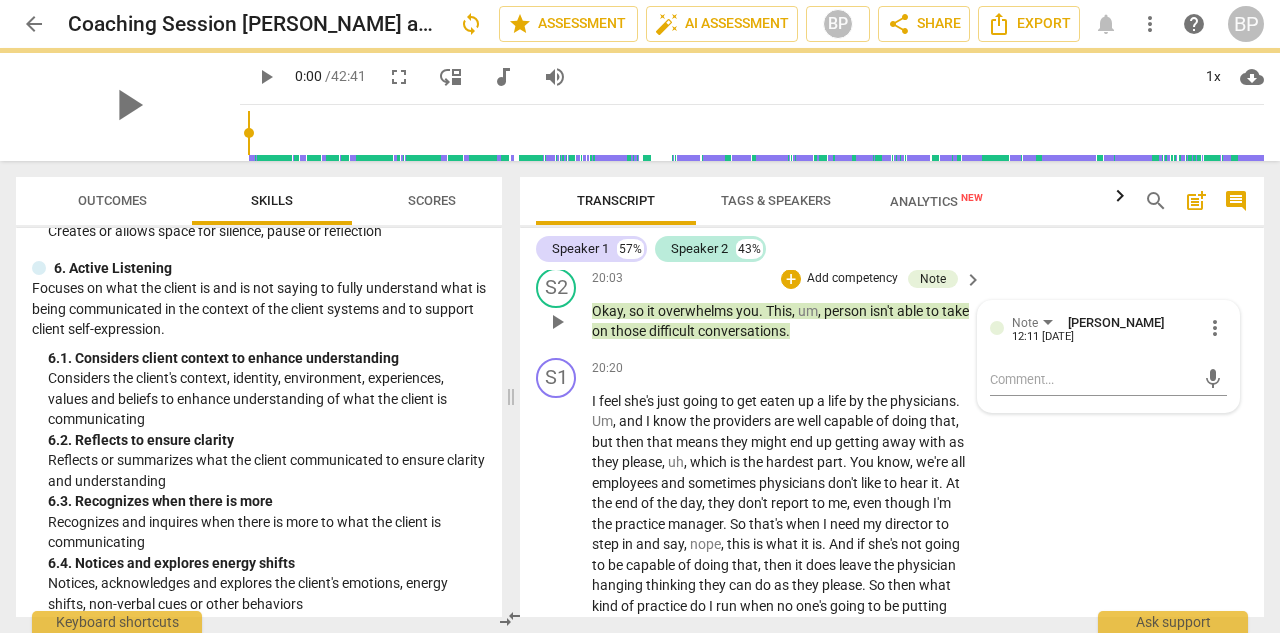 scroll, scrollTop: 0, scrollLeft: 0, axis: both 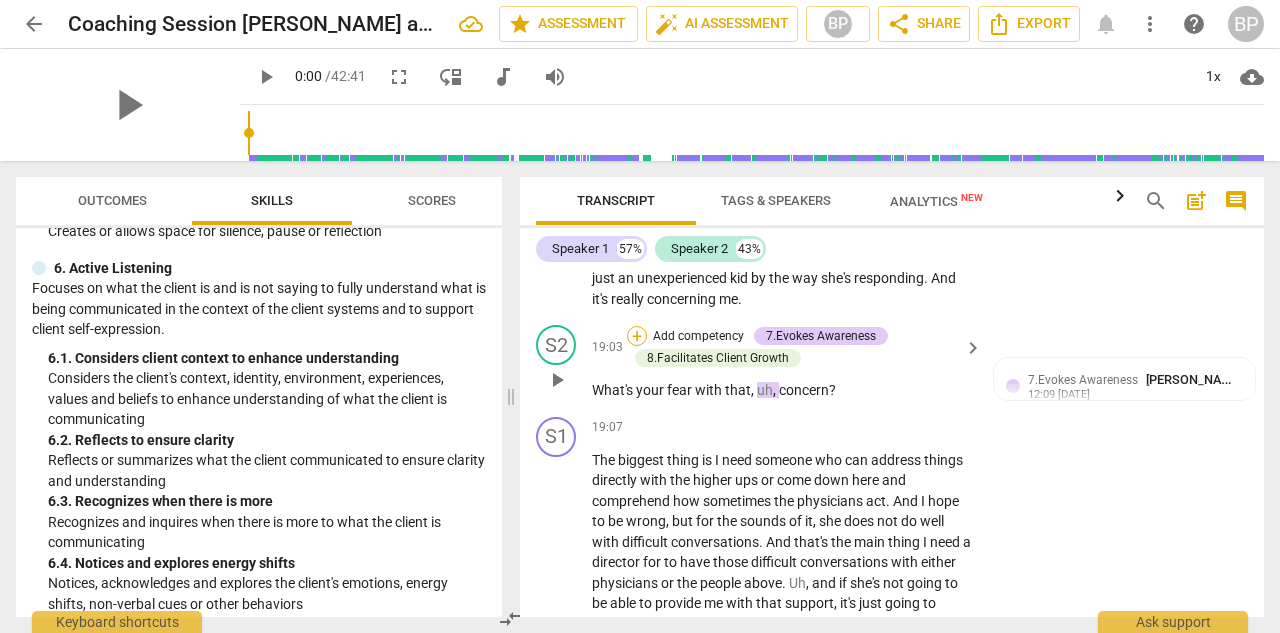 click on "+" at bounding box center [637, 336] 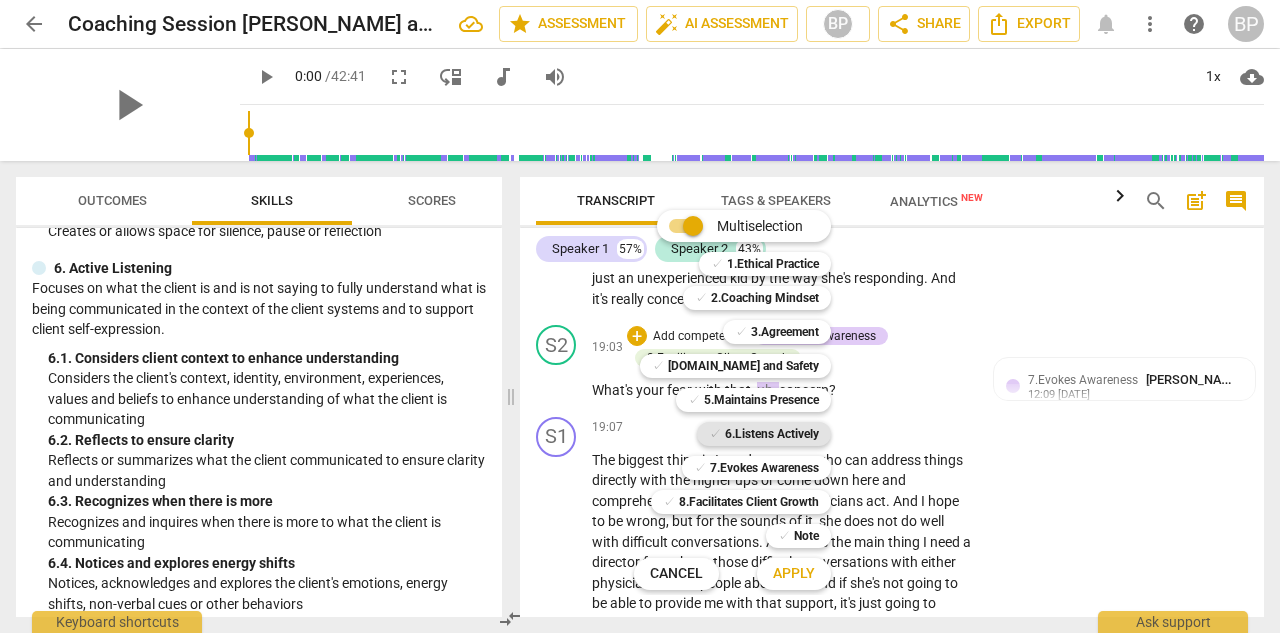 click on "6.Listens Actively" at bounding box center [772, 434] 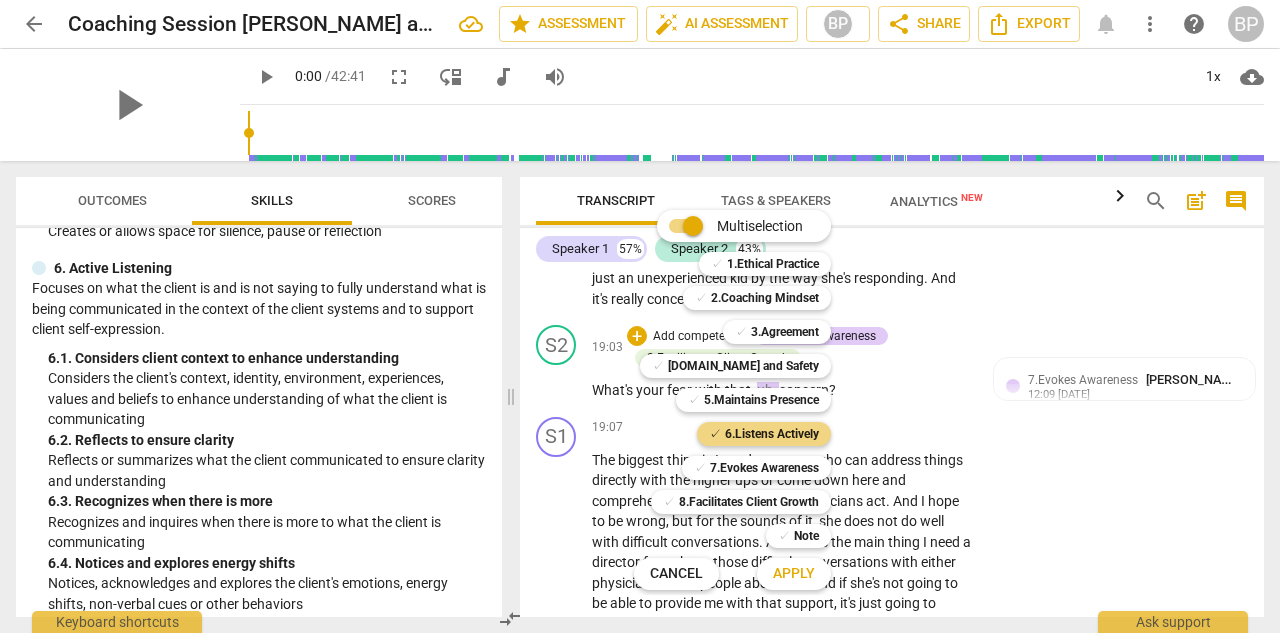 click on "Apply" at bounding box center (794, 574) 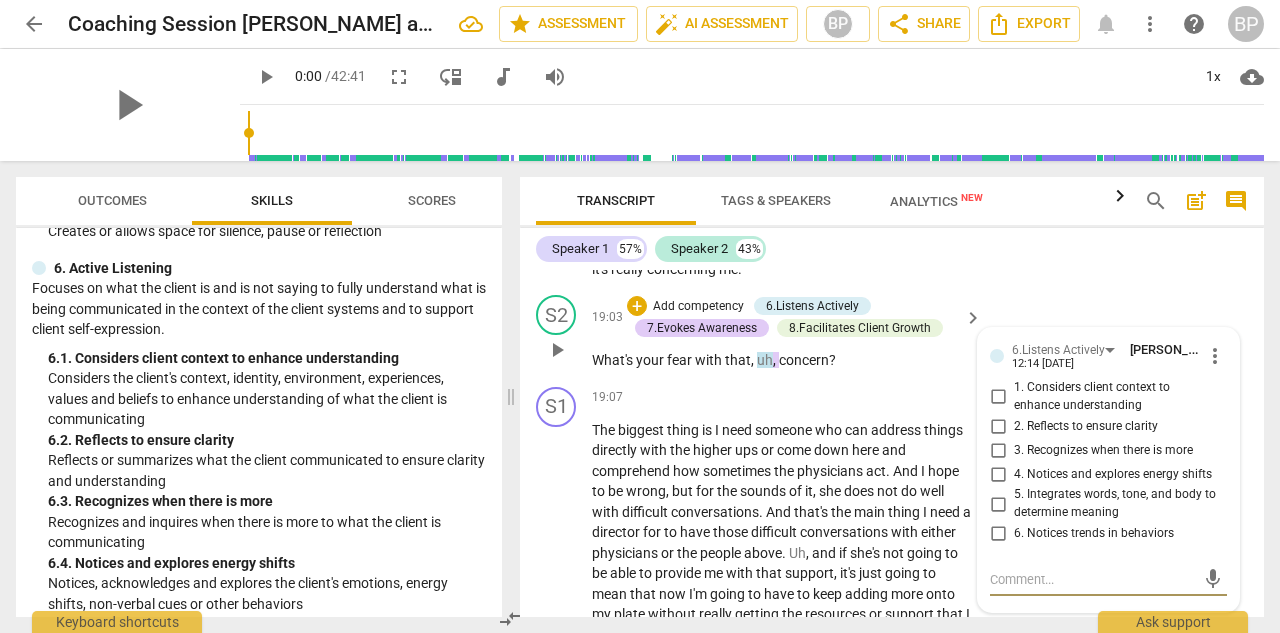 scroll, scrollTop: 8606, scrollLeft: 0, axis: vertical 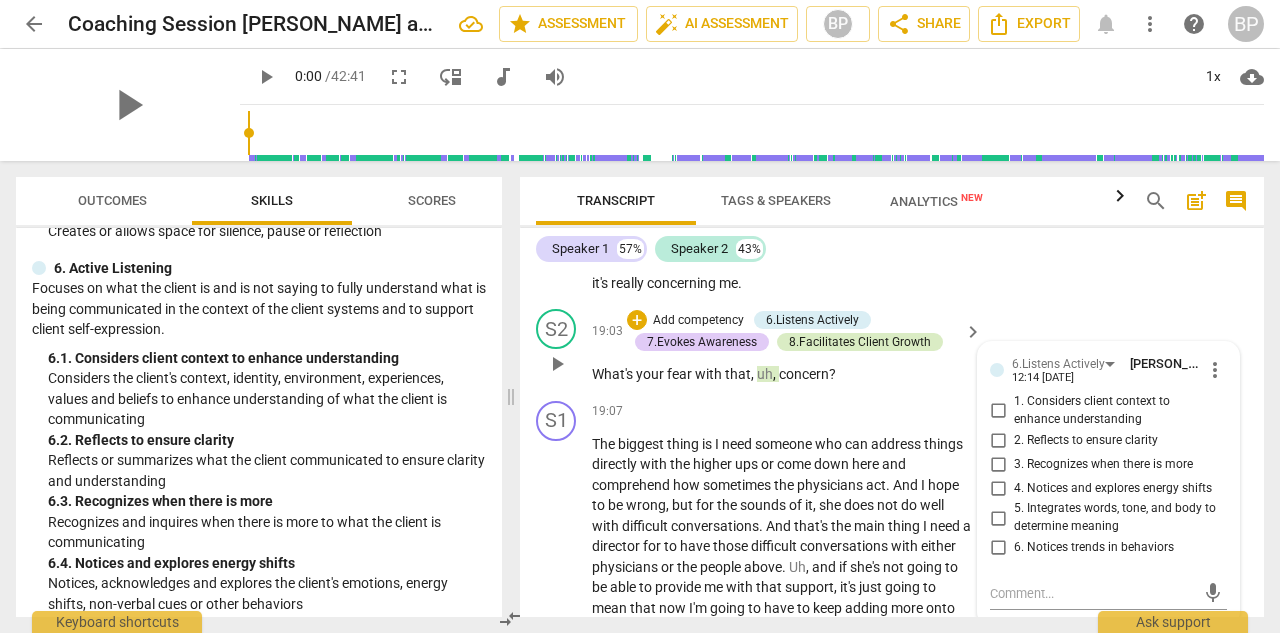 click on "8.Facilitates Client Growth" at bounding box center [860, 342] 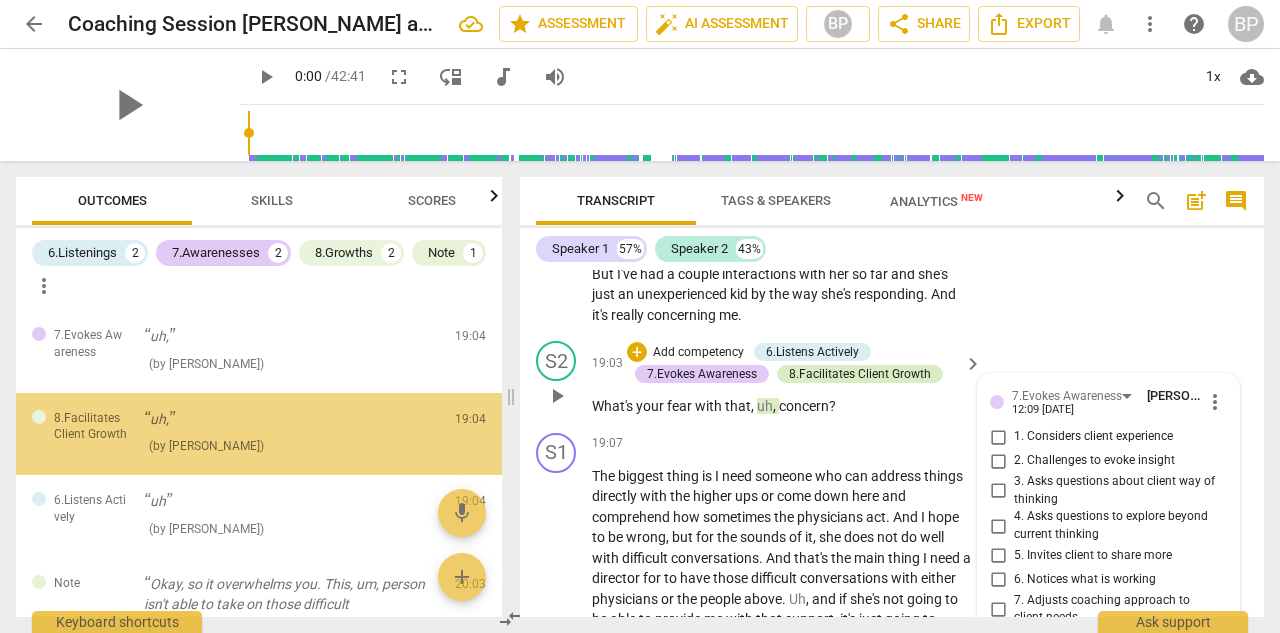 scroll, scrollTop: 8573, scrollLeft: 0, axis: vertical 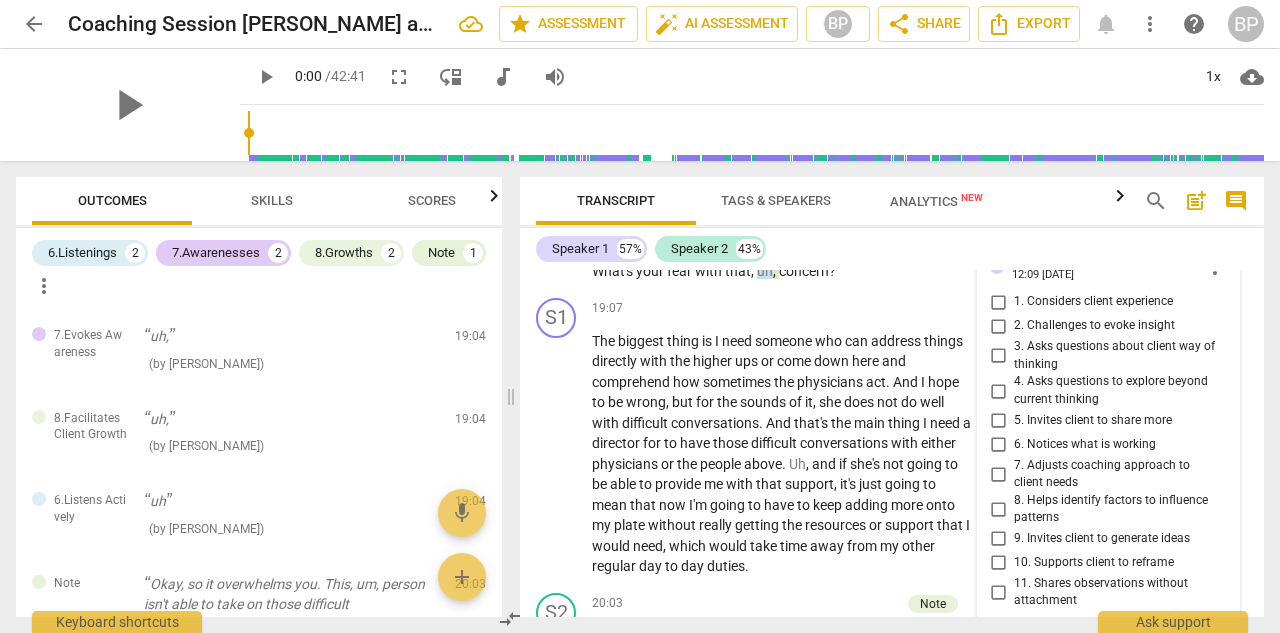 click on "6.Listens Actively" at bounding box center (812, 217) 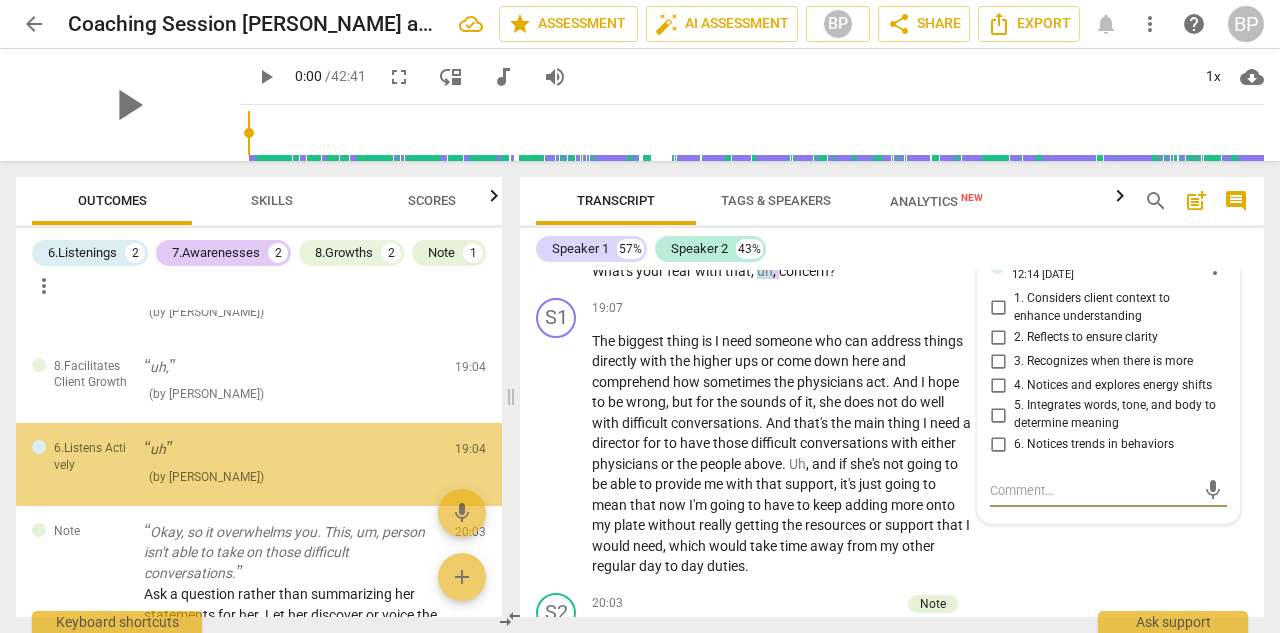 scroll, scrollTop: 53, scrollLeft: 0, axis: vertical 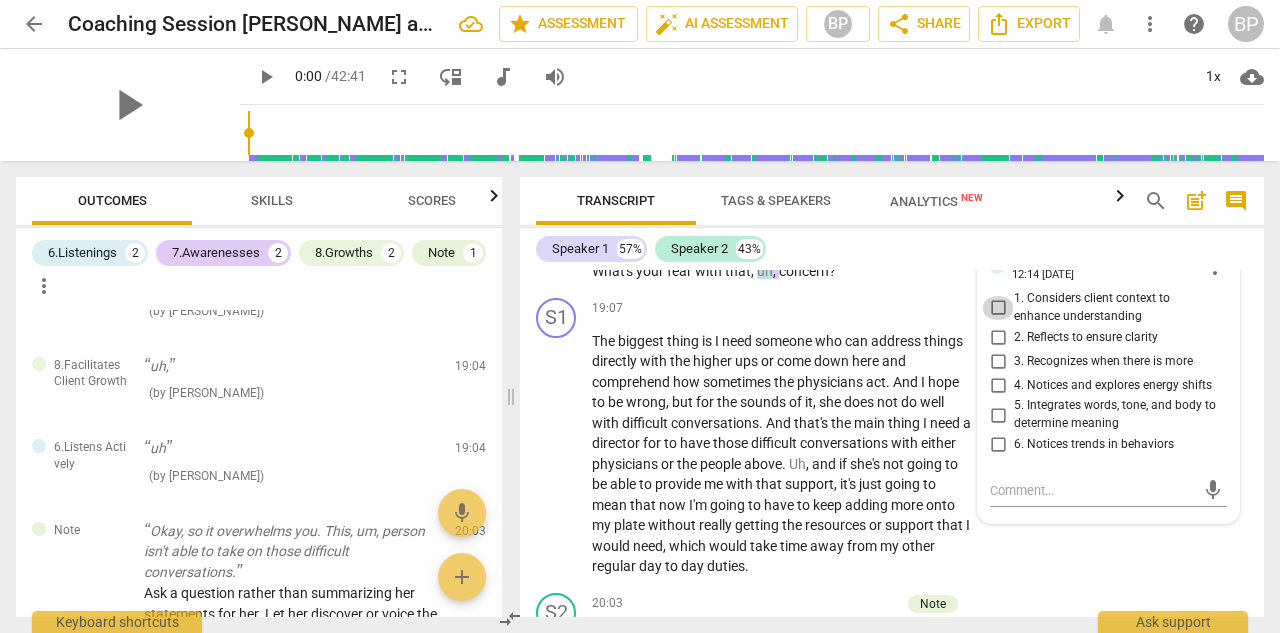 click on "1. Considers client context to enhance understanding" at bounding box center [998, 308] 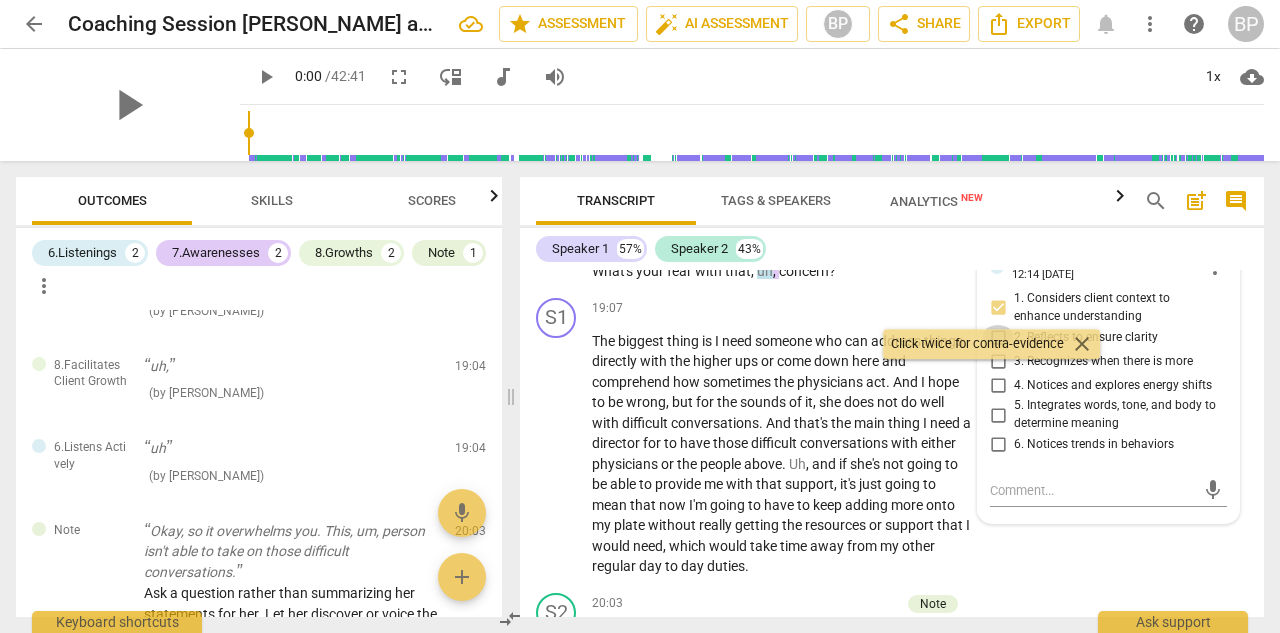 click on "2. Reflects to ensure clarity" at bounding box center [998, 337] 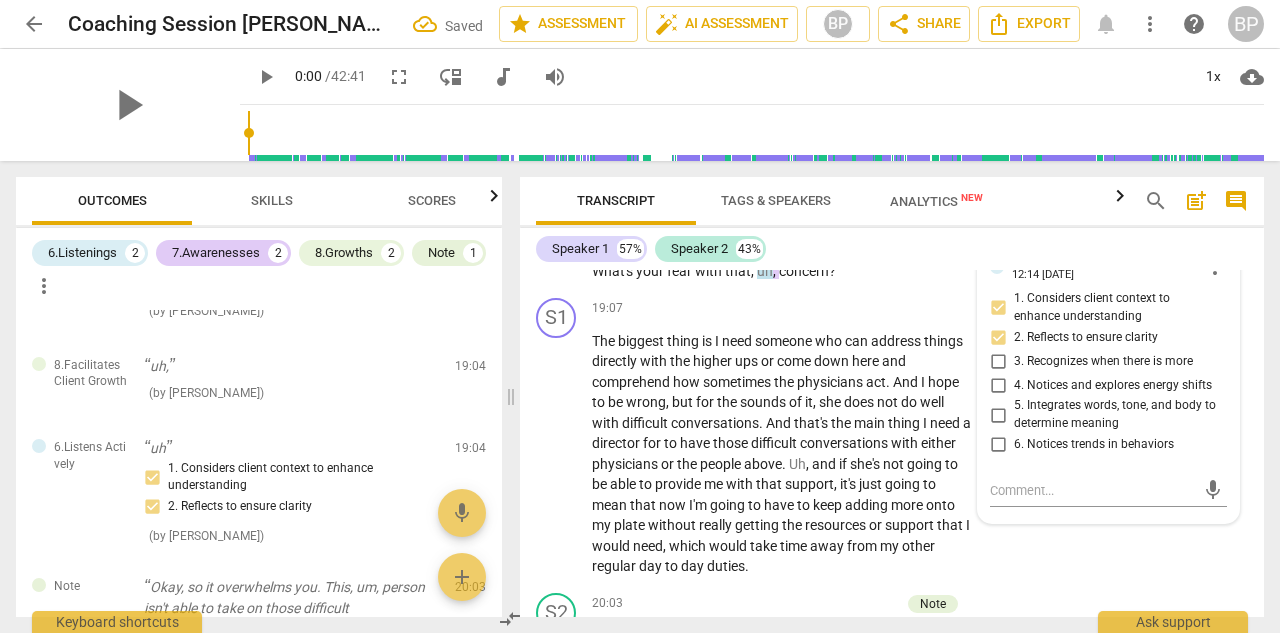 click on "3. Recognizes when there is more" at bounding box center (998, 361) 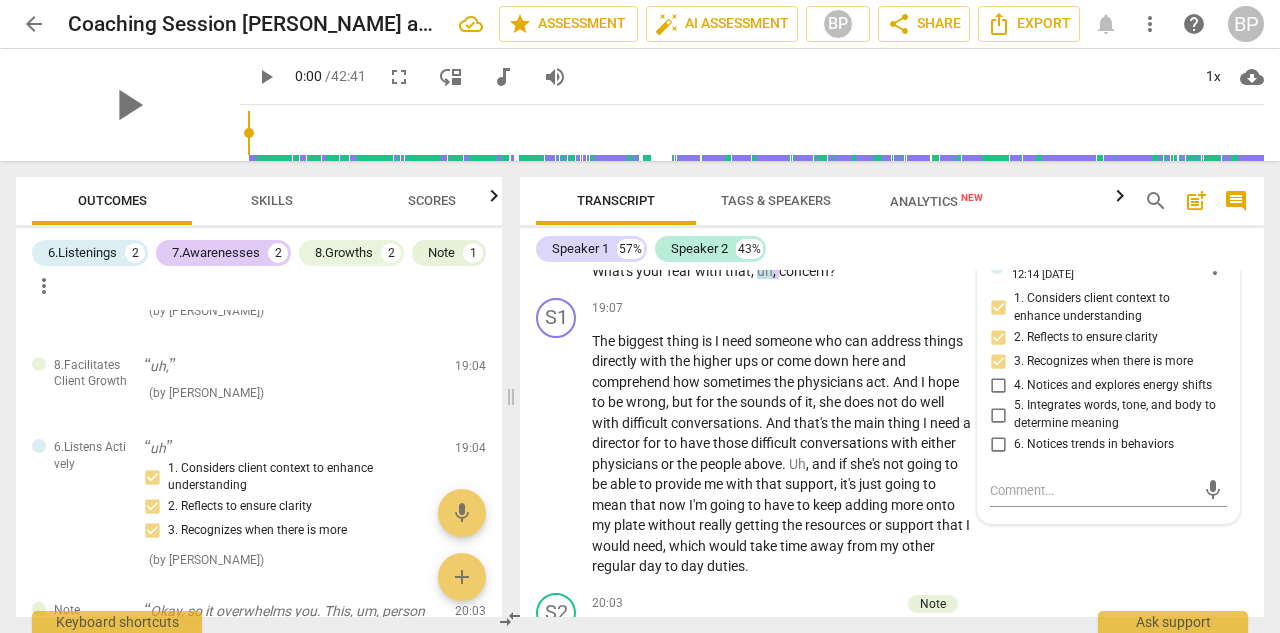 click on "Speaker 1 57% Speaker 2 43%" at bounding box center [892, 249] 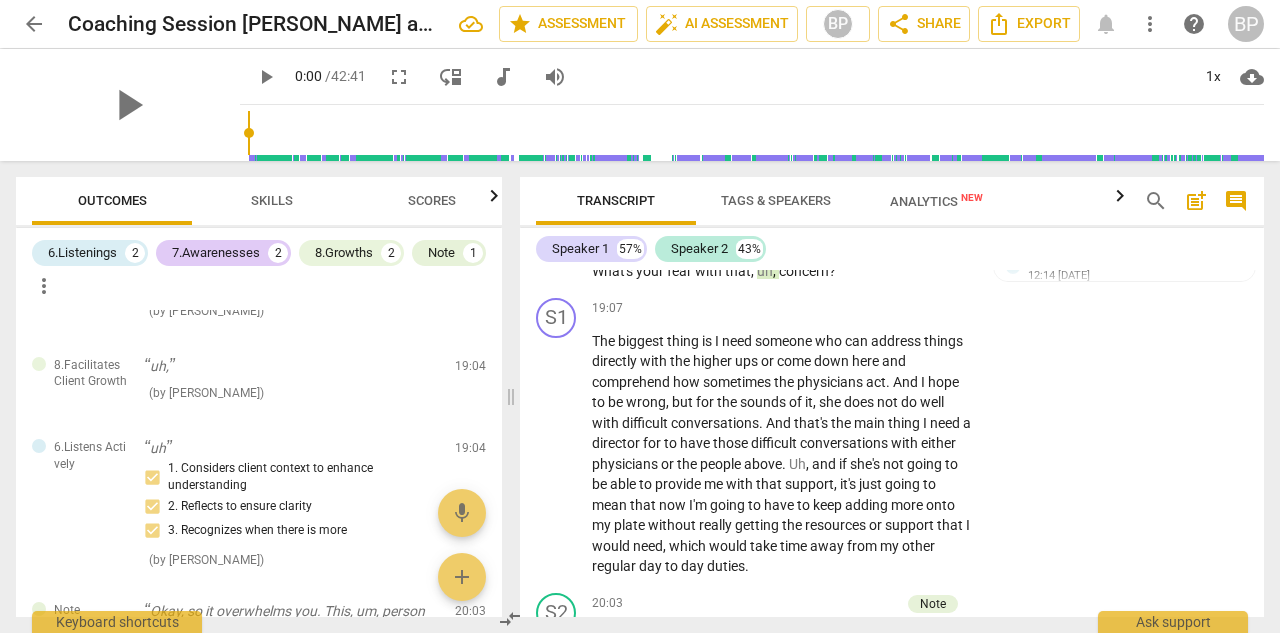 click on "8.Facilitates Client Growth" at bounding box center (860, 239) 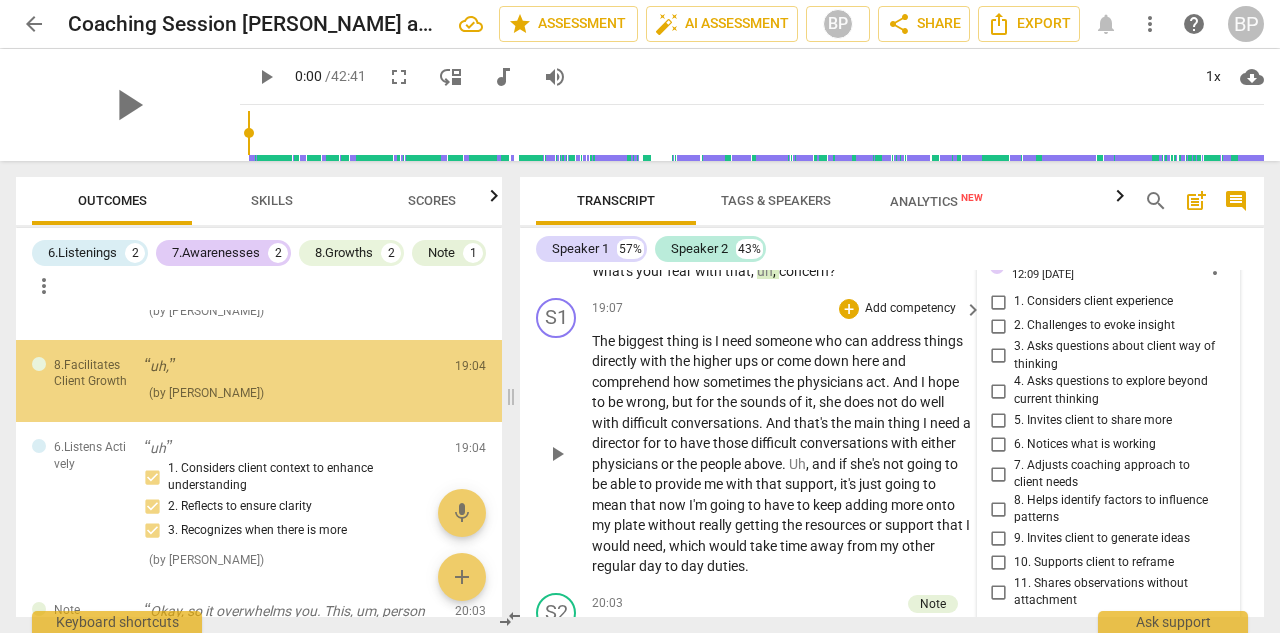 scroll, scrollTop: 8629, scrollLeft: 0, axis: vertical 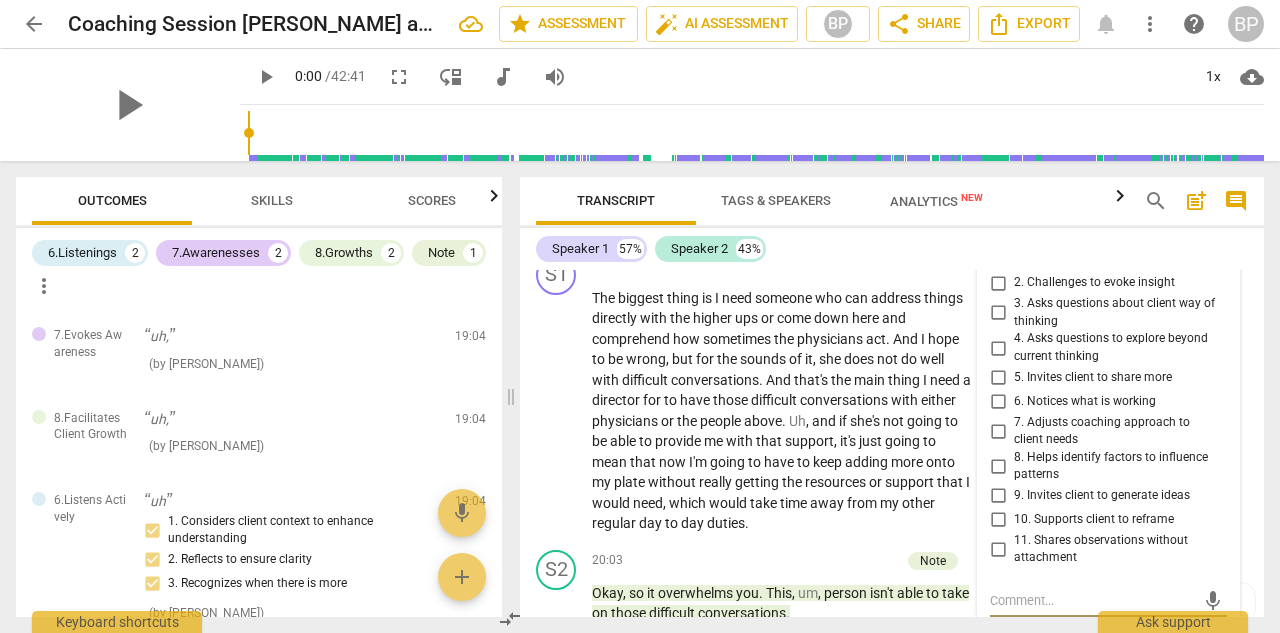 click on "5. Invites client to share more" at bounding box center (998, 378) 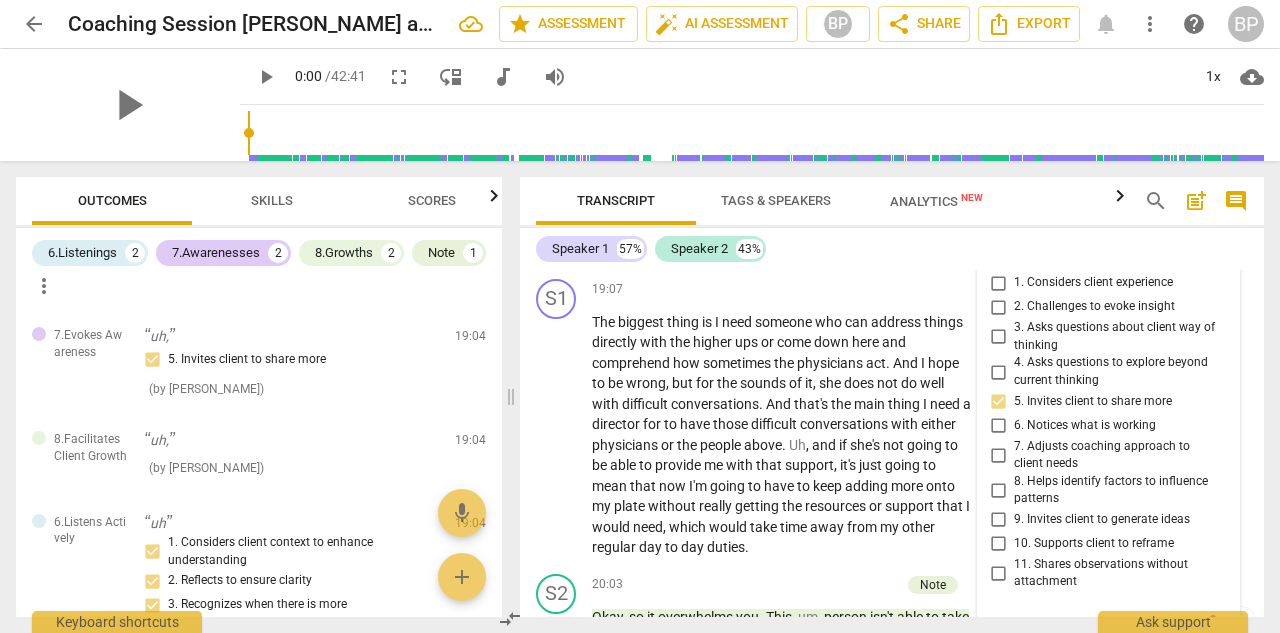 scroll, scrollTop: 8727, scrollLeft: 0, axis: vertical 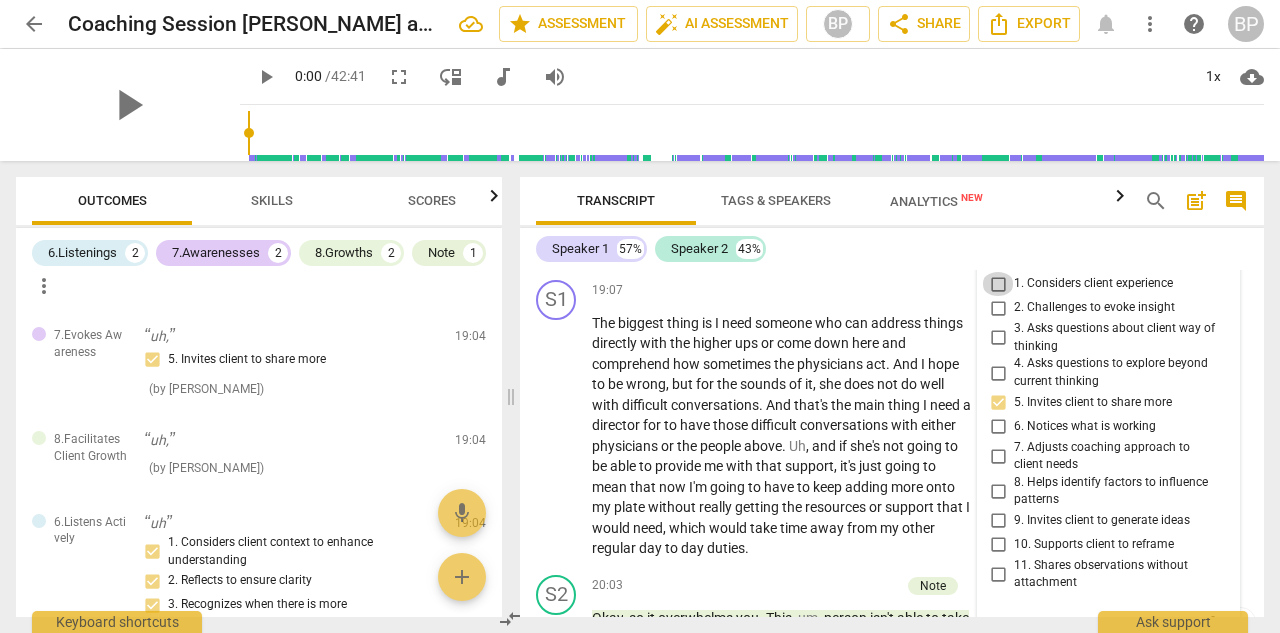 click on "1. Considers client experience" at bounding box center [998, 284] 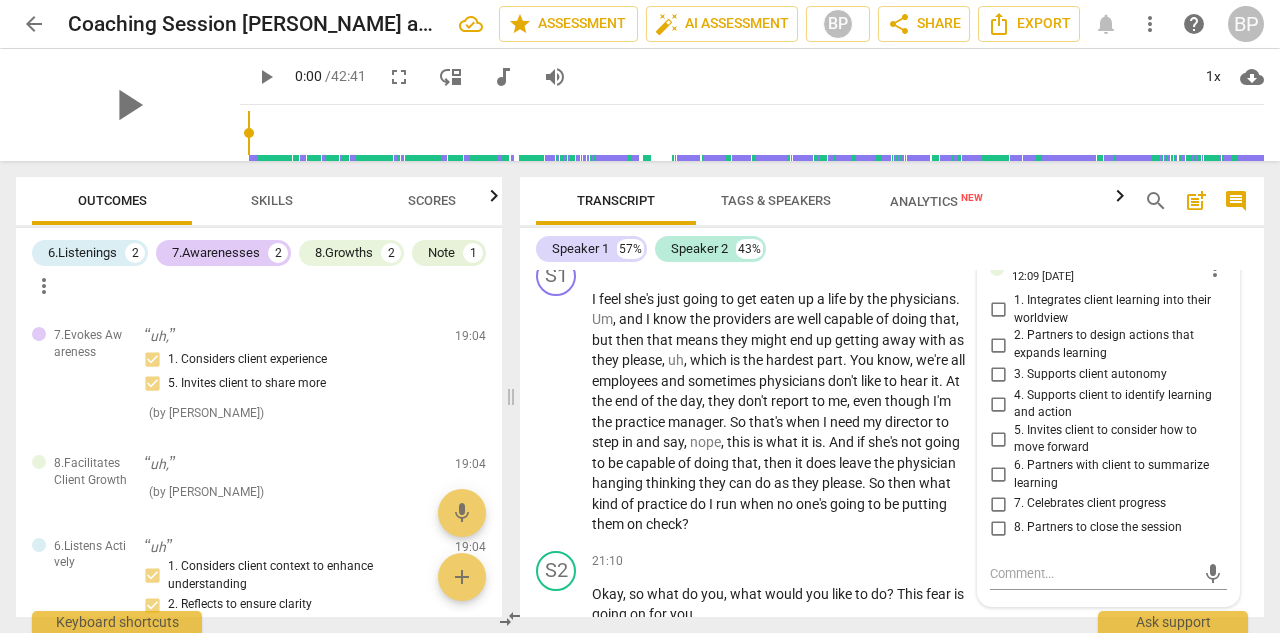 scroll, scrollTop: 9138, scrollLeft: 0, axis: vertical 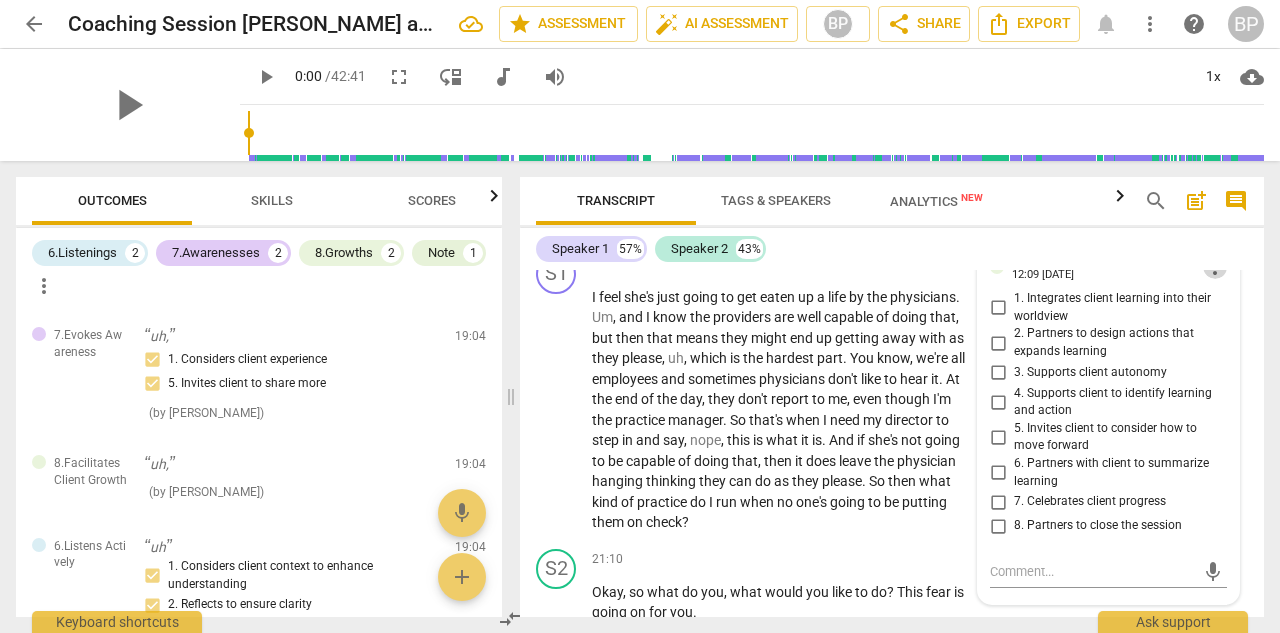 click on "more_vert" at bounding box center (1215, 267) 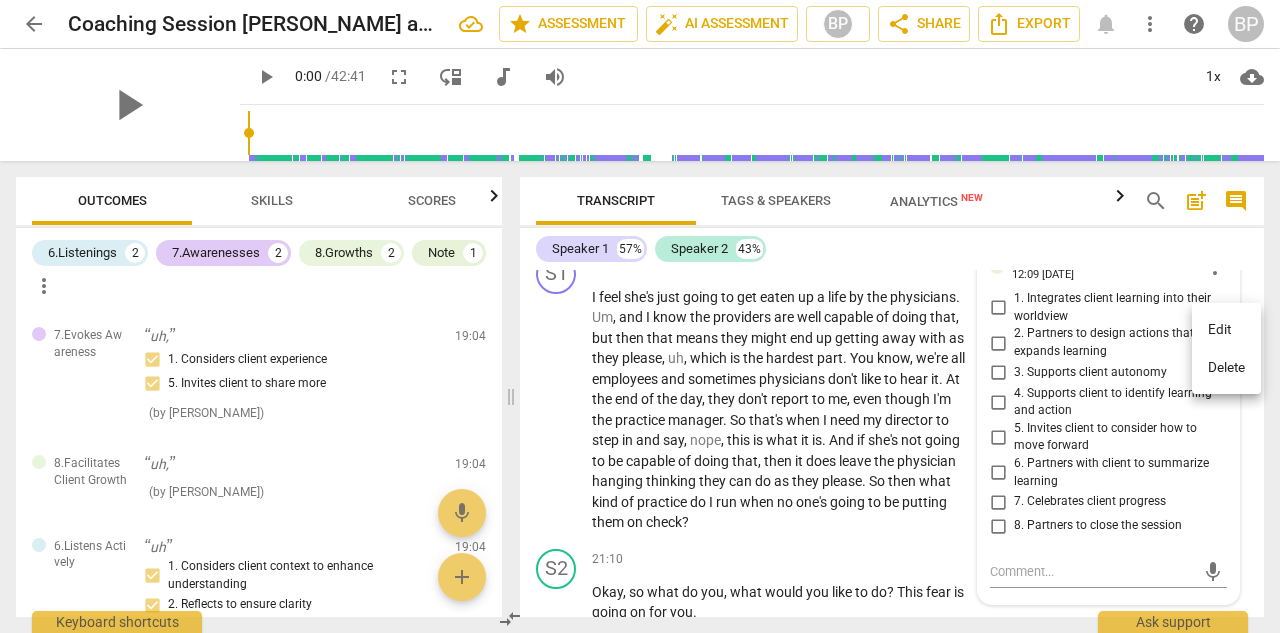 click on "Delete" at bounding box center [1226, 368] 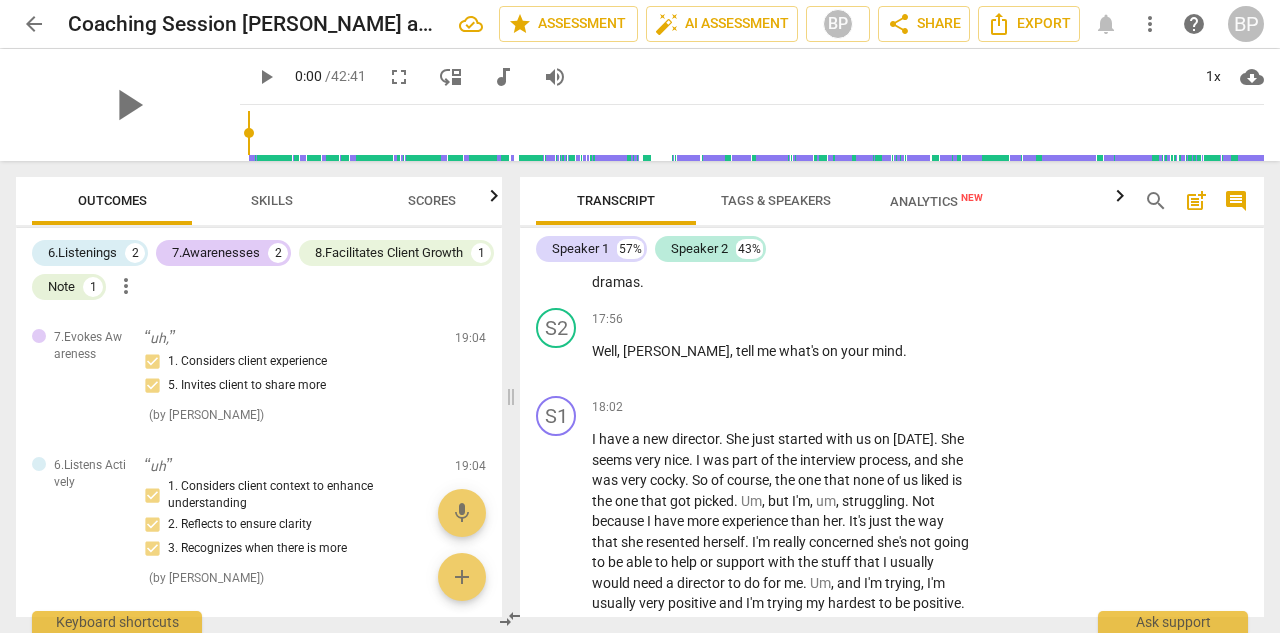 scroll, scrollTop: 8212, scrollLeft: 0, axis: vertical 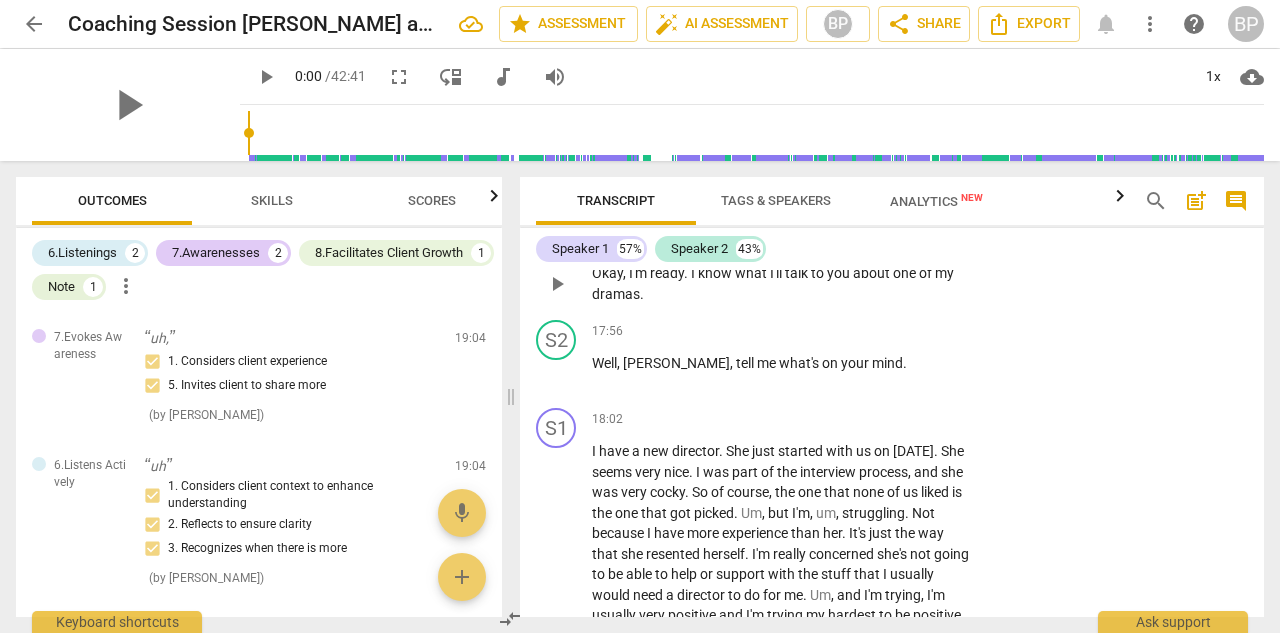 click on "Okay ,   I'm   ready .   I   know   what   I'll   talk   to   you   about   one   of   my   dramas ." at bounding box center [782, 283] 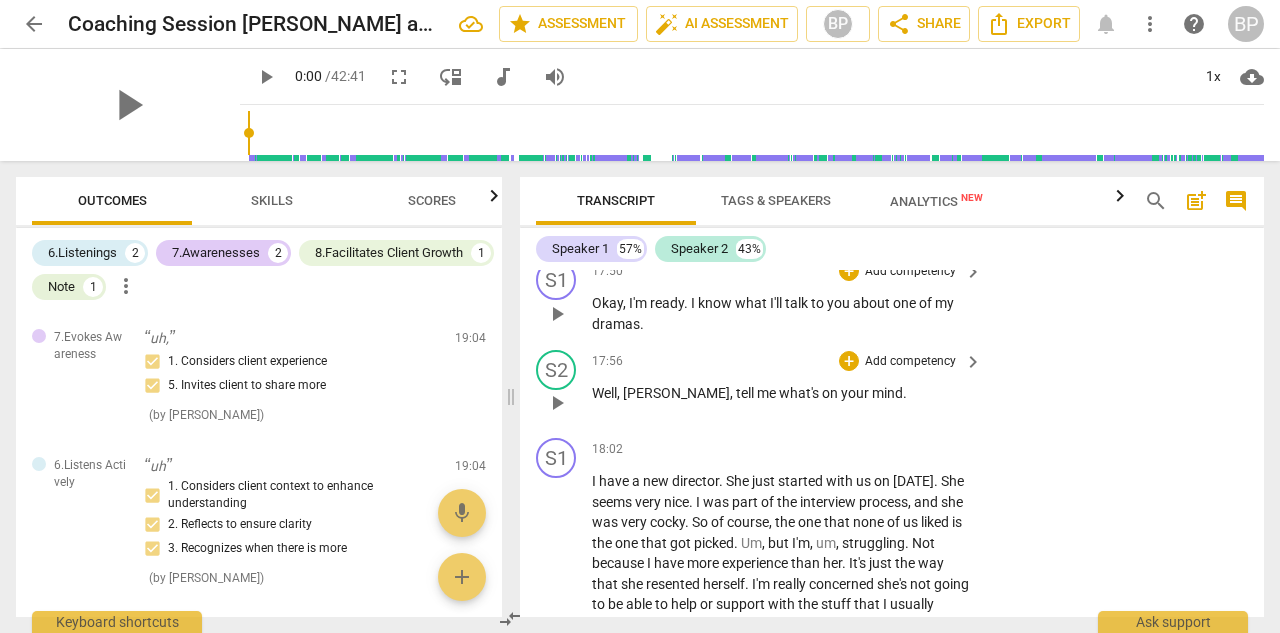 scroll, scrollTop: 8171, scrollLeft: 0, axis: vertical 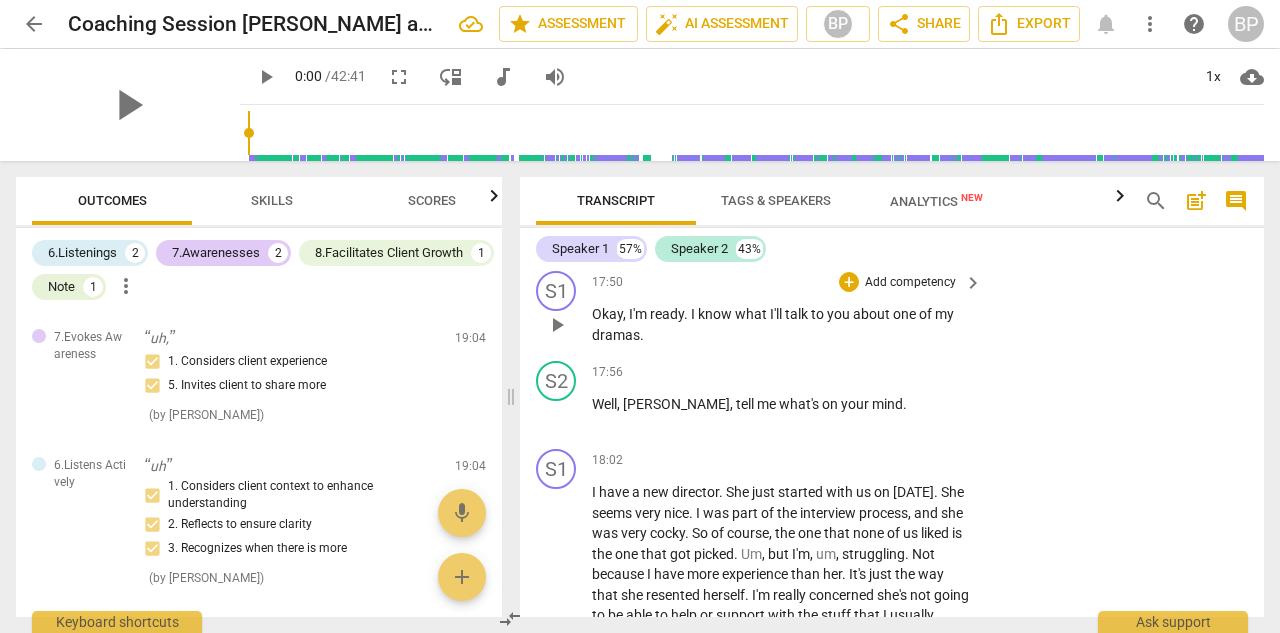click on "Okay ,   I'm   ready .   I   know   what   I'll   talk   to   you   about   one   of   my   dramas ." at bounding box center (782, 324) 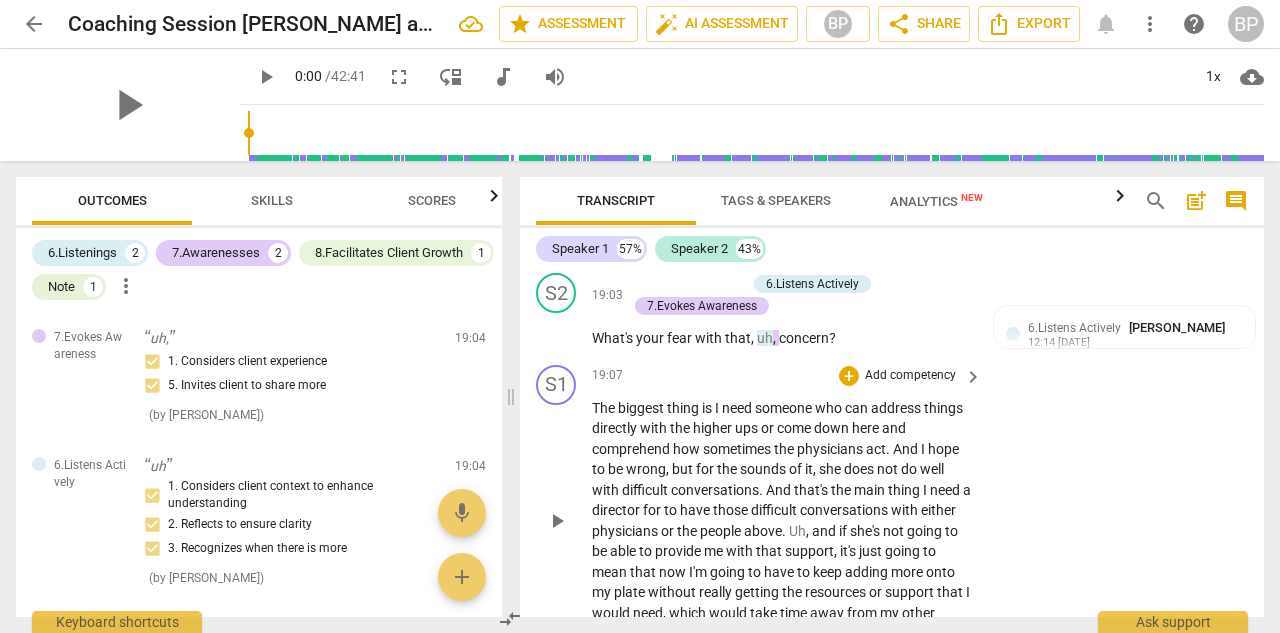 scroll, scrollTop: 8644, scrollLeft: 0, axis: vertical 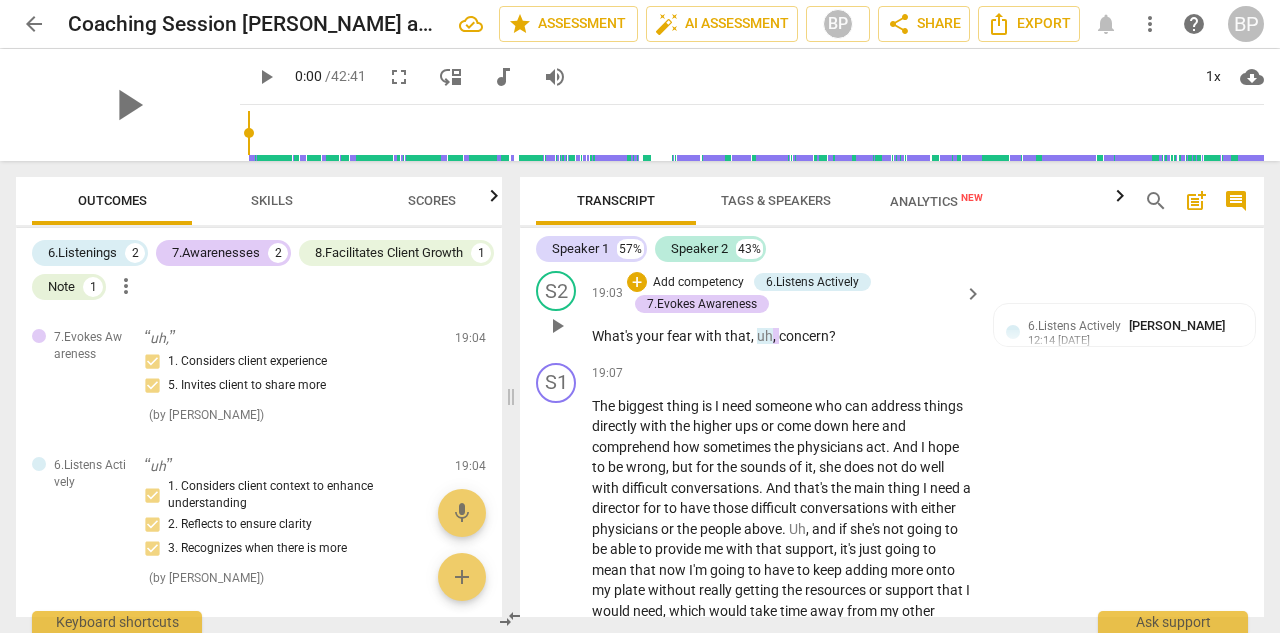 click on "concern" at bounding box center (804, 336) 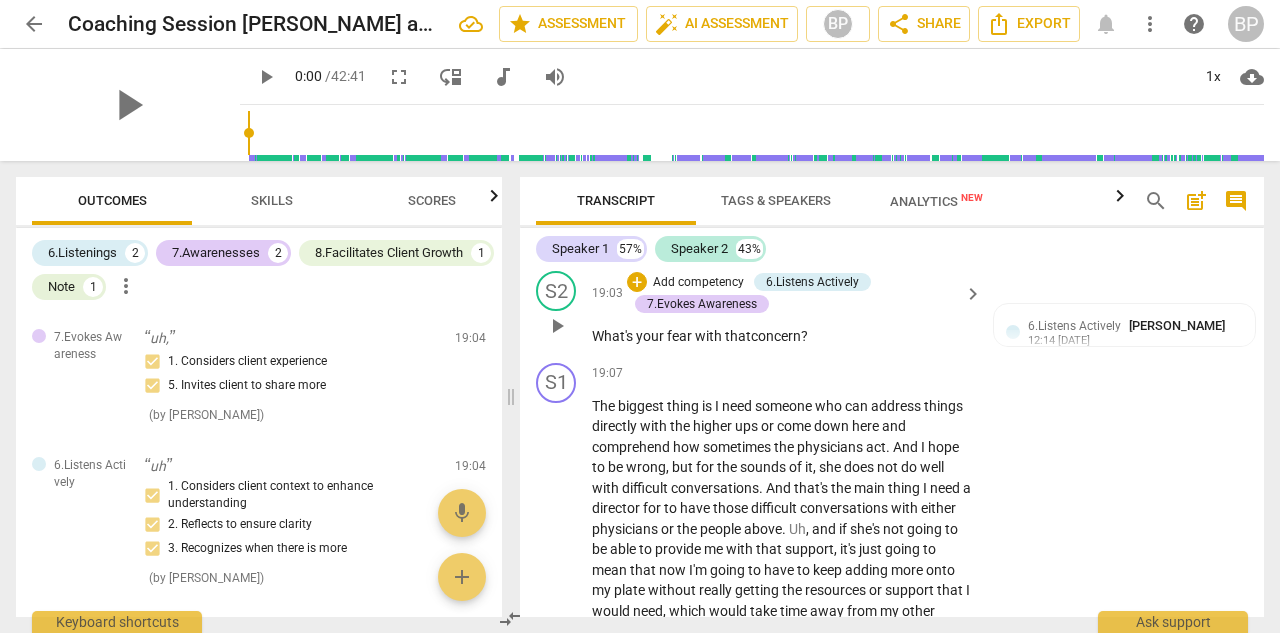 click on "What's   your   fear   with   that  concern ?" at bounding box center (782, 336) 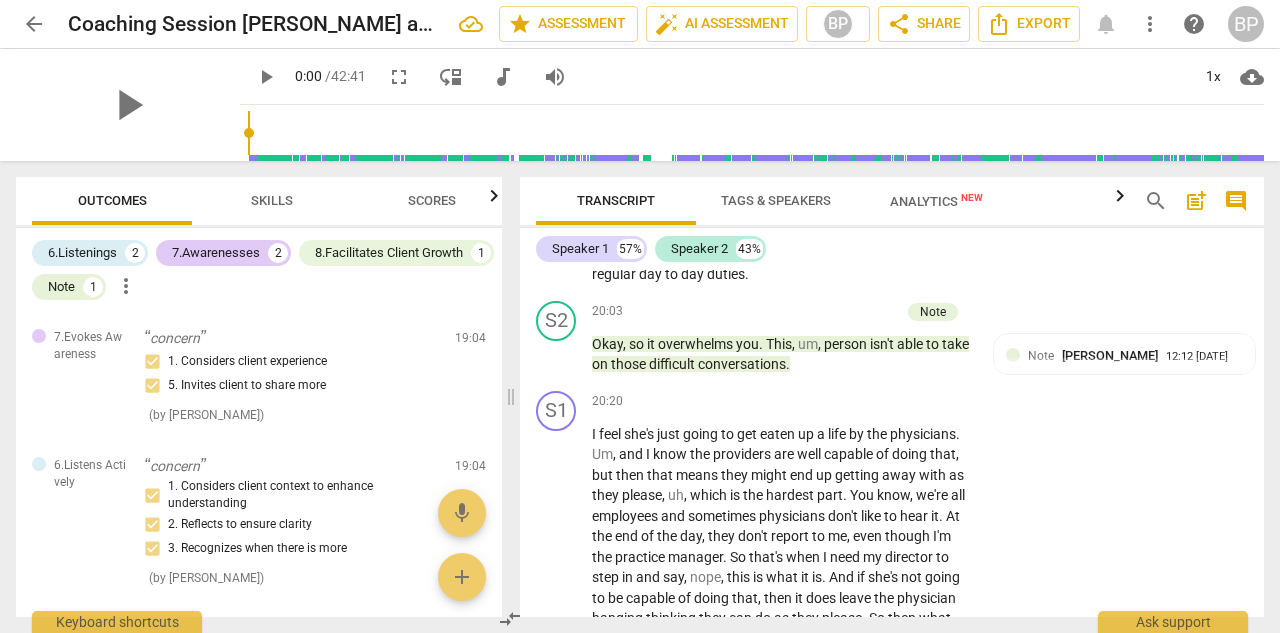 scroll, scrollTop: 9019, scrollLeft: 0, axis: vertical 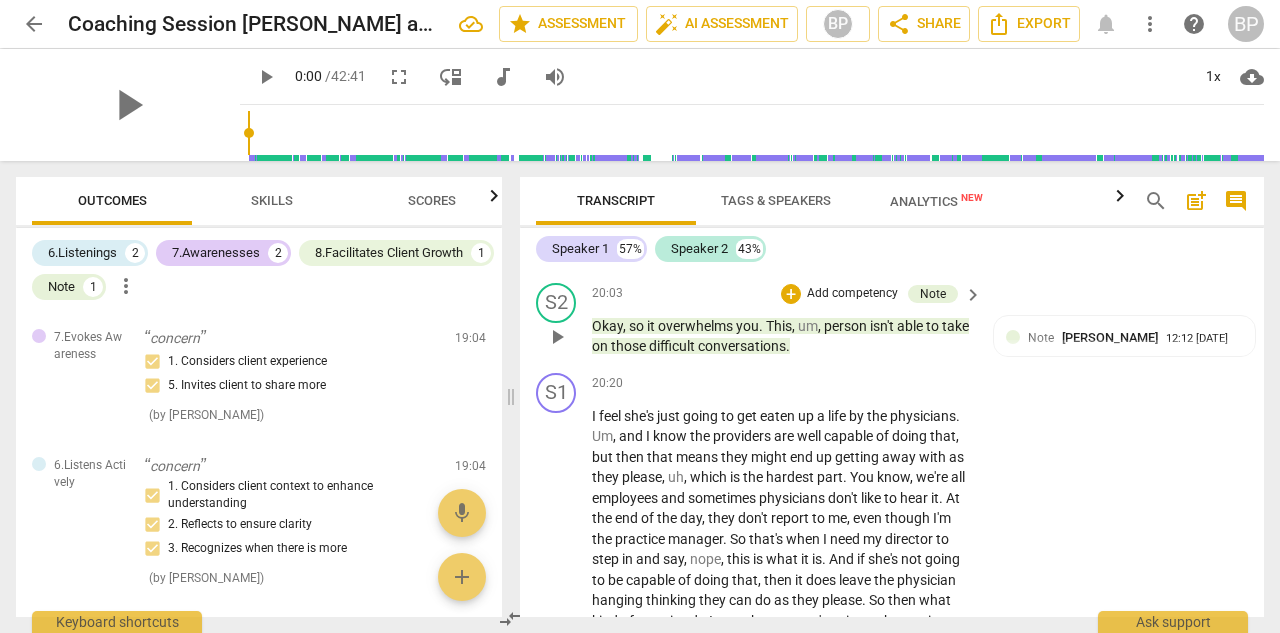 click on "," at bounding box center (821, 326) 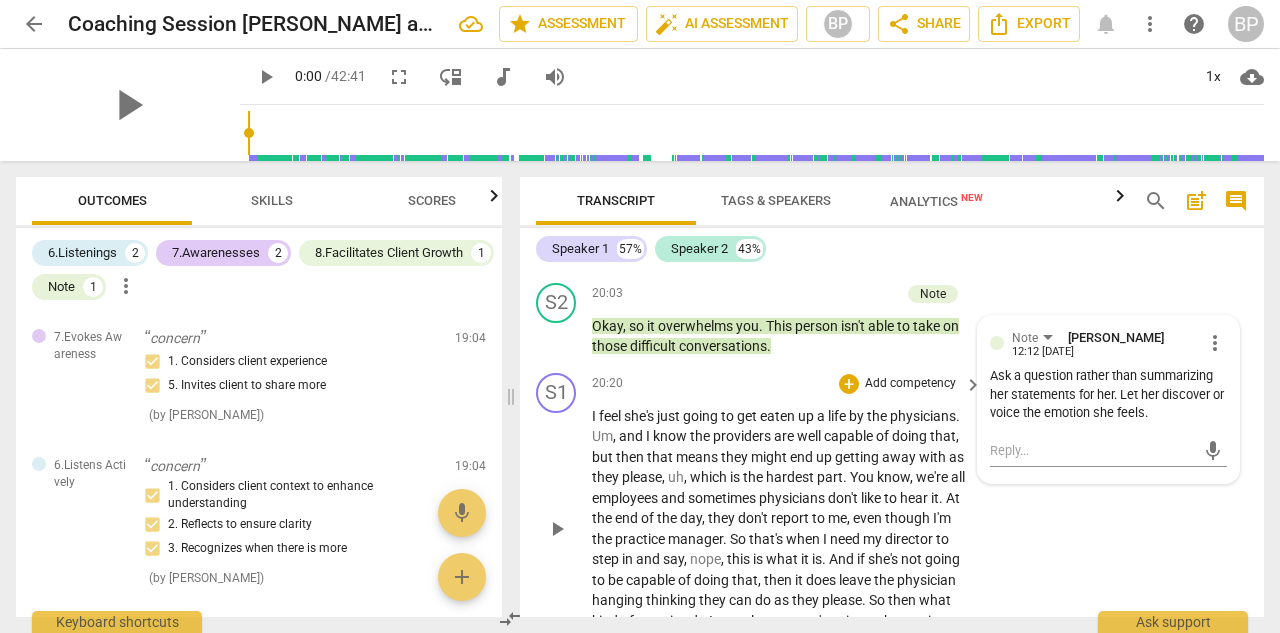 click on "well" at bounding box center [810, 436] 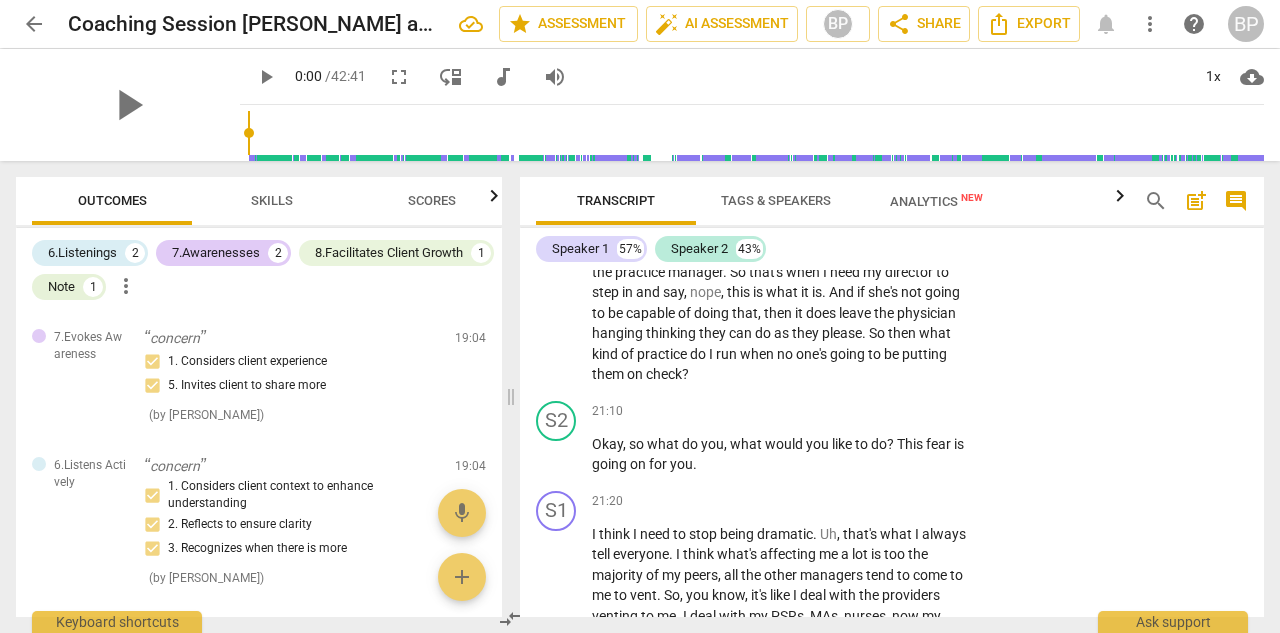 scroll, scrollTop: 9277, scrollLeft: 0, axis: vertical 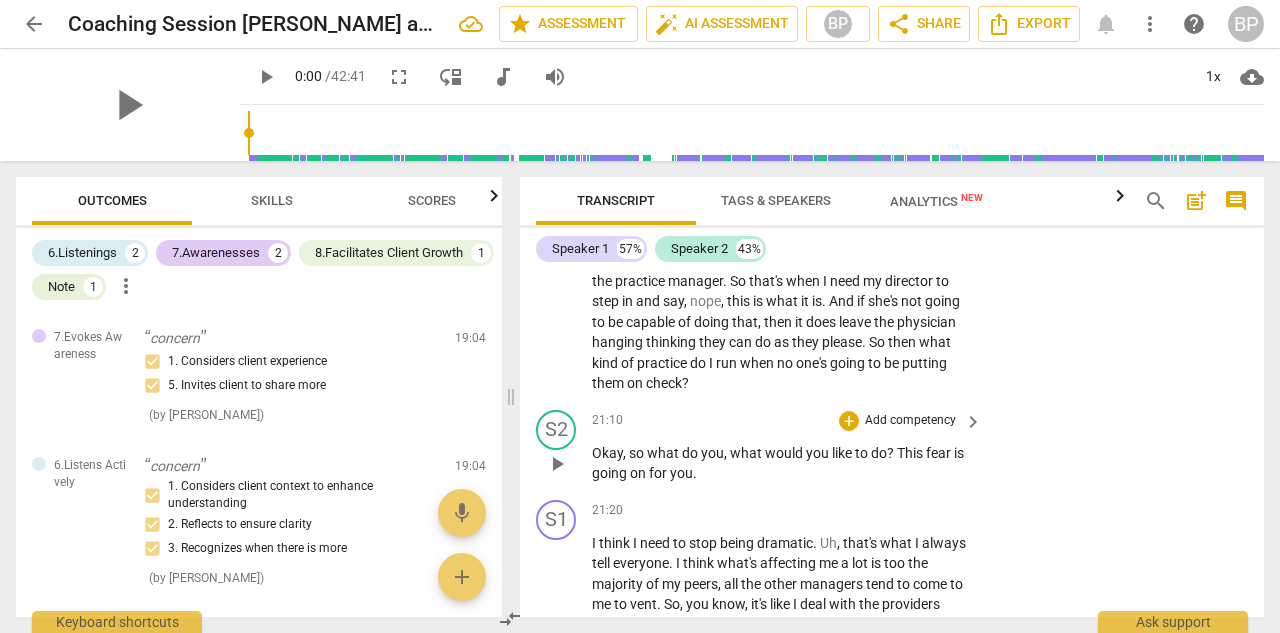 click on "This" at bounding box center (911, 453) 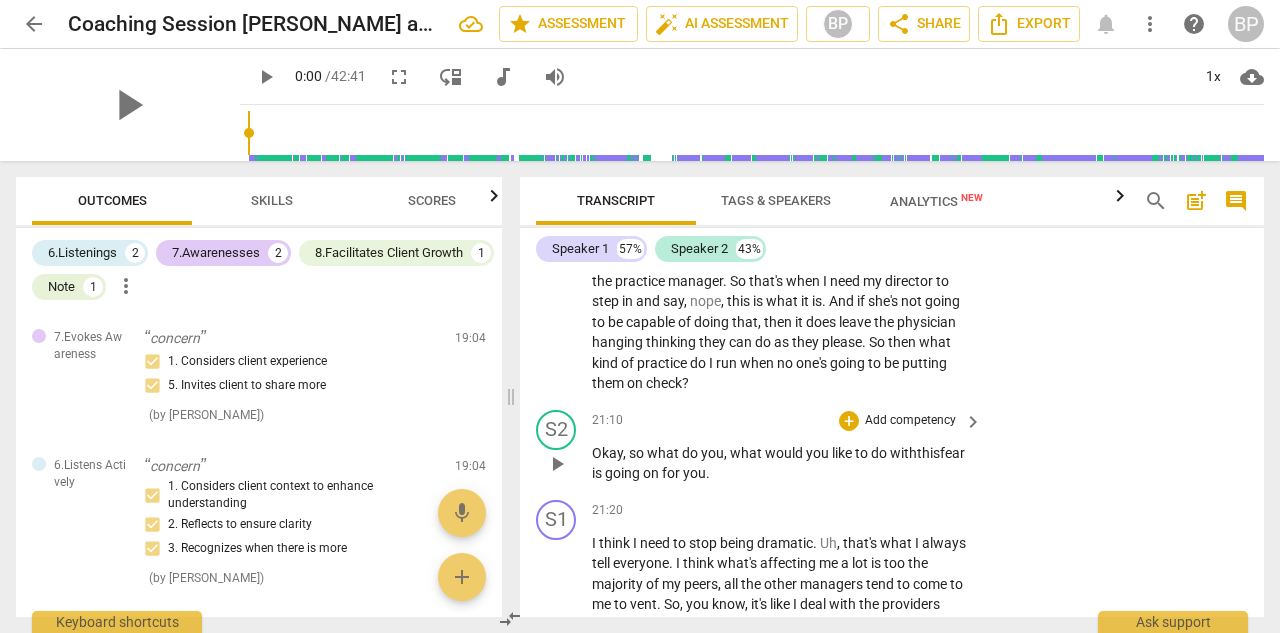 click on "Okay ,   so   what   do   you ,   what   would   you   like   to   do with  this  fear   is   going   on   for   you ." at bounding box center [782, 463] 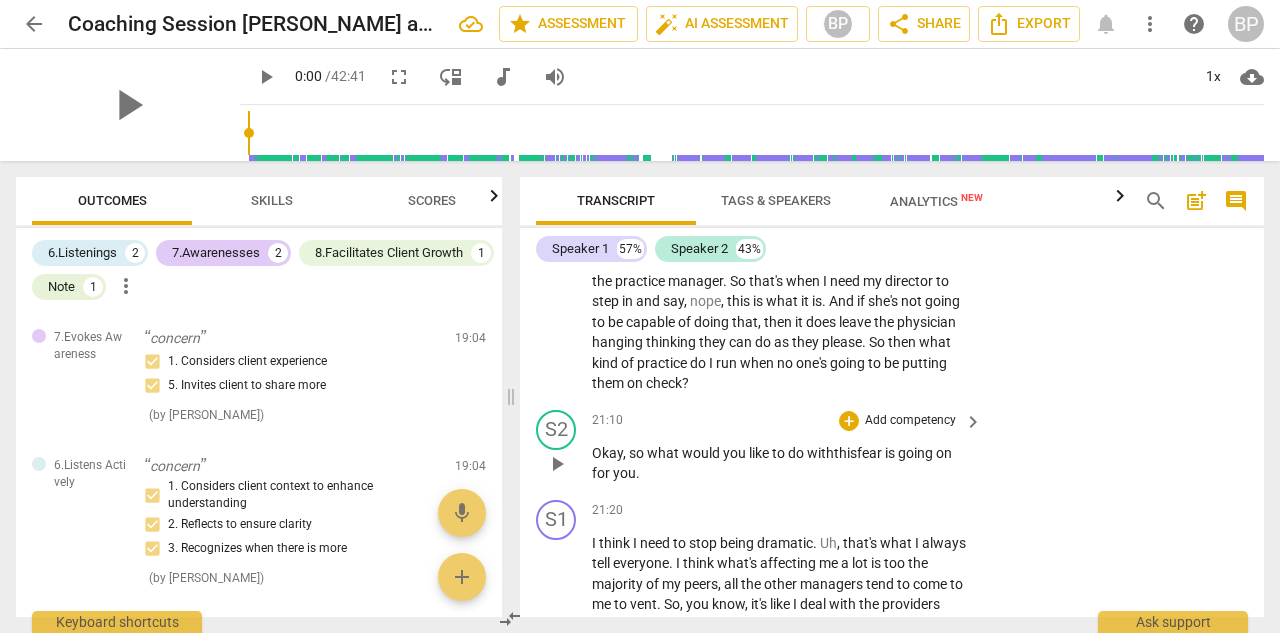 click on "fear" at bounding box center [871, 453] 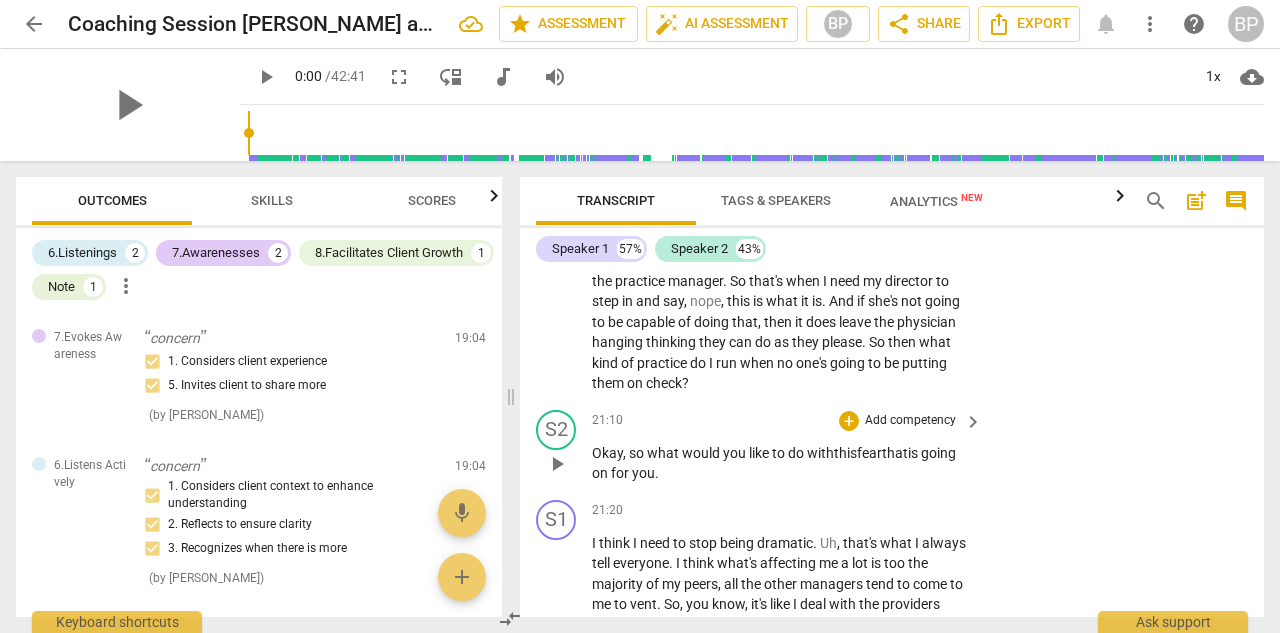 click on "Okay ,   so   what   would   you   like   to   do with  this  fear  that  is   going   on   for   you ." at bounding box center [782, 463] 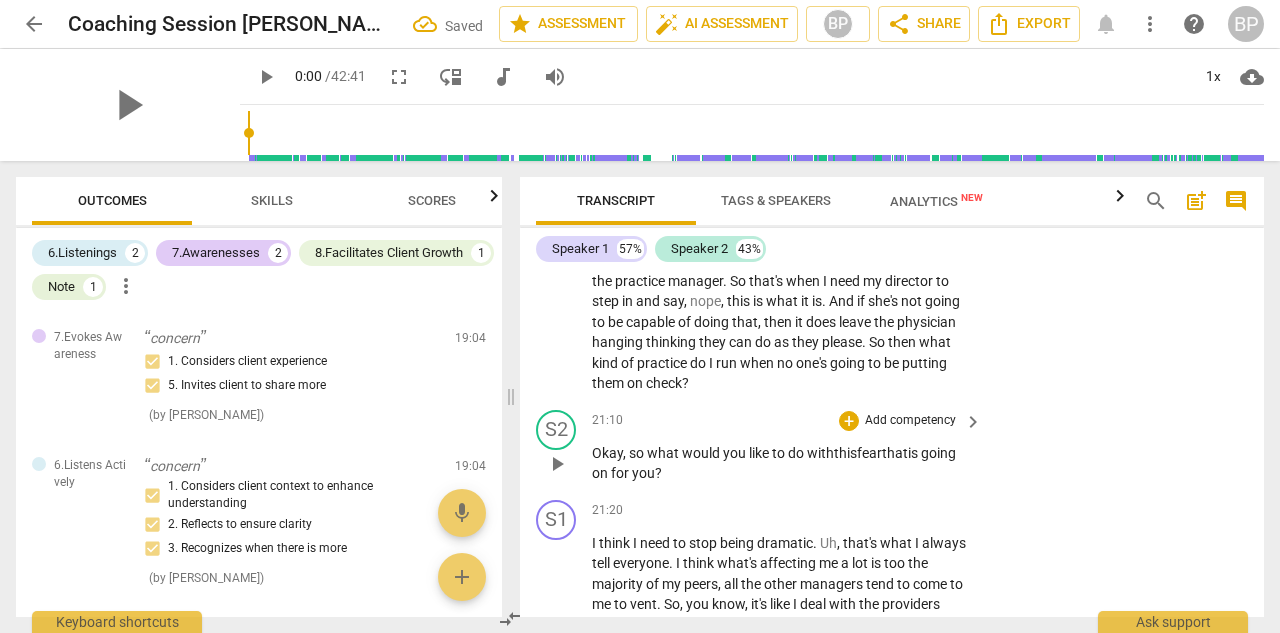 click on "you" at bounding box center (736, 453) 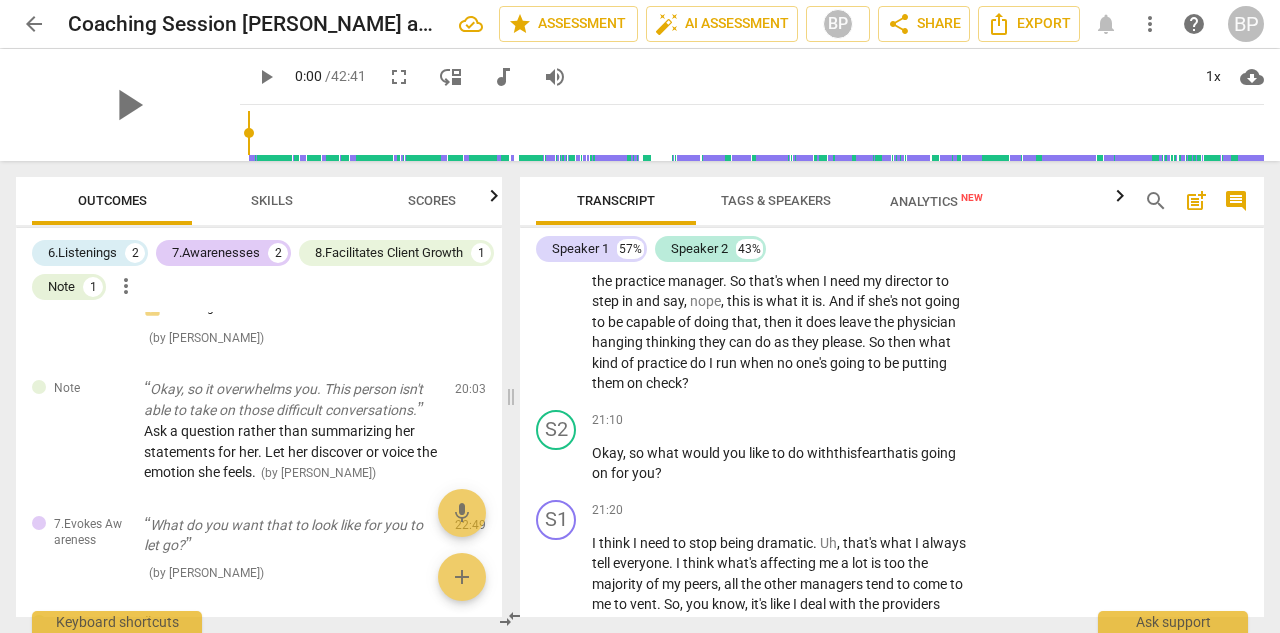 scroll, scrollTop: 0, scrollLeft: 0, axis: both 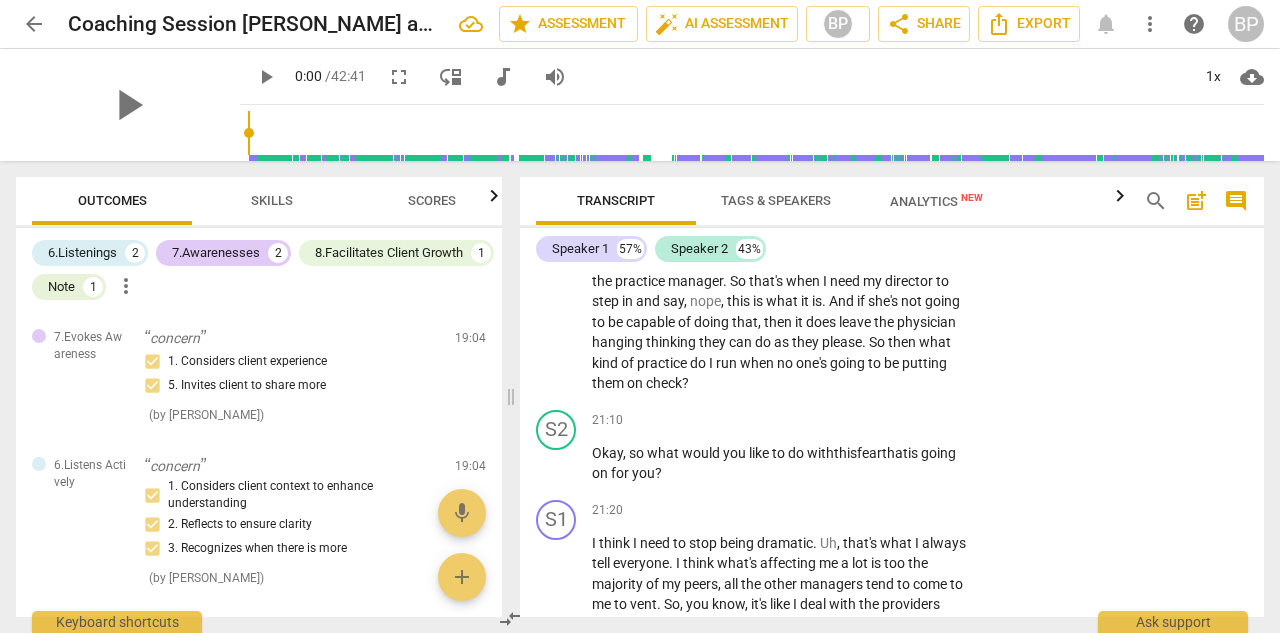 click on "Skills" at bounding box center (272, 200) 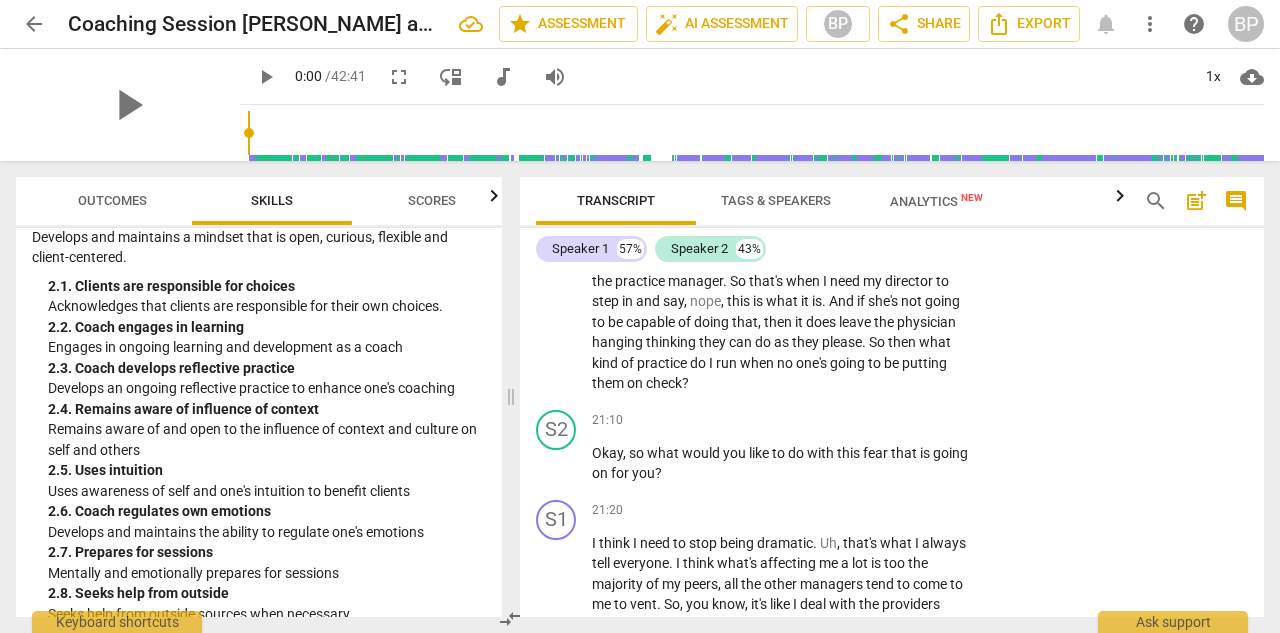 scroll, scrollTop: 569, scrollLeft: 0, axis: vertical 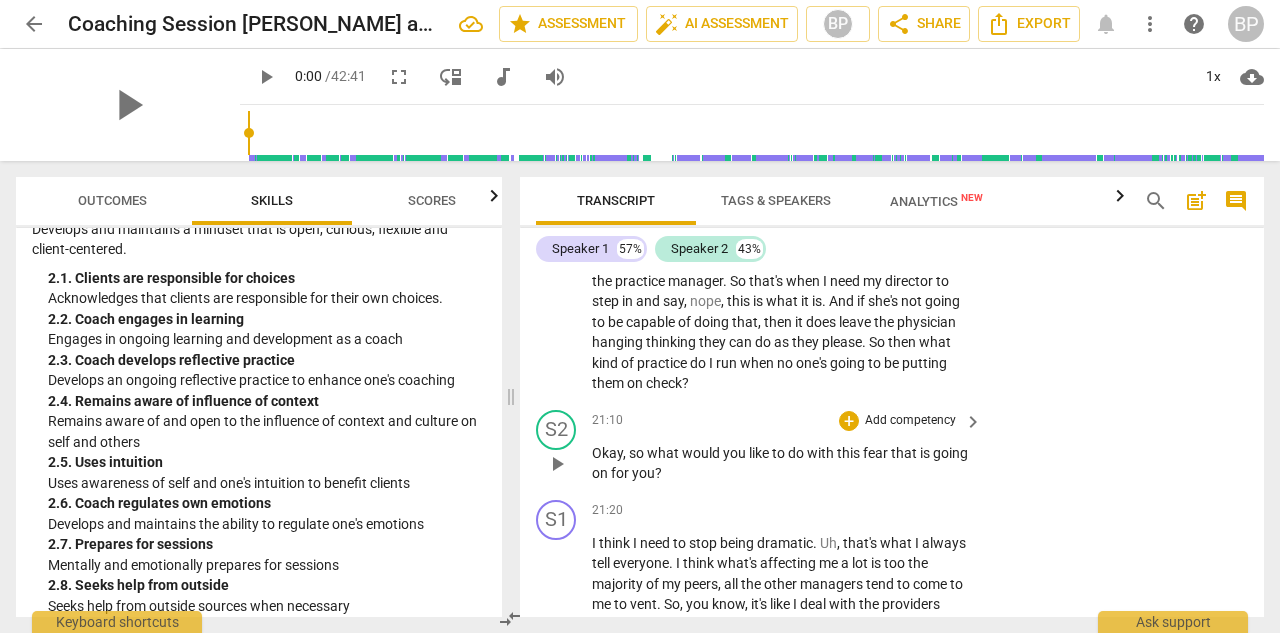 click on "Okay ,   so   what   would   you   like   to   do   with   this   fear   that   is   going   on   for   you ?" at bounding box center [782, 463] 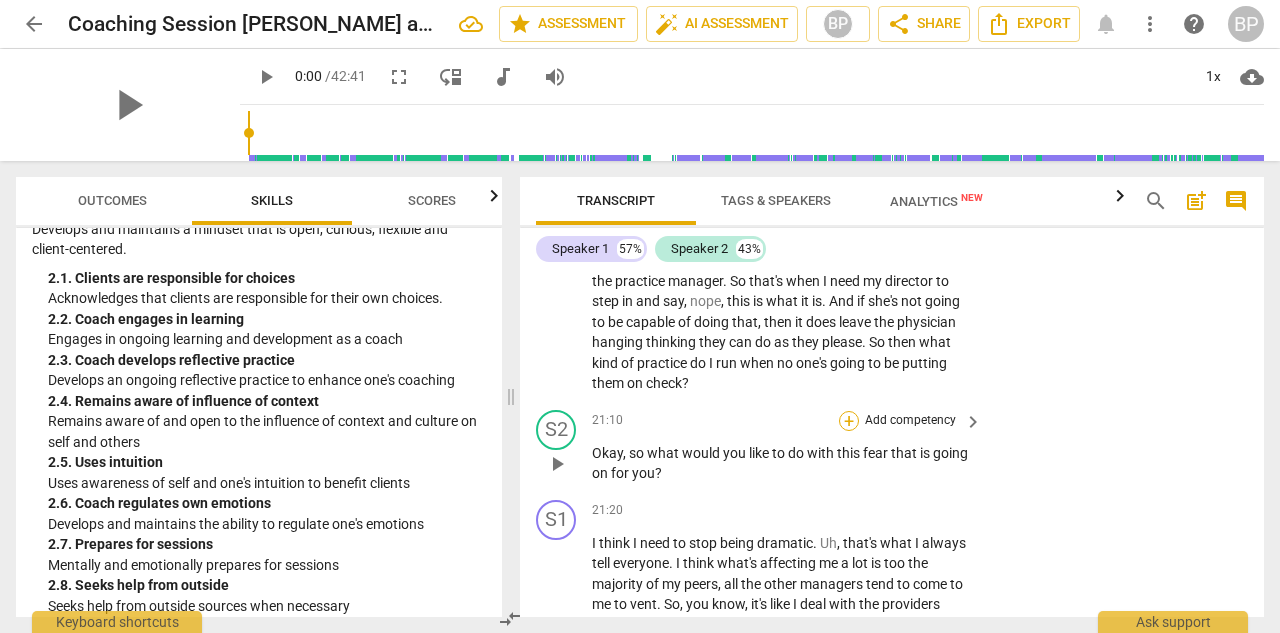 click on "+" at bounding box center [849, 421] 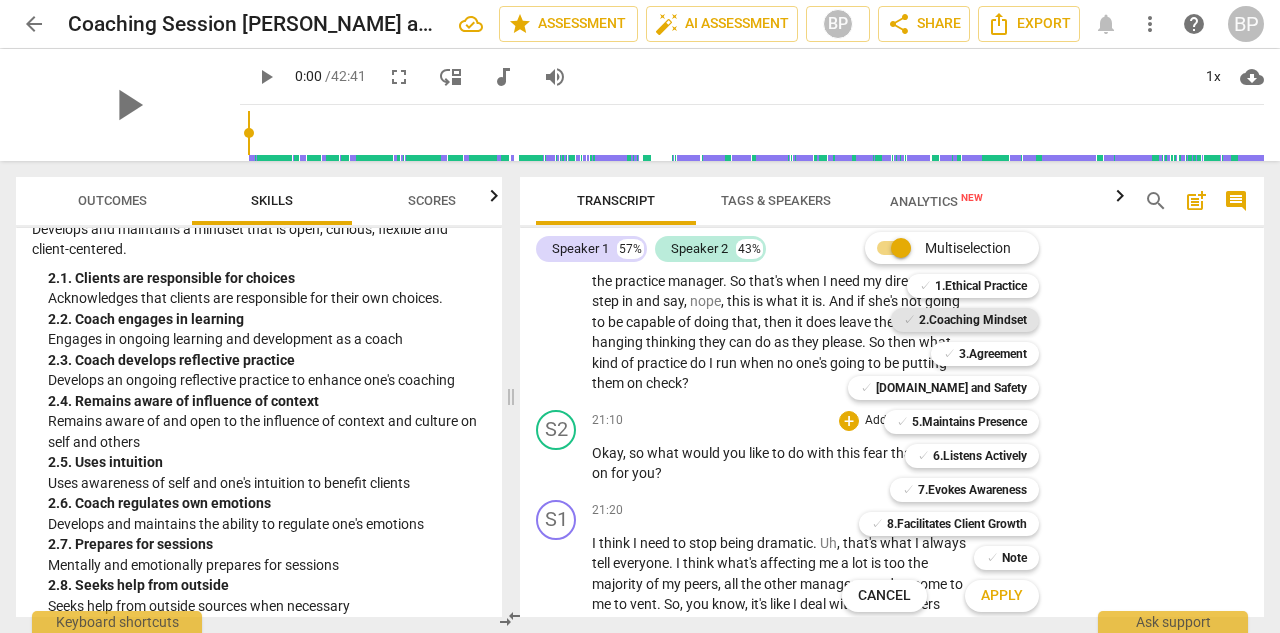 click on "2.Coaching Mindset" at bounding box center [973, 320] 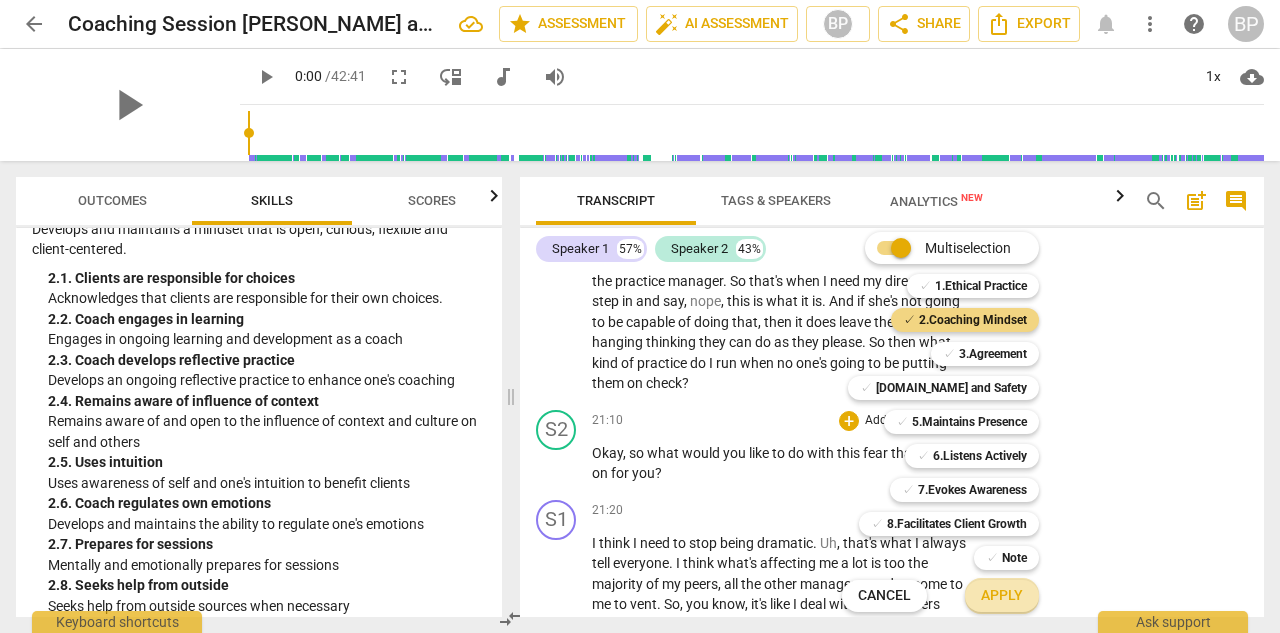 click on "Apply" at bounding box center (1002, 596) 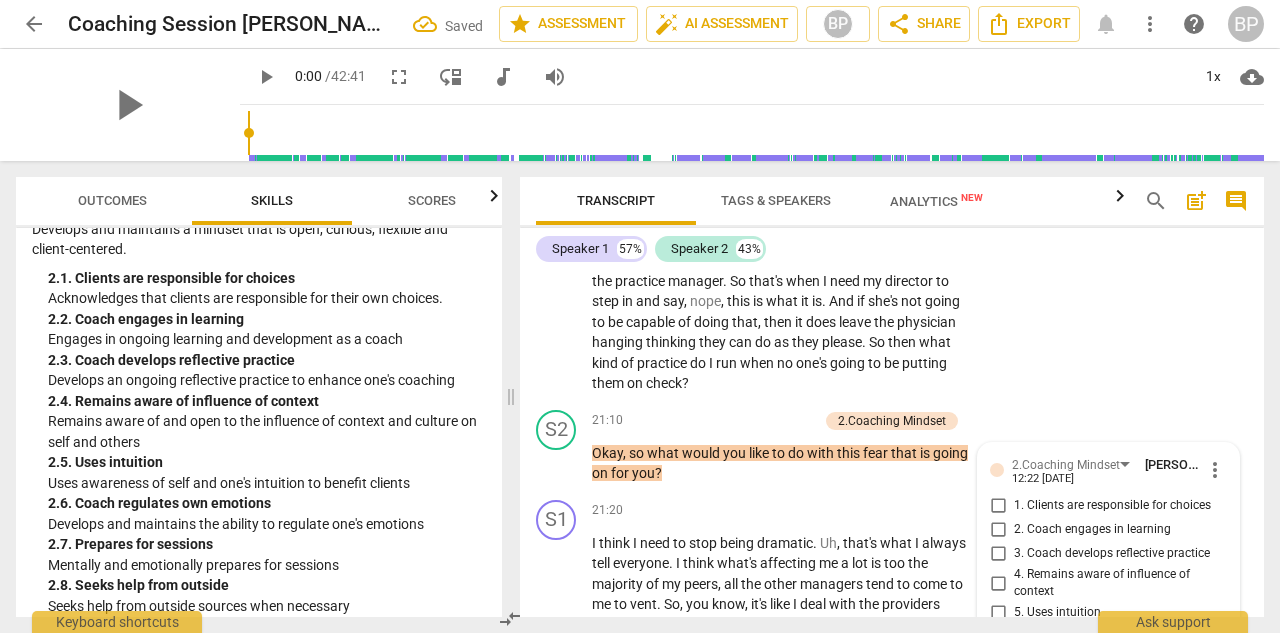 scroll, scrollTop: 9628, scrollLeft: 0, axis: vertical 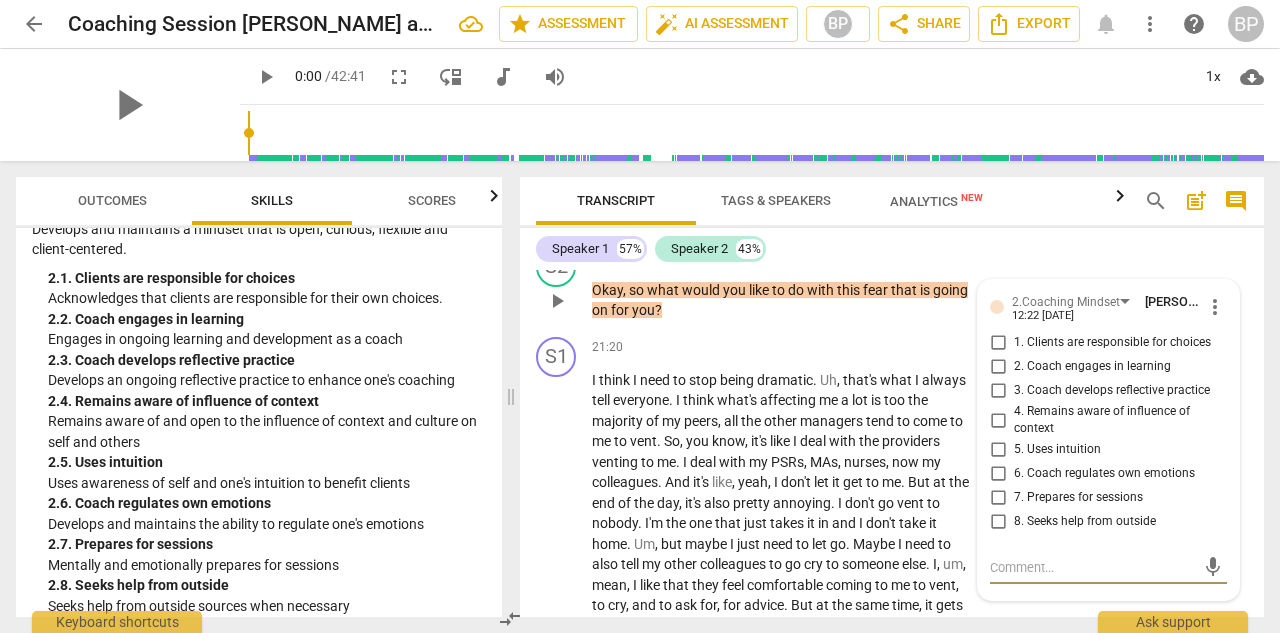 click on "1. Clients are responsible for choices" at bounding box center [998, 343] 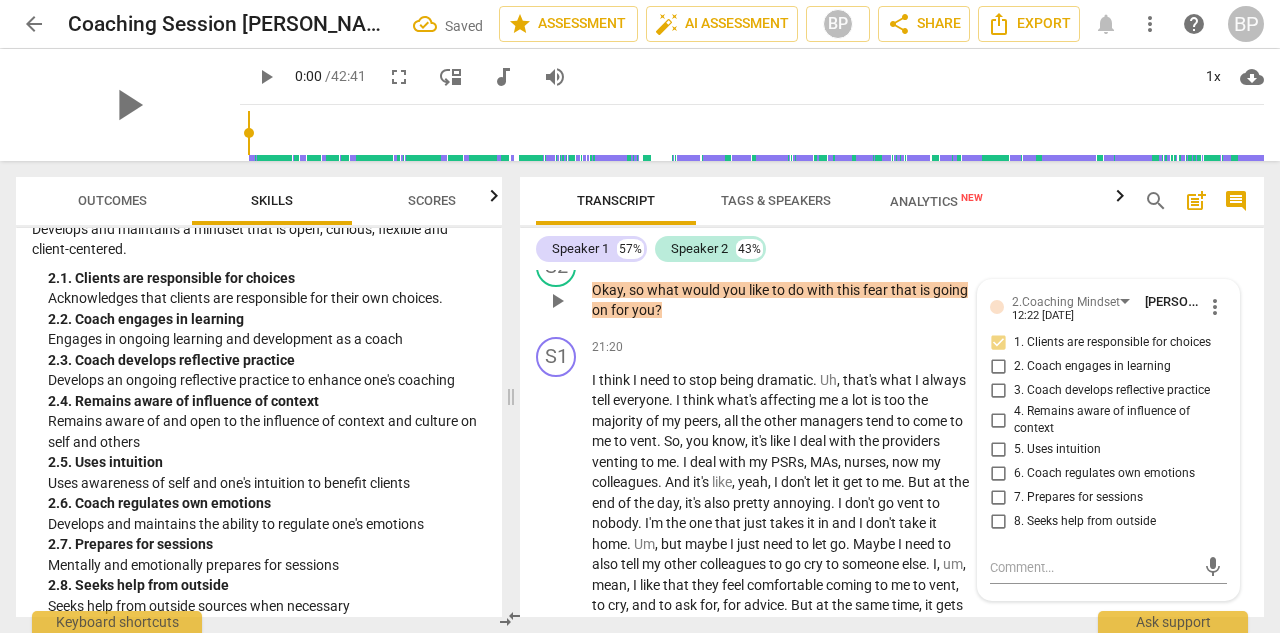 click on "3. Coach develops reflective practice" at bounding box center [998, 391] 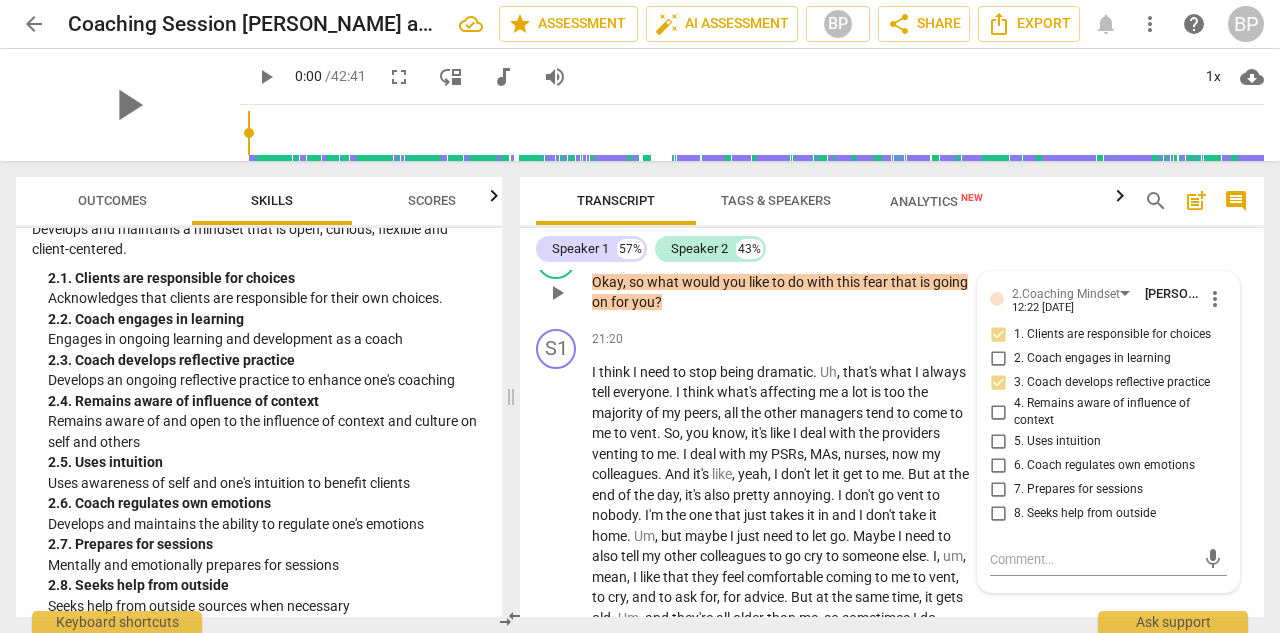 scroll, scrollTop: 9352, scrollLeft: 0, axis: vertical 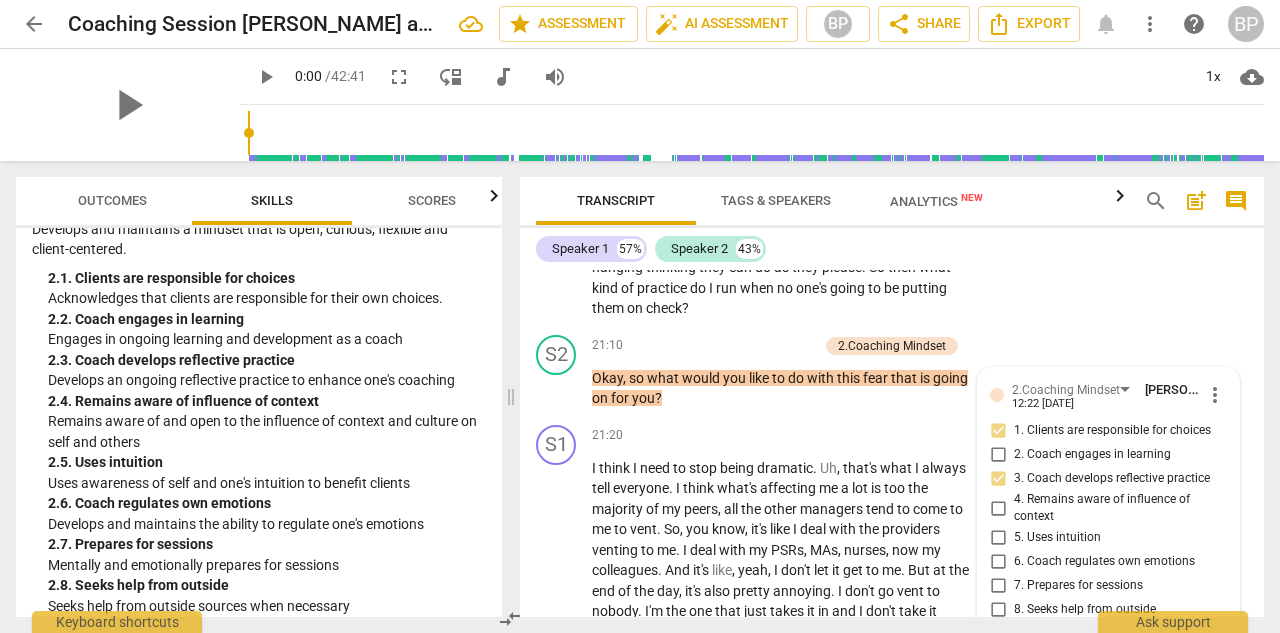 click on "S1 play_arrow pause 20:20 + Add competency keyboard_arrow_right I   feel   she's   just   going   to   get   eaten   up   a   life   by   the   physicians .   Um ,   and   I   know   the   providers   are   well   capable   of   doing   that ,   but   then   that   means   they   might   end   up   getting   away   with   as   they   please ,   uh ,   which   is   the   hardest   part .   You   know ,   we're   all   employees   and   sometimes   physicians   don't   like   to   hear   it .   At   the   end   of   the   day ,   they   don't   report   to   me ,   even   though   I'm   the   practice   manager .   So   that's   when   I   need   my   director   to   step   in   and   say ,   nope ,   this   is   what   it   is .   And   if   she's   not   going   to   be   capable   of   doing   that ,   then   it   does   leave   the   physician   hanging   thinking   they   can   do   as   they   please .   So   then   what   kind   of   practice   do   I   run   when   no   one's   going   to   be   putting" at bounding box center (892, 179) 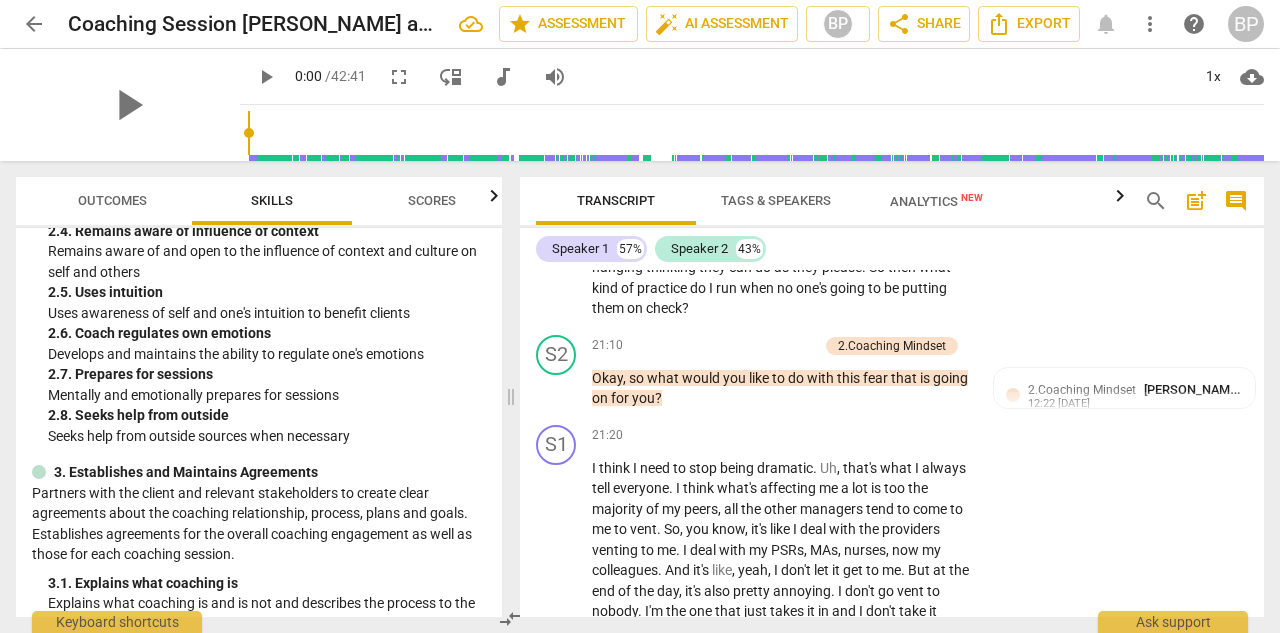 scroll, scrollTop: 745, scrollLeft: 0, axis: vertical 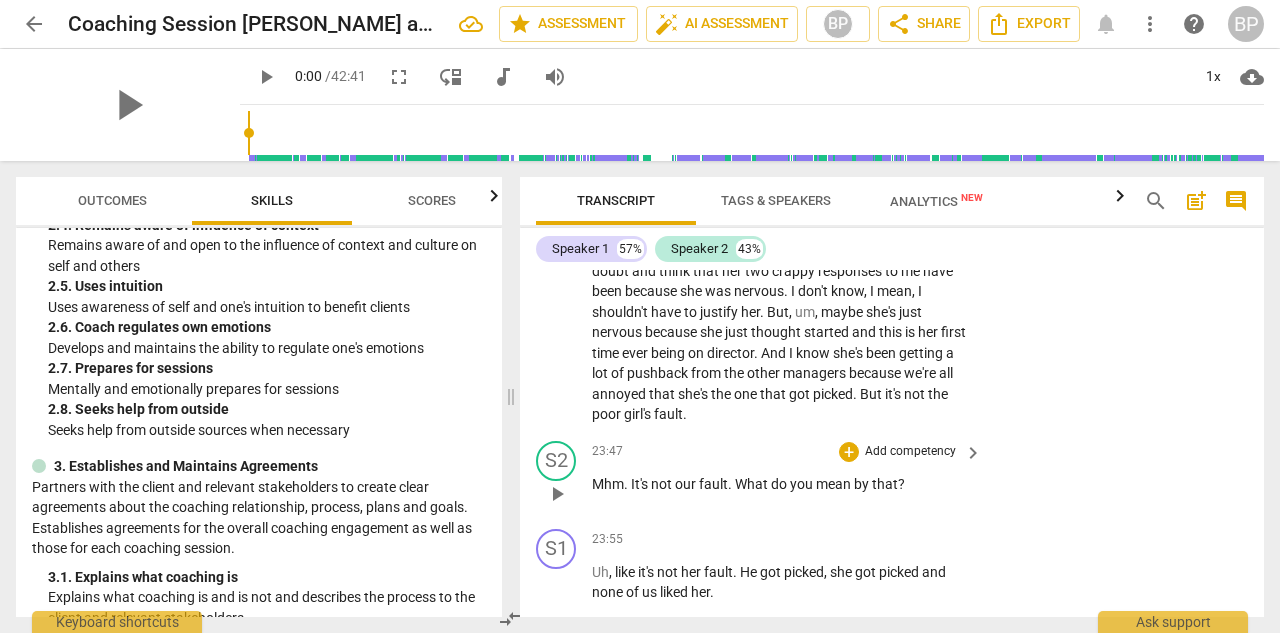 click on "not" at bounding box center (663, 484) 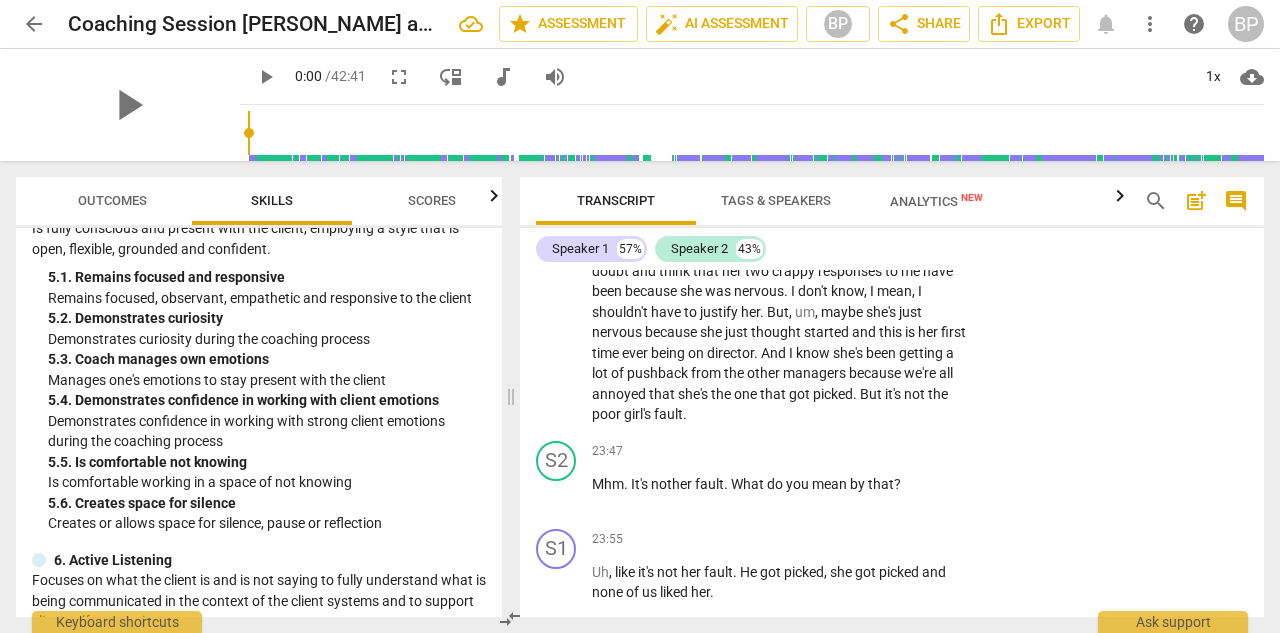 scroll, scrollTop: 2314, scrollLeft: 0, axis: vertical 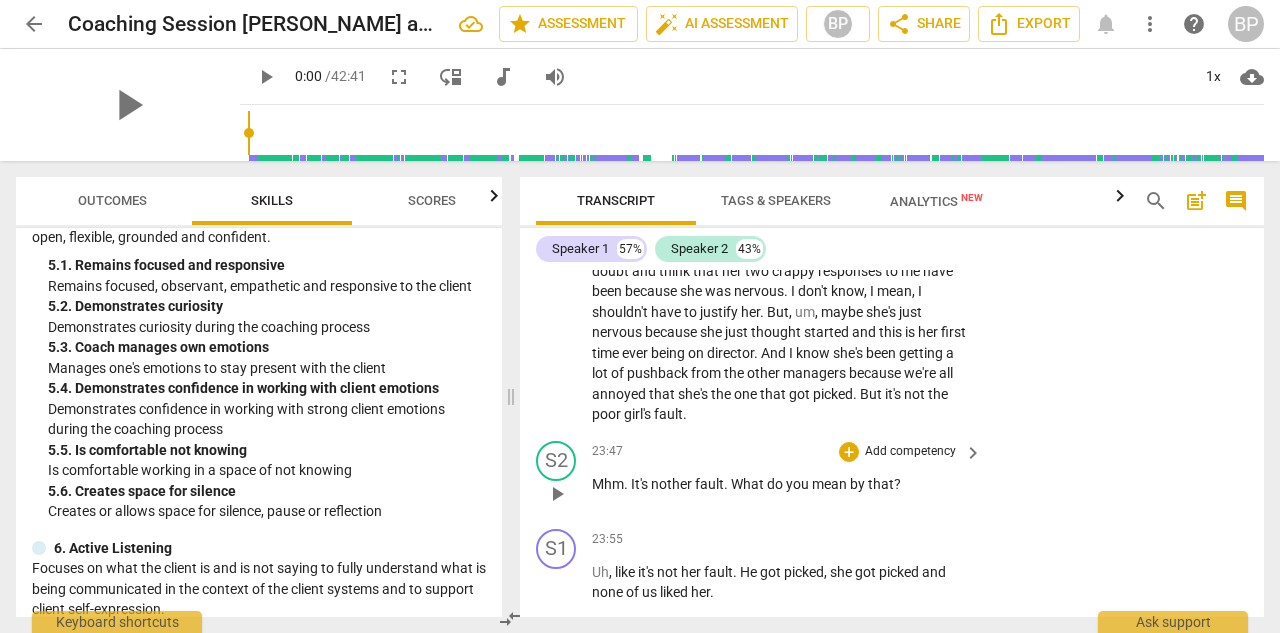 click on "Add competency" at bounding box center [910, 452] 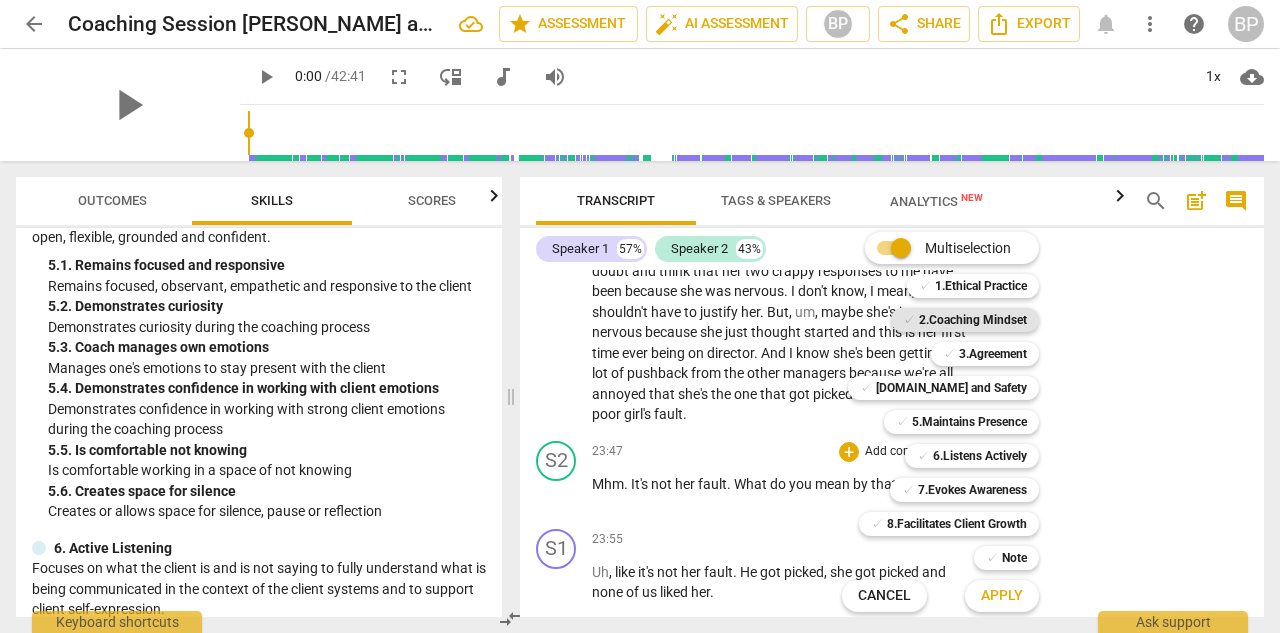 click on "2.Coaching Mindset" at bounding box center (973, 320) 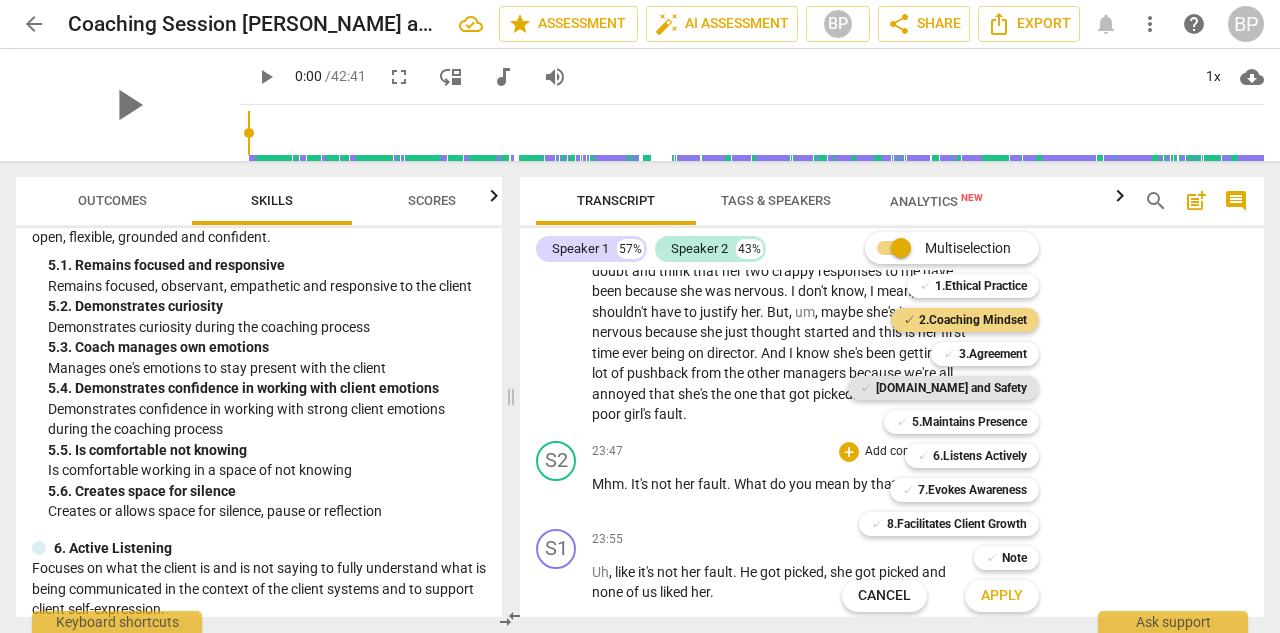 click on "[DOMAIN_NAME] and Safety" at bounding box center [951, 388] 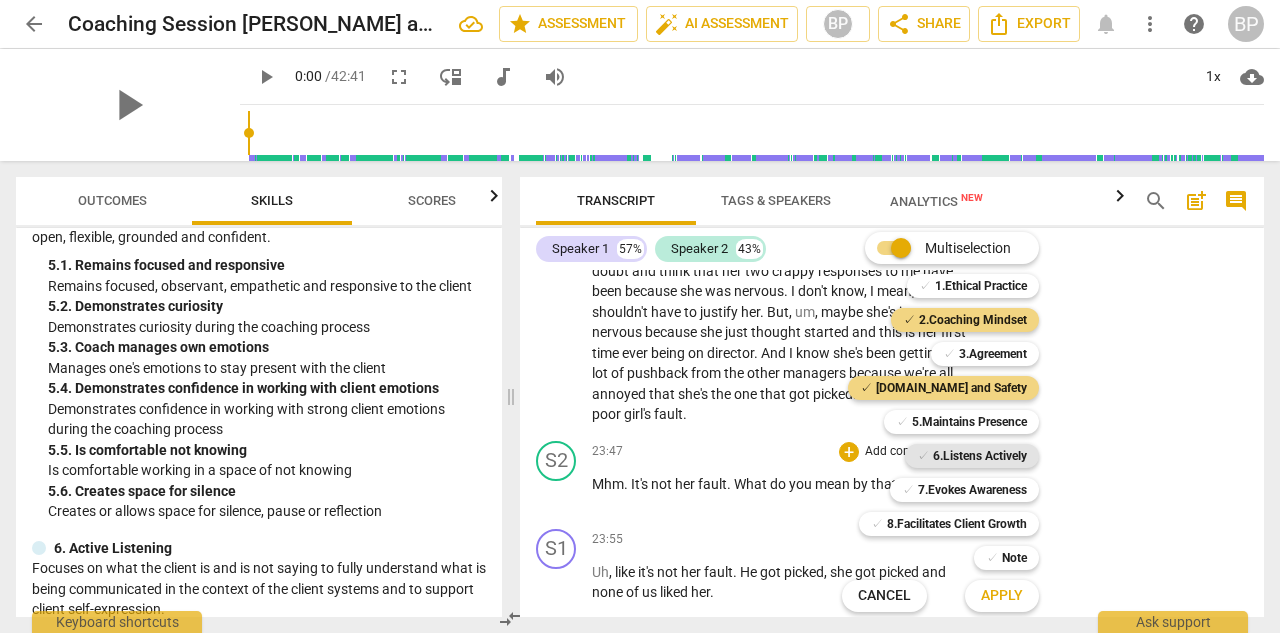 click on "6.Listens Actively" at bounding box center [980, 456] 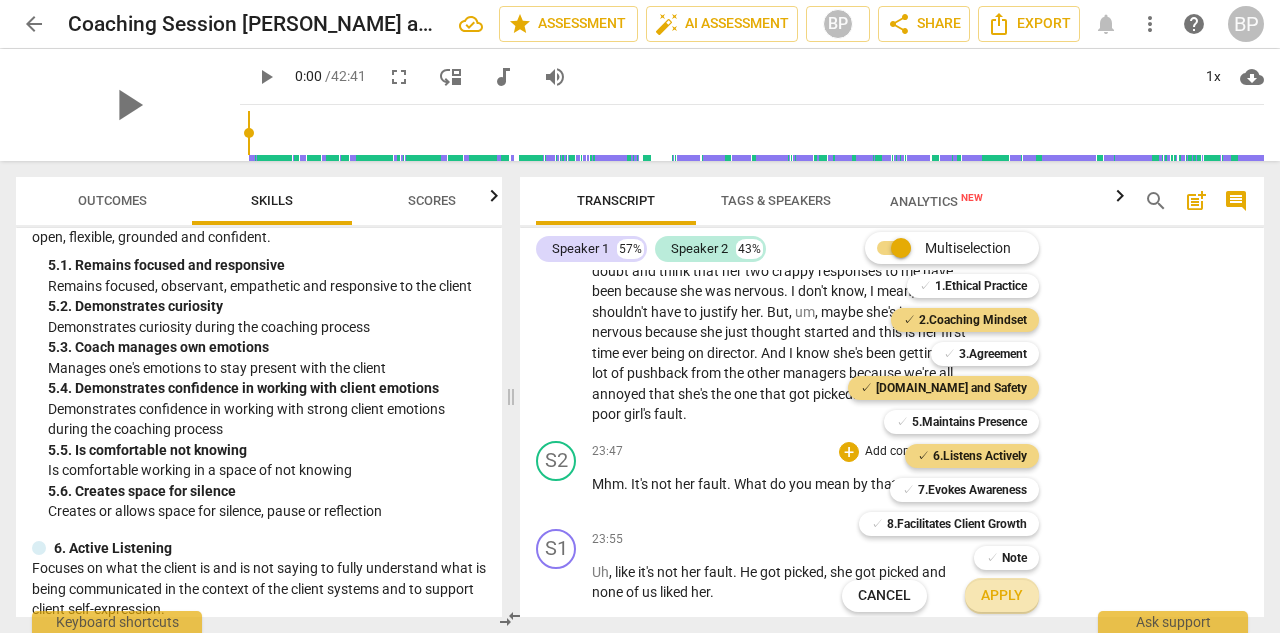 click on "Apply" at bounding box center (1002, 596) 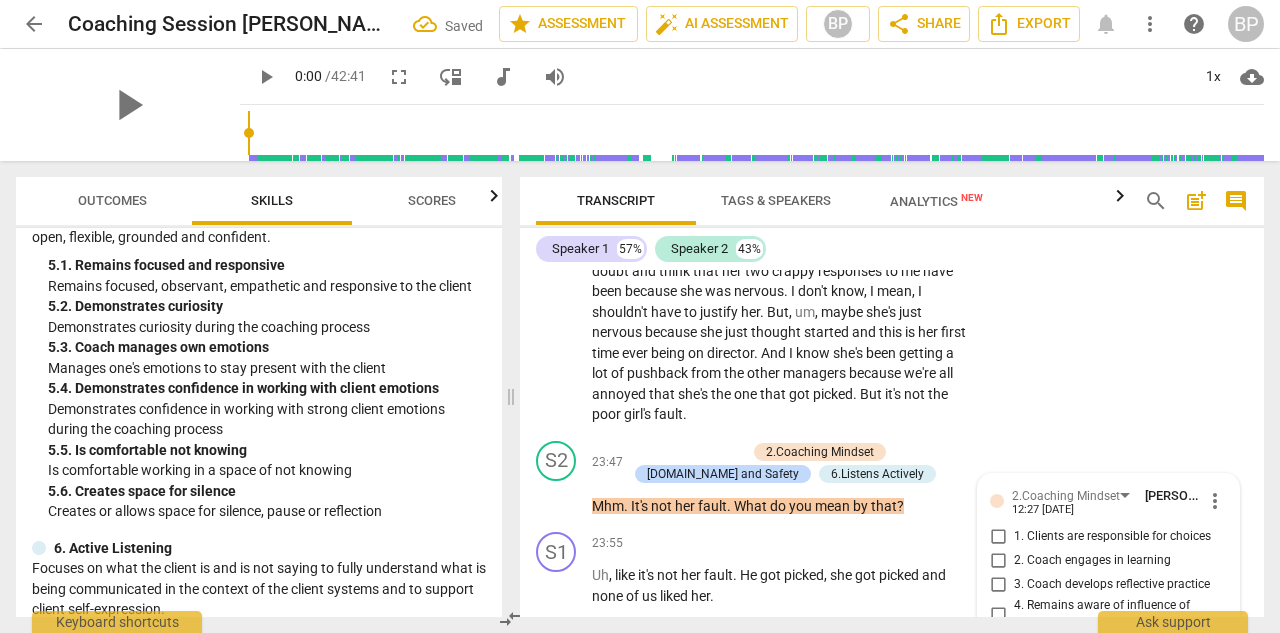scroll, scrollTop: 11071, scrollLeft: 0, axis: vertical 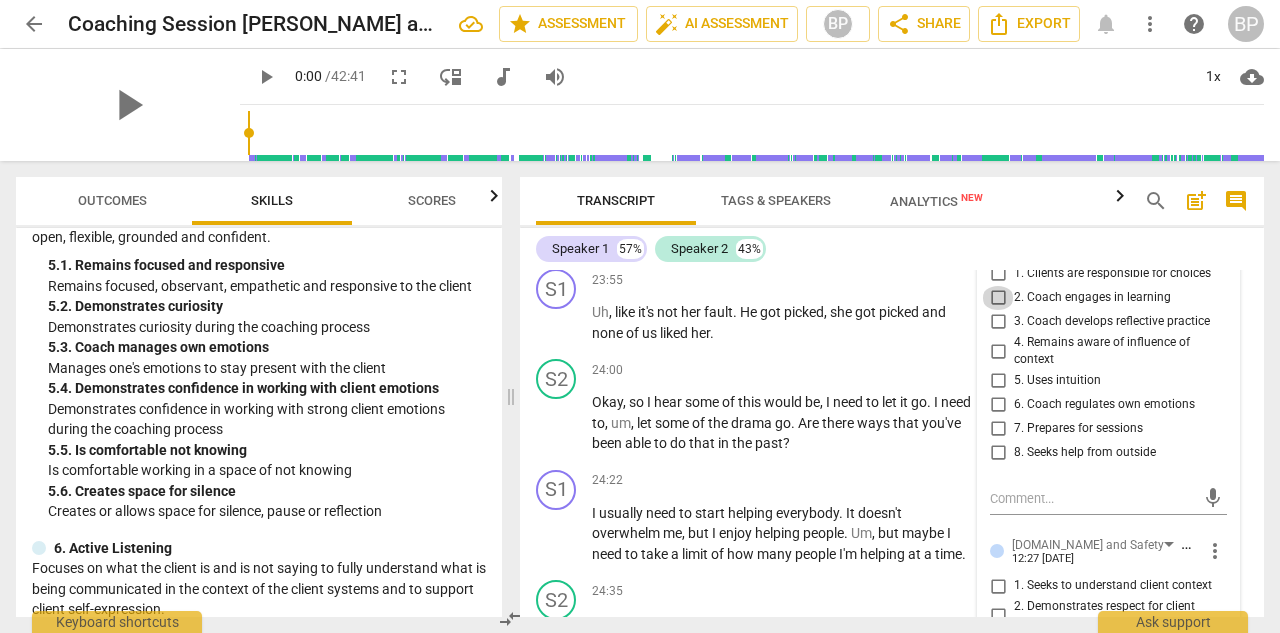 click on "2. Coach engages in learning" at bounding box center [998, 298] 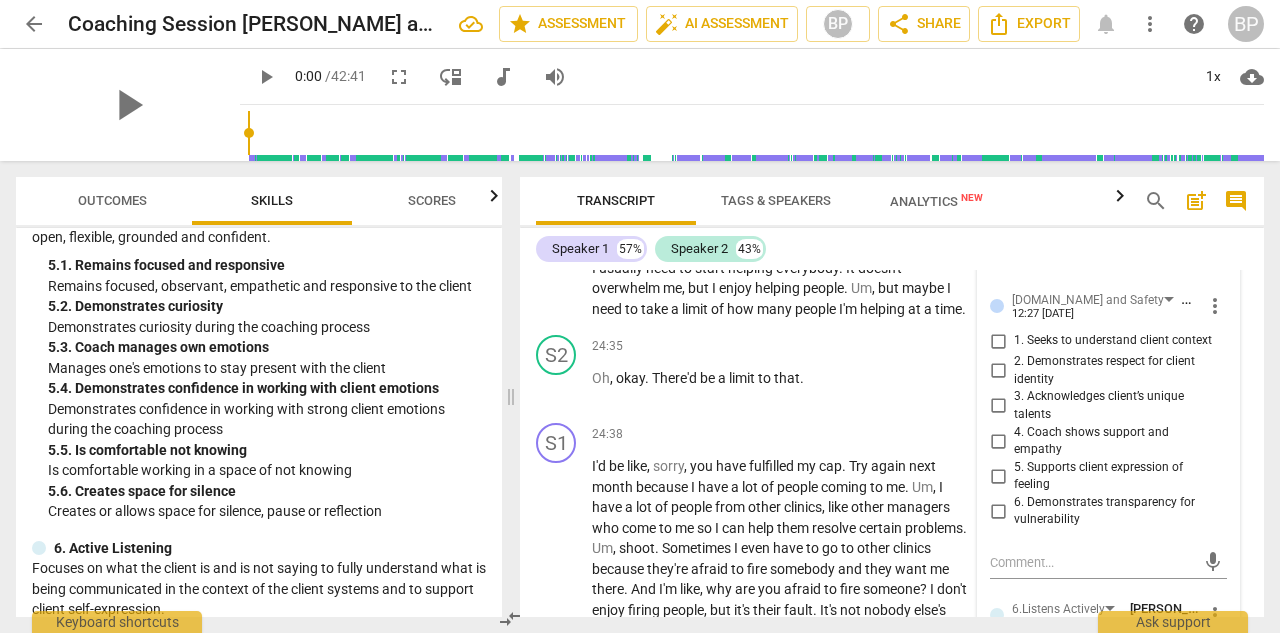 scroll, scrollTop: 11199, scrollLeft: 0, axis: vertical 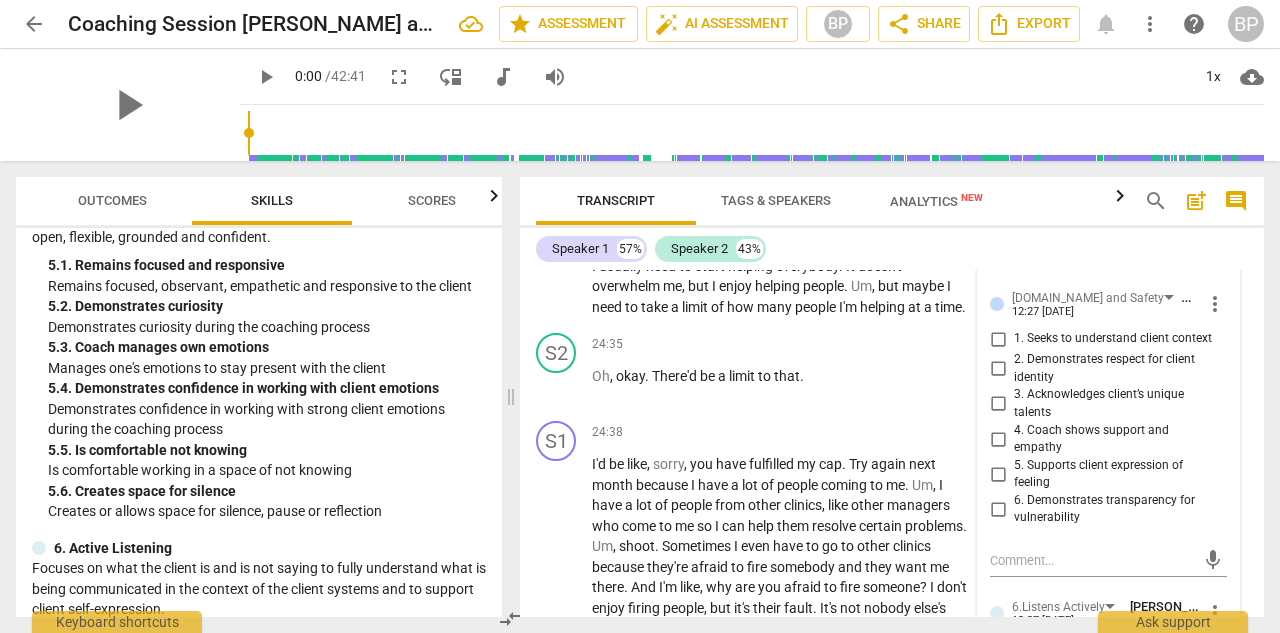 click on "1. Seeks to understand client context" at bounding box center (998, 339) 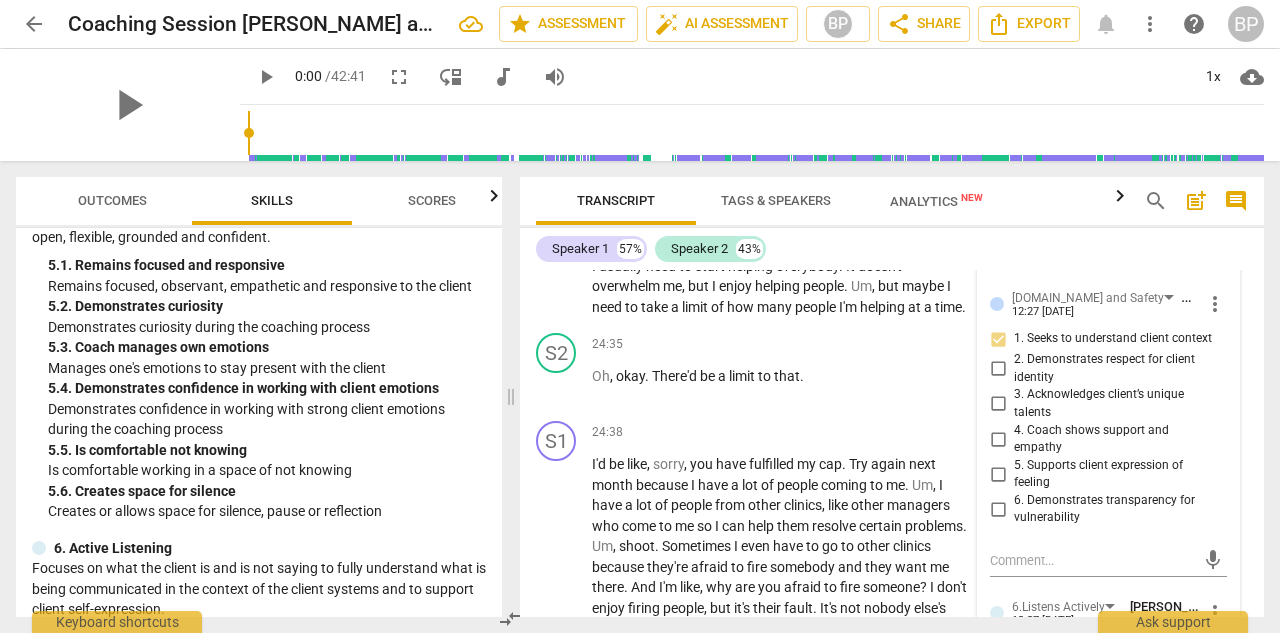 click on "5. Supports client expression of feeling" at bounding box center (998, 474) 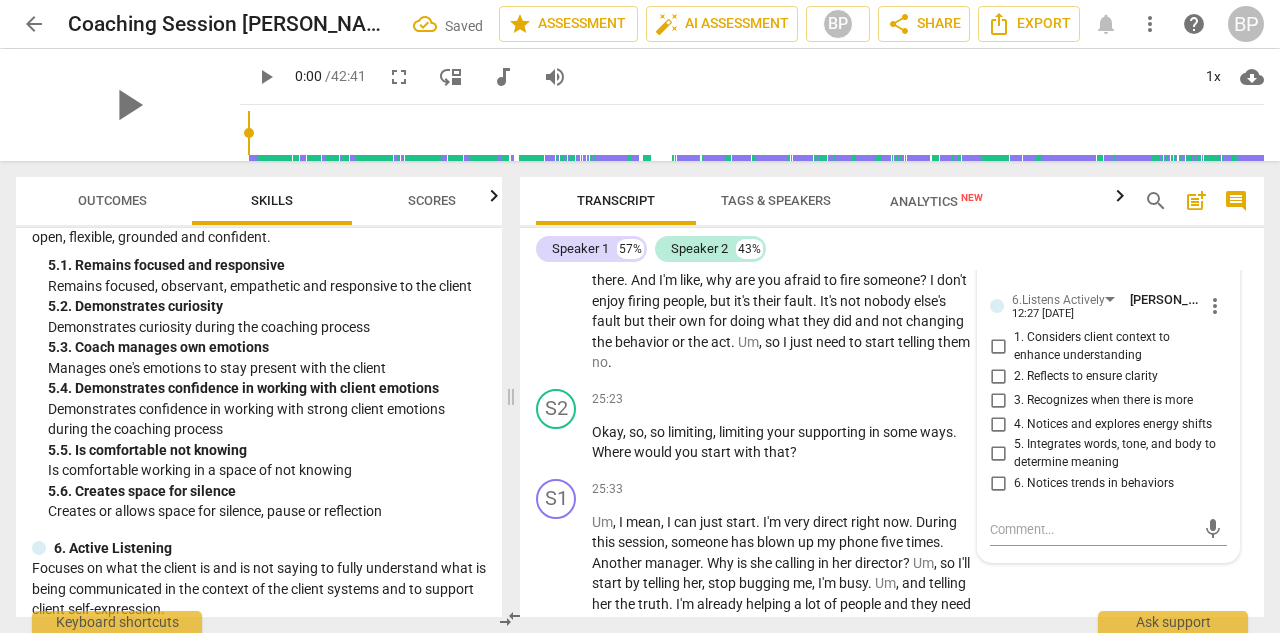 scroll, scrollTop: 11517, scrollLeft: 0, axis: vertical 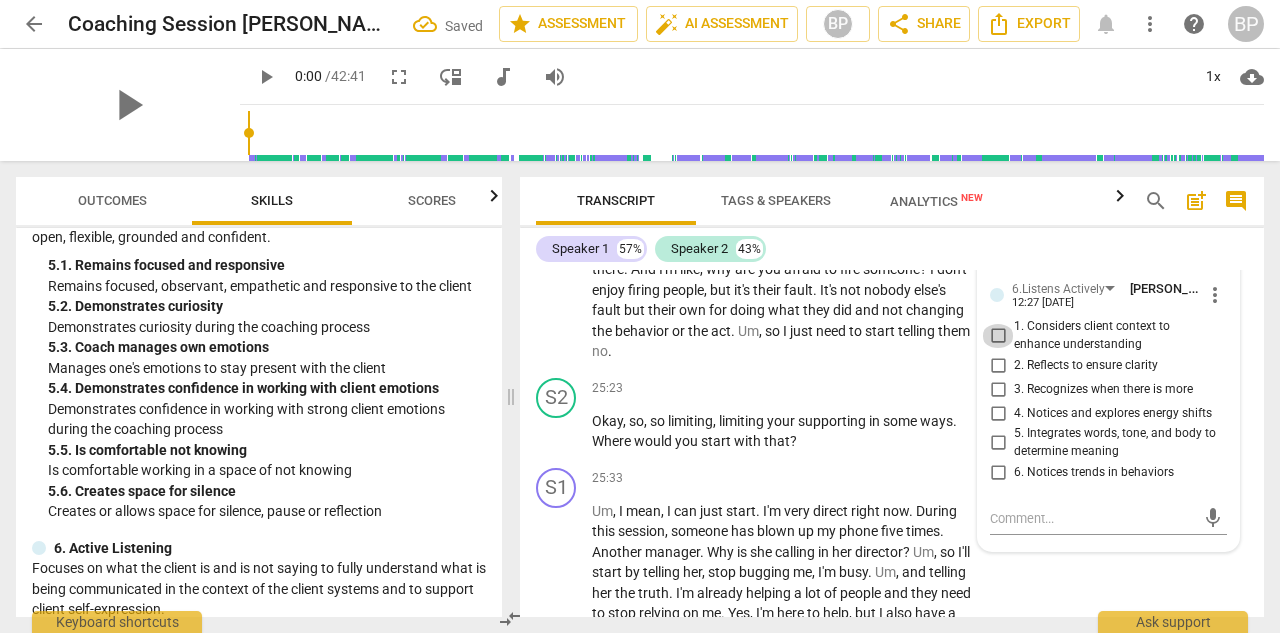 click on "1. Considers client context to enhance understanding" at bounding box center (998, 336) 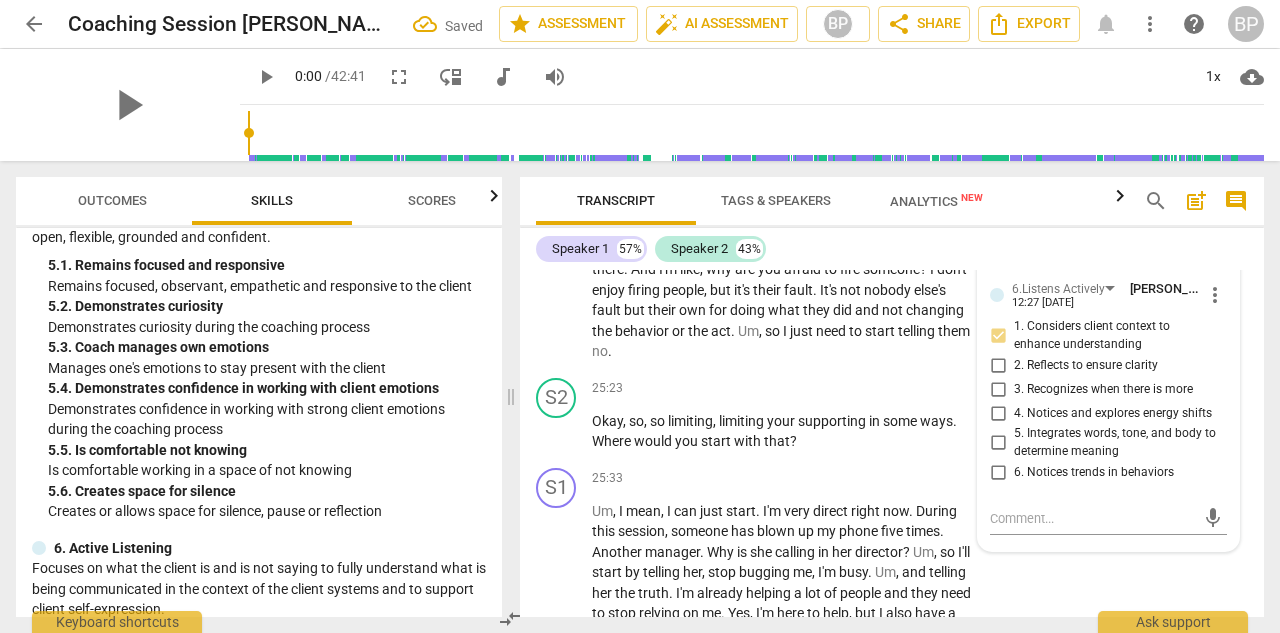 click on "2. Reflects to ensure clarity" at bounding box center [998, 365] 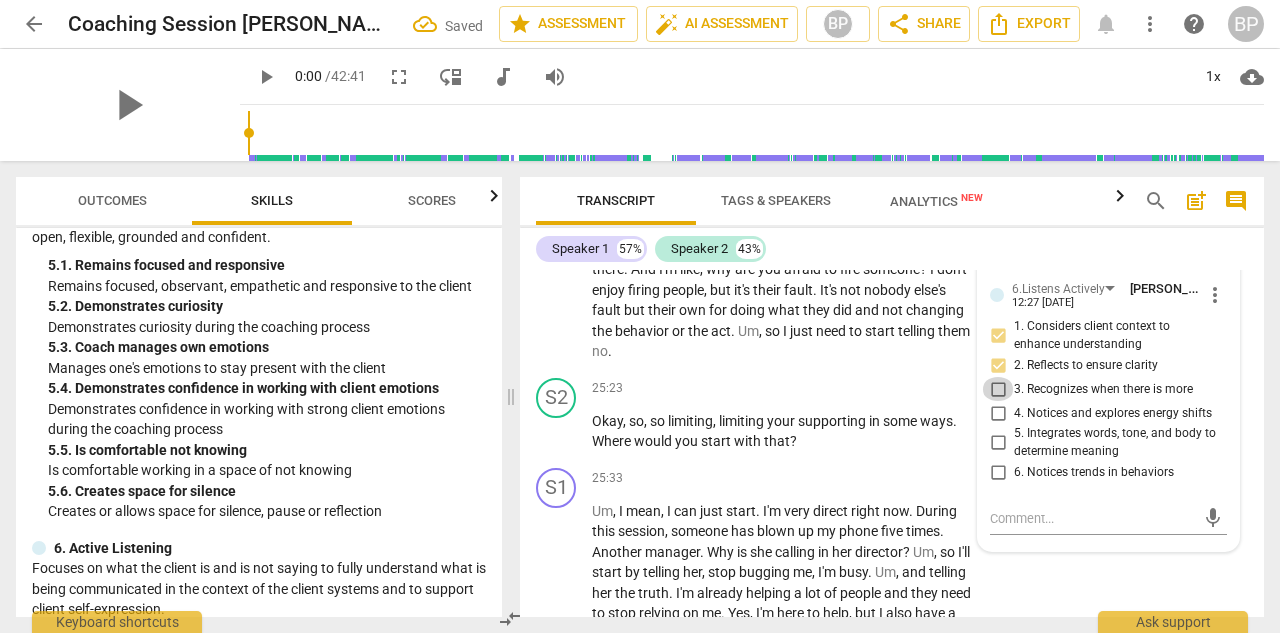 click on "3. Recognizes when there is more" at bounding box center [998, 389] 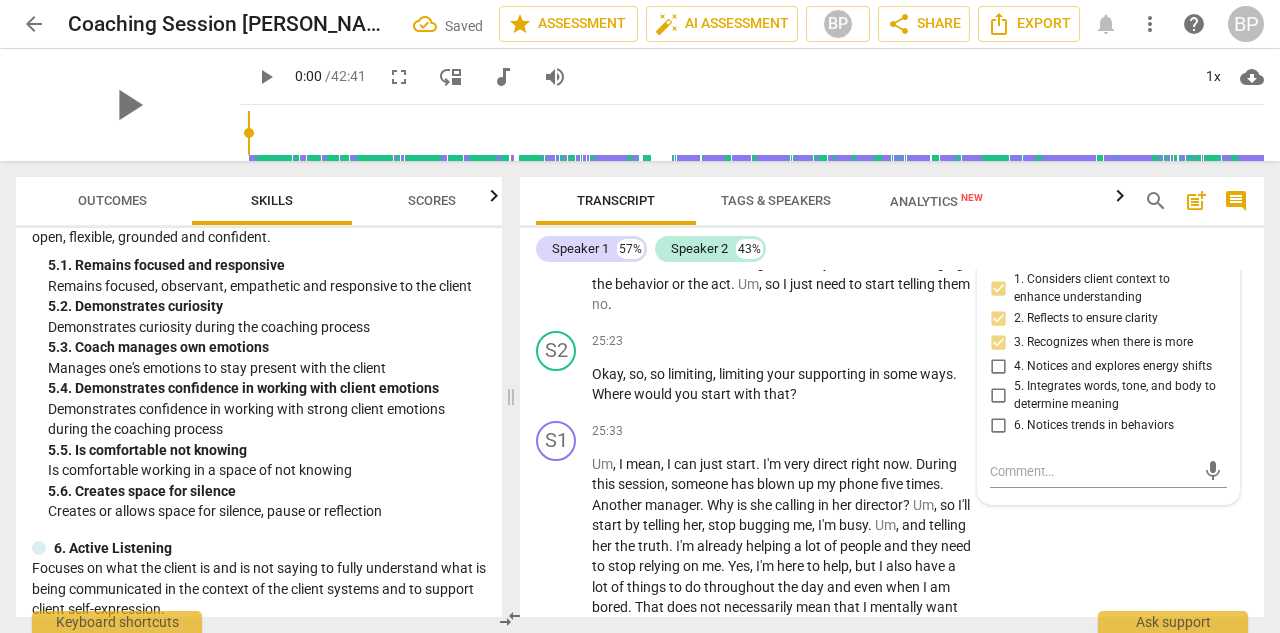 scroll, scrollTop: 11567, scrollLeft: 0, axis: vertical 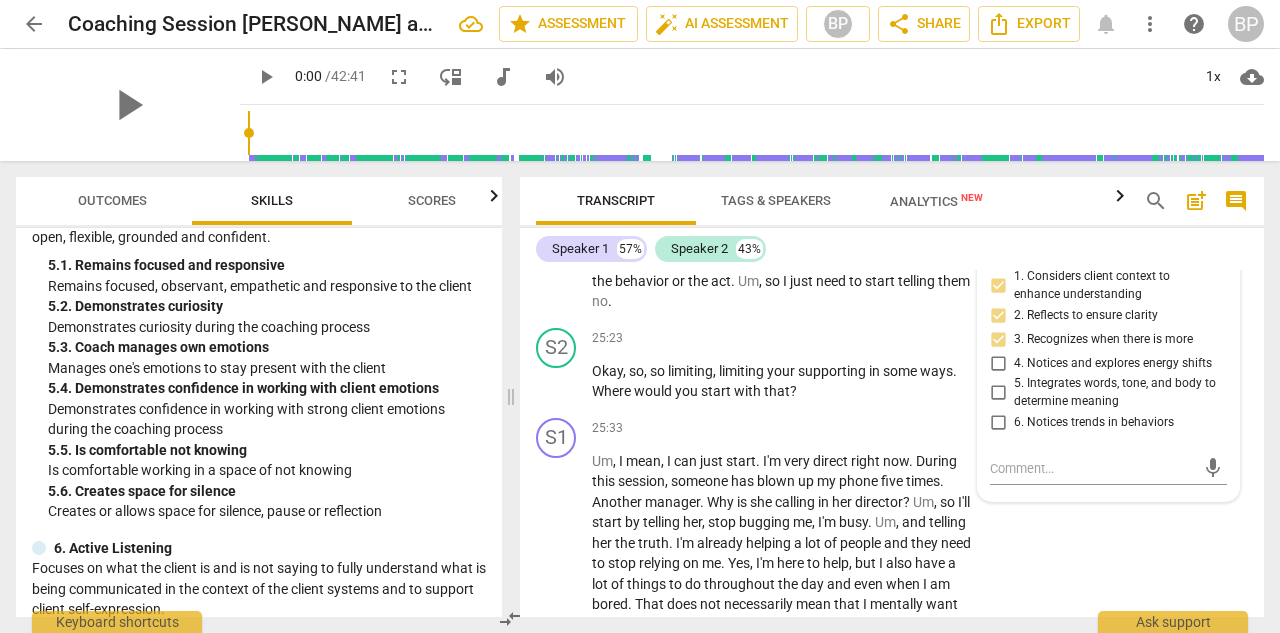 click on "Speaker 1 57% Speaker 2 43%" at bounding box center [892, 249] 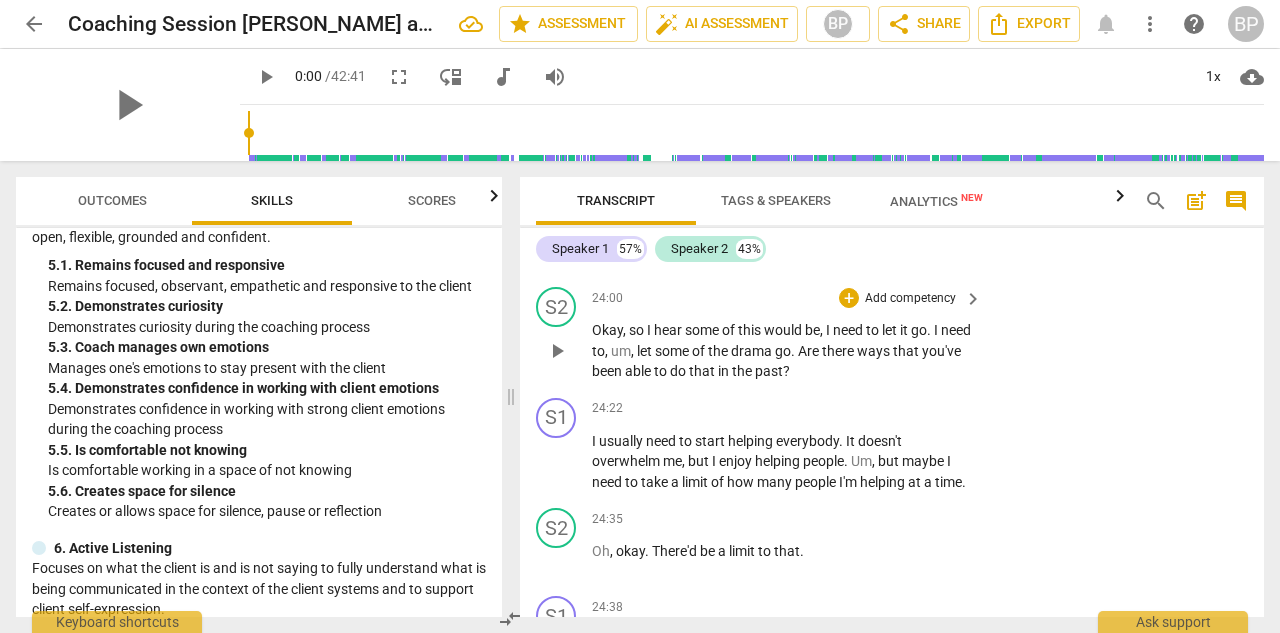 scroll, scrollTop: 11025, scrollLeft: 0, axis: vertical 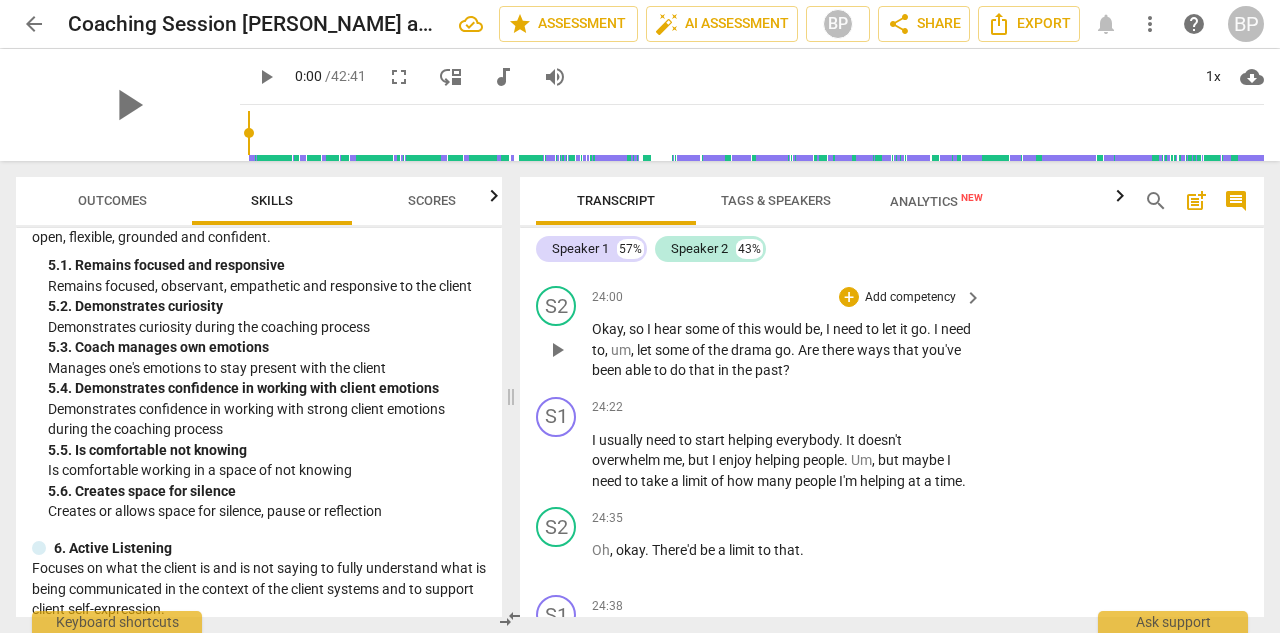 click on "," at bounding box center [634, 350] 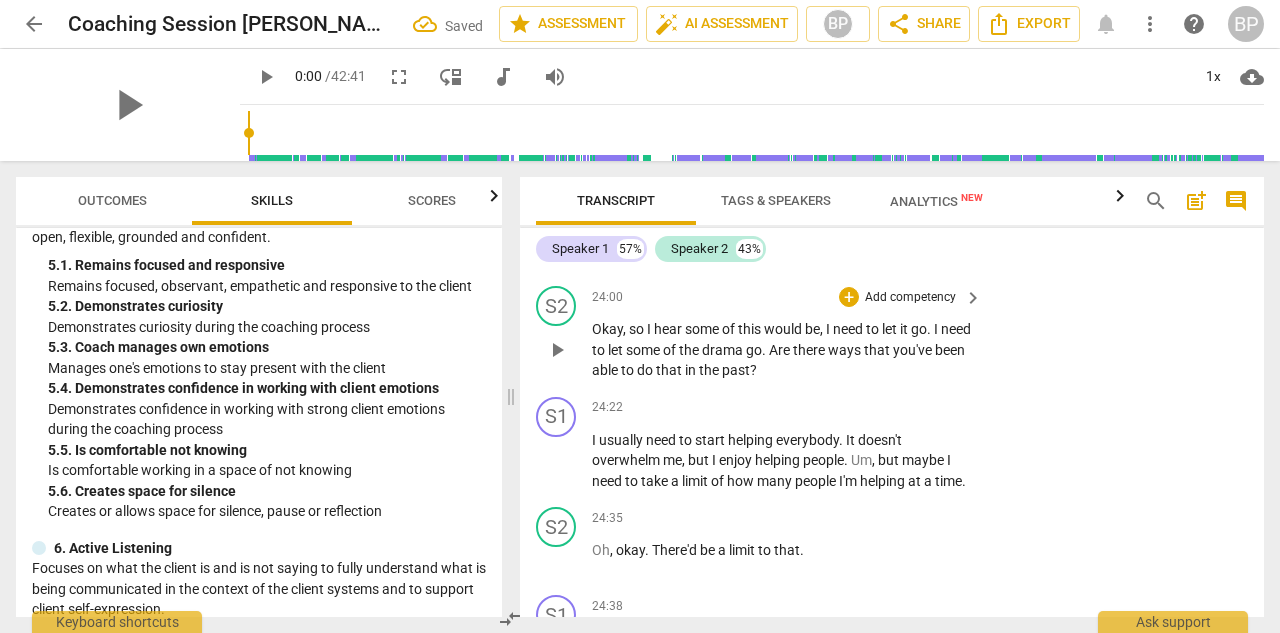 click on "I" at bounding box center [937, 329] 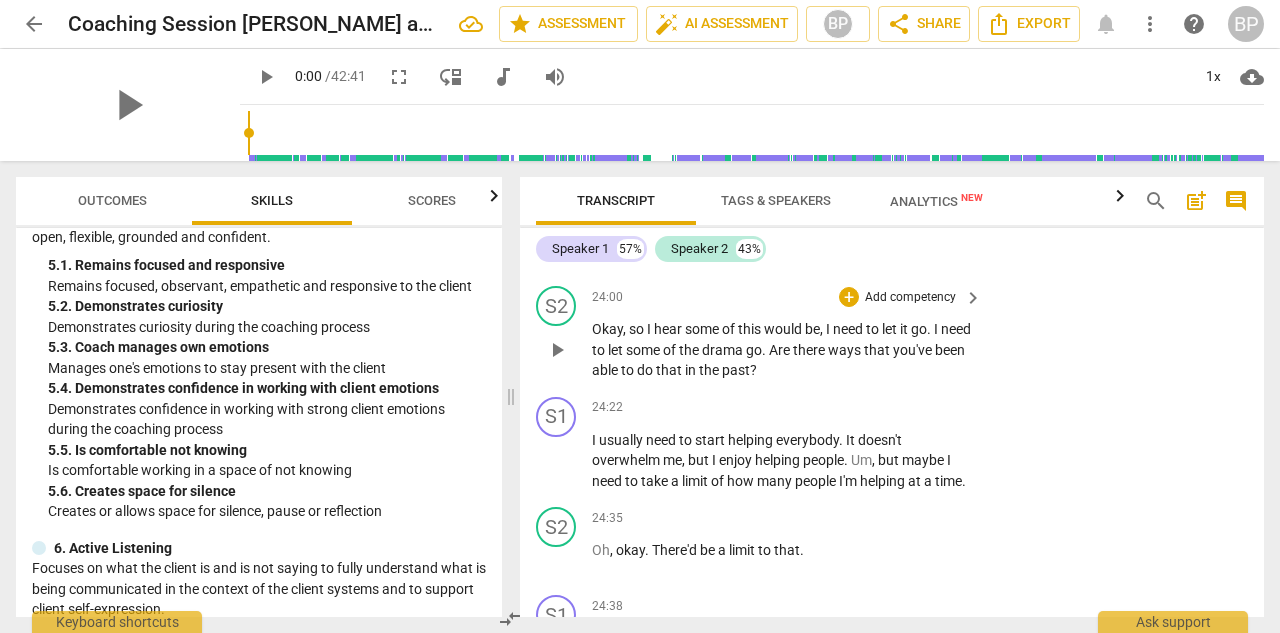 click on "Okay ,   so   I   hear   some   of   this   would   be ,   I   need   to   let   it   go .   I   need   to   let   some   of   the   drama   go .   Are   there   ways   that   you've   been   able   to   do   that   in   the   past ?" at bounding box center [782, 350] 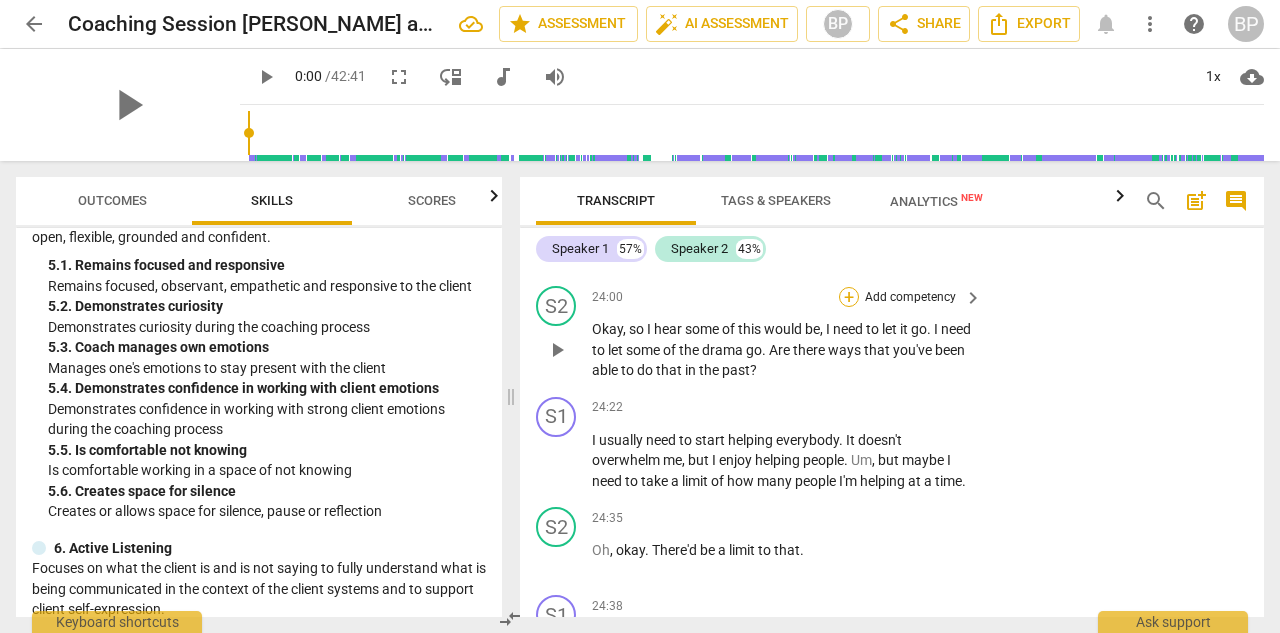 click on "+" at bounding box center (849, 297) 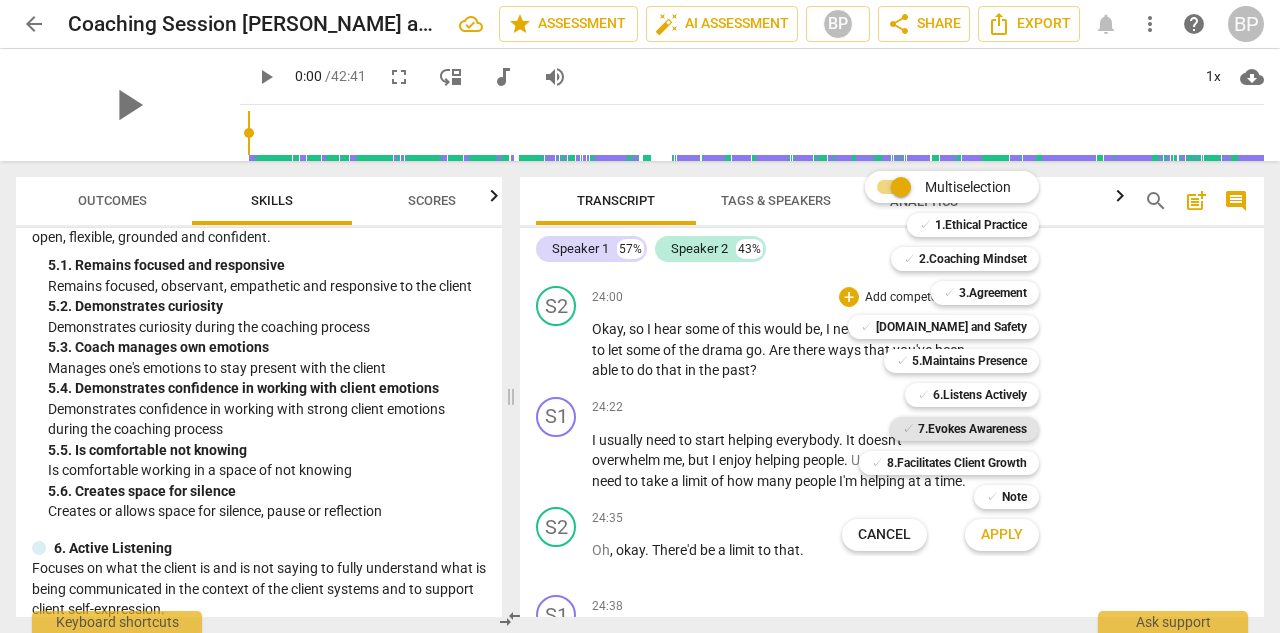 click on "7.Evokes Awareness" at bounding box center (972, 429) 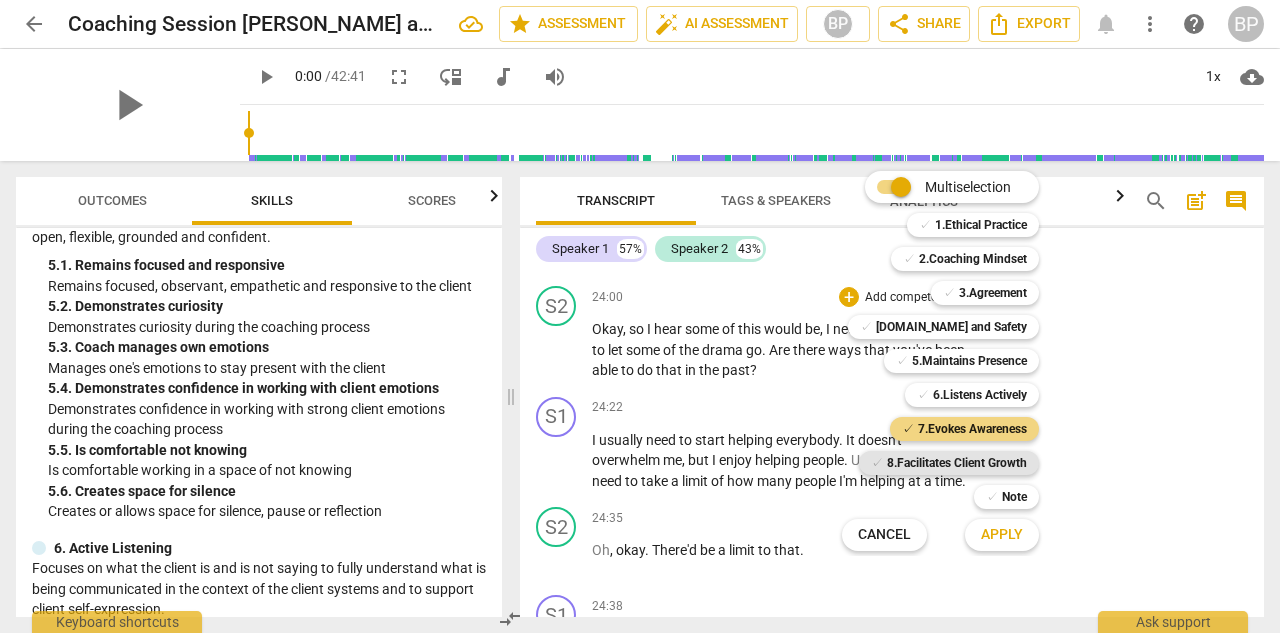 click on "8.Facilitates Client Growth" at bounding box center (957, 463) 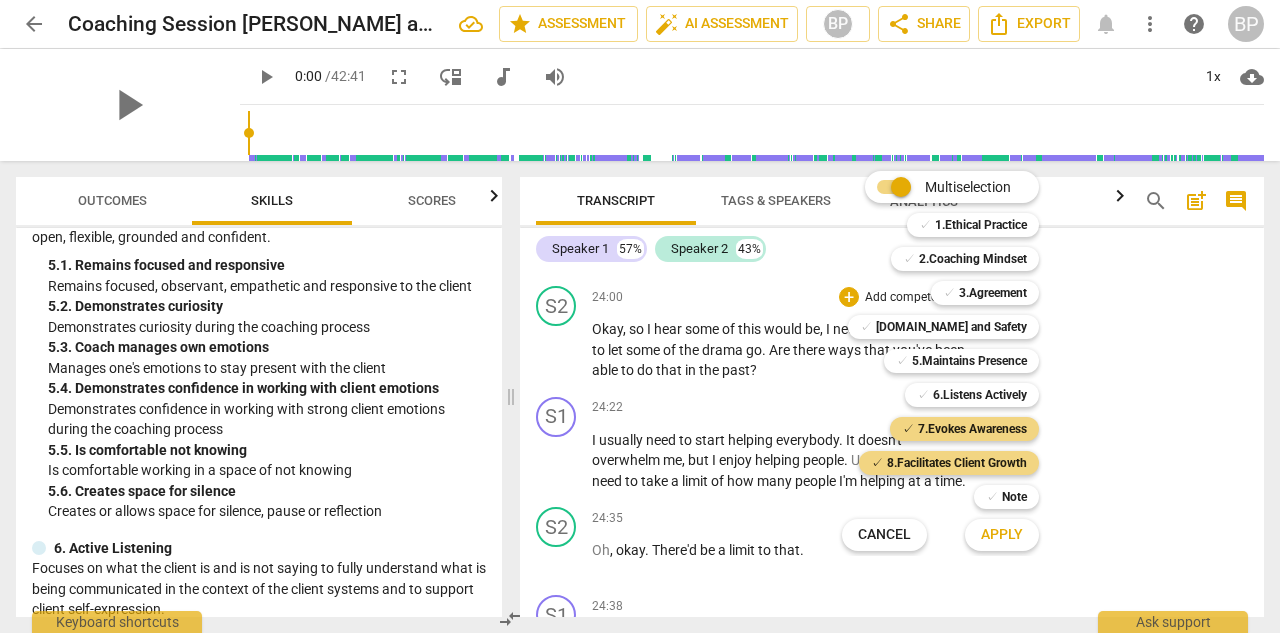 click on "Apply" at bounding box center (1002, 535) 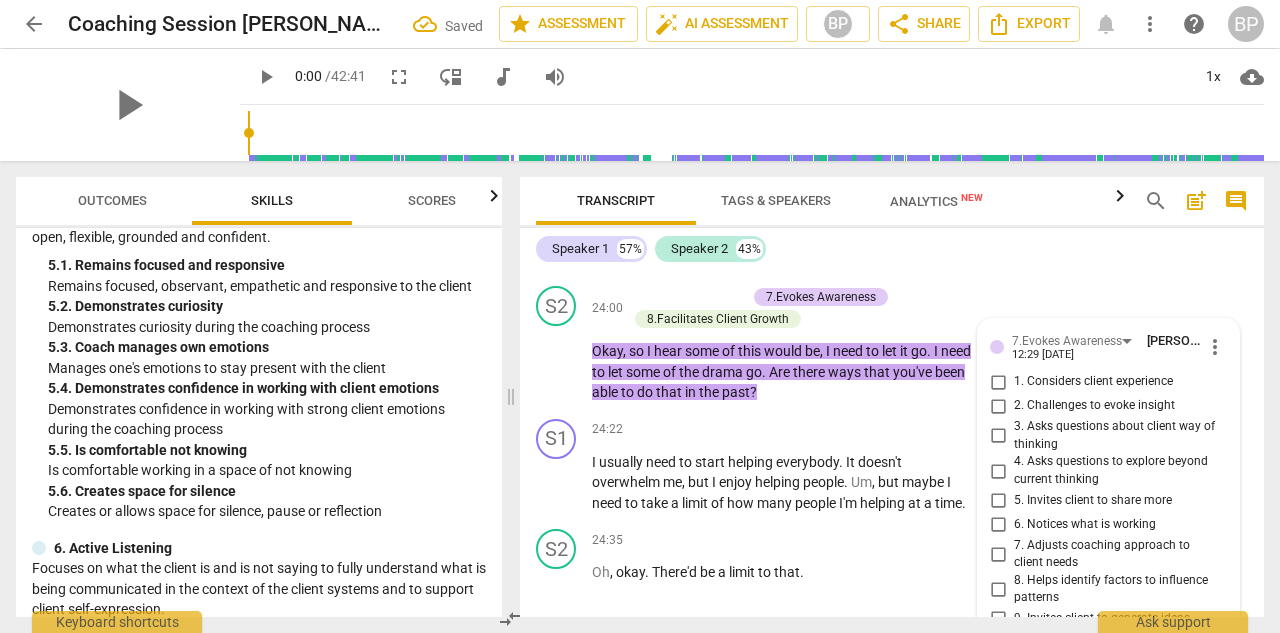 scroll, scrollTop: 11369, scrollLeft: 0, axis: vertical 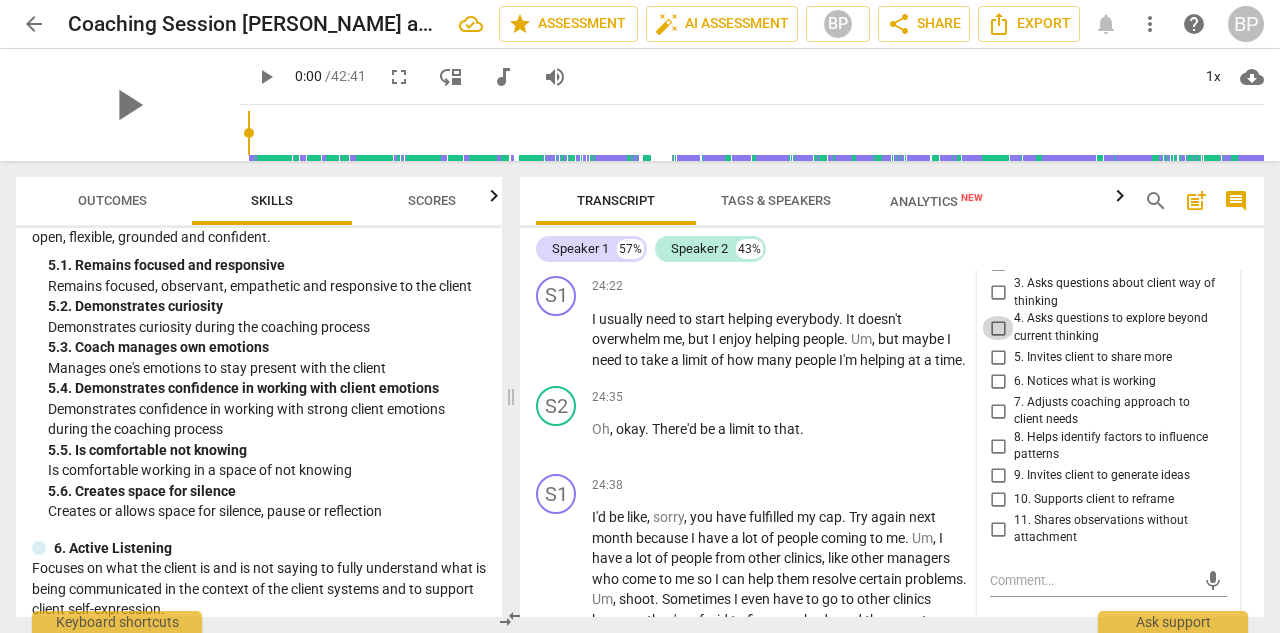 click on "4. Asks questions to explore beyond current thinking" at bounding box center [998, 328] 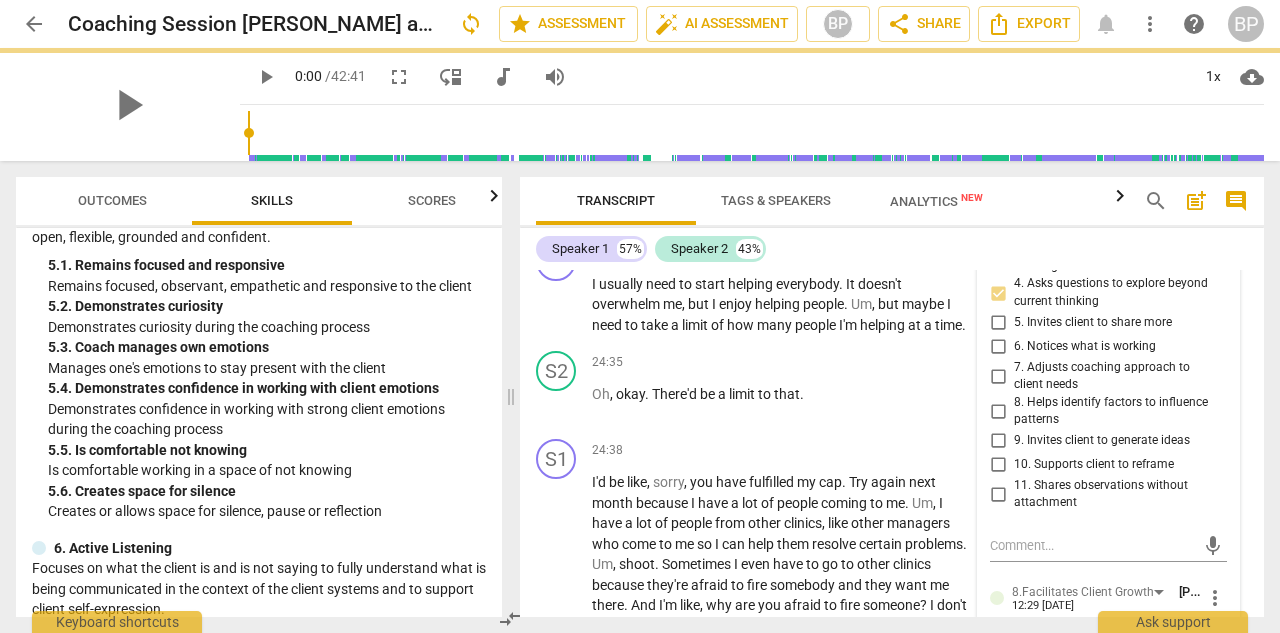 scroll, scrollTop: 11226, scrollLeft: 0, axis: vertical 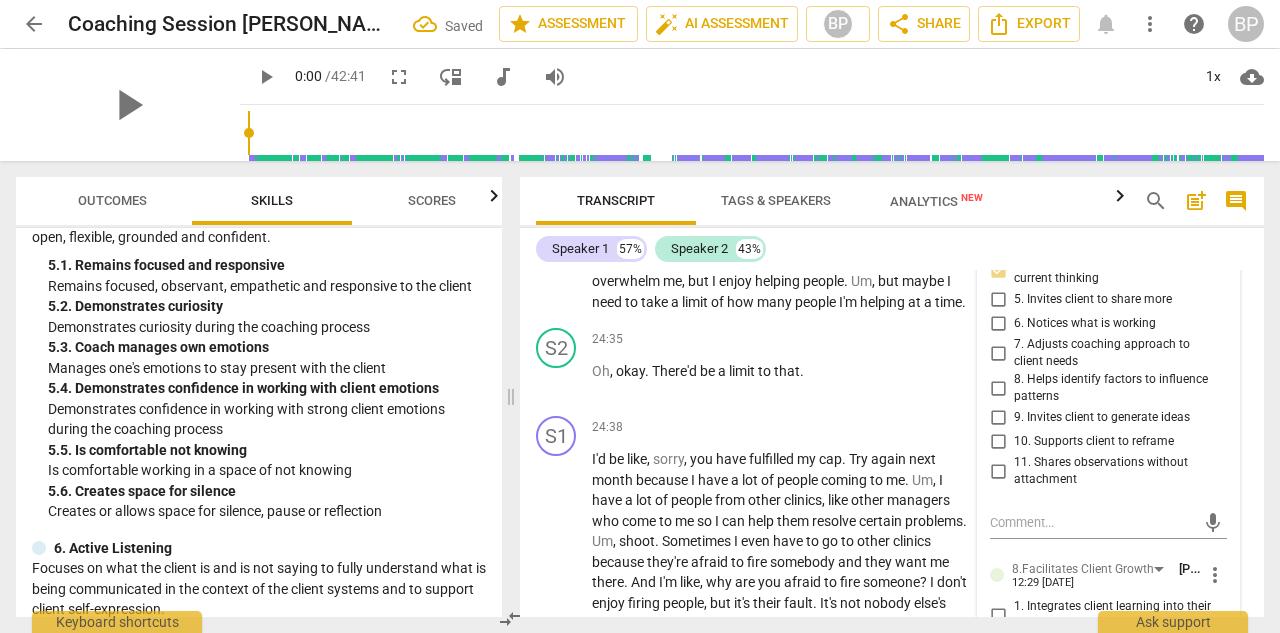 click on "6. Notices what is working" at bounding box center (998, 324) 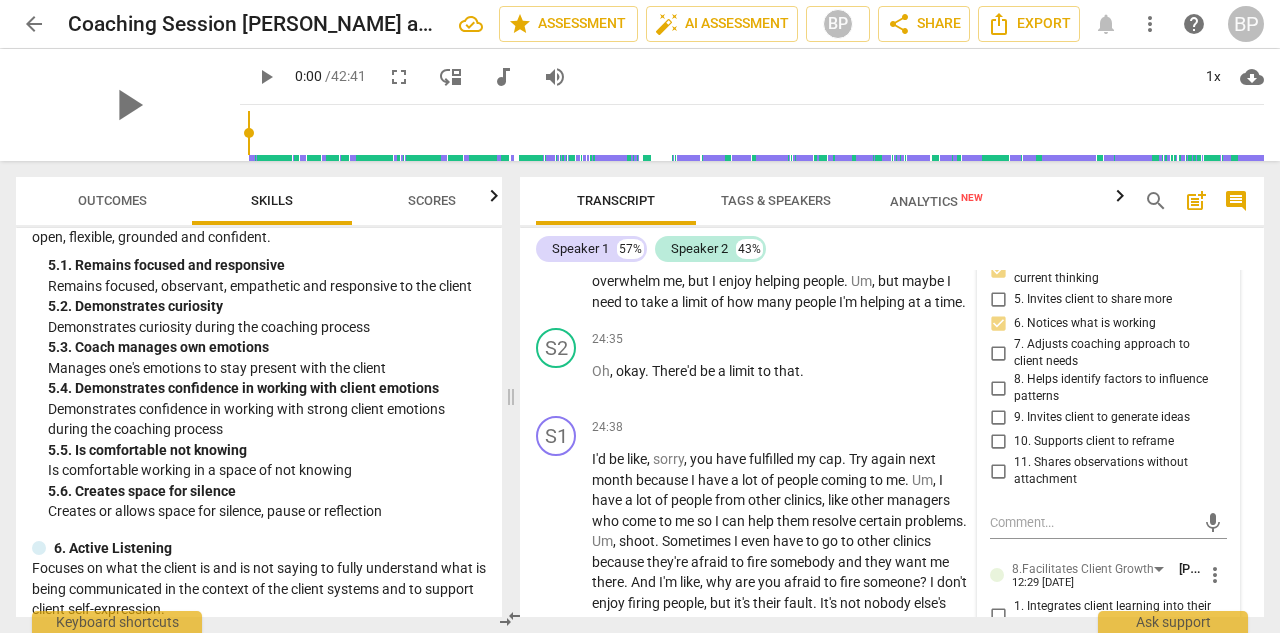 click on "9. Invites client to generate ideas" at bounding box center (998, 418) 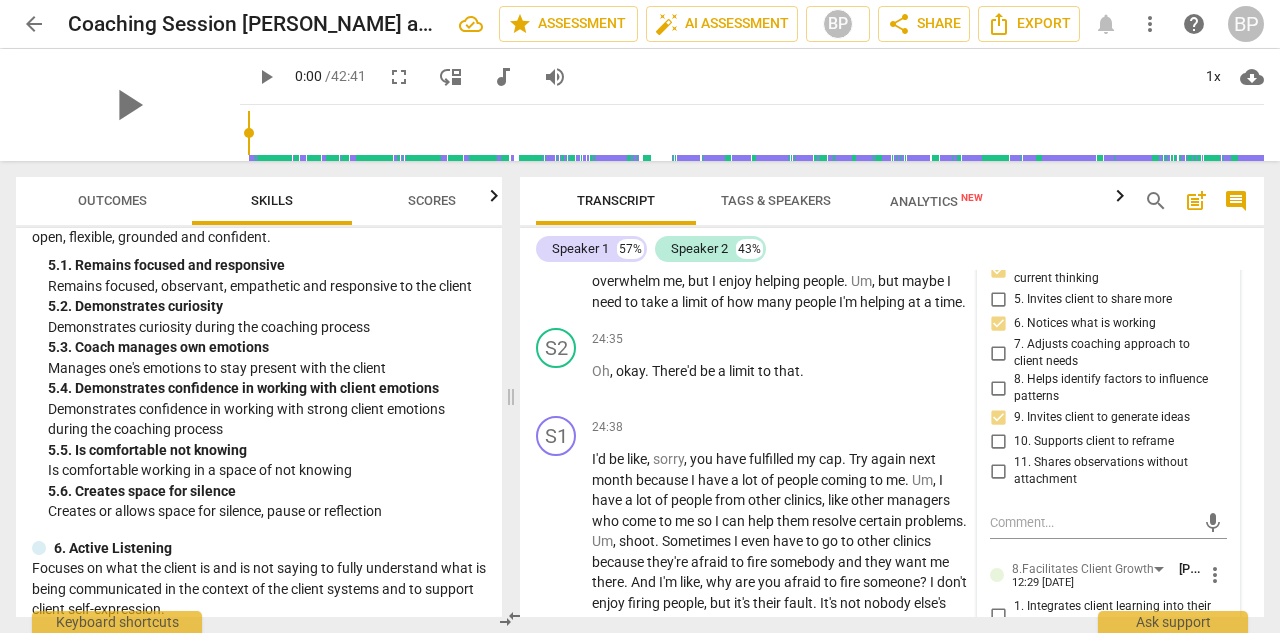 click on "6. Notices what is working" at bounding box center [998, 324] 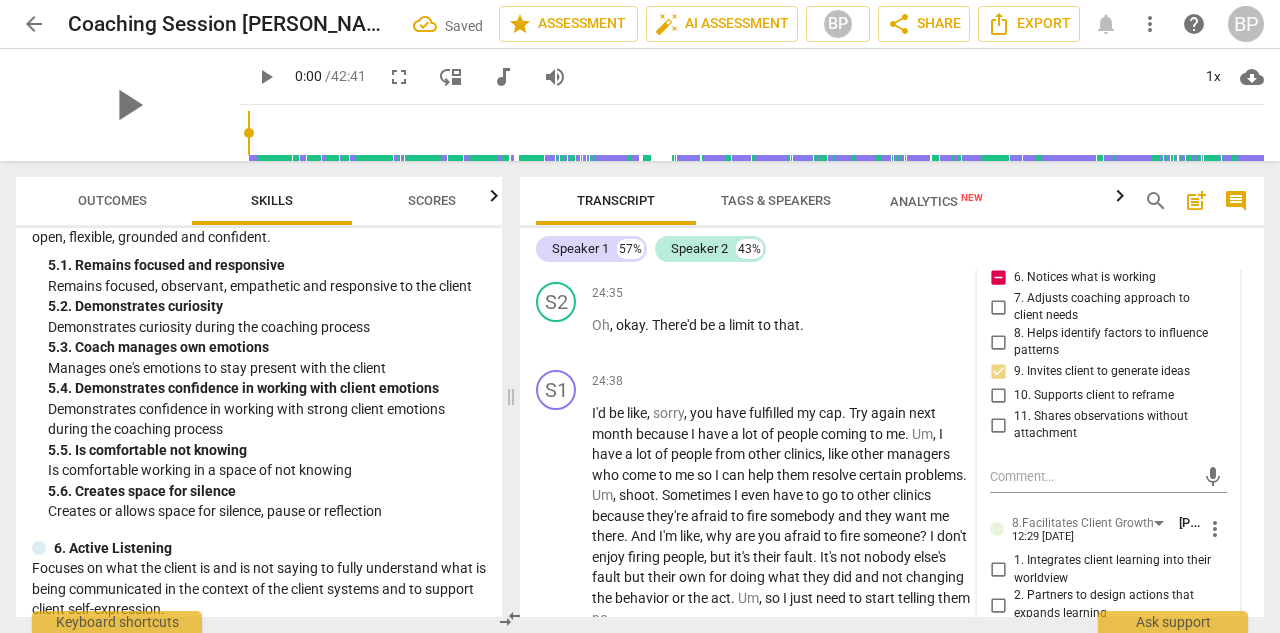 scroll, scrollTop: 11285, scrollLeft: 0, axis: vertical 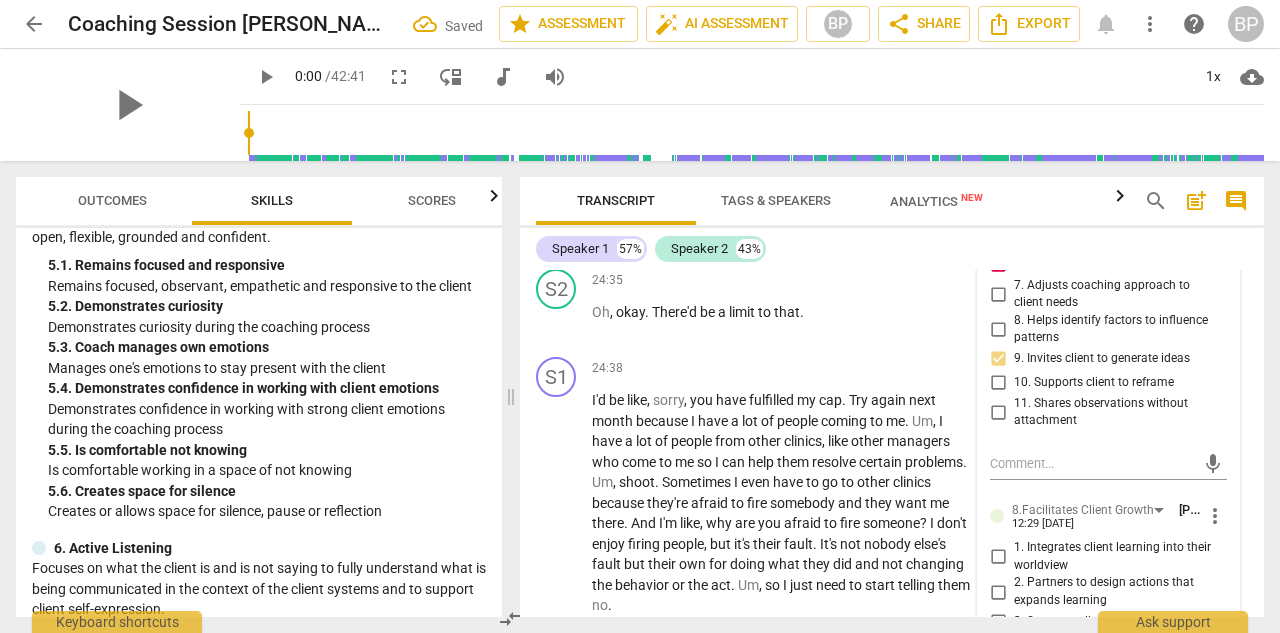 click on "6. Notices what is working" at bounding box center [998, 265] 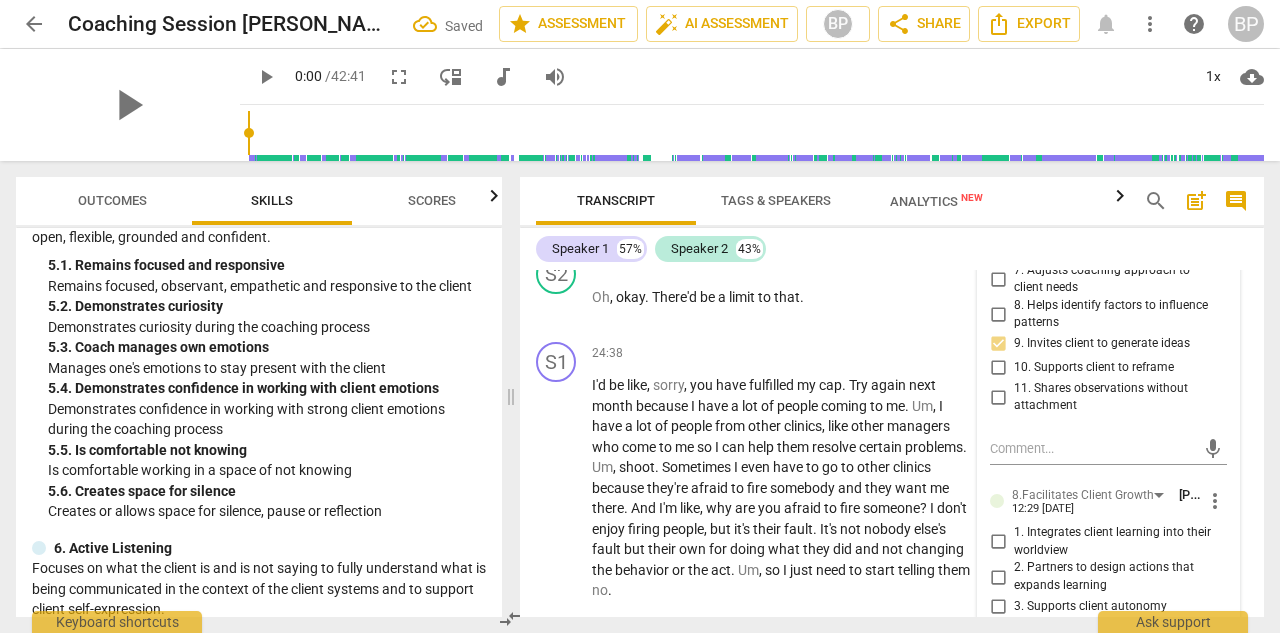 scroll, scrollTop: 11343, scrollLeft: 0, axis: vertical 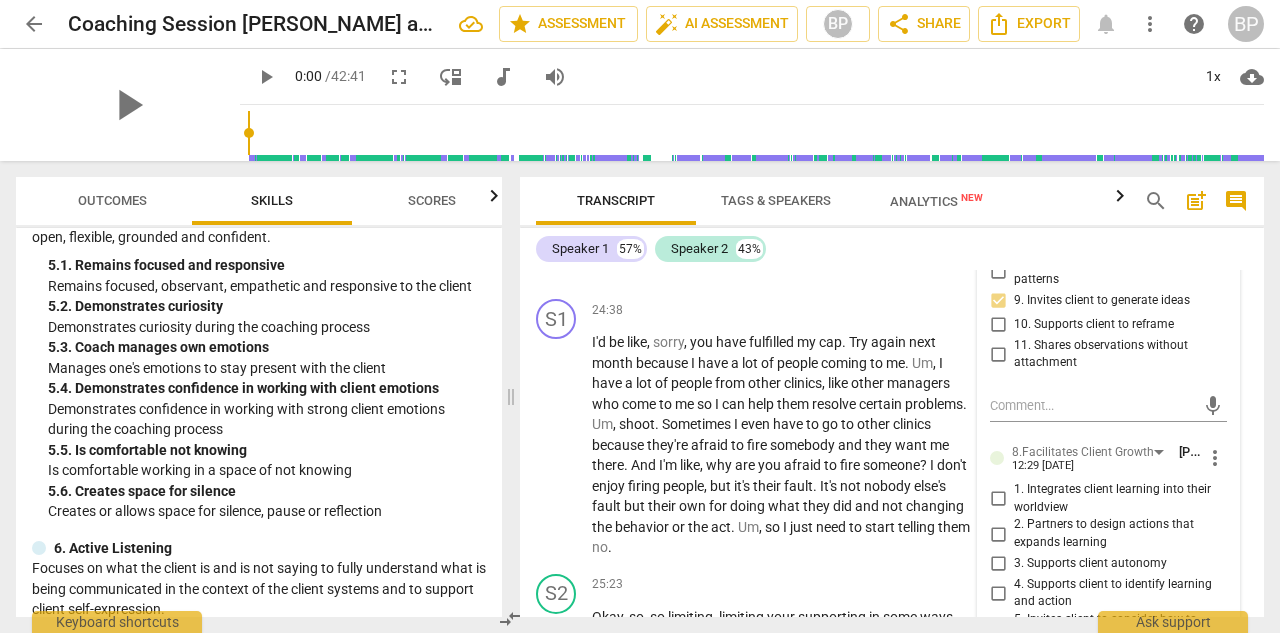 click on "10. Supports client to reframe" at bounding box center (998, 325) 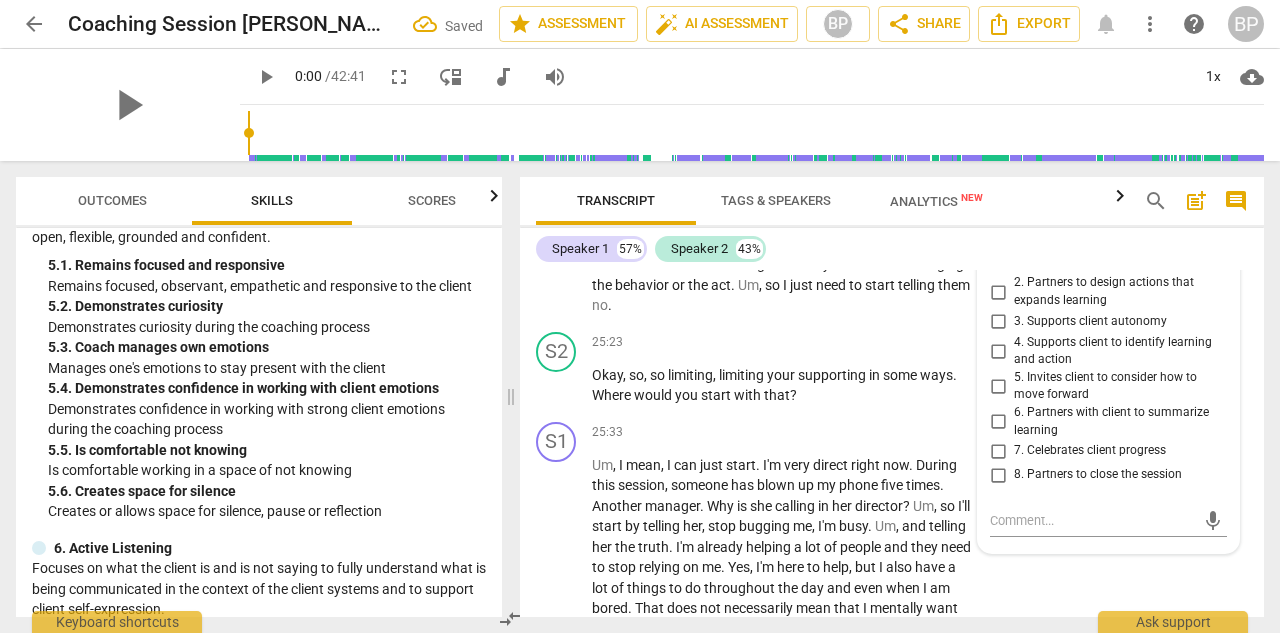 scroll, scrollTop: 11591, scrollLeft: 0, axis: vertical 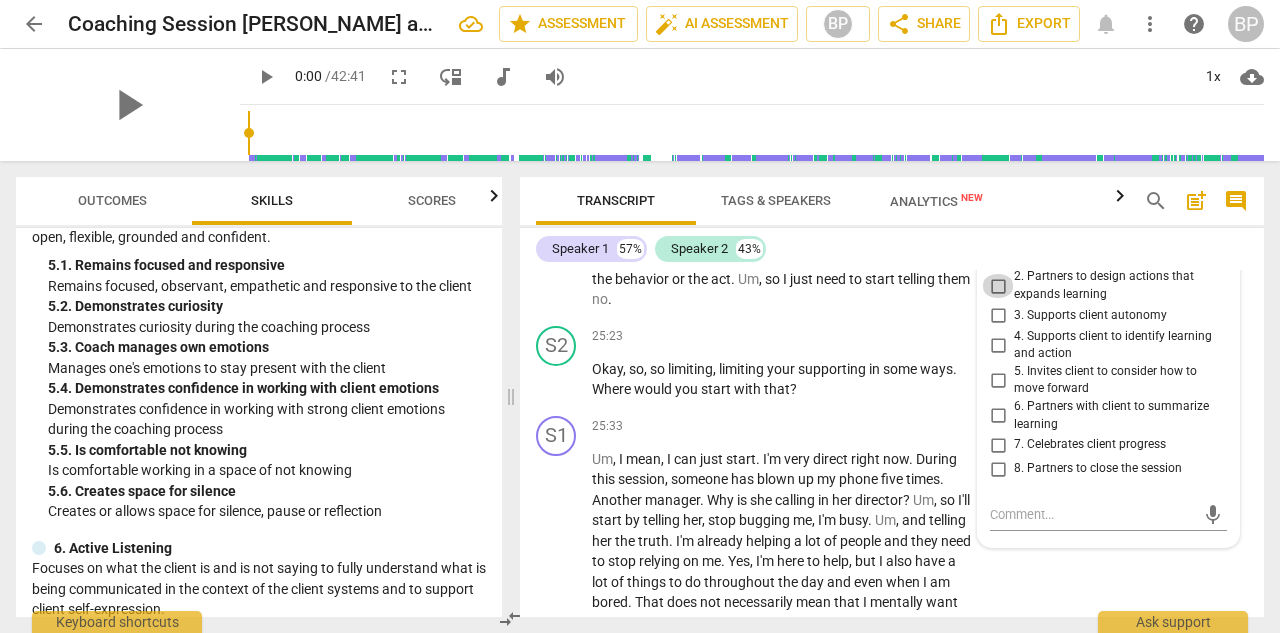 click on "2. Partners to design actions that expands learning" at bounding box center (998, 286) 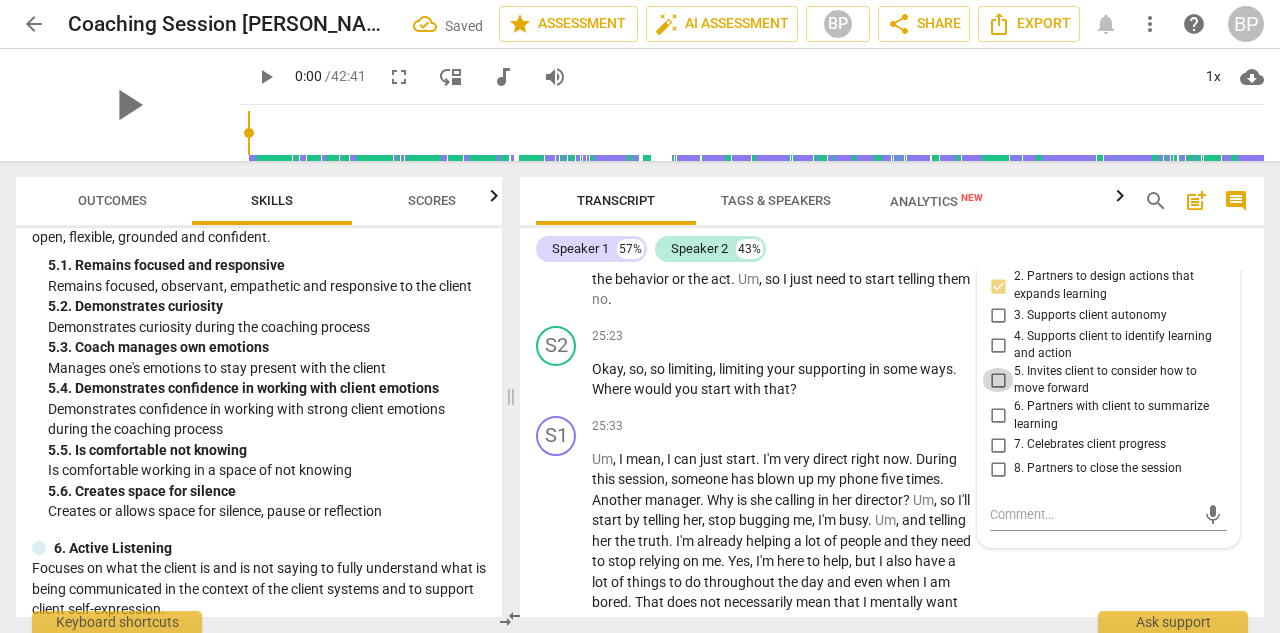 click on "5. Invites client to consider how to move forward" at bounding box center (998, 380) 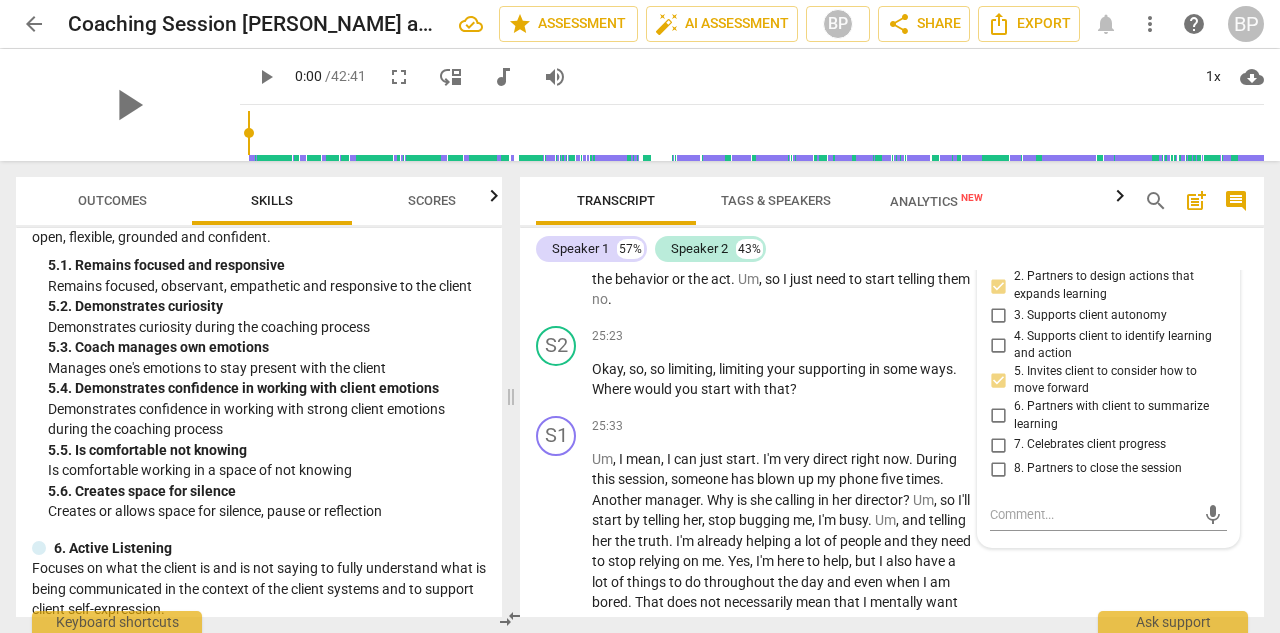 click on "S1 play_arrow pause 24:38 + Add competency keyboard_arrow_right I'd   be   like ,   sorry ,   you   have   fulfilled   my   cap .   Try   again   next   month   because   I   have   a   lot   of   people   coming   to   me .   Um ,   I   have   a   lot   of   people   from   other   clinics ,   like   other   managers   who   come   to   me   so   I   can   help   them   resolve   certain   problems .   Um ,   shoot .   Sometimes   I   even   have   to   go   to   other   clinics   because   they're   afraid   to   fire   somebody   and   they   want   me   there .   And   I'm   like ,   why   are   you   afraid   to   fire   someone ?   I   don't   enjoy   firing   people ,   but   it's   their   fault .   It's   not   nobody   else's   fault   but   their   own   for   doing   what   they   did   and   not   changing   the   behavior   or   the   act .   Um ,   so   I   just   need   to   start   telling   them   no ." at bounding box center (892, 180) 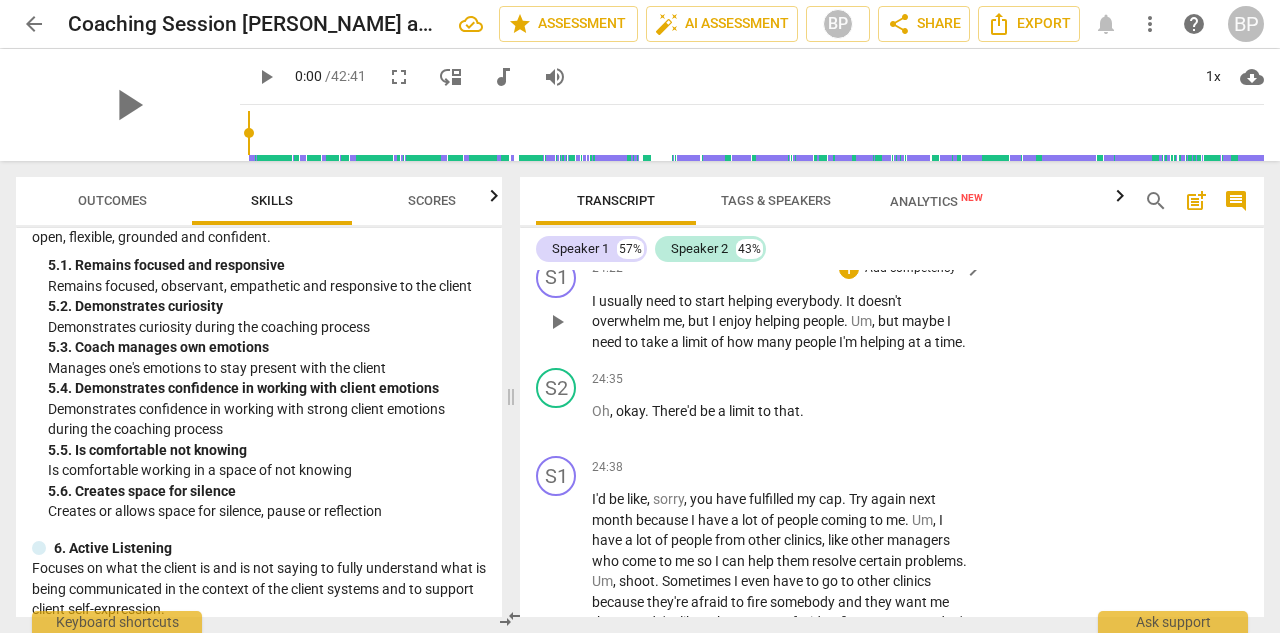 scroll, scrollTop: 11187, scrollLeft: 0, axis: vertical 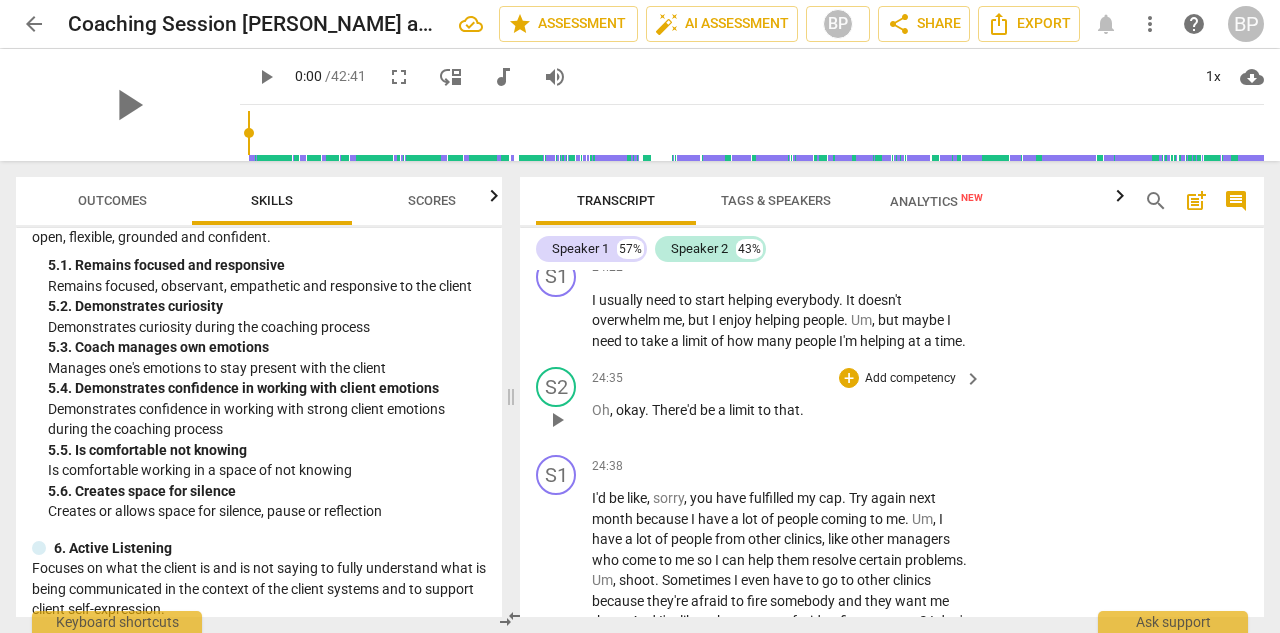 click on "Oh ,   okay .   There'd   be   a   limit   to   that ." at bounding box center (782, 410) 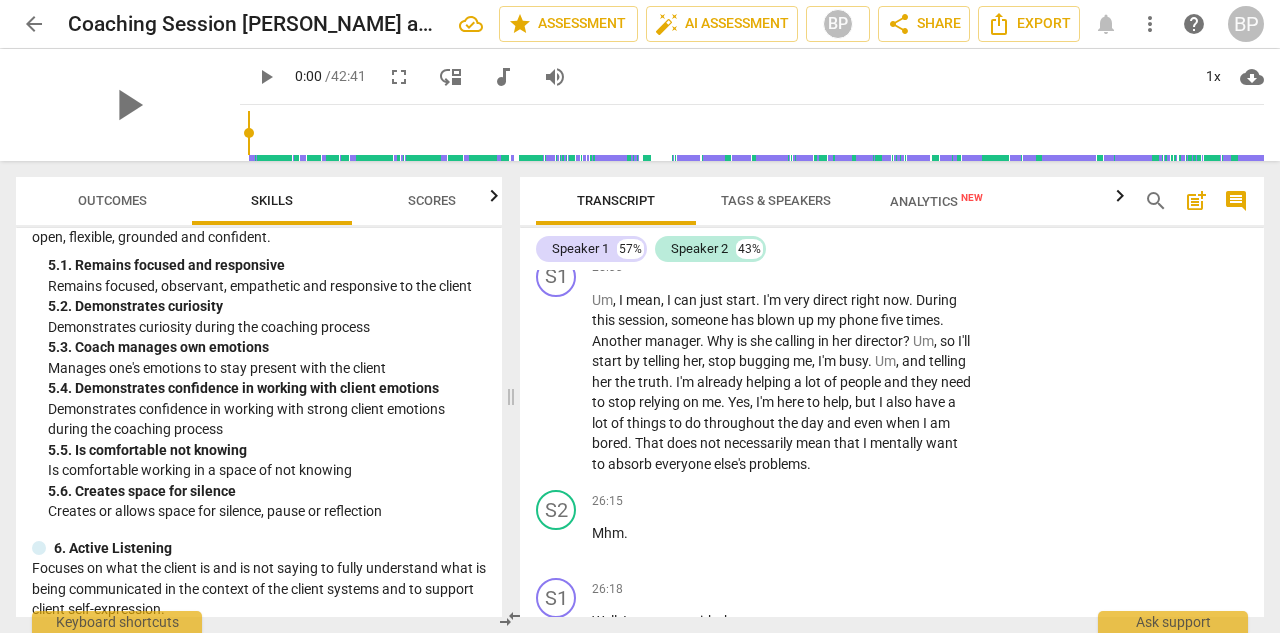 scroll, scrollTop: 11757, scrollLeft: 0, axis: vertical 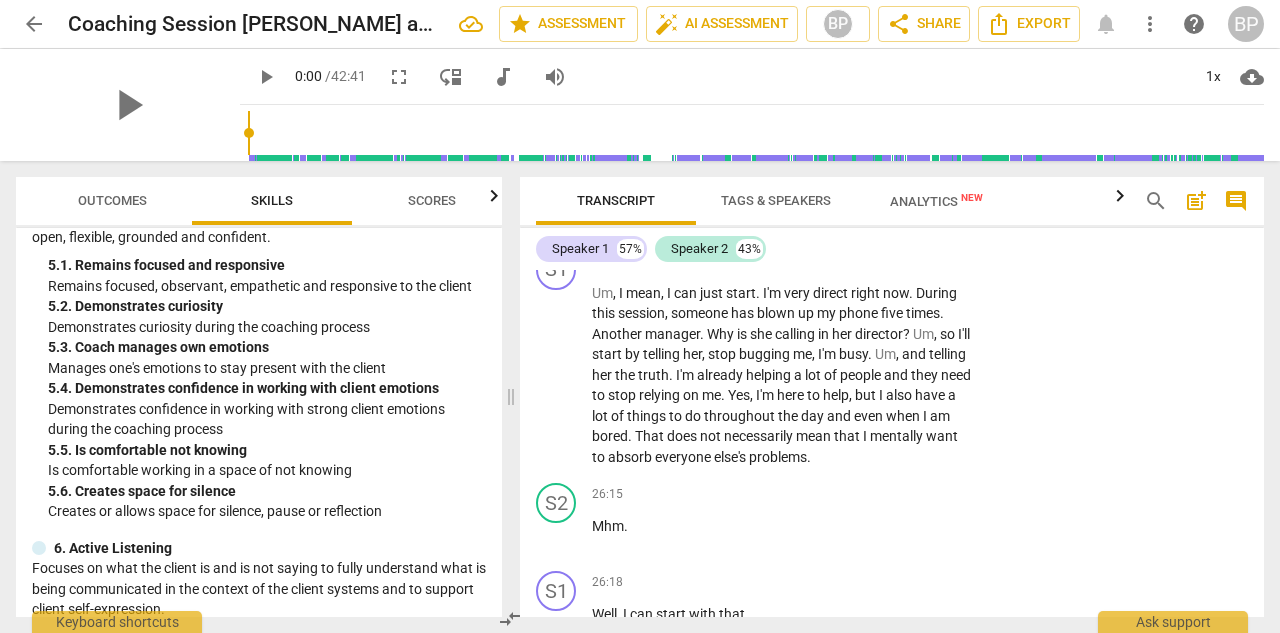 click on "limiting" at bounding box center (743, 203) 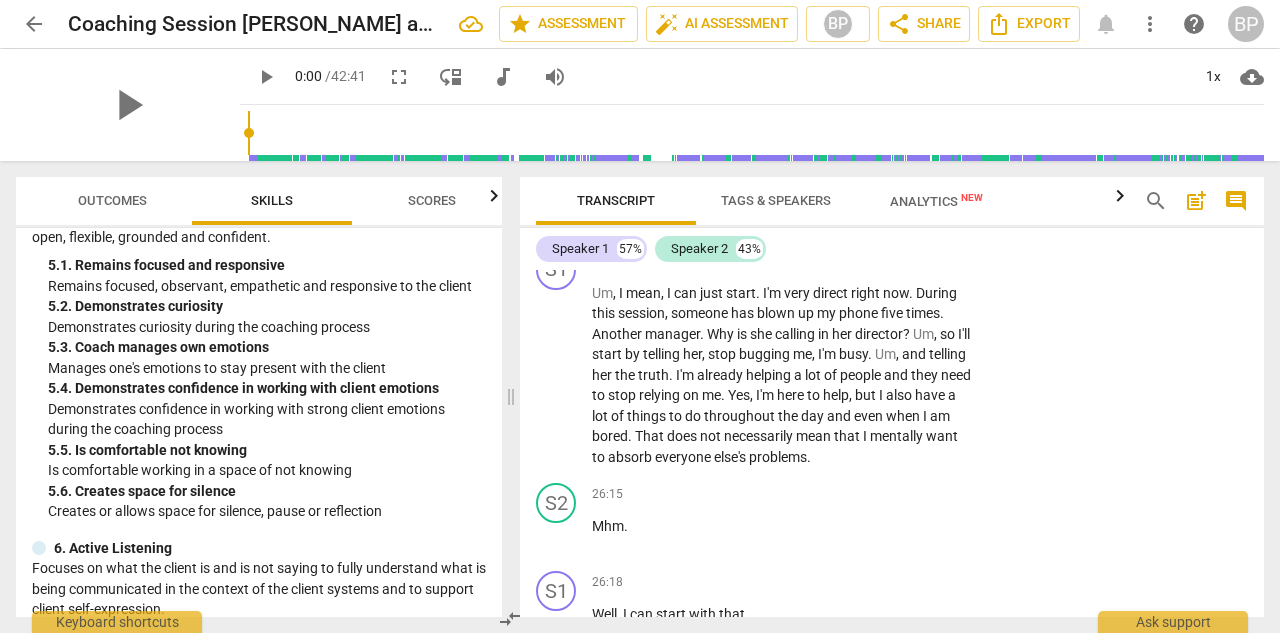 click on "that" at bounding box center [817, 223] 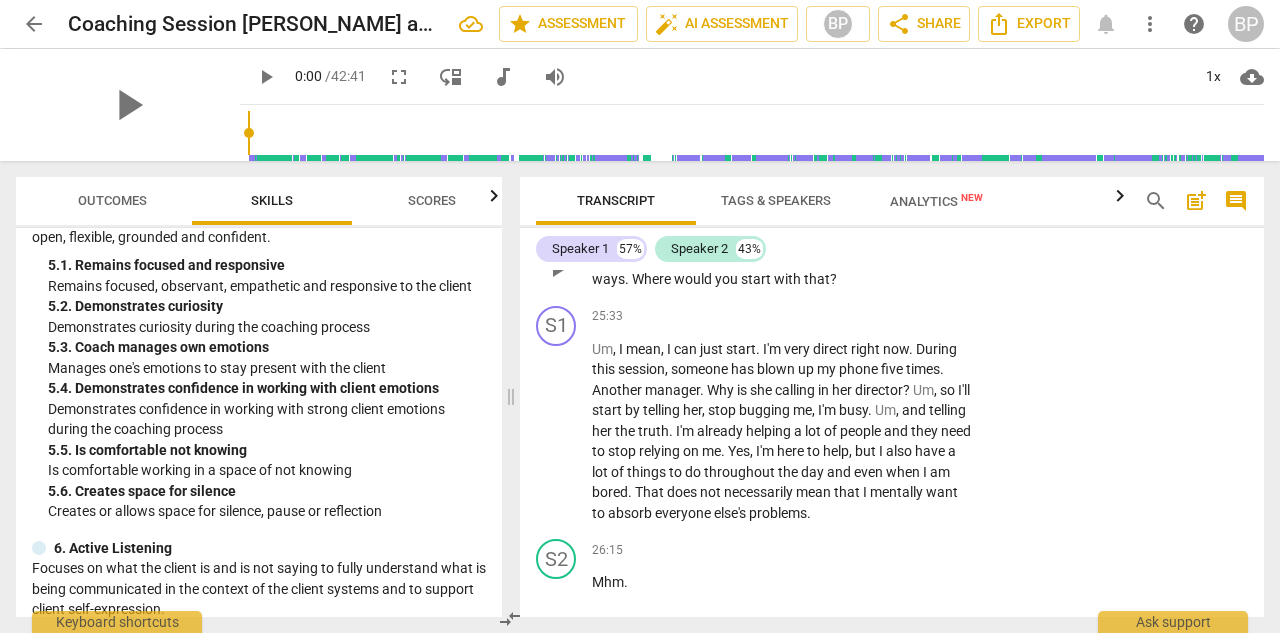 scroll, scrollTop: 11694, scrollLeft: 0, axis: vertical 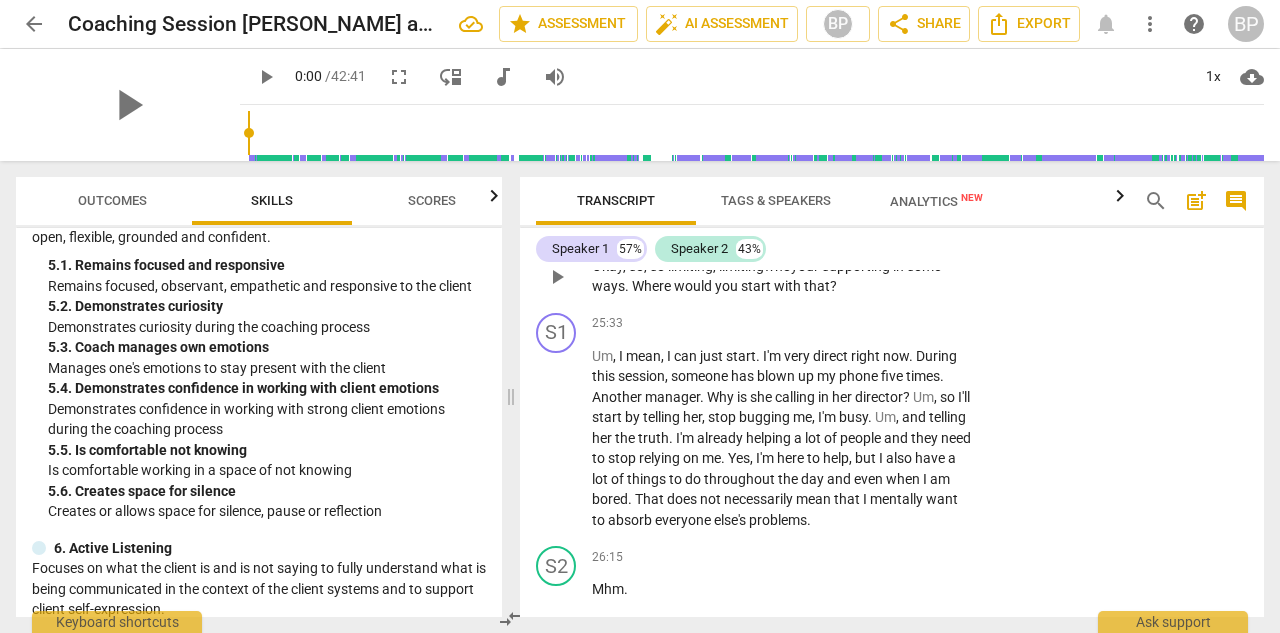 click on "Okay ,   so ,   so   limiting ,   limiting  who  your   supporting   in   some   ways .   Where   would   you   start   with   that ?" at bounding box center (782, 276) 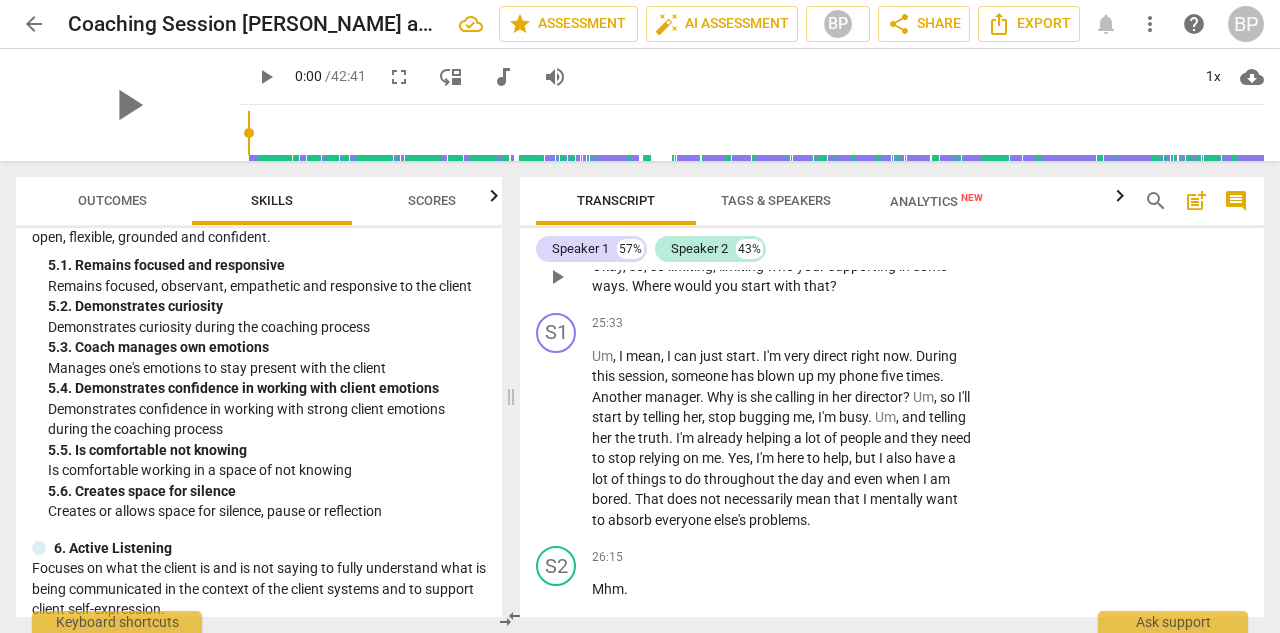 click on "+" at bounding box center (849, 234) 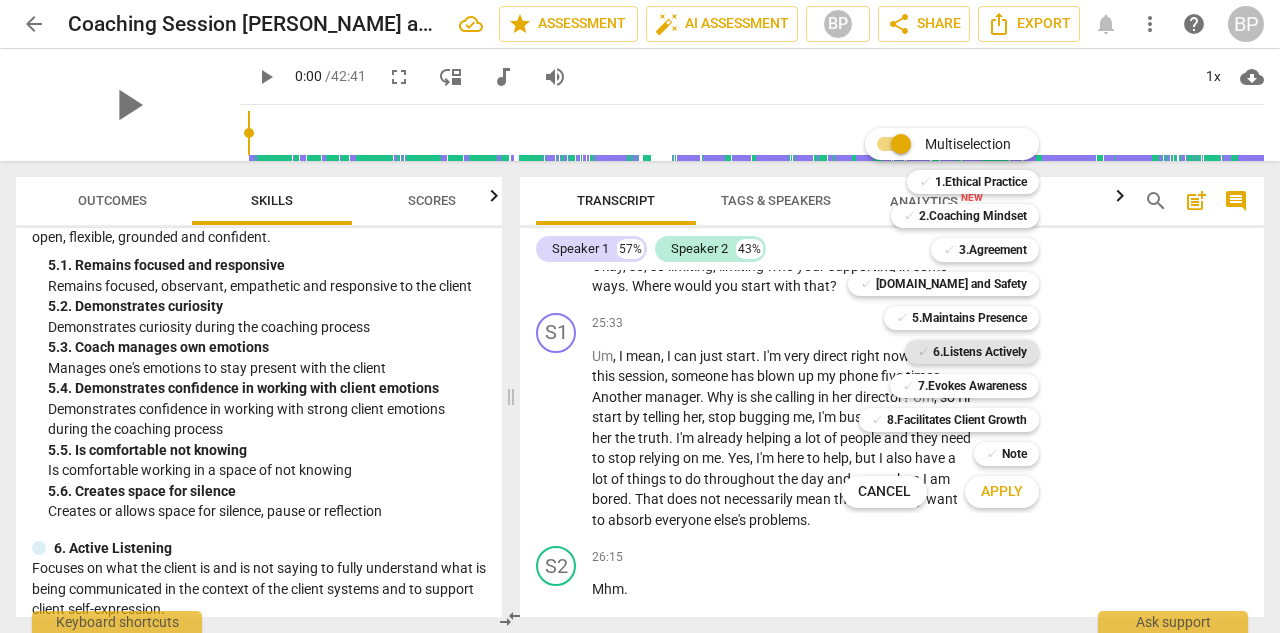 click on "6.Listens Actively" at bounding box center (980, 352) 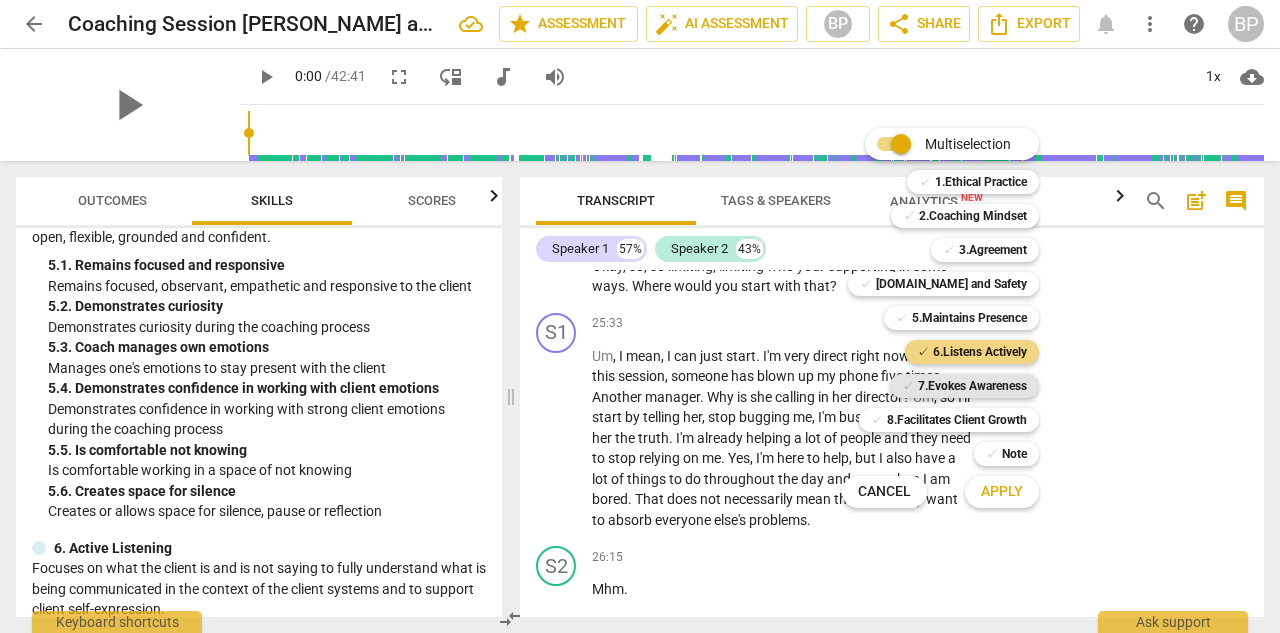 click on "7.Evokes Awareness" at bounding box center [972, 386] 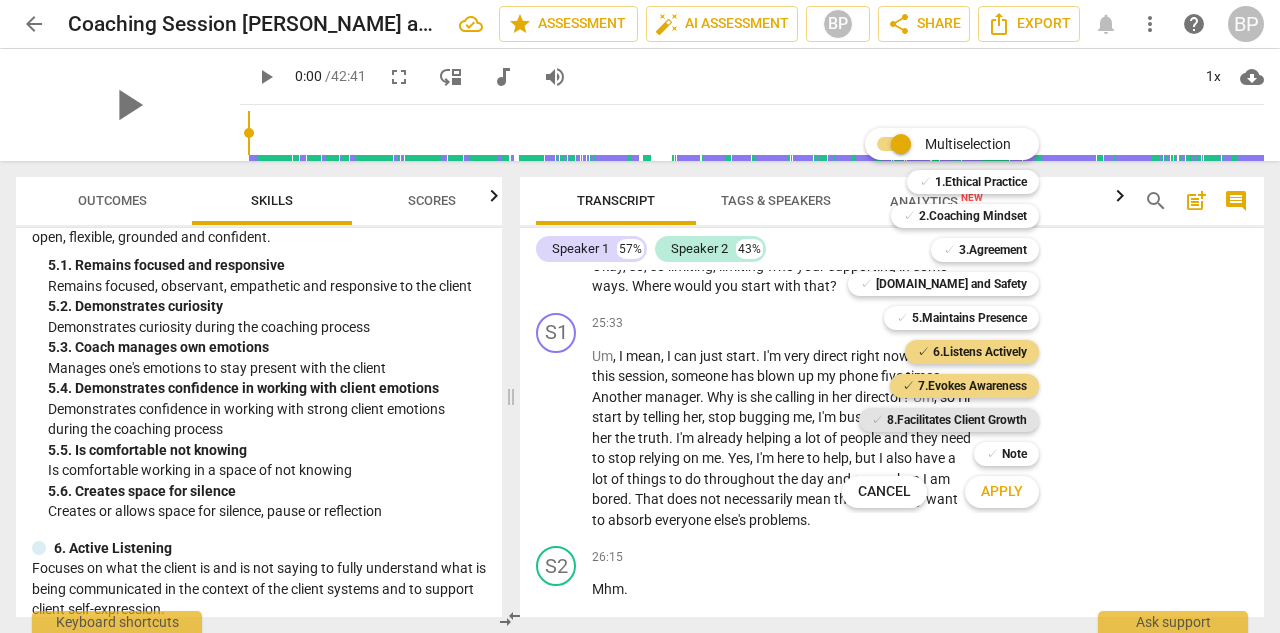 click on "8.Facilitates Client Growth" at bounding box center [957, 420] 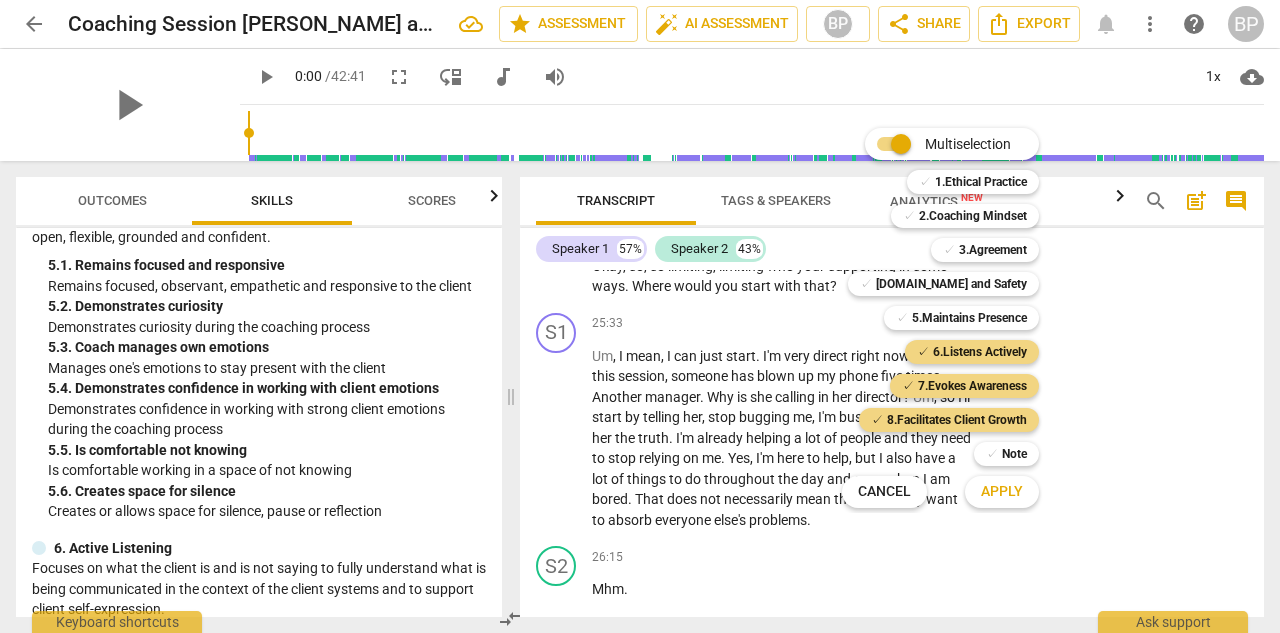 click on "Apply" at bounding box center (1002, 492) 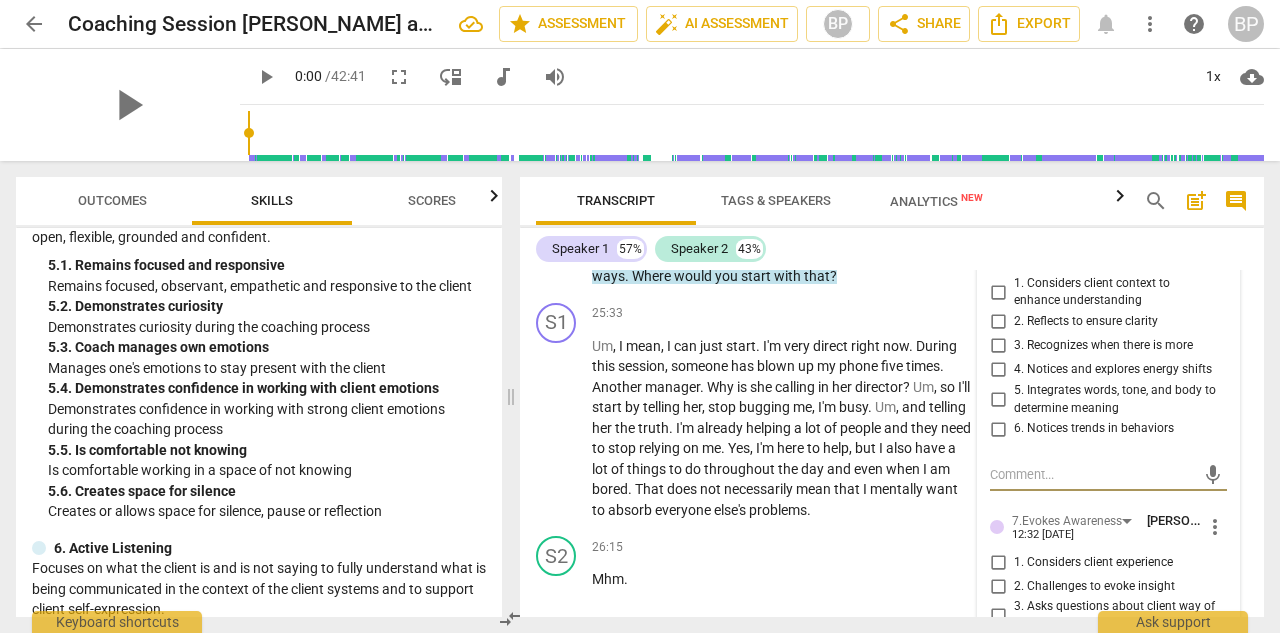 scroll, scrollTop: 11735, scrollLeft: 0, axis: vertical 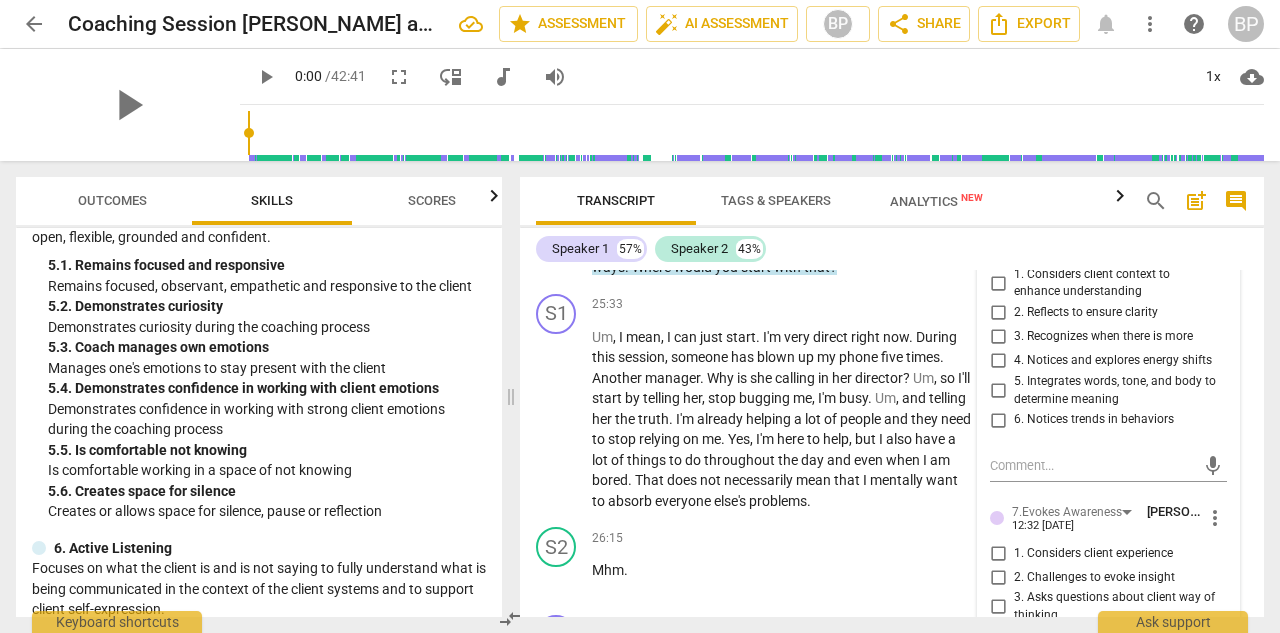 click on "more_vert" at bounding box center (1215, 242) 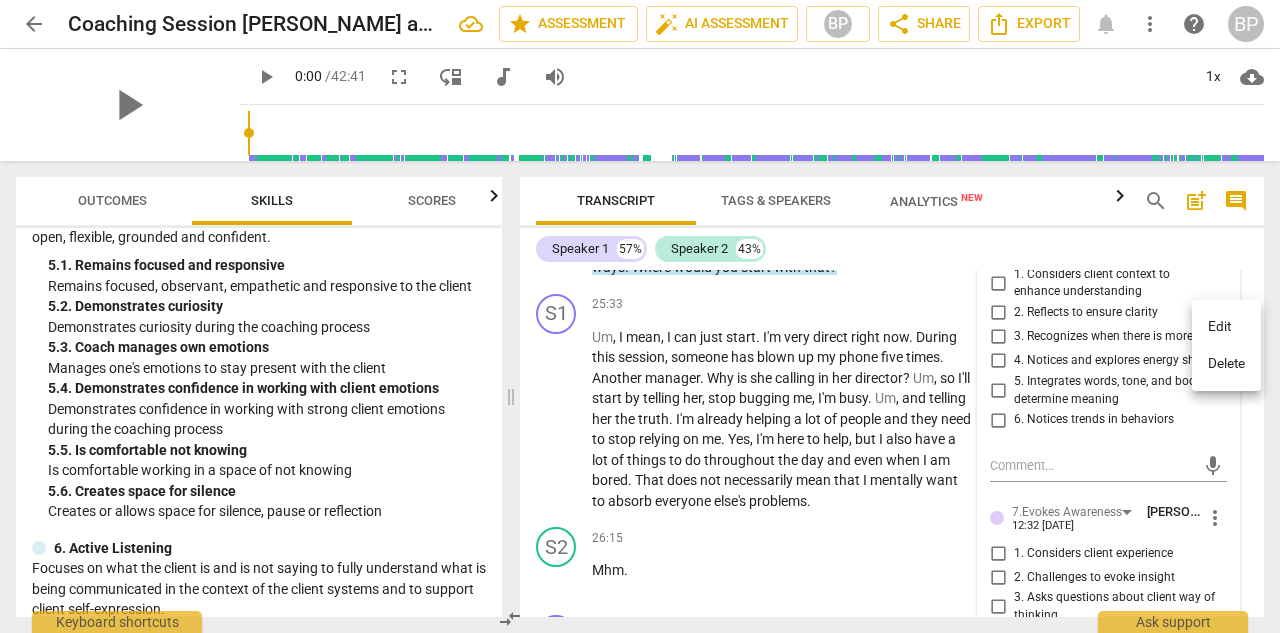 click on "Delete" at bounding box center (1226, 364) 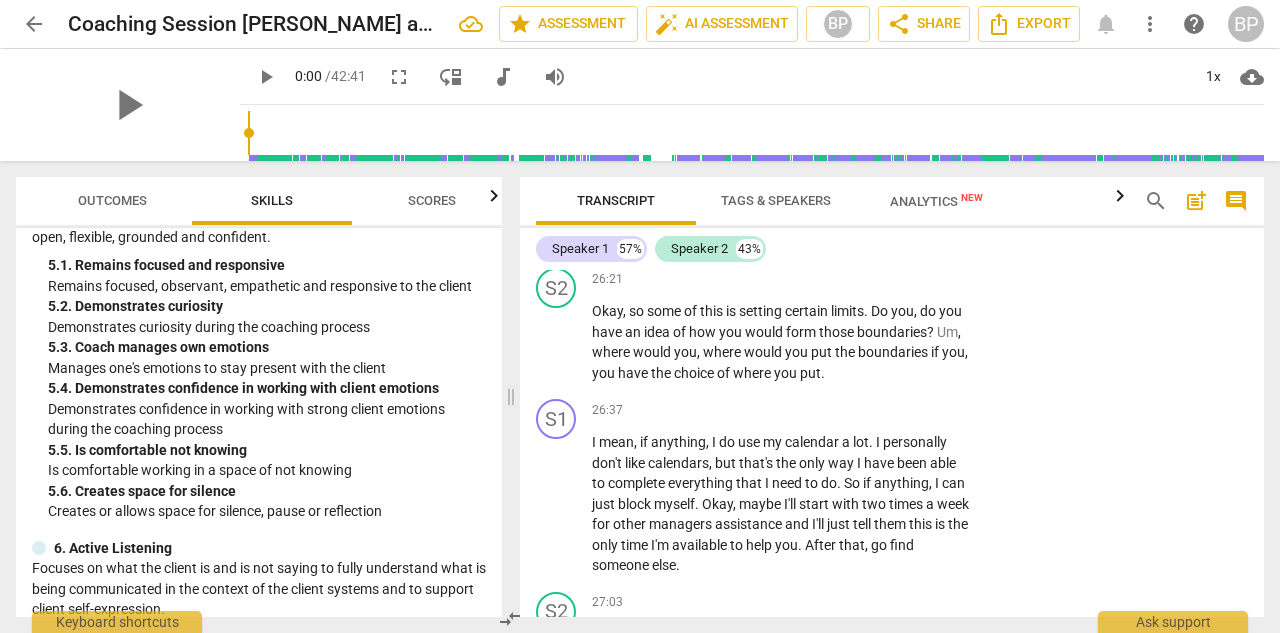 scroll, scrollTop: 12172, scrollLeft: 0, axis: vertical 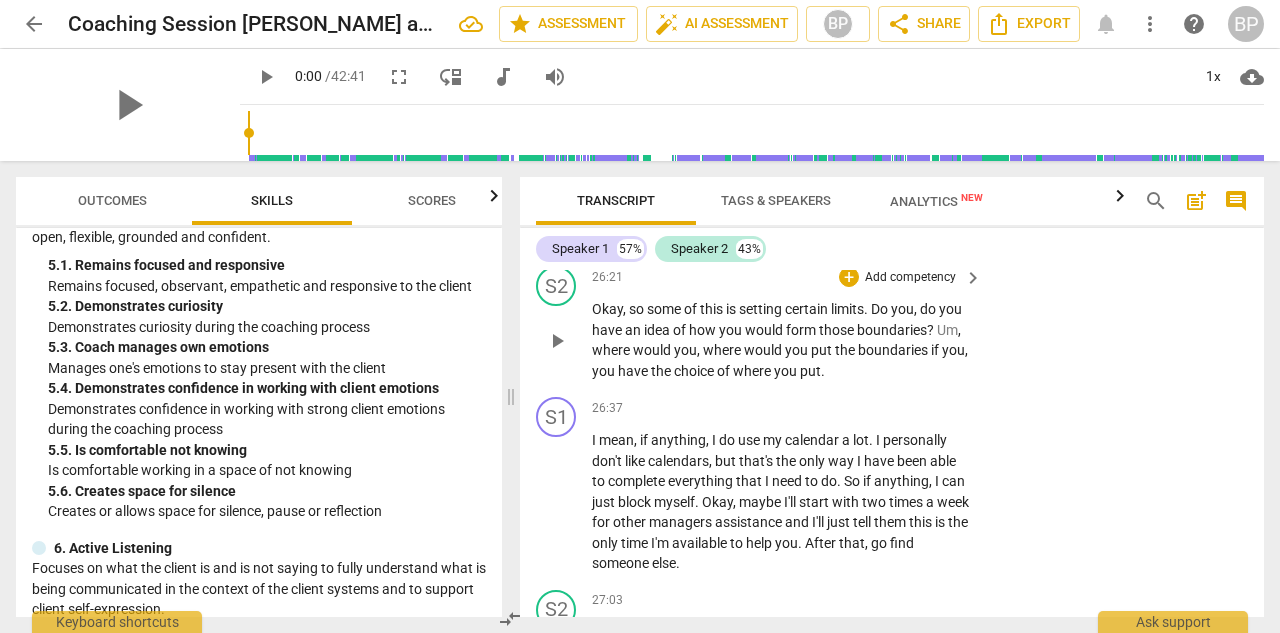 click on "Okay ,   so   some   of   this   is   setting   certain   limits .   Do   you ,   do   you   have   an   idea   of   how   you   would   form   those   boundaries ?   Um ,   where   would   you ,   where   would   you   put   the   boundaries   if   you ,   you   have   the   choice   of   where   you   put ." at bounding box center [782, 340] 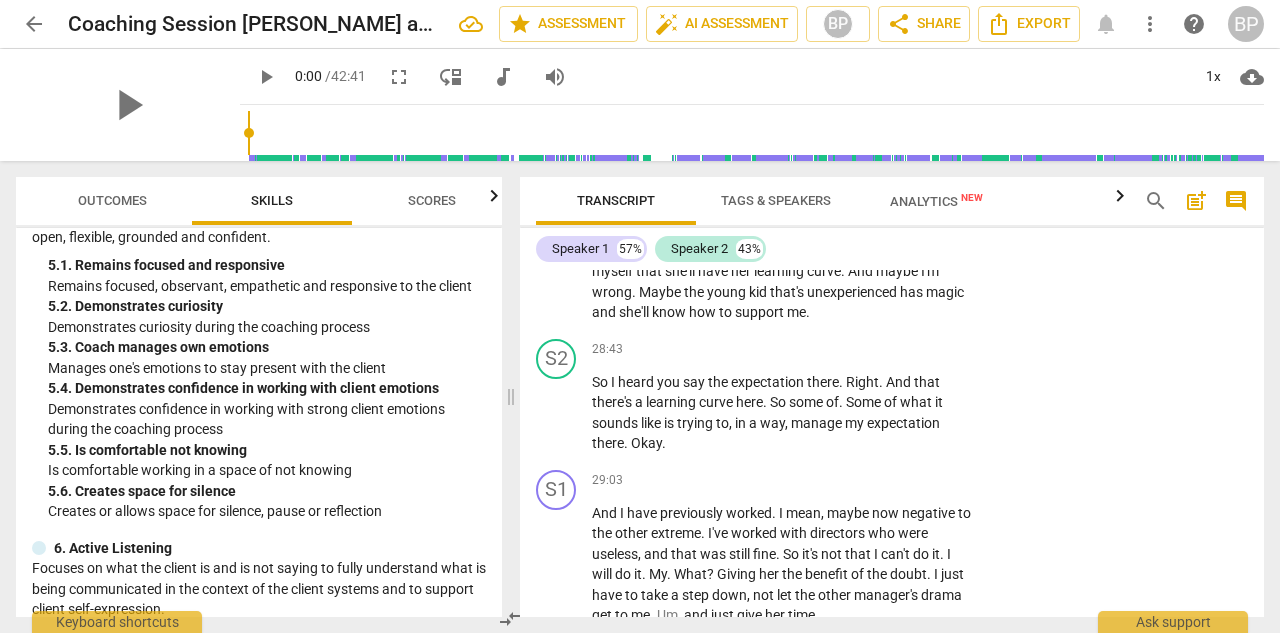 scroll, scrollTop: 13696, scrollLeft: 0, axis: vertical 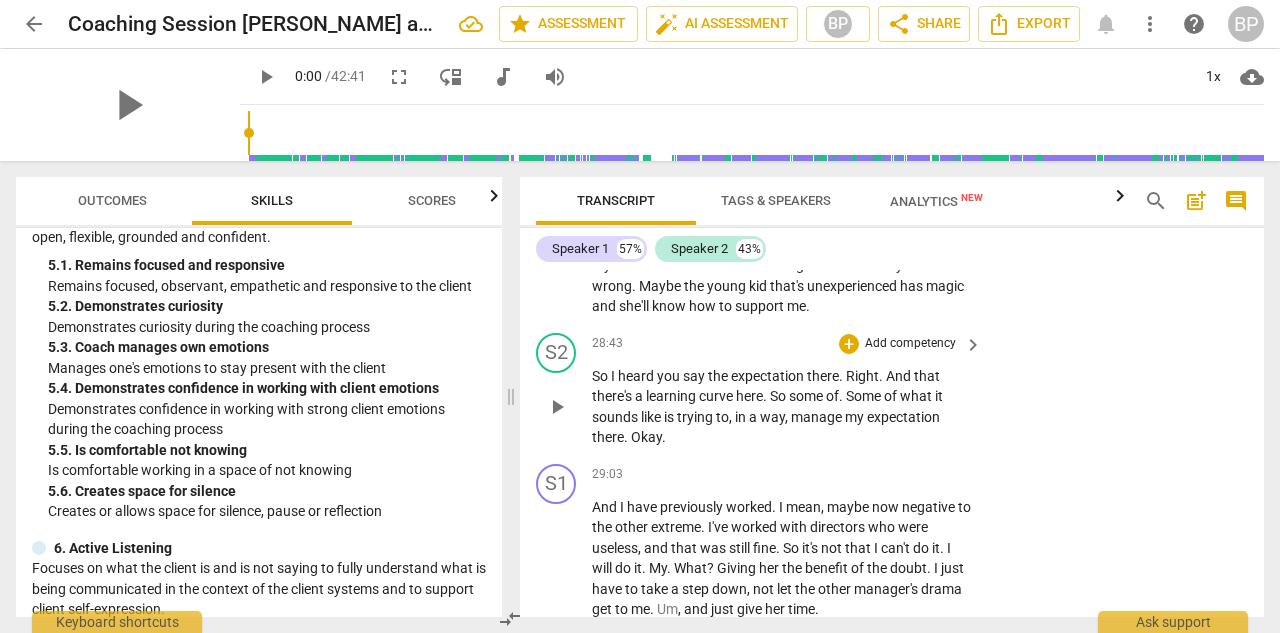 click on "." at bounding box center (842, 396) 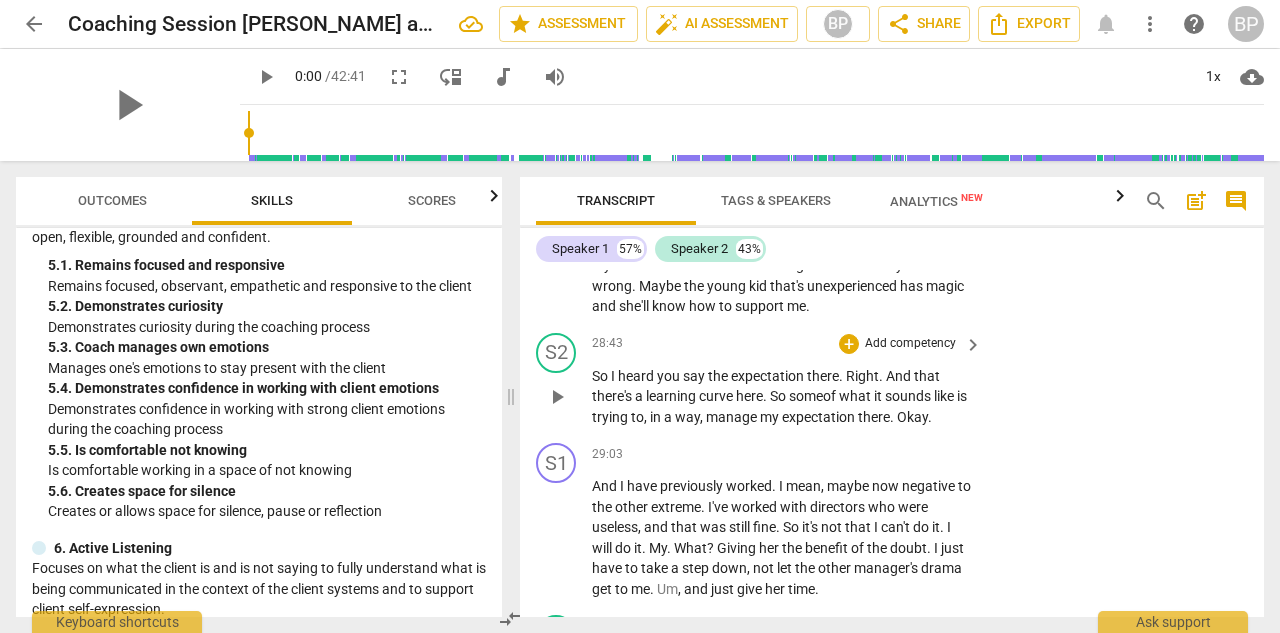 click on "." at bounding box center (930, 417) 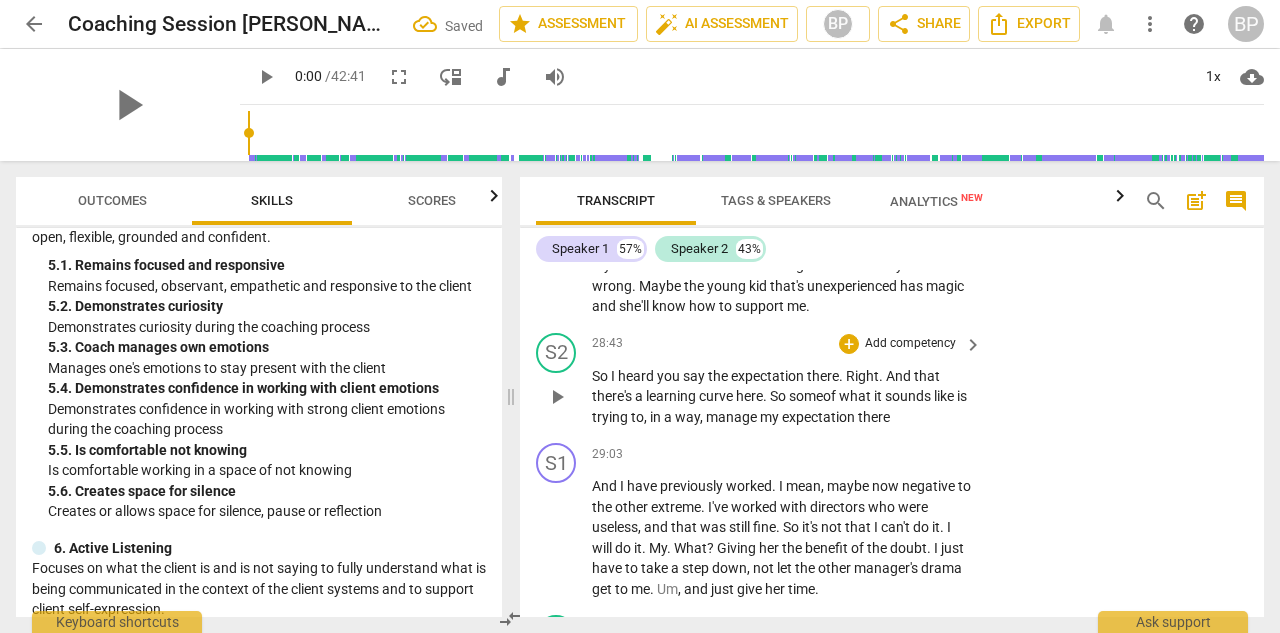click on "is" at bounding box center (962, 396) 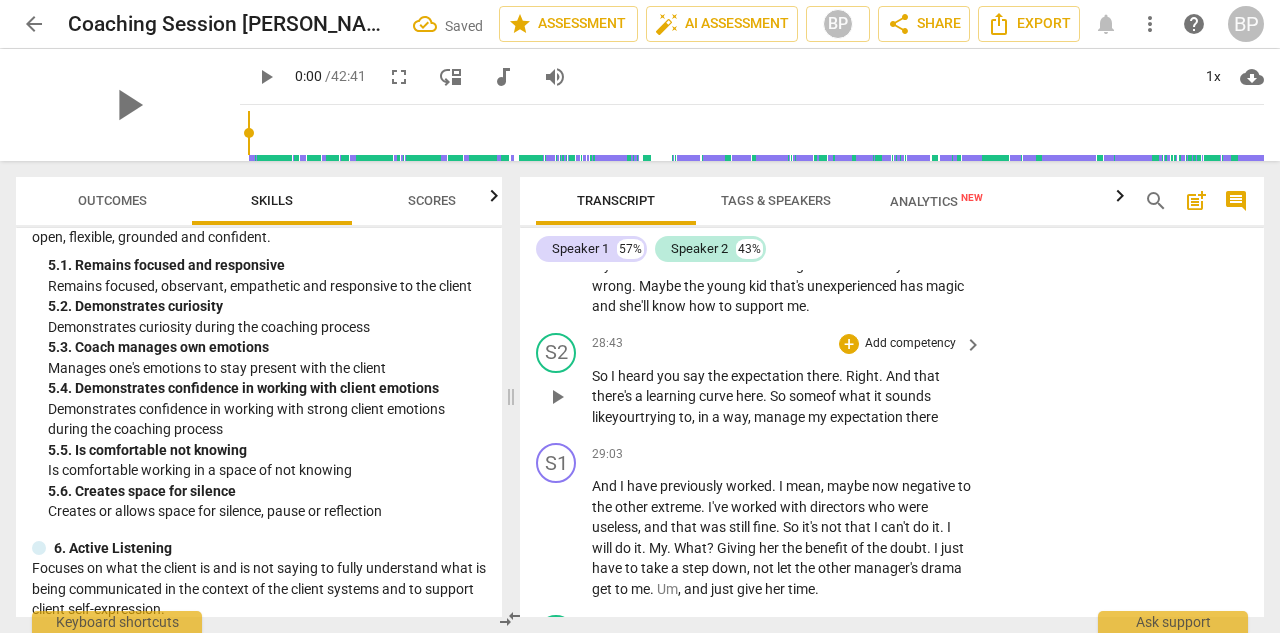click on "my" at bounding box center (819, 417) 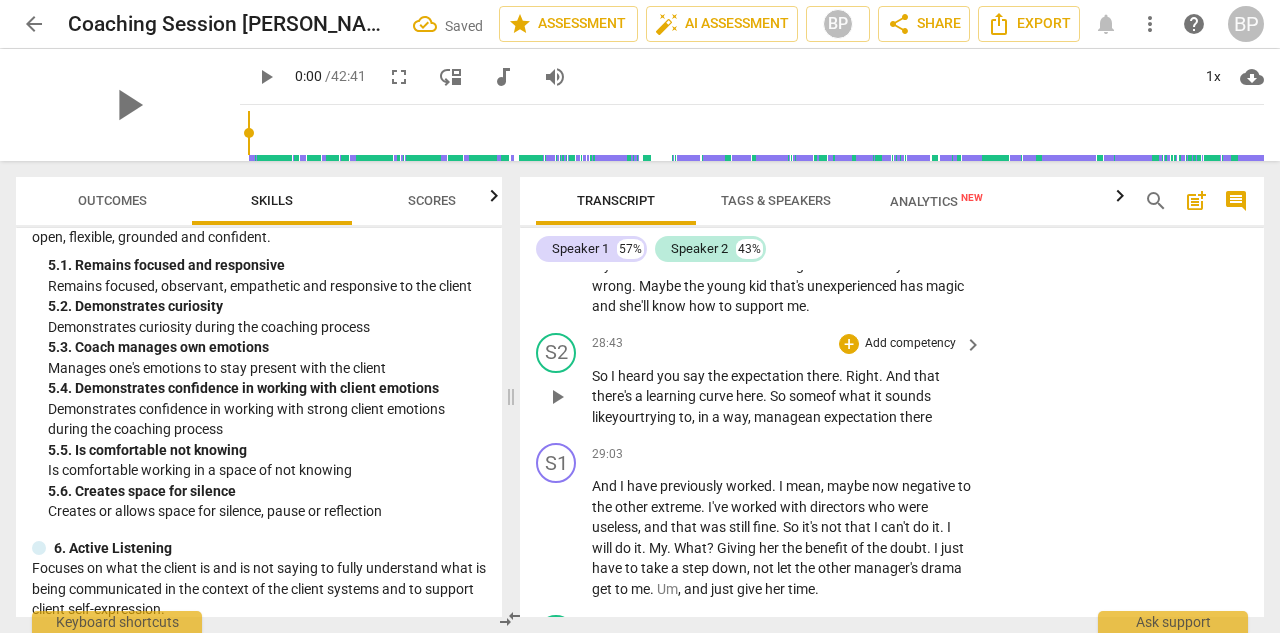 click on "there" at bounding box center [916, 417] 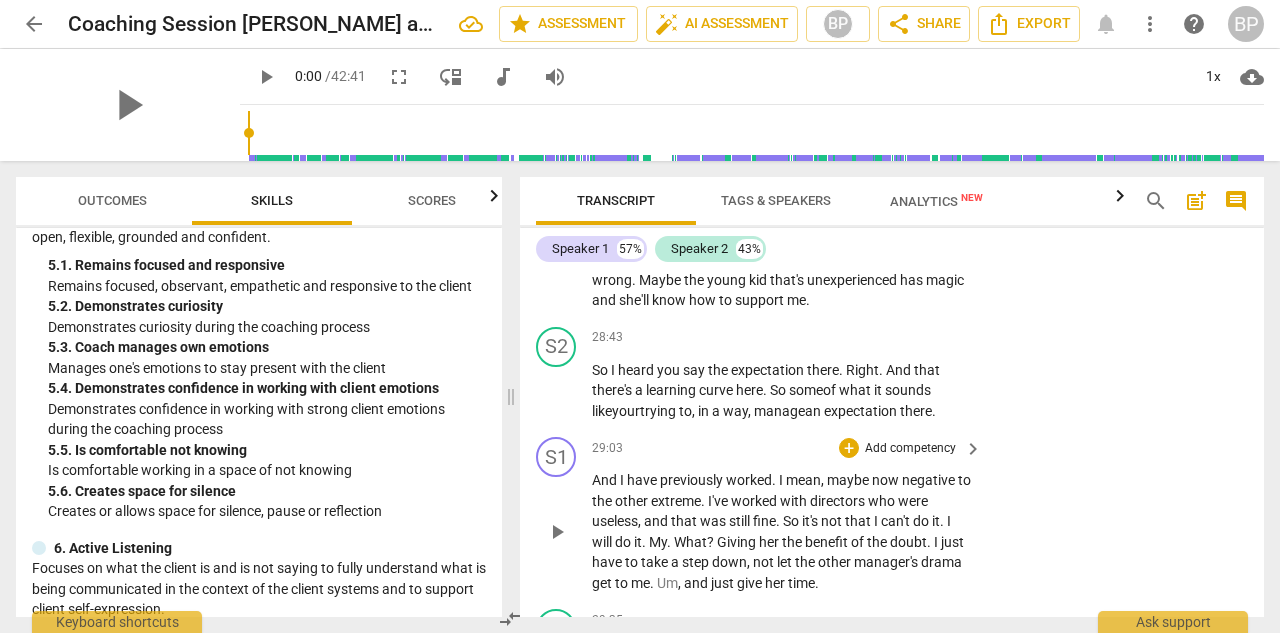 scroll, scrollTop: 13674, scrollLeft: 0, axis: vertical 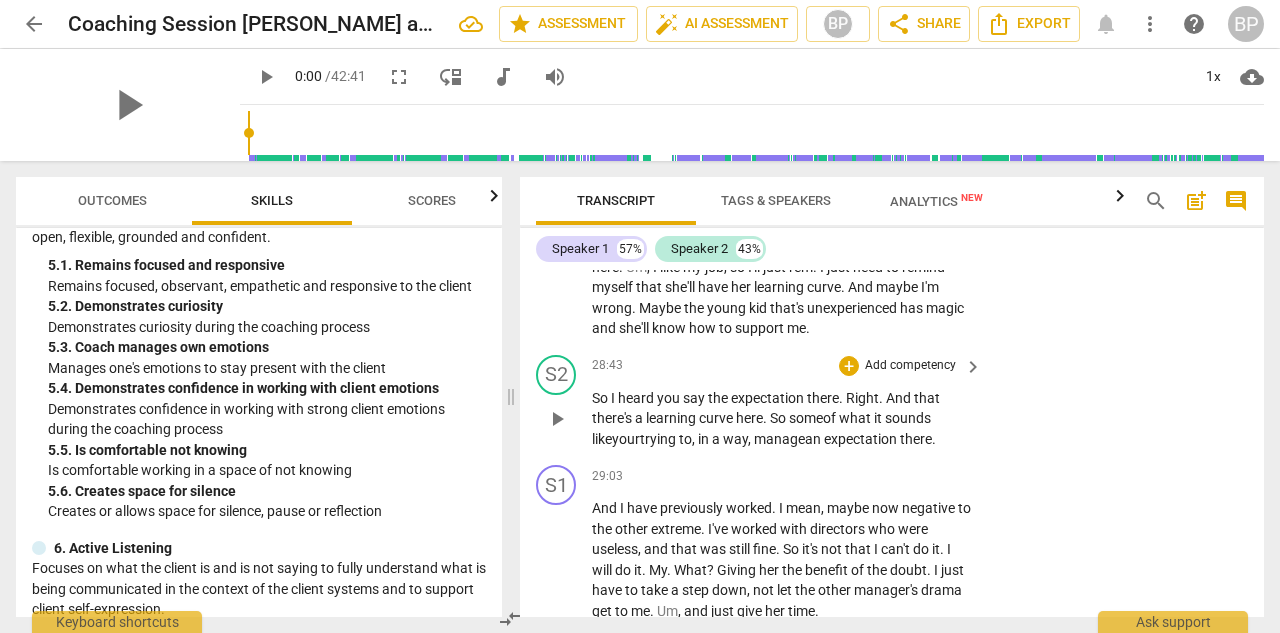 click at bounding box center [937, 439] 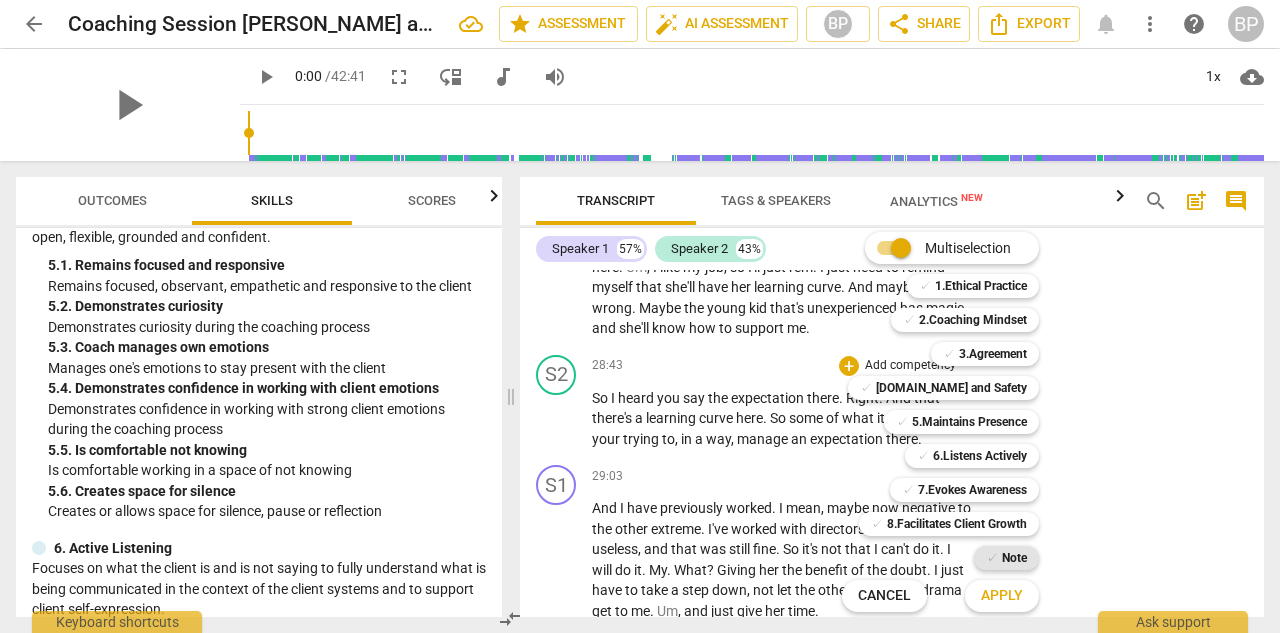 click on "Note" at bounding box center [1014, 558] 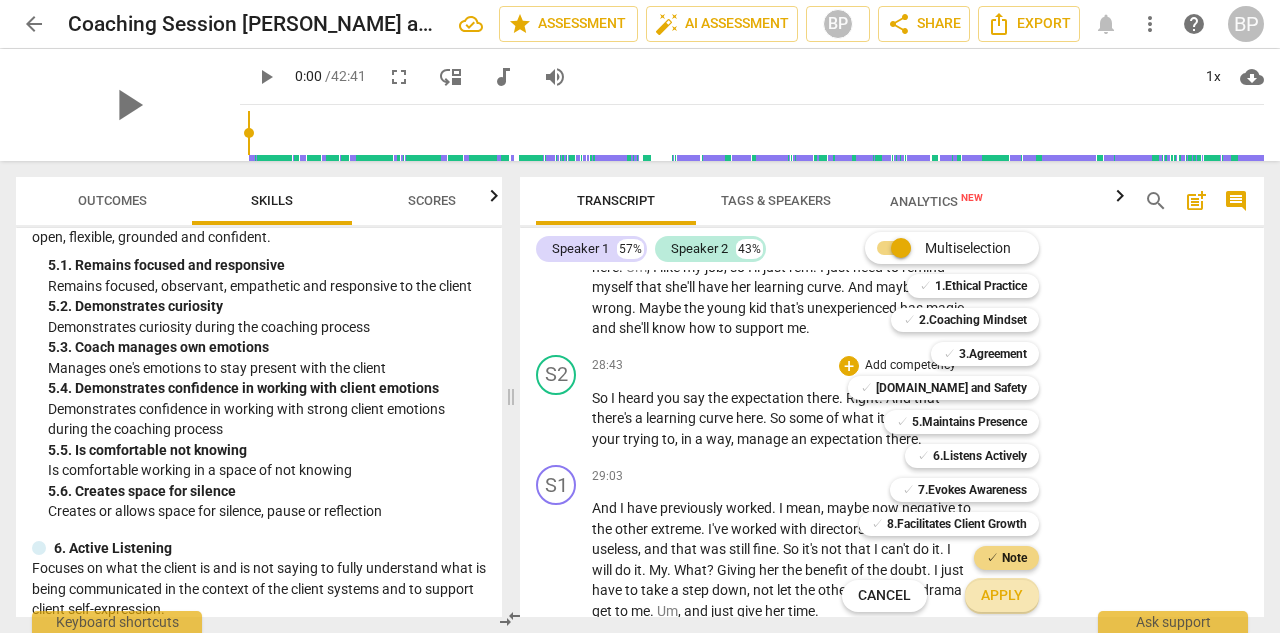 click on "Apply" at bounding box center [1002, 596] 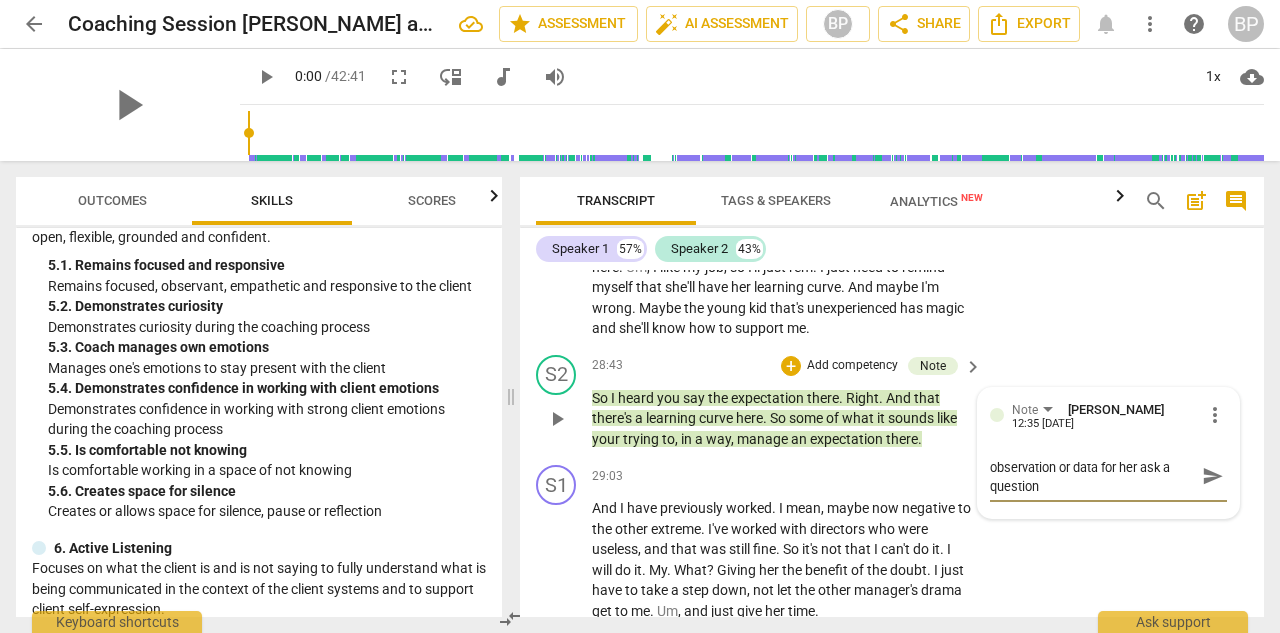 scroll, scrollTop: 0, scrollLeft: 0, axis: both 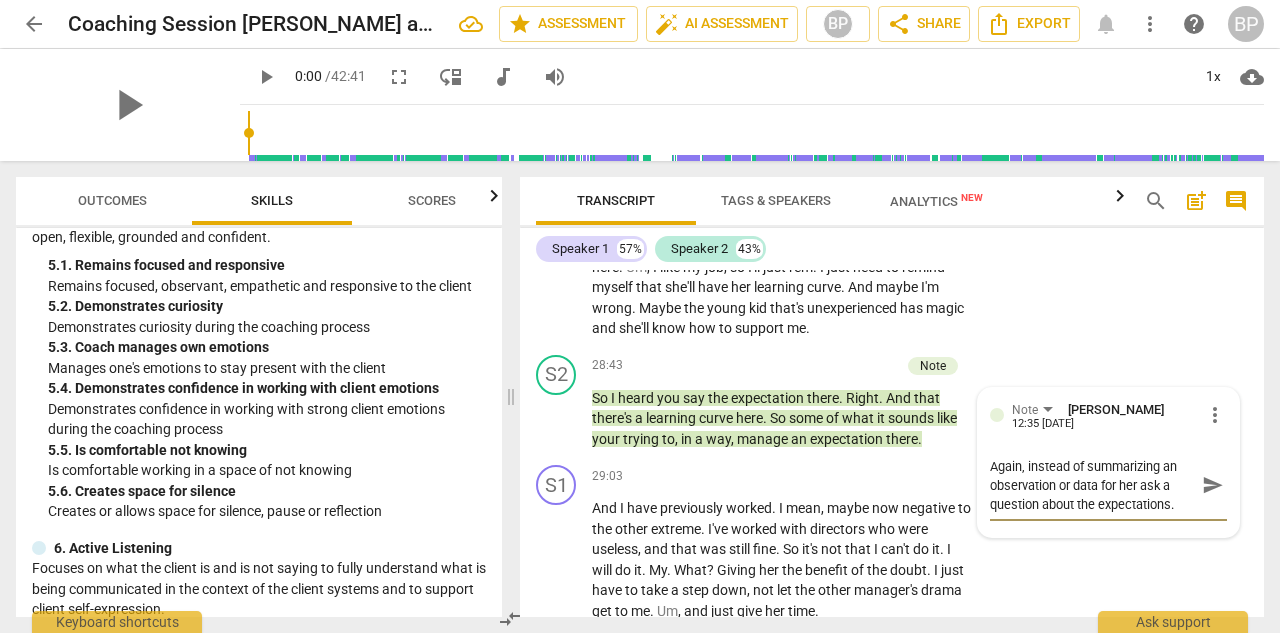 click on "S1 play_arrow pause 27:44 + Add competency keyboard_arrow_right And   there   will   possibly   be   a   lot   of   things   that   she   will   not   know   how   to   do .   But   I   am   patient   with   everyone   else ,   so   even   Though   my   expectation   is   for   my   director   to   know   how   to   do   it   all ,   because   ultimately   that's   why   they're   my   director .   My   God ,   they're   blowing   me   up   again .   Sorry .   Um ,   they   should .   I   mean ,   she'll   have   to   learn   one   way   or   another .   It   might   come   with   me   getting   screwed   over   things ,   but   at   the   end   of   the   day ,   I'm   the   one   who   decides   for   being   here .   Um ,   I   like   my   job ,   so   I'll   just   rem .   I   just   need   to   remind   myself   that   she'll   have   her   learning   curve .   And   maybe   I'm   wrong .   Maybe   the   young   kid   that's   unexperienced   has   magic   and   she'll   know   how   to   support   me ." at bounding box center [892, 199] 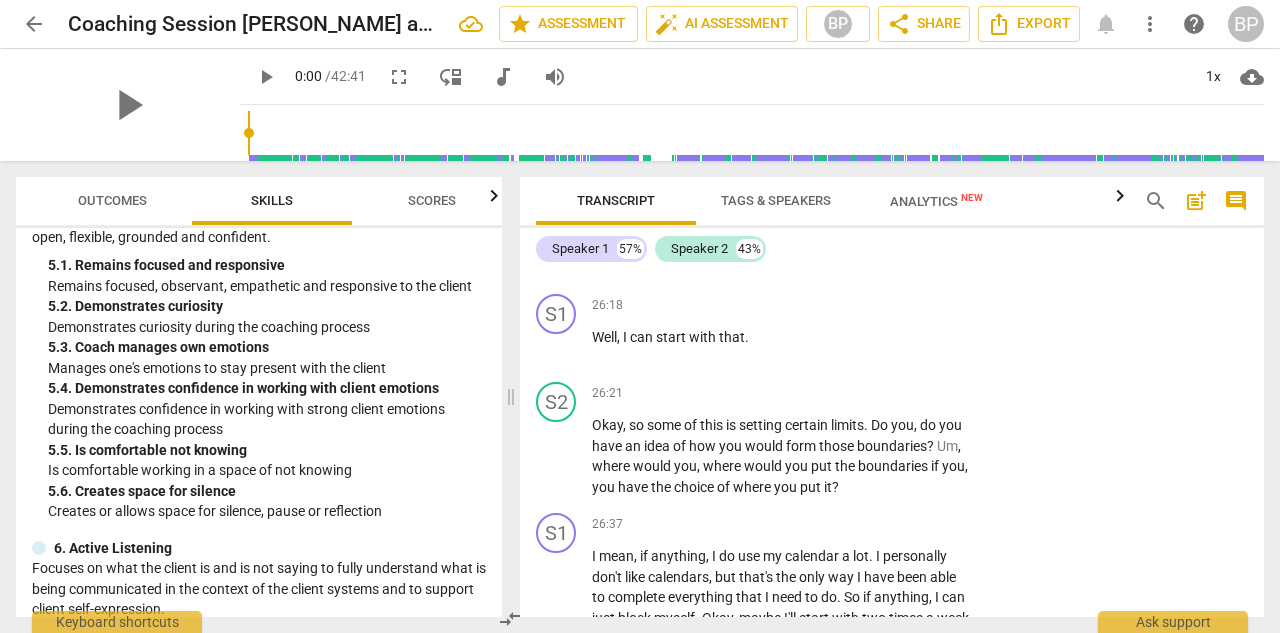 scroll, scrollTop: 12092, scrollLeft: 0, axis: vertical 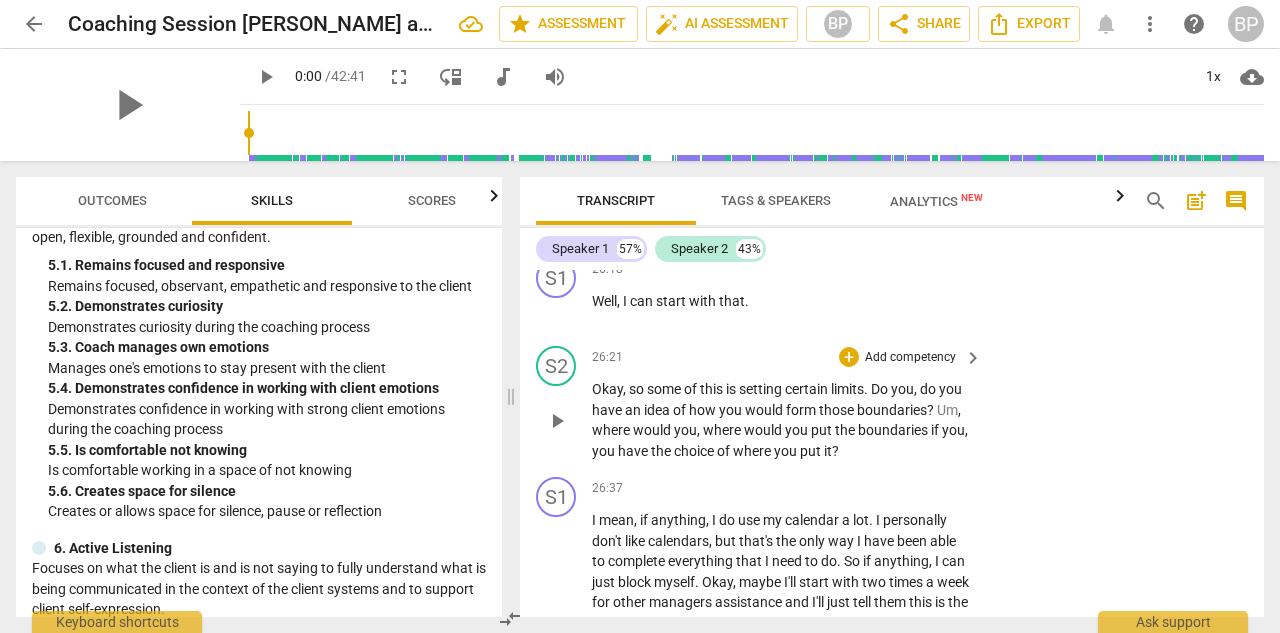 click on "Add competency" at bounding box center [910, 358] 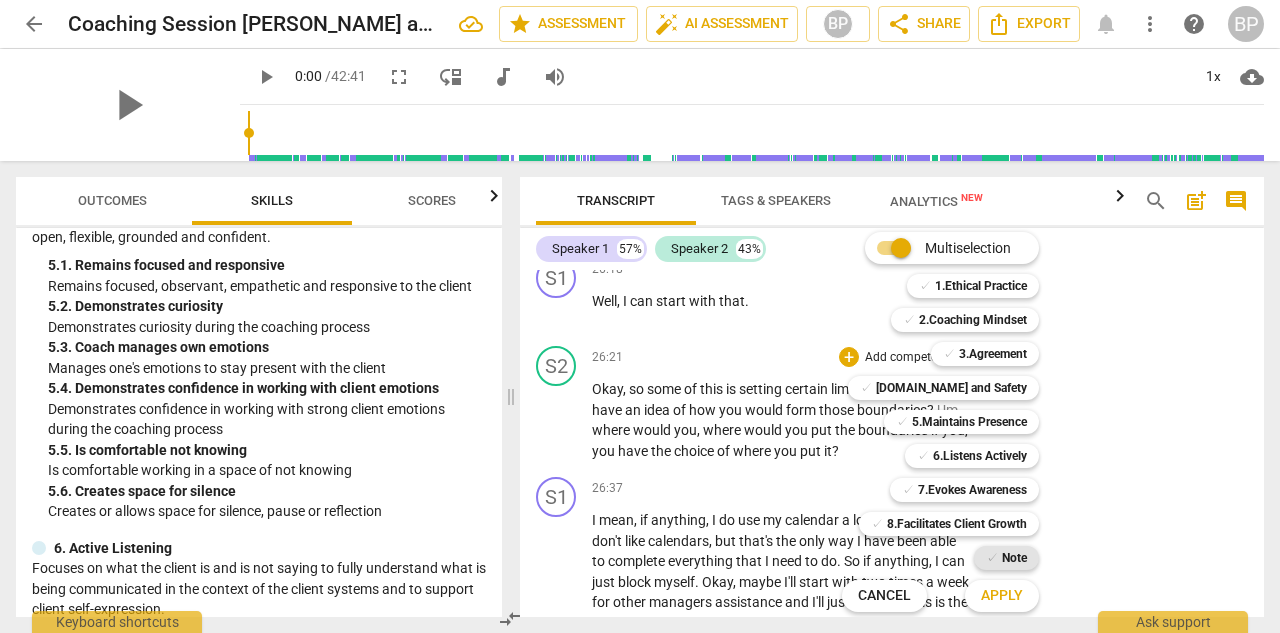 click on "✓" at bounding box center [992, 558] 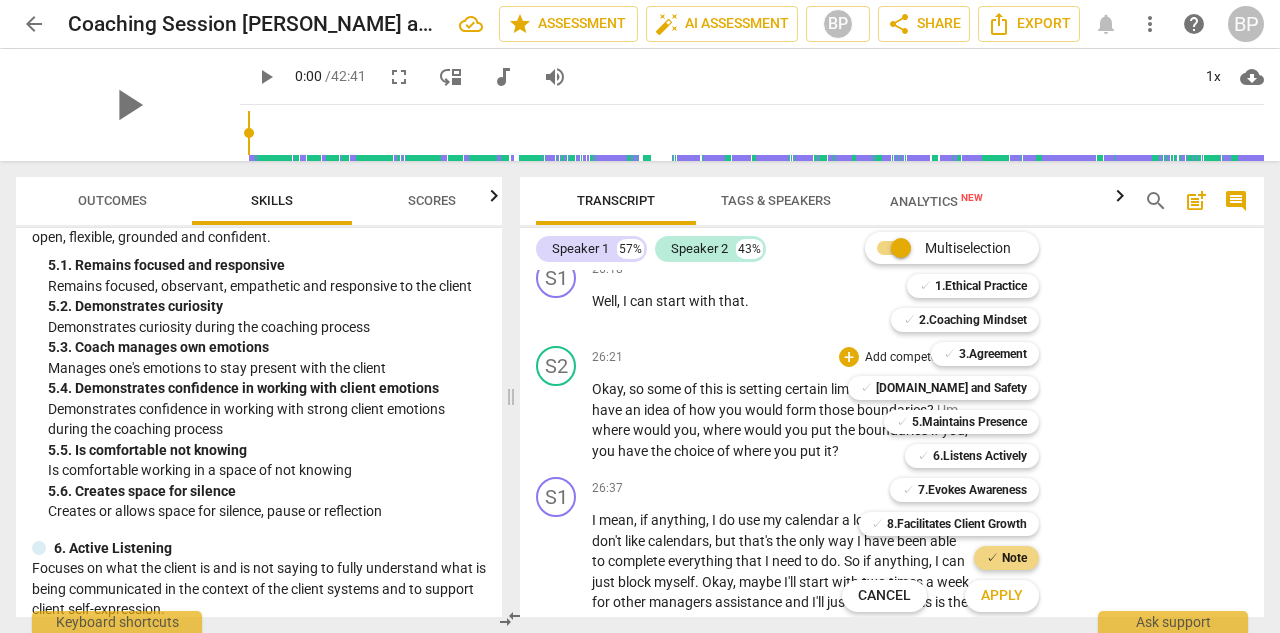 click on "Apply" at bounding box center (1002, 596) 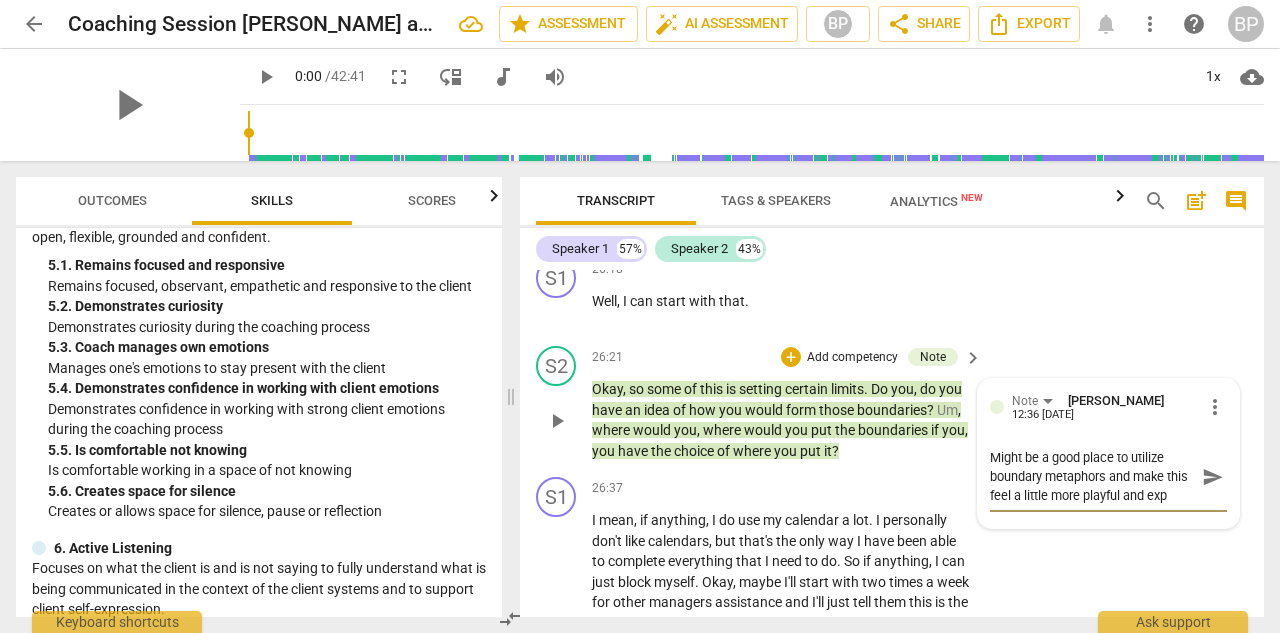 scroll, scrollTop: 18, scrollLeft: 0, axis: vertical 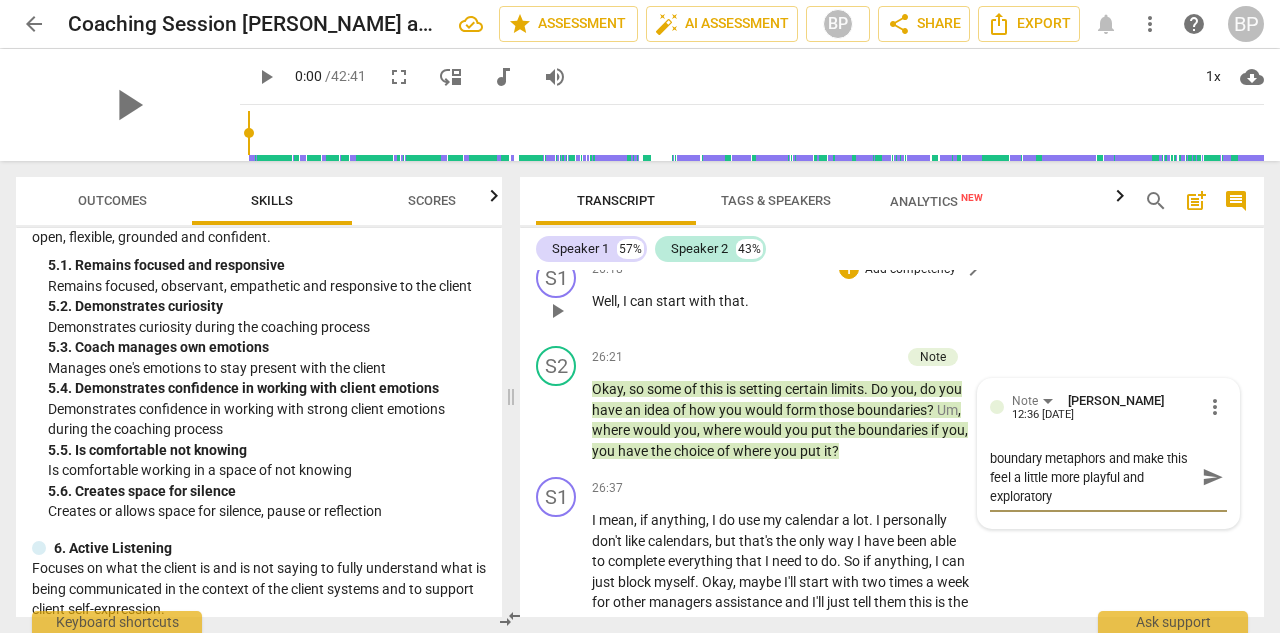 click on "S1 play_arrow pause 26:18 + Add competency keyboard_arrow_right Well ,   I   can   start   with   that ." at bounding box center (892, 294) 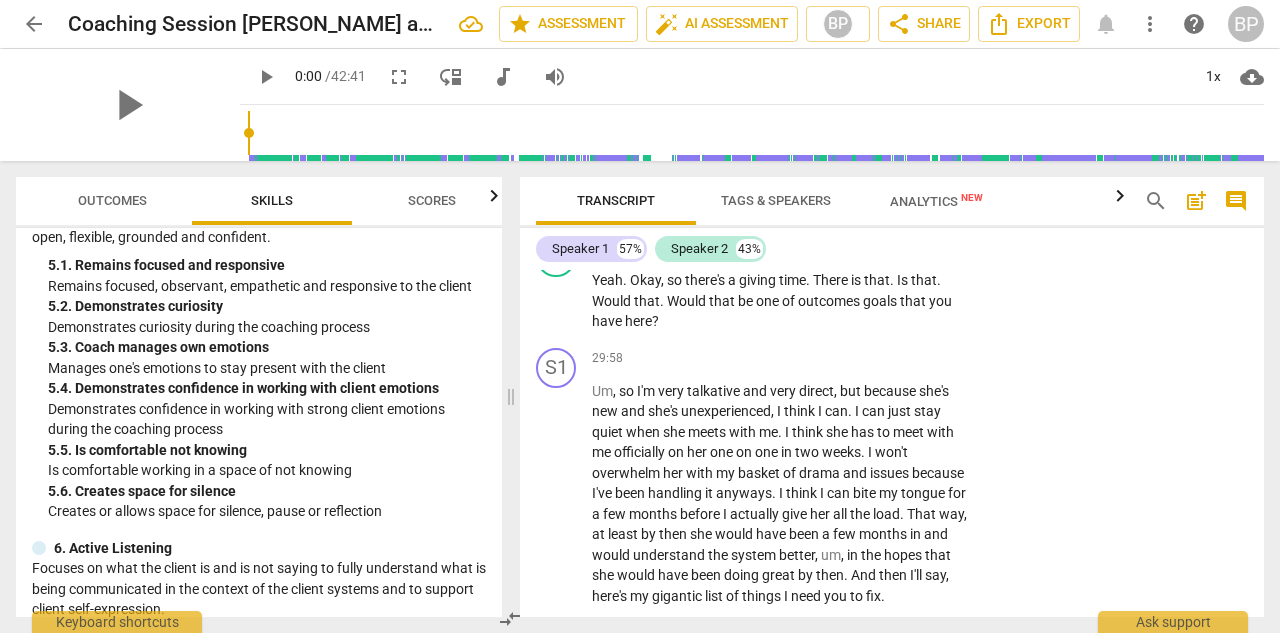 scroll, scrollTop: 14256, scrollLeft: 0, axis: vertical 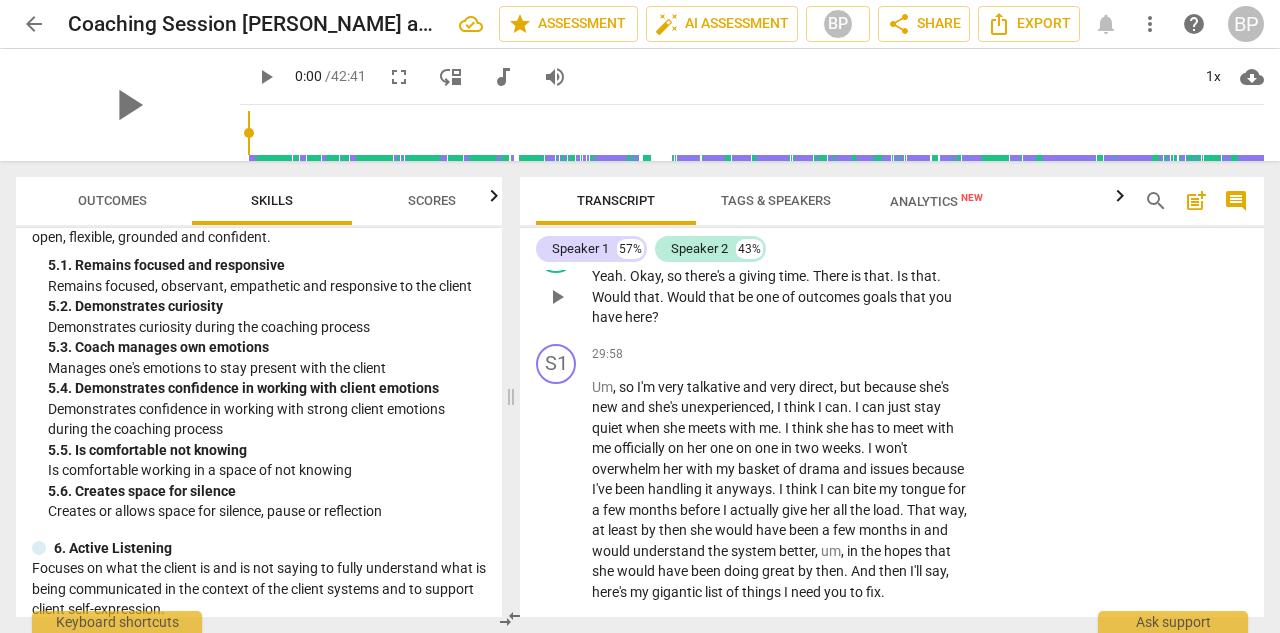 click on "." at bounding box center [663, 297] 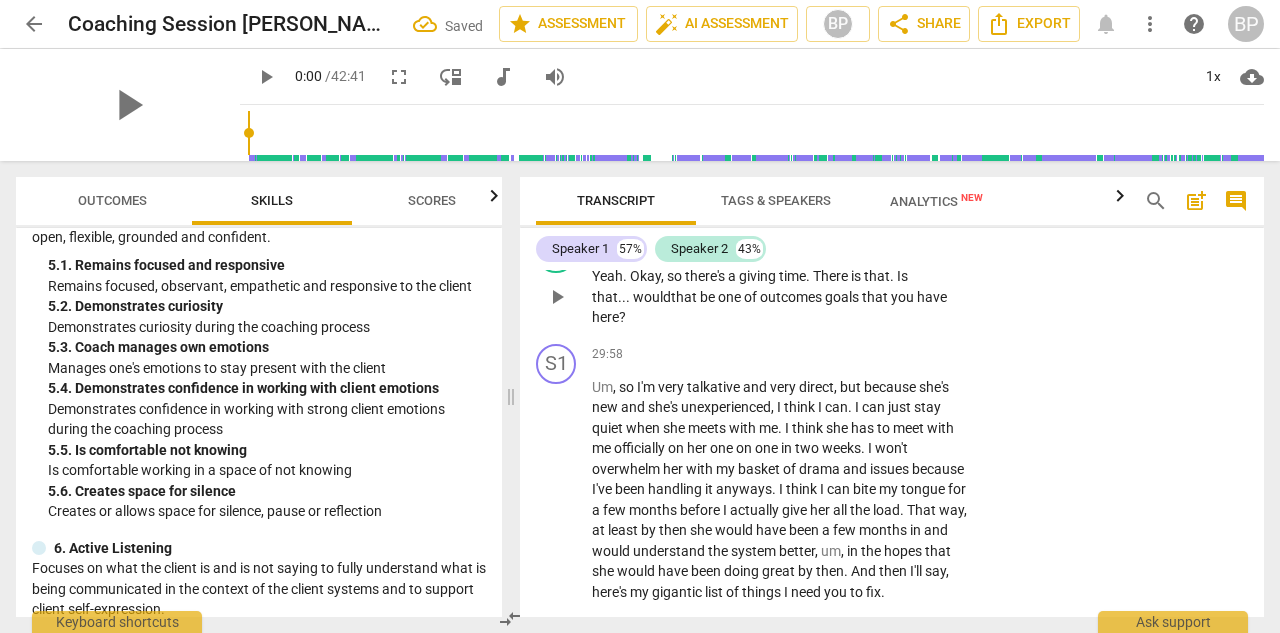 click on "Is" at bounding box center [902, 276] 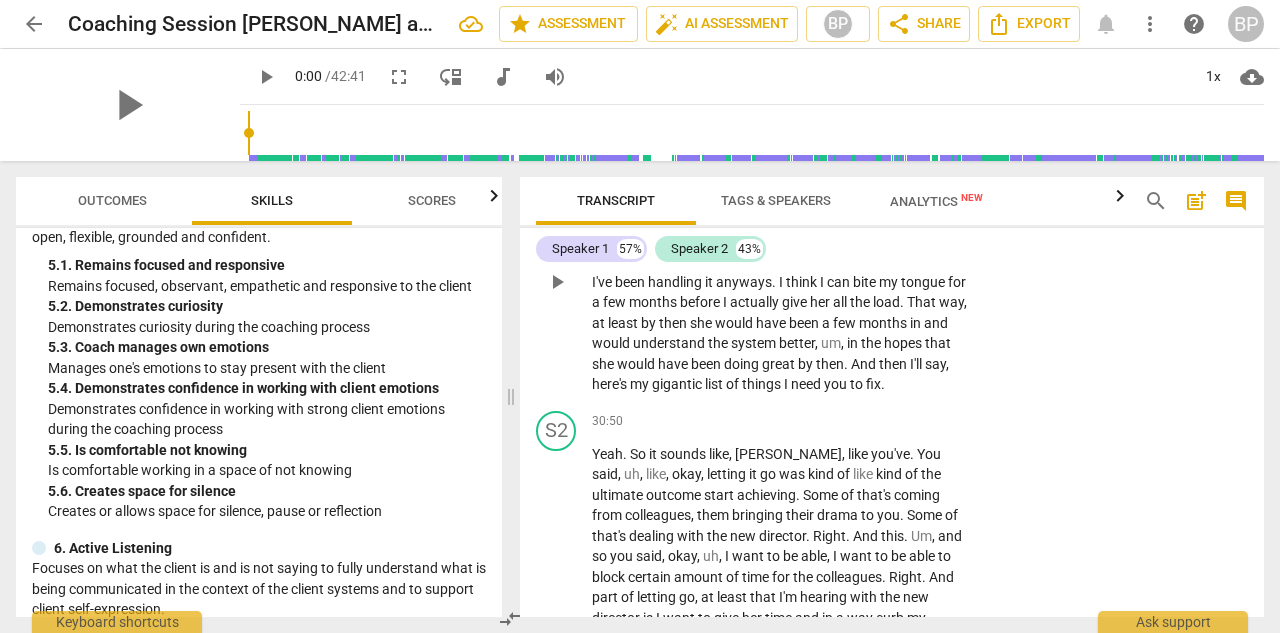 scroll, scrollTop: 14446, scrollLeft: 0, axis: vertical 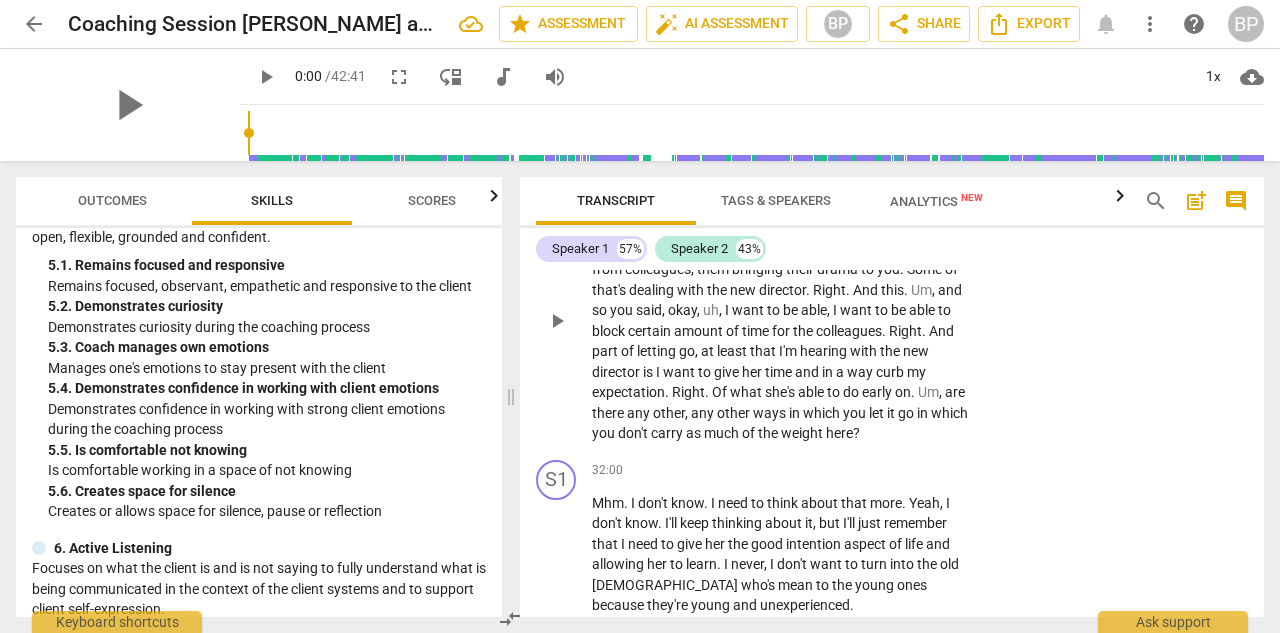 click on "," at bounding box center (704, 228) 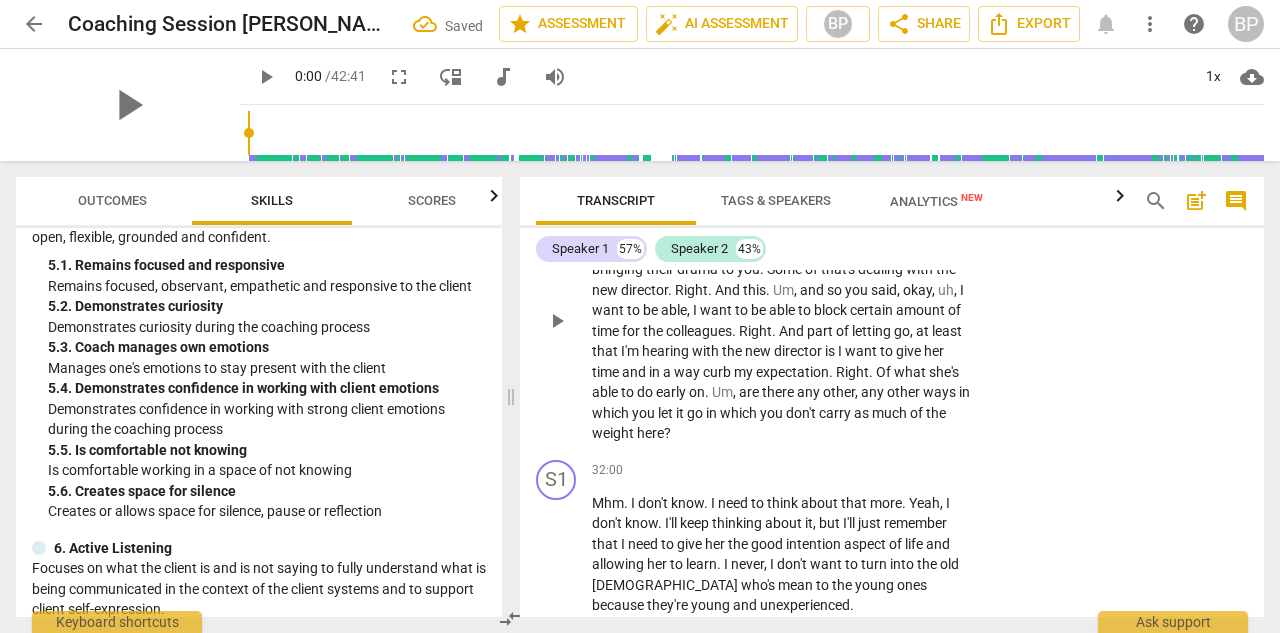 click on "like" at bounding box center (778, 228) 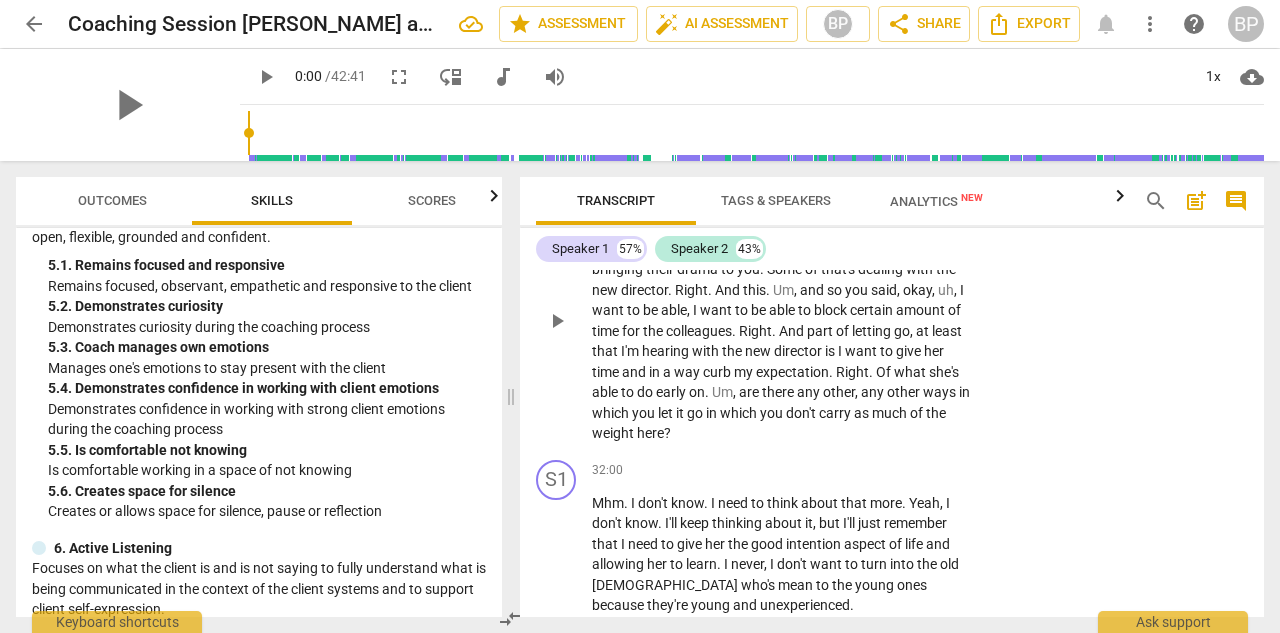 click on "kind" at bounding box center [804, 228] 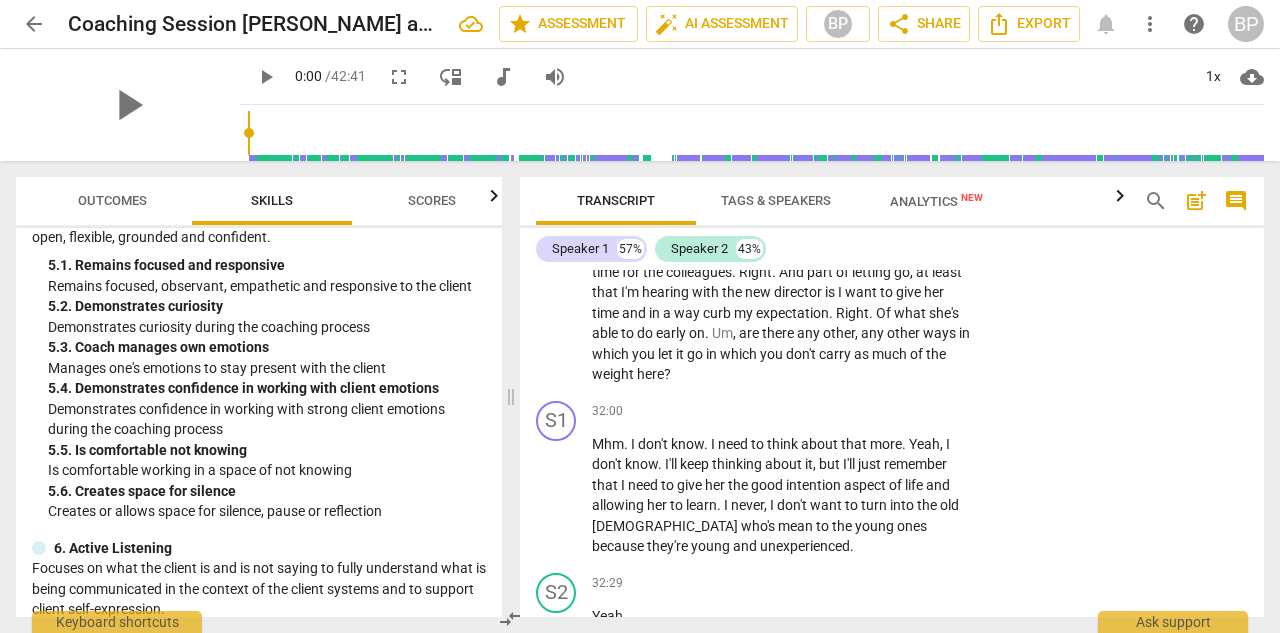 scroll, scrollTop: 14750, scrollLeft: 0, axis: vertical 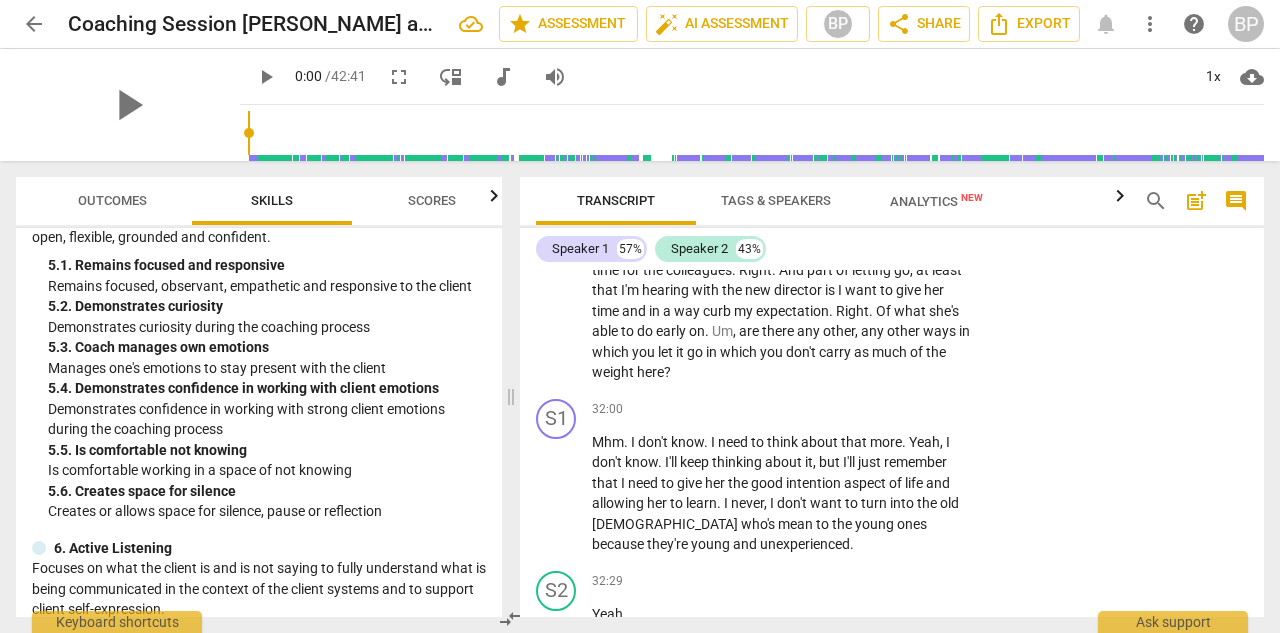 click on "," at bounding box center (797, 229) 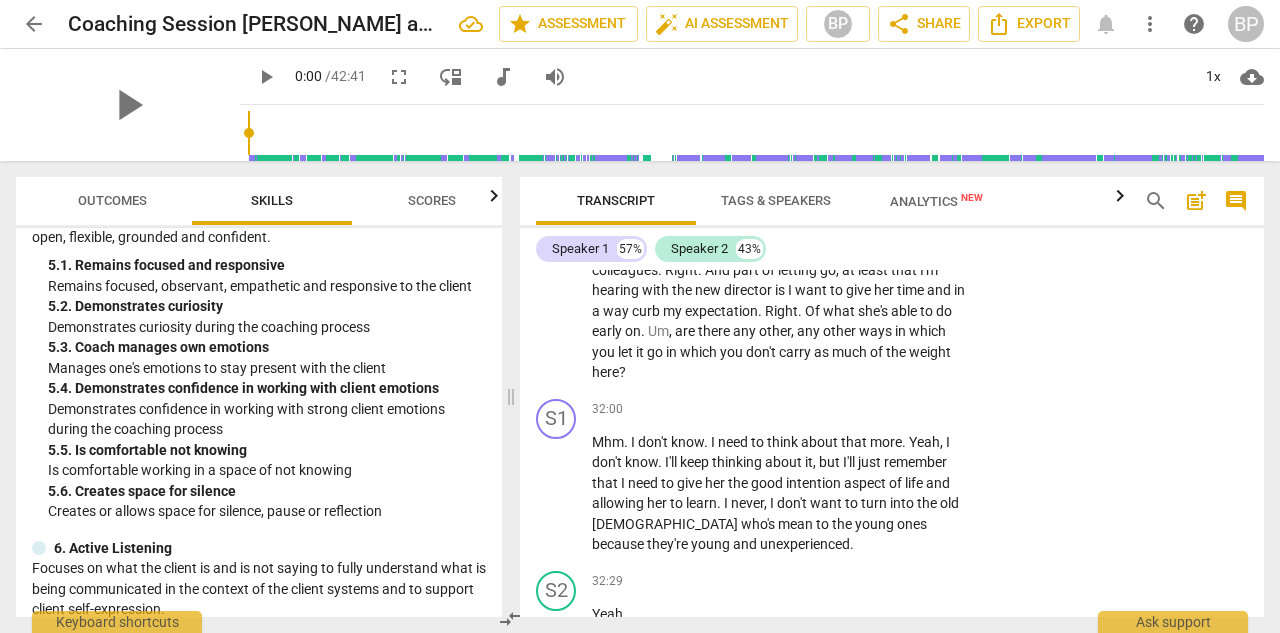 scroll, scrollTop: 14739, scrollLeft: 0, axis: vertical 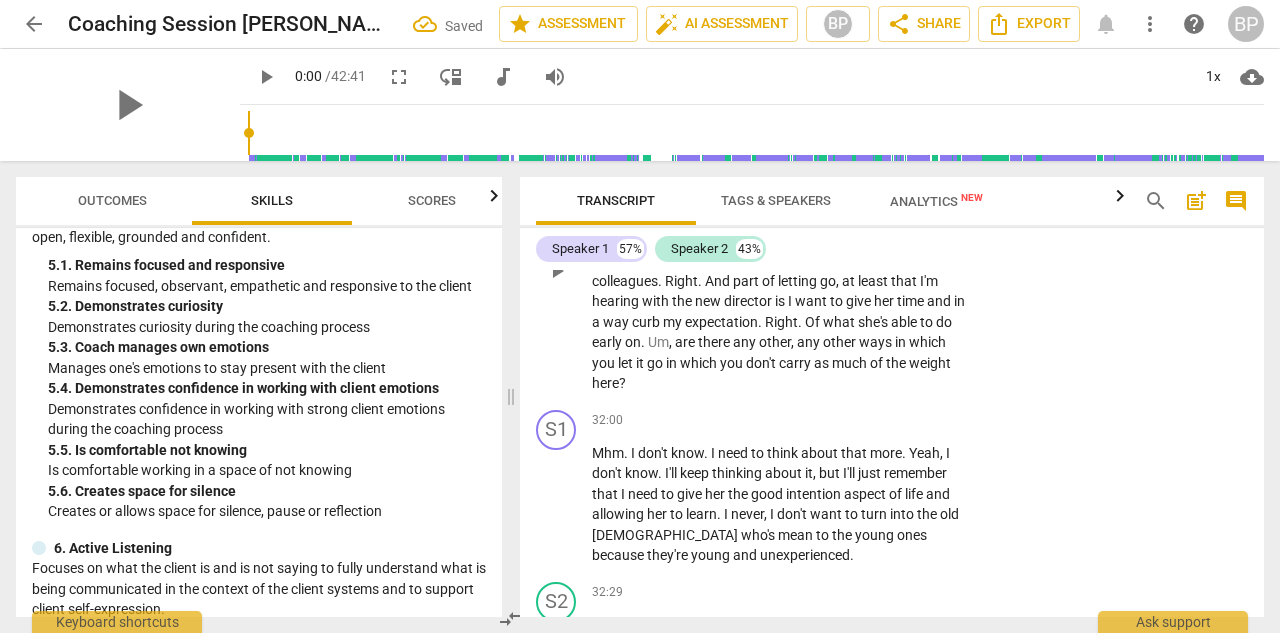 click on "," at bounding box center (870, 240) 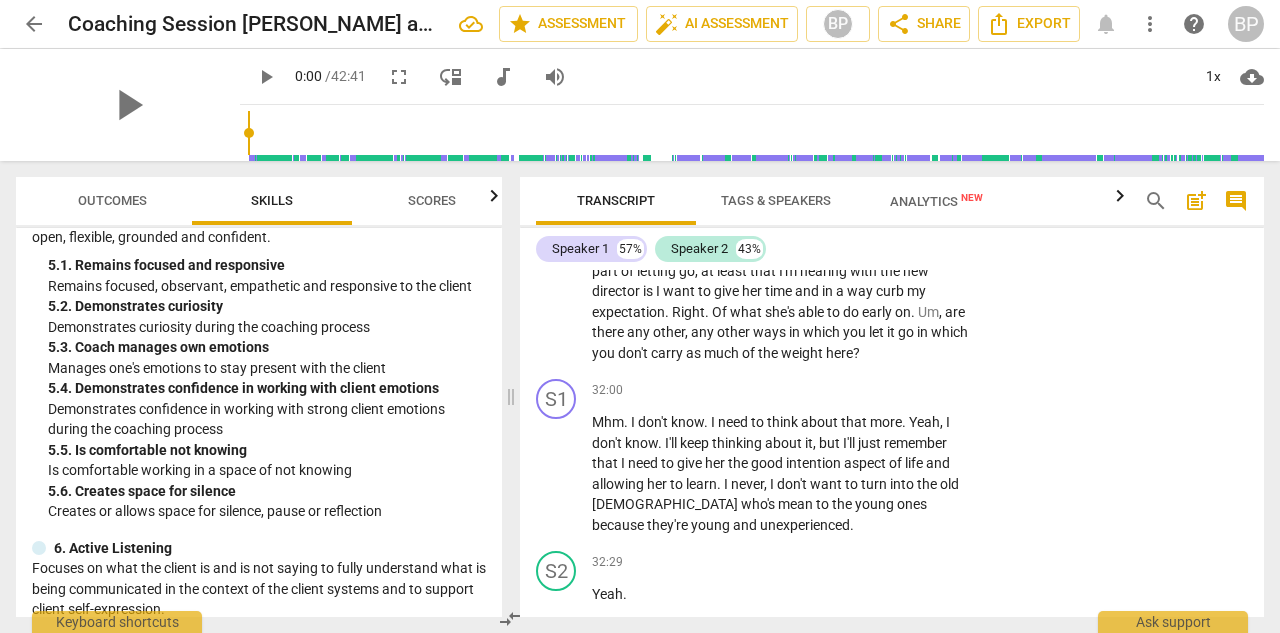 scroll, scrollTop: 14751, scrollLeft: 0, axis: vertical 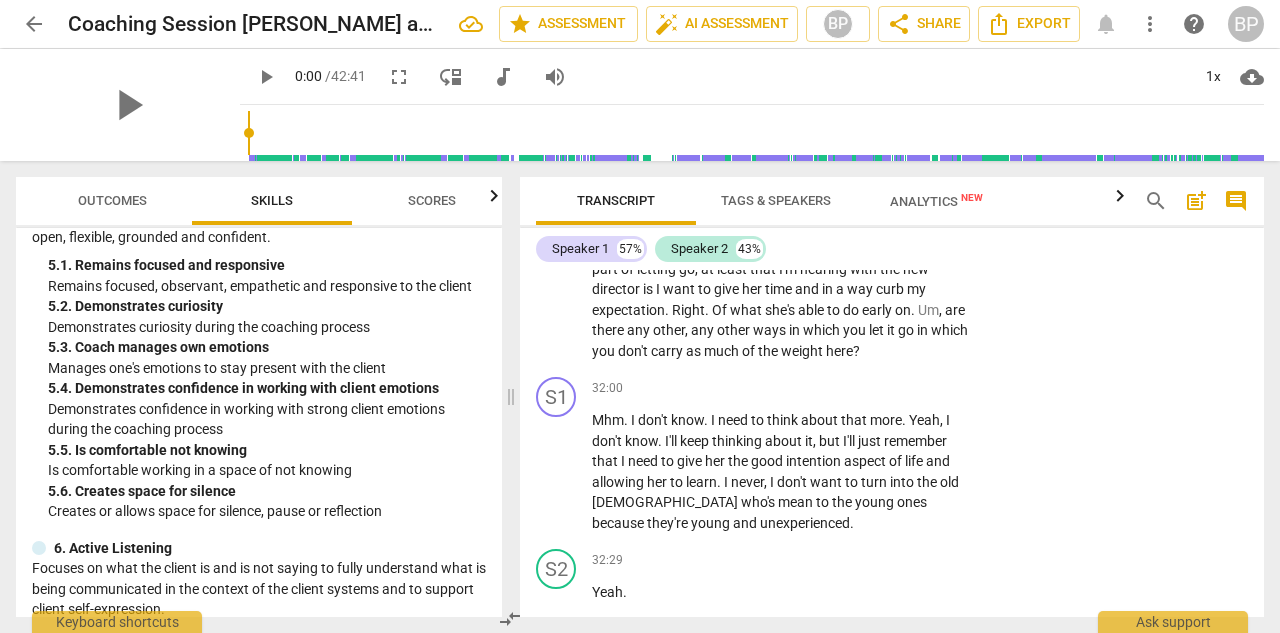 click on "." at bounding box center (708, 310) 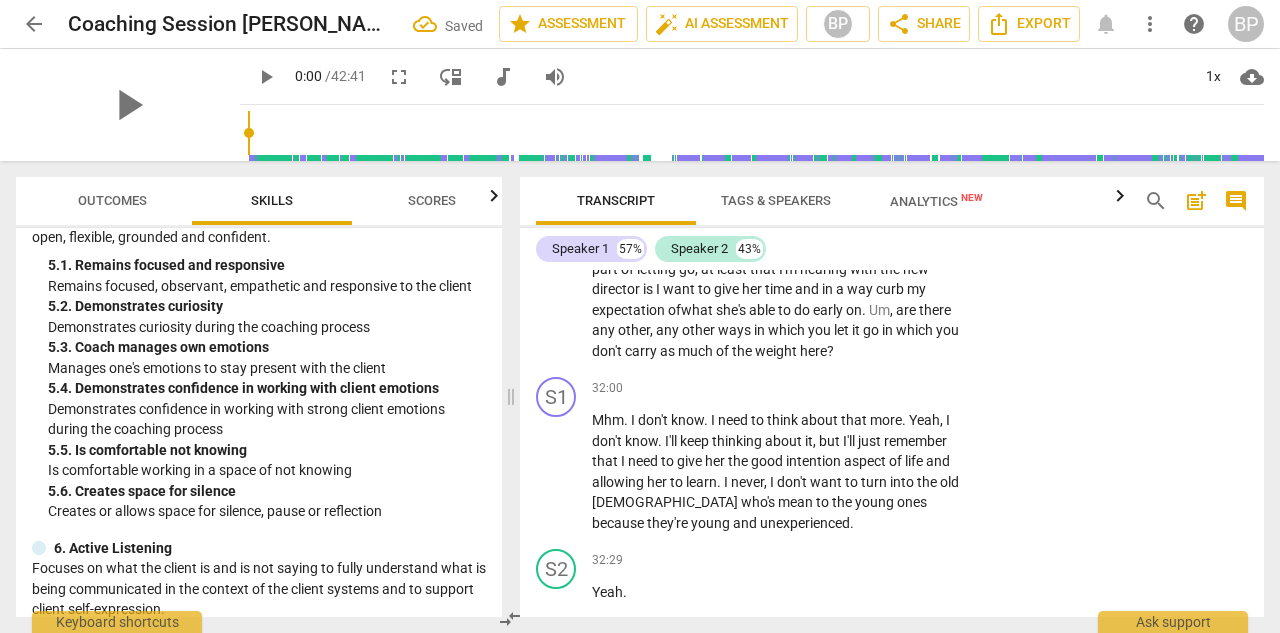 click on "are" at bounding box center (907, 310) 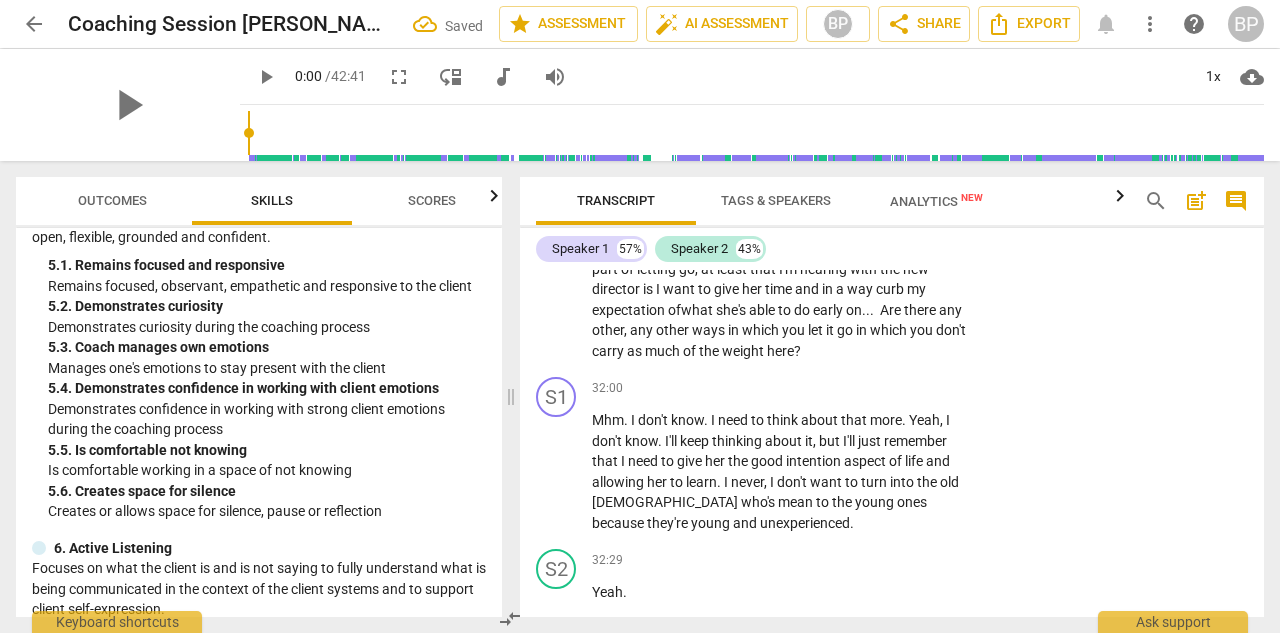 click on "any" at bounding box center [950, 310] 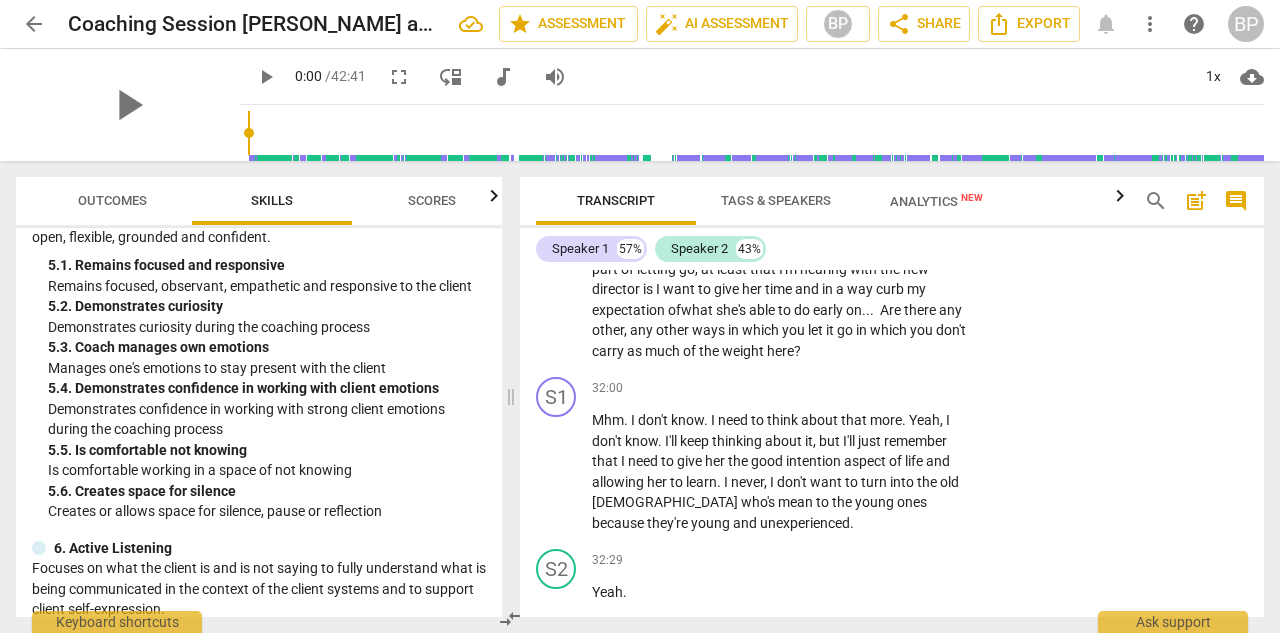 click on "," at bounding box center [627, 330] 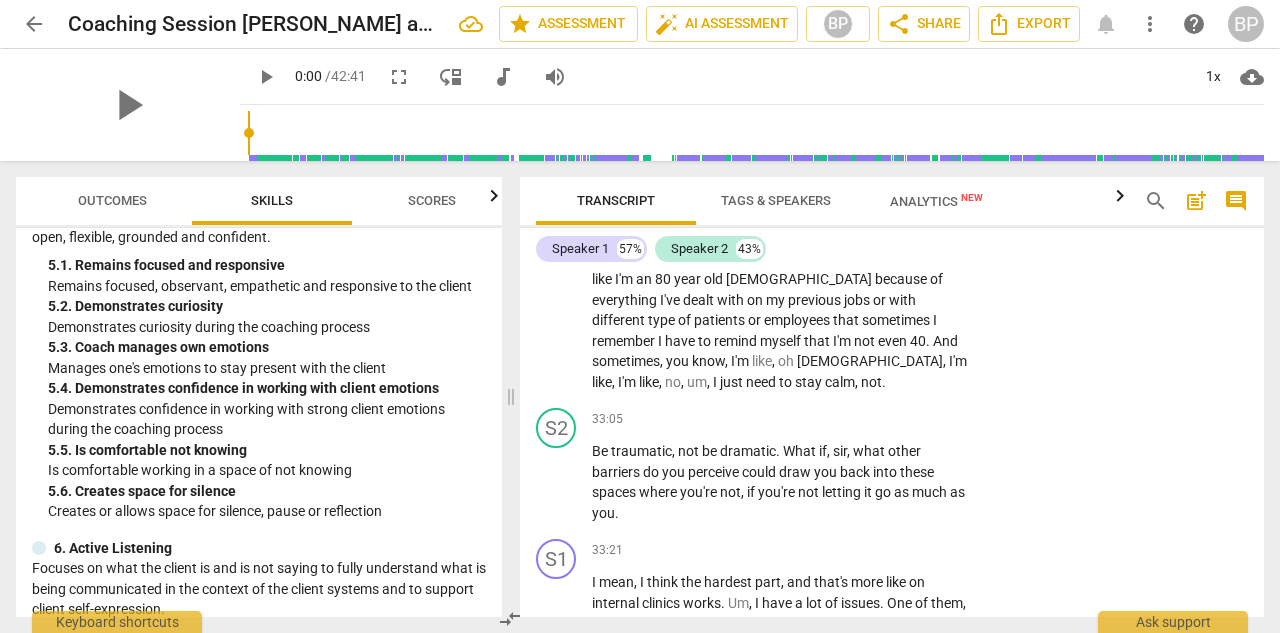 scroll, scrollTop: 15192, scrollLeft: 0, axis: vertical 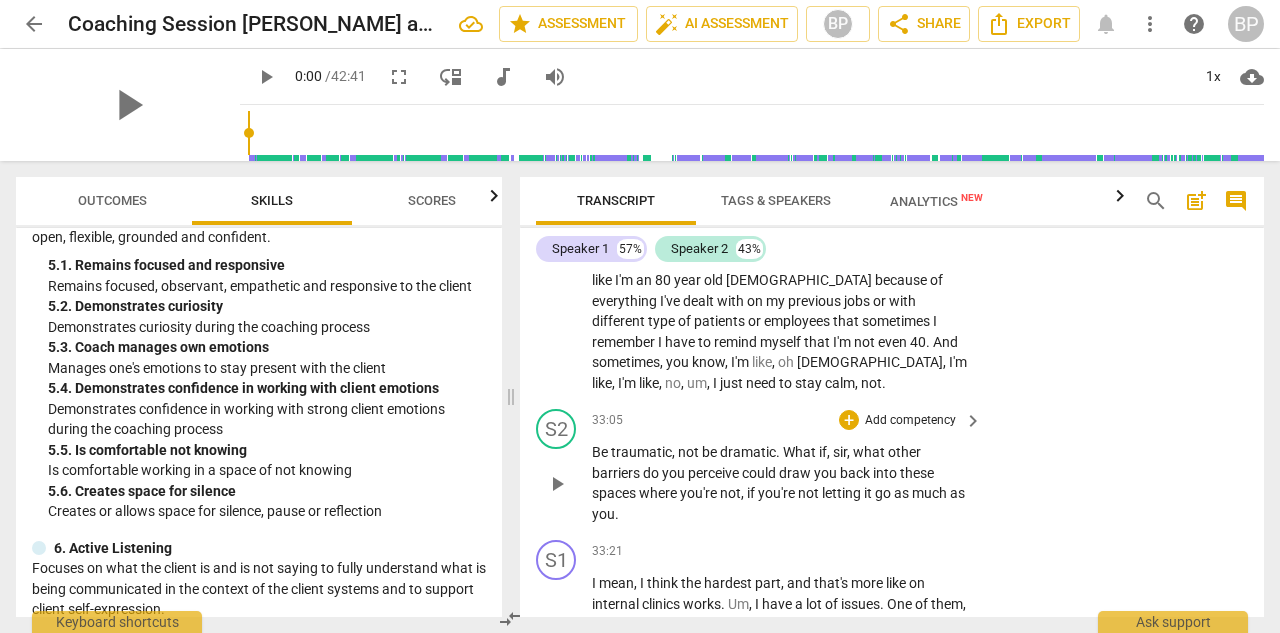 click on "be" at bounding box center [711, 452] 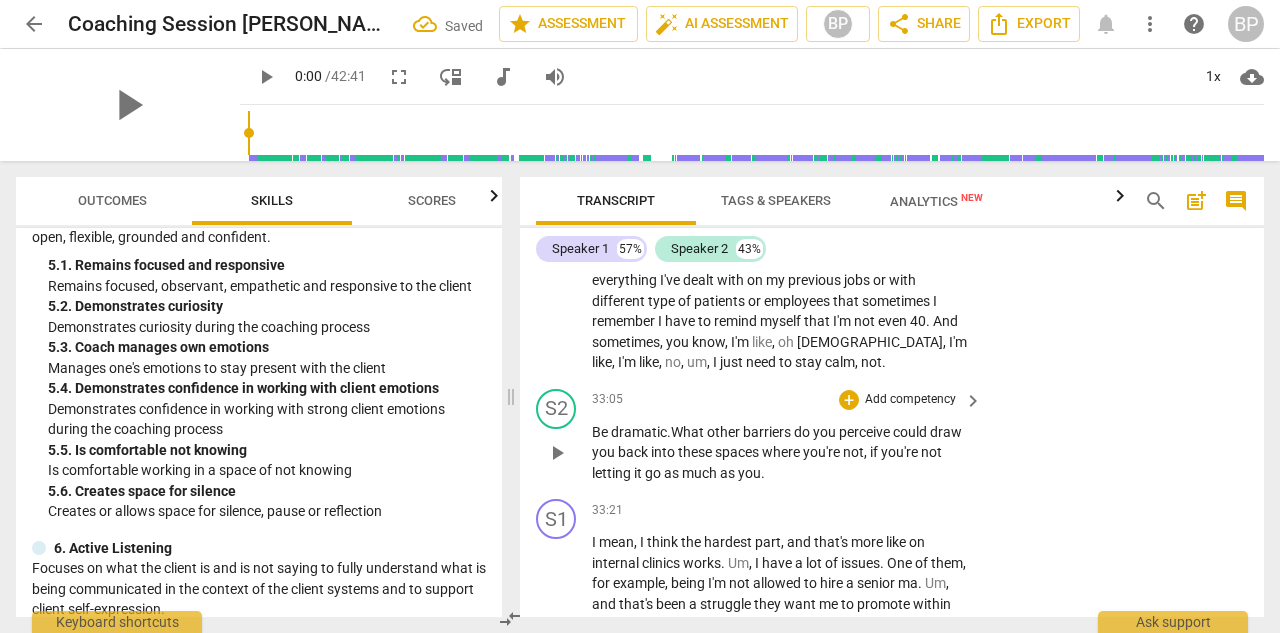 click on "dramatic" at bounding box center [639, 432] 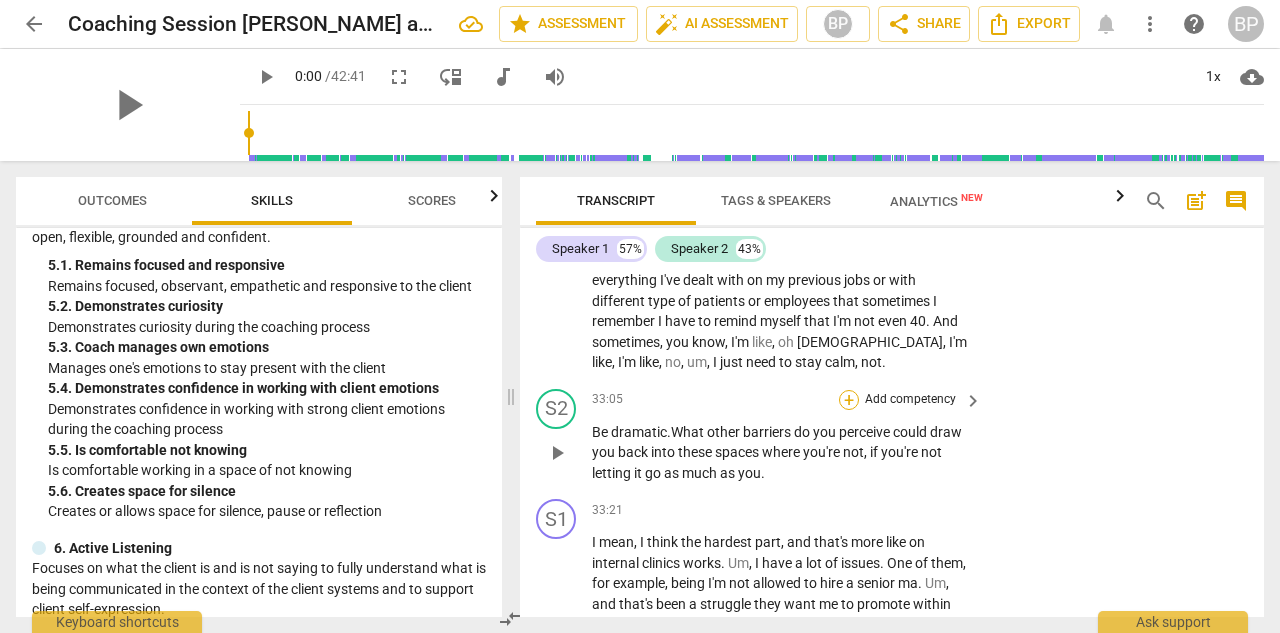 click on "+" at bounding box center (849, 400) 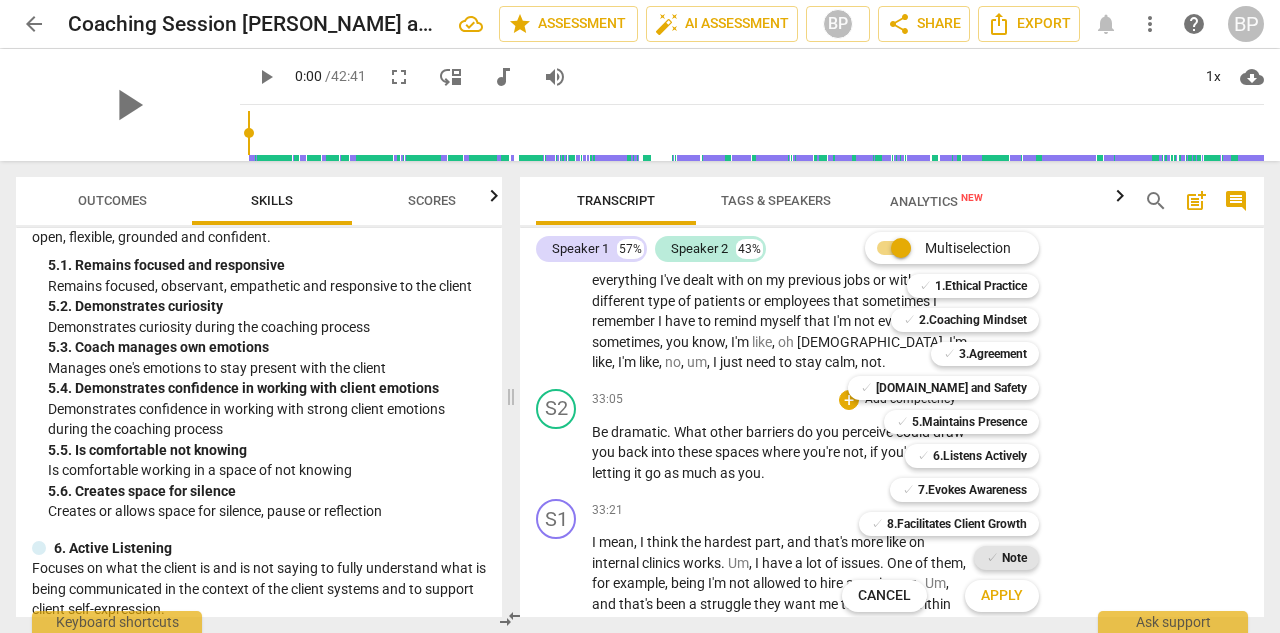click on "Note" at bounding box center (1014, 558) 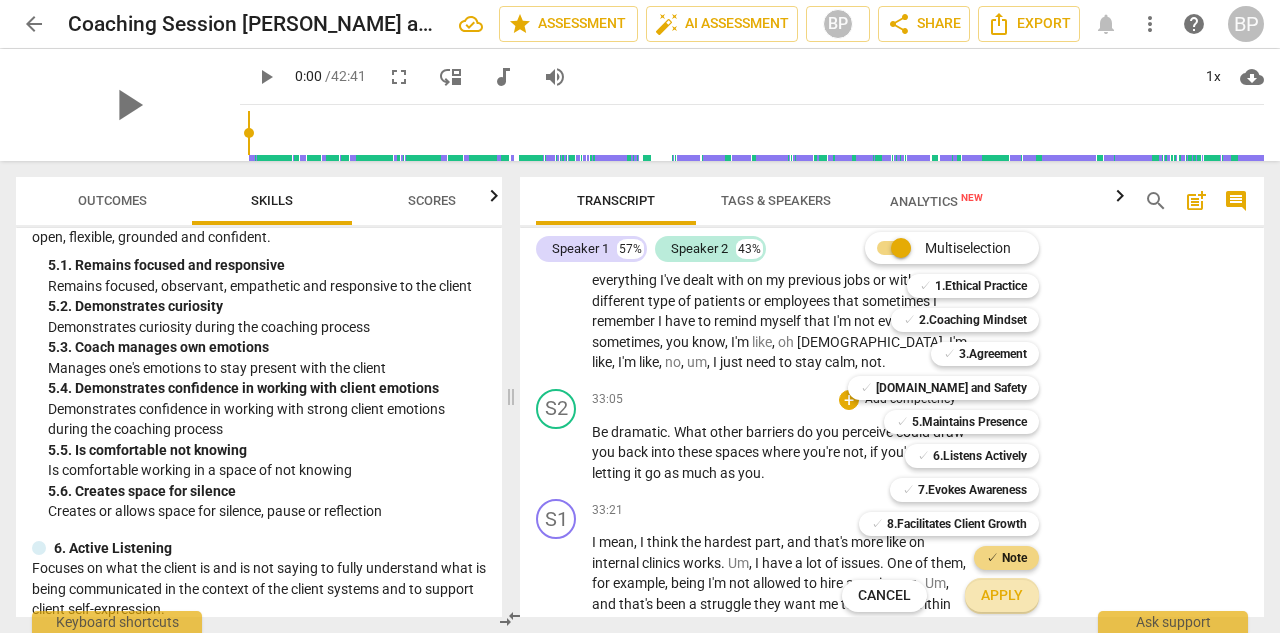 click on "Apply" at bounding box center [1002, 596] 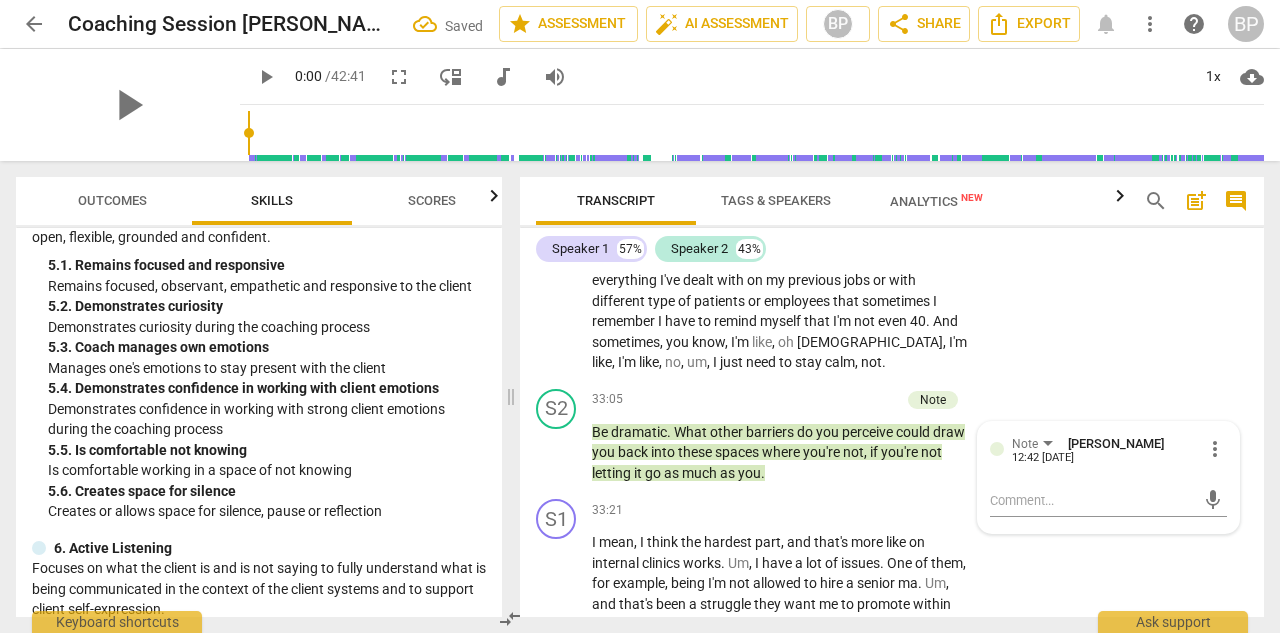 scroll, scrollTop: 15374, scrollLeft: 0, axis: vertical 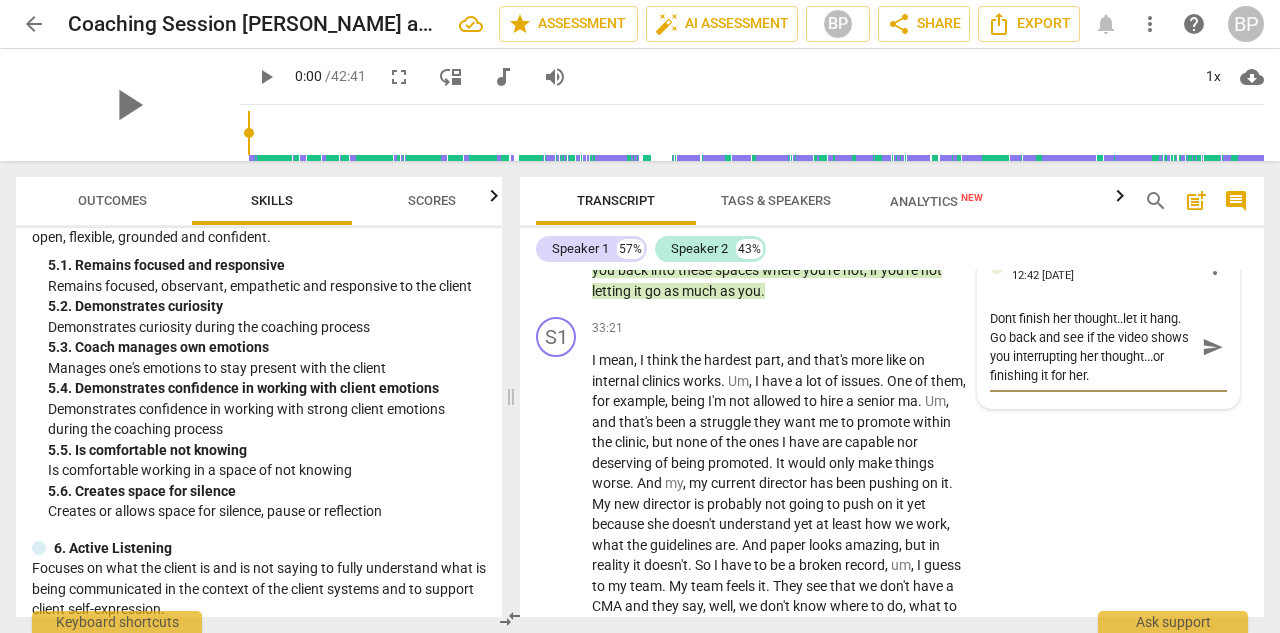 click on "S1 play_arrow pause 32:32 + Add competency keyboard_arrow_right And   it's   just   hard ,   um ,   because   like   in   my   clinics ,   I'm   one   of   the   young   ones ,   but   I'm   the   one   in   charge .   But   sometimes   I   feel   like   I'm   an   [DEMOGRAPHIC_DATA]   [DEMOGRAPHIC_DATA]   because   of   everything   I've   dealt   with   on   my   previous   jobs   or   with   different   type   of   patients   or   employees   that   sometimes   I   remember   I   have   to   remind   myself   that   I'm   not   even   40 .   And   sometimes ,   you   know ,   I'm   like ,   oh   God ,   I'm   like ,   I'm   like ,   no ,   um ,   I   just   need   to   stay   calm ,   not ." at bounding box center (892, 92) 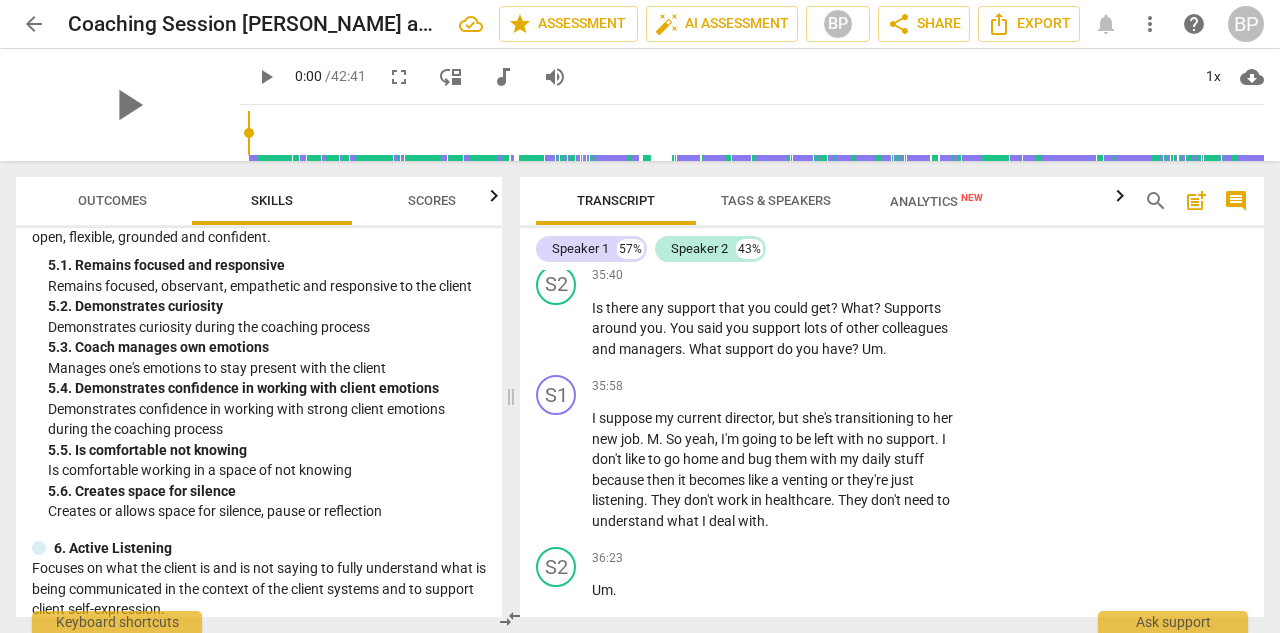 scroll, scrollTop: 16082, scrollLeft: 0, axis: vertical 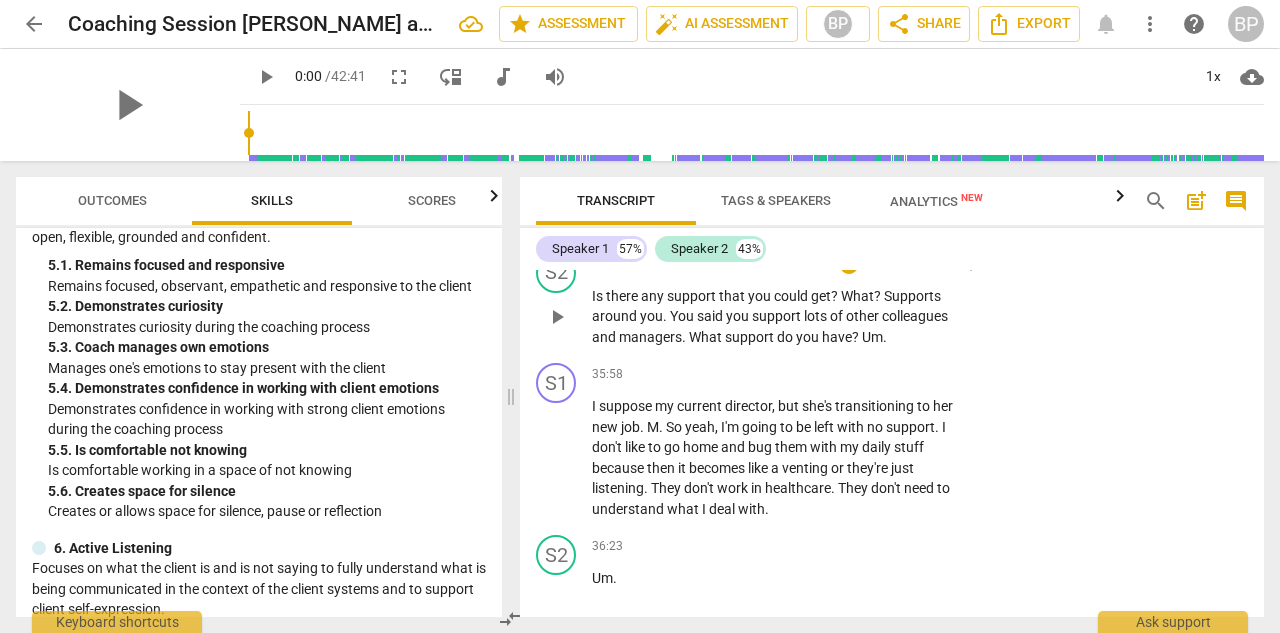 click on "Um" at bounding box center [872, 337] 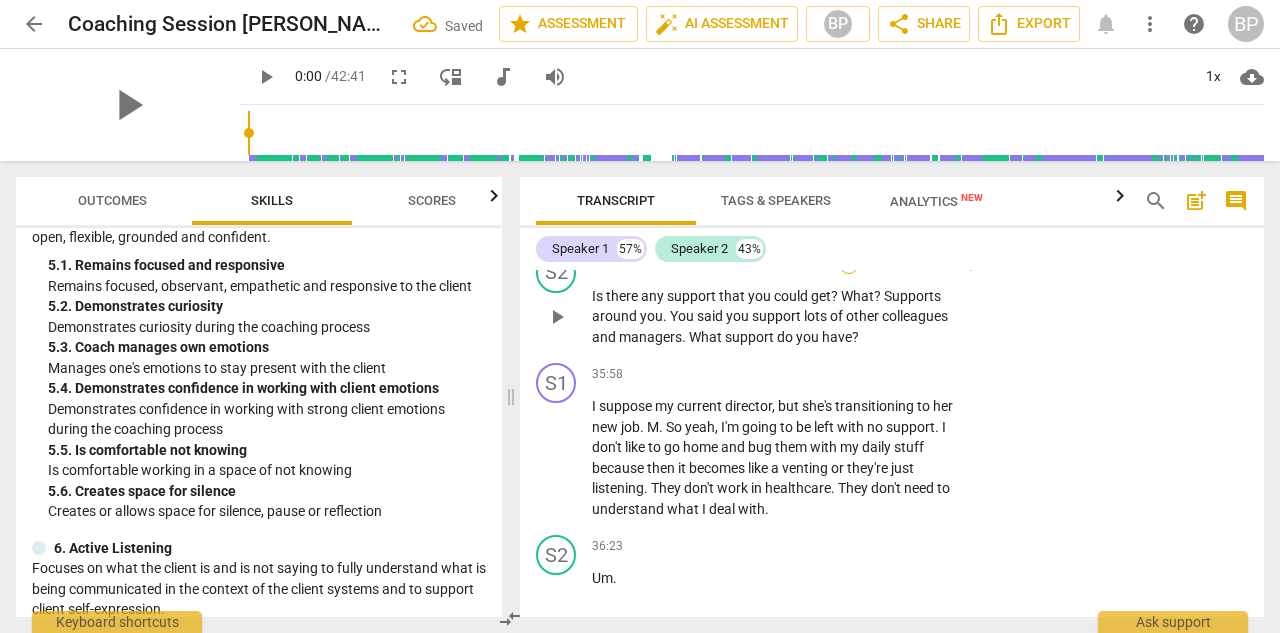 click on "+" at bounding box center [849, 264] 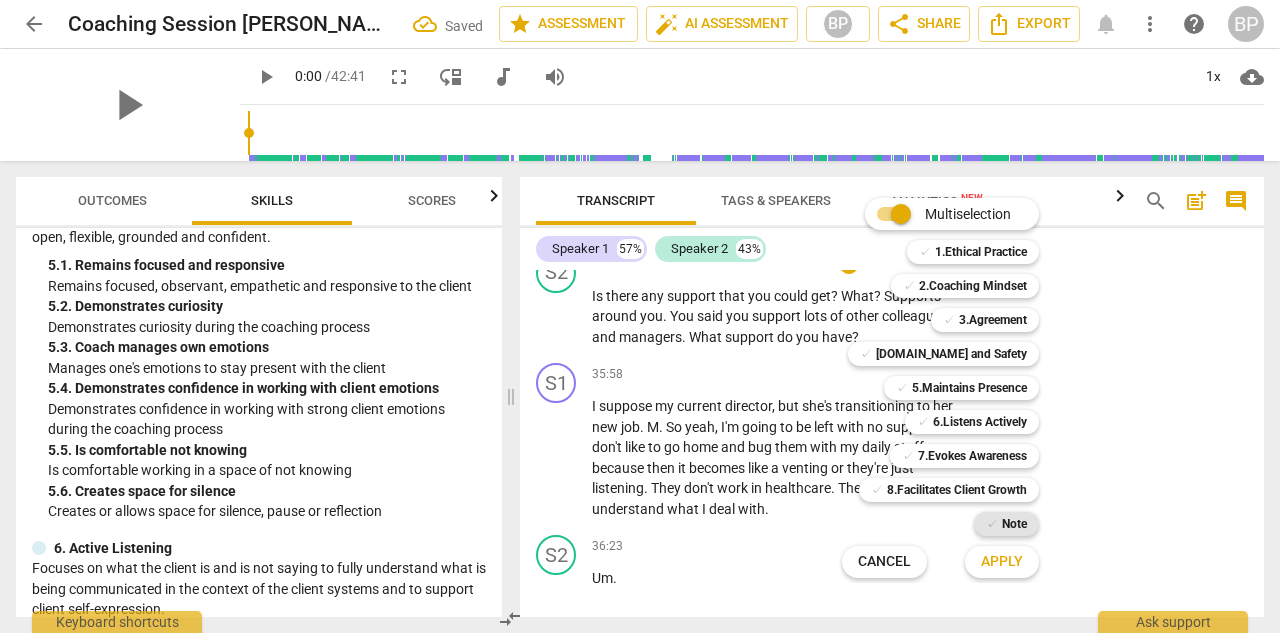 click on "✓" at bounding box center [992, 524] 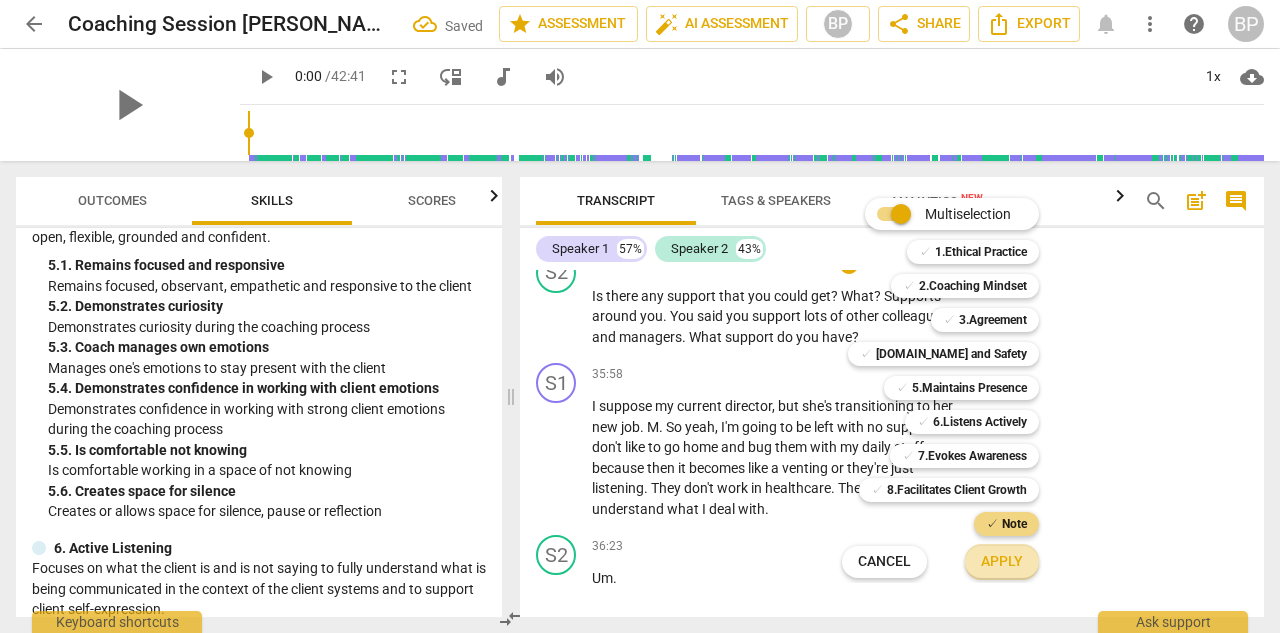 click on "Apply" at bounding box center [1002, 562] 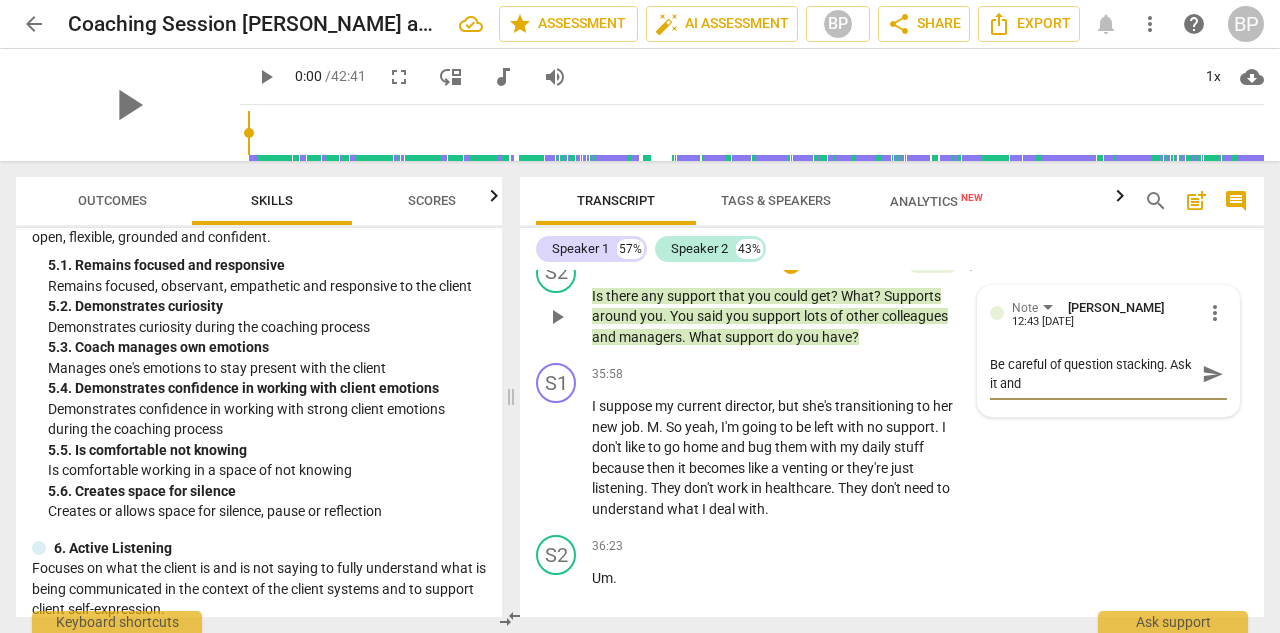 scroll, scrollTop: 0, scrollLeft: 0, axis: both 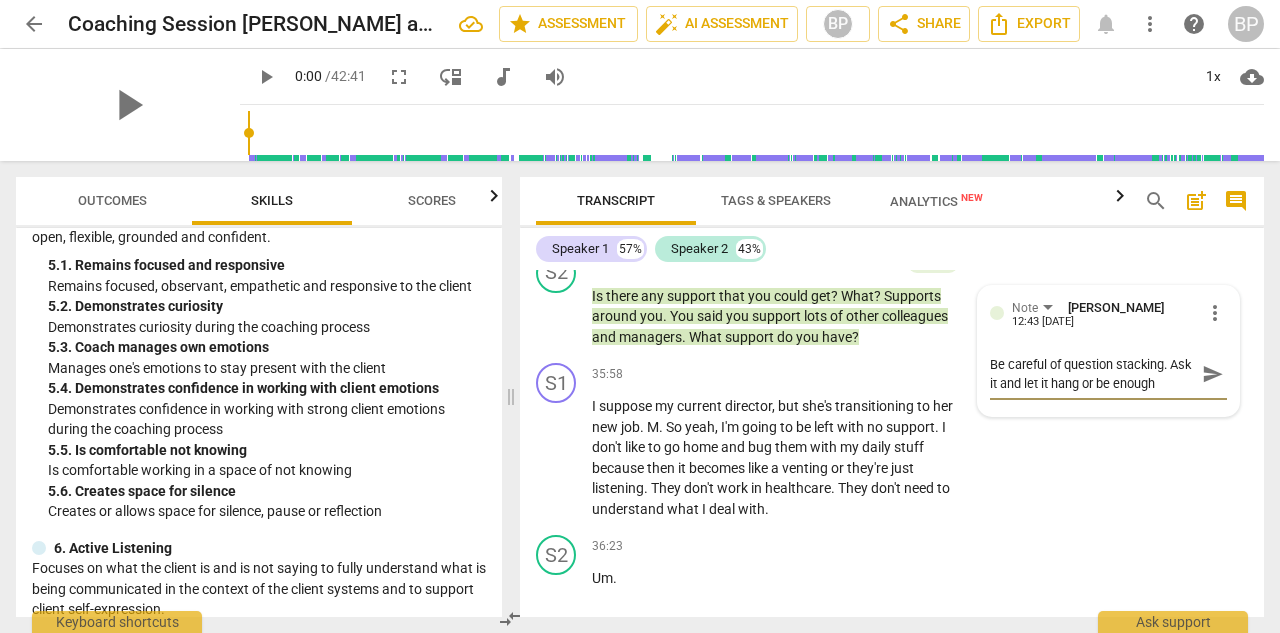 click on "S1 play_arrow pause 33:21 + Add competency keyboard_arrow_right I   mean ,   I   think   the   hardest   part ,   and   that's   more   like   on   internal   clinics   works .   Um ,   I   have   a   lot   of   issues .   One   of   them ,   for   example ,   being   I'm   not   allowed   to   hire   a   senior   ma .   Um ,   and   that's   been   a   struggle   they   want   me   to   promote   within   the   clinic ,   but   none   of   the   ones   I   have   are   capable   nor   deserving   of   being   promoted .   It   would   only   make   things   worse .   And   my ,   my   current   director   has   been   pushing   on   it .   My   new   director   is   probably   not   going   to   push   on   it   yet   because   she   doesn't   understand   yet   at   least   how   we   work ,   what   the   guidelines   are .   And   paper   looks   amazing ,   but   in   reality   it   doesn't .   So   I   have   to   be   a   broken   record ,   um ,   I   guess   to   my   team .   My   team   feels   it" at bounding box center (892, -77) 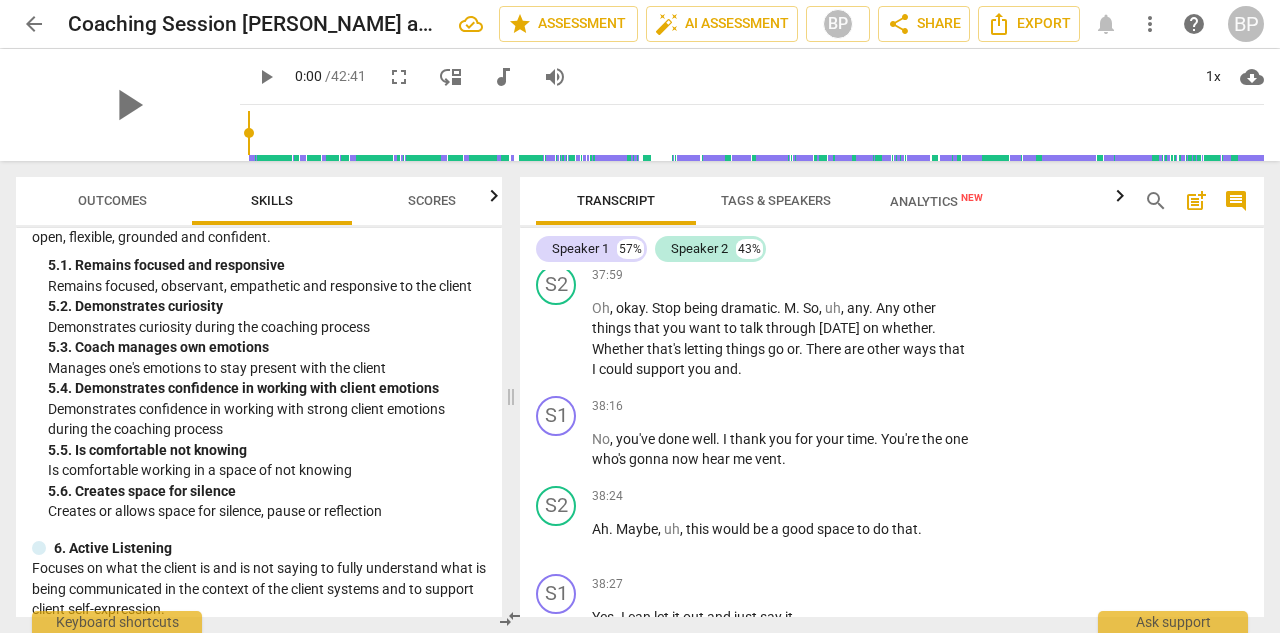 scroll, scrollTop: 16885, scrollLeft: 0, axis: vertical 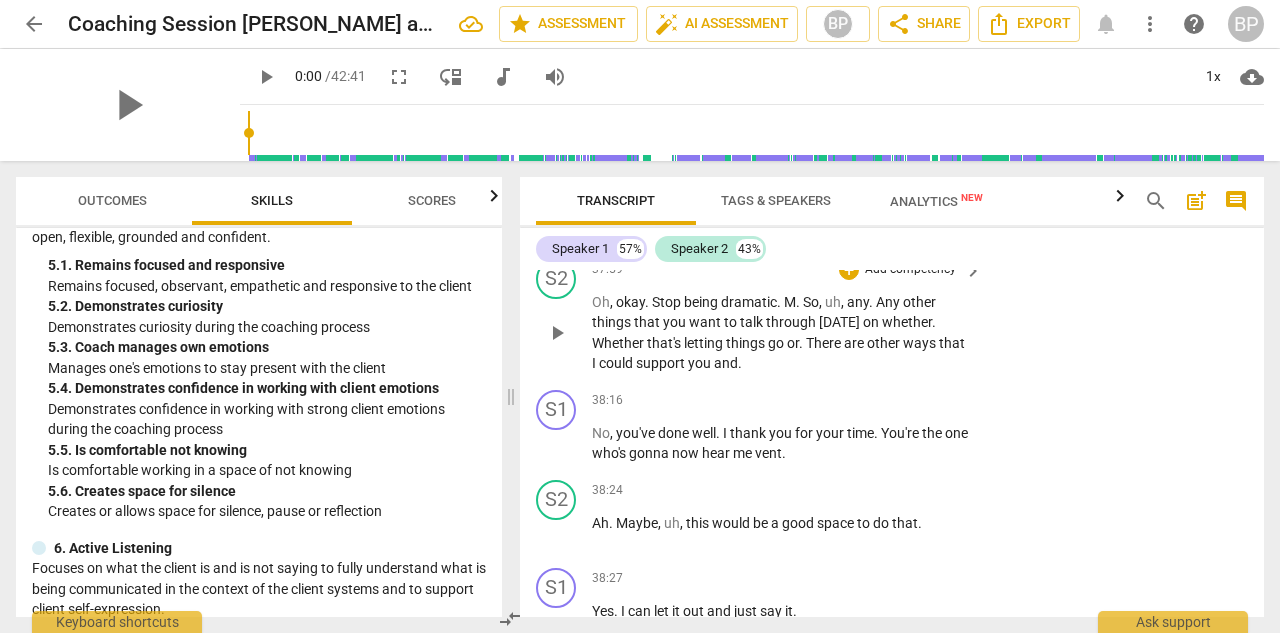 click on "okay" at bounding box center (630, 302) 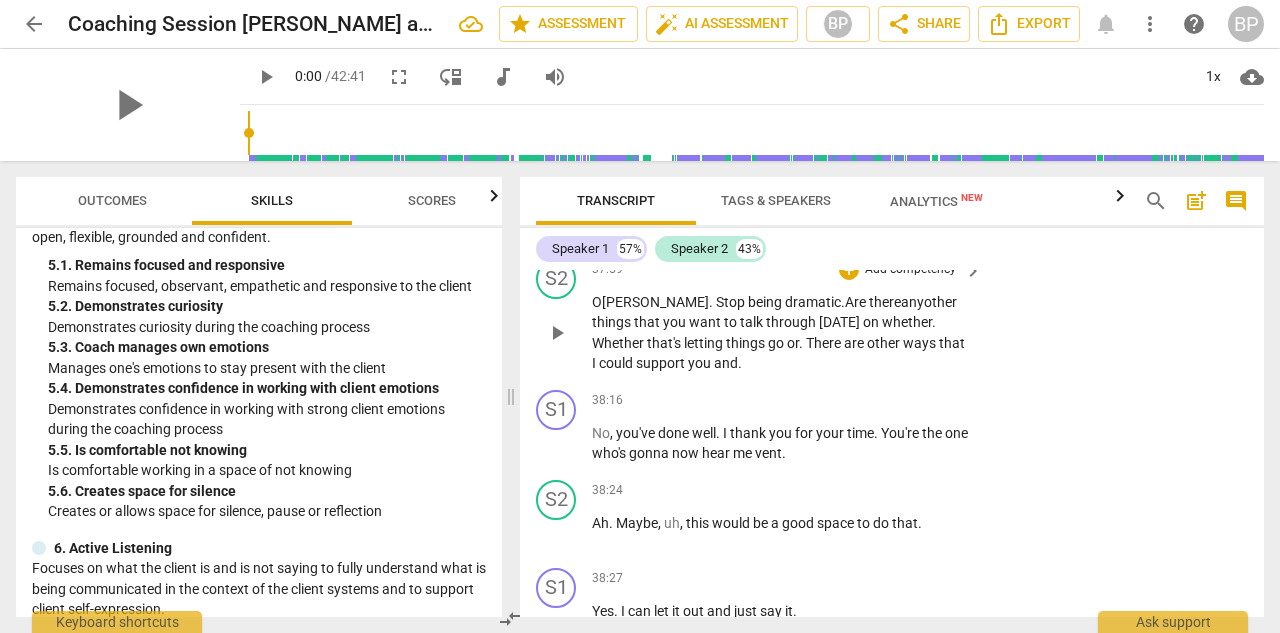 click on "Whether" at bounding box center [619, 343] 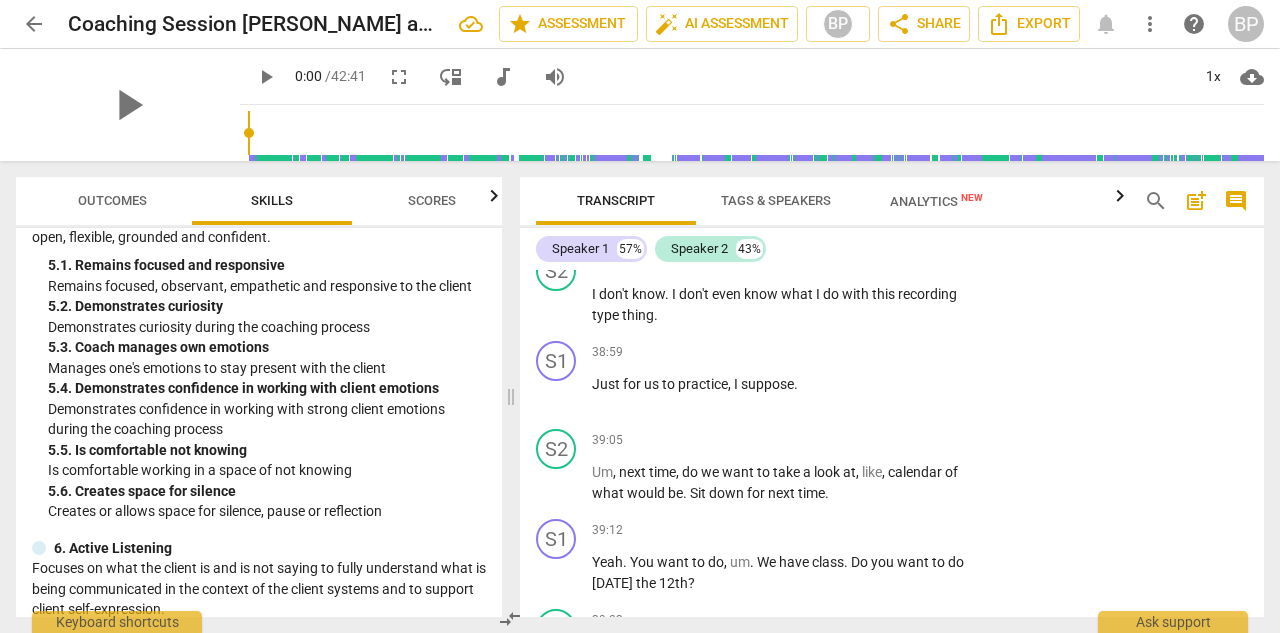 scroll, scrollTop: 17633, scrollLeft: 0, axis: vertical 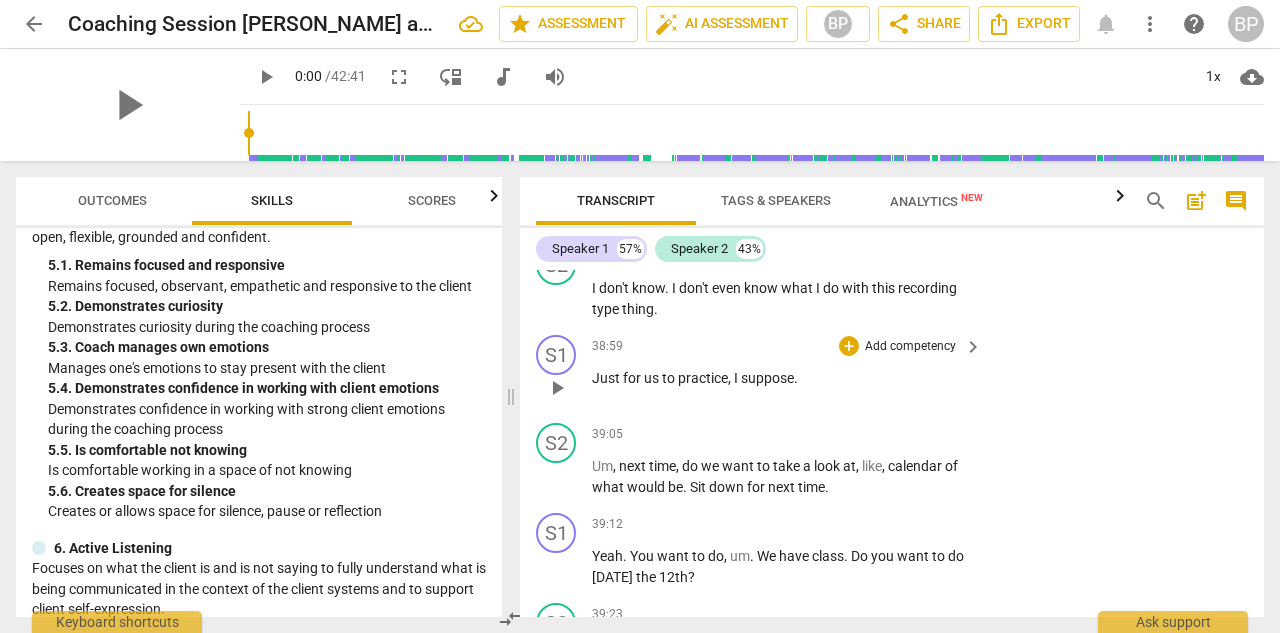 click on "Just   for   us   to   practice ,   I   suppose ." at bounding box center [782, 378] 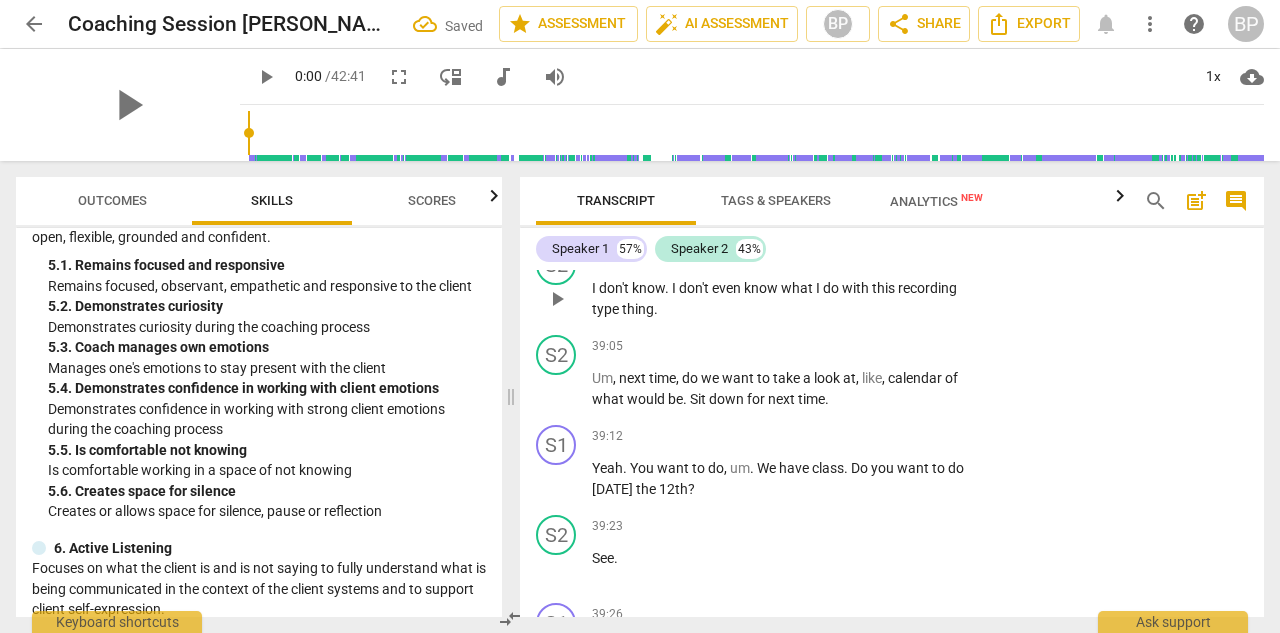 click on "I   don't   know .   I   don't   even   know   what   I   do   with   this   recording   type   thing ." at bounding box center (782, 298) 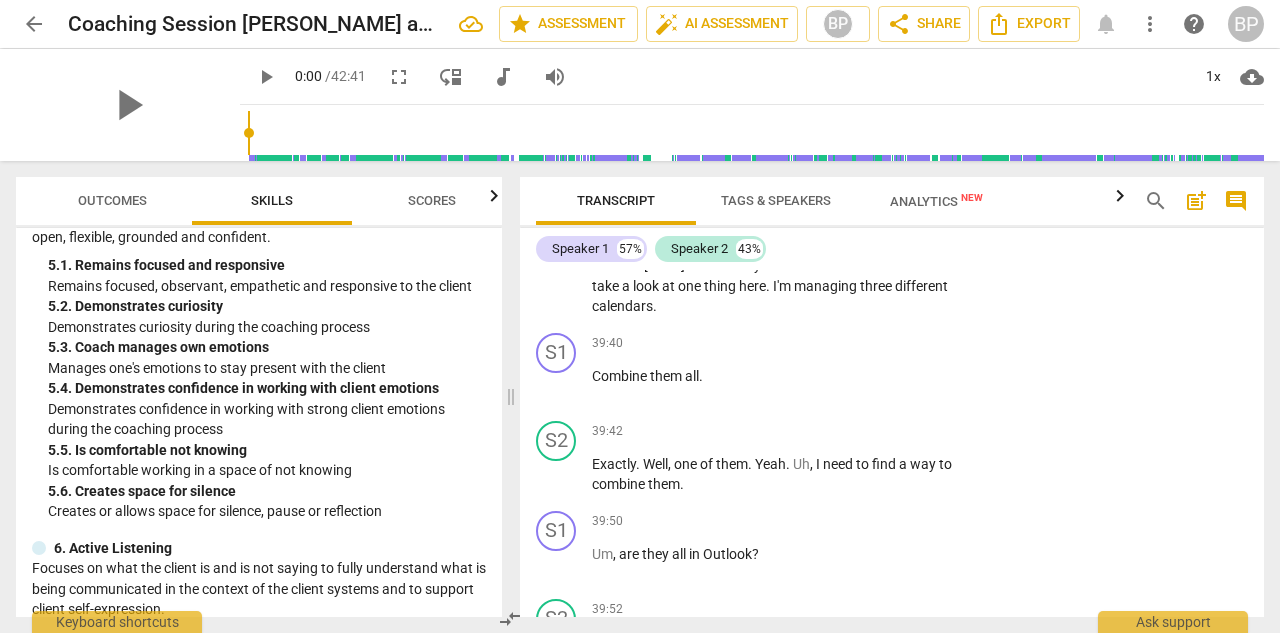 scroll, scrollTop: 18013, scrollLeft: 0, axis: vertical 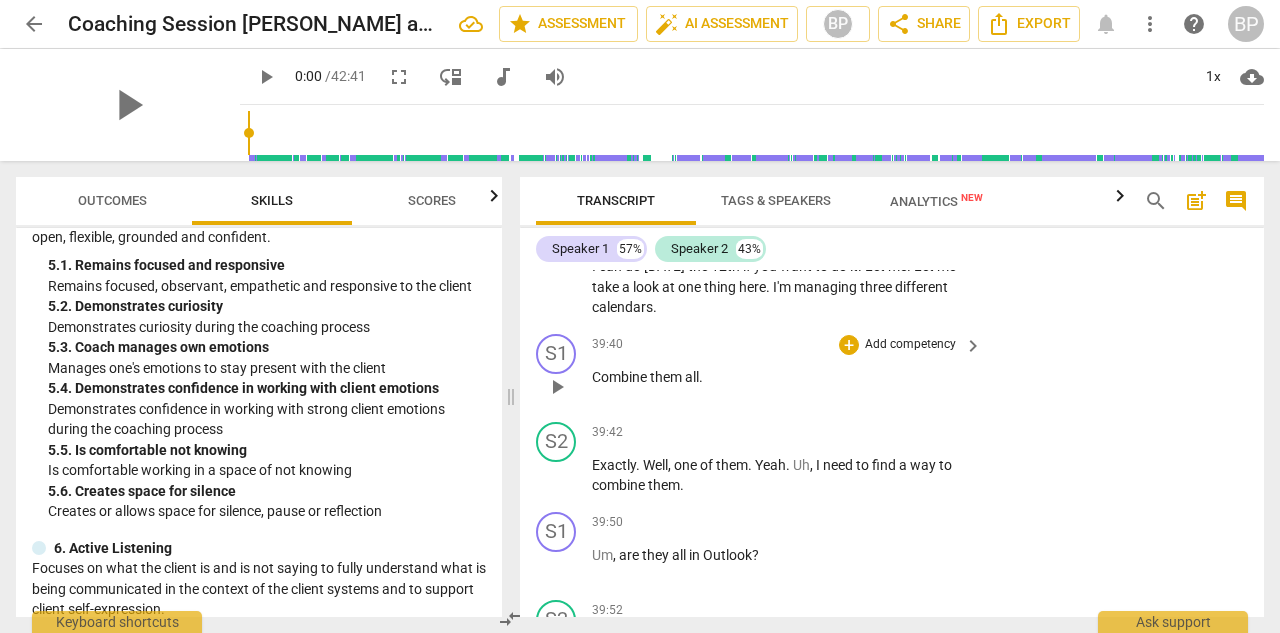 click on "Combine   them   all ." at bounding box center (782, 377) 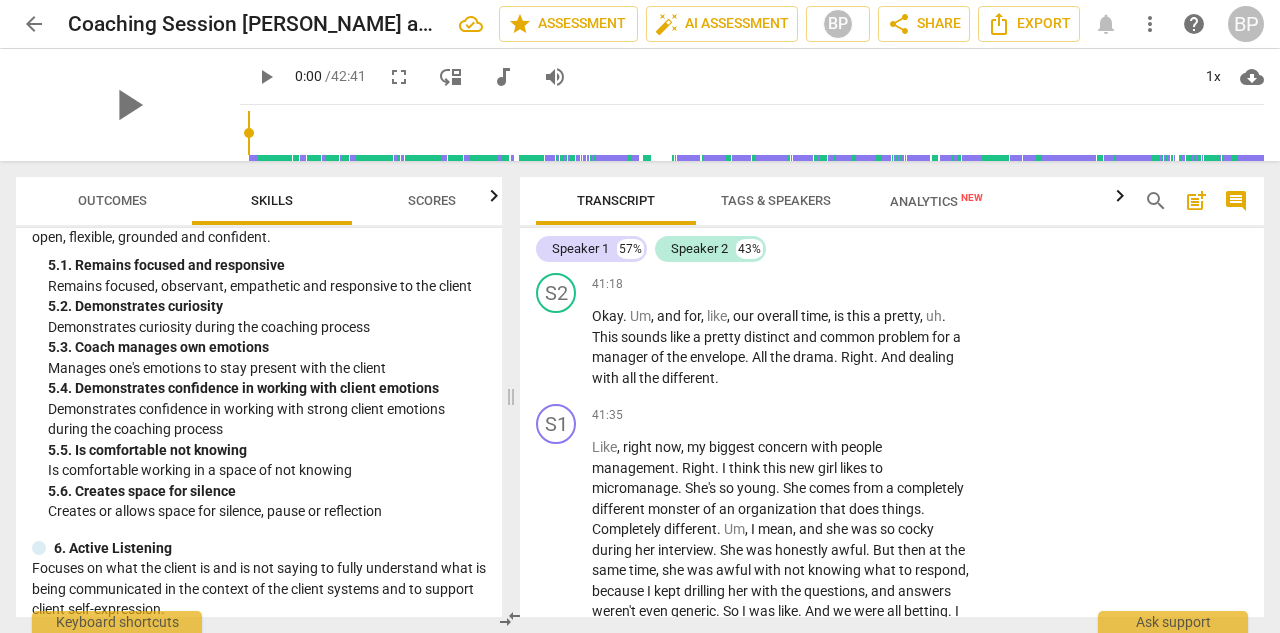 scroll, scrollTop: 19156, scrollLeft: 0, axis: vertical 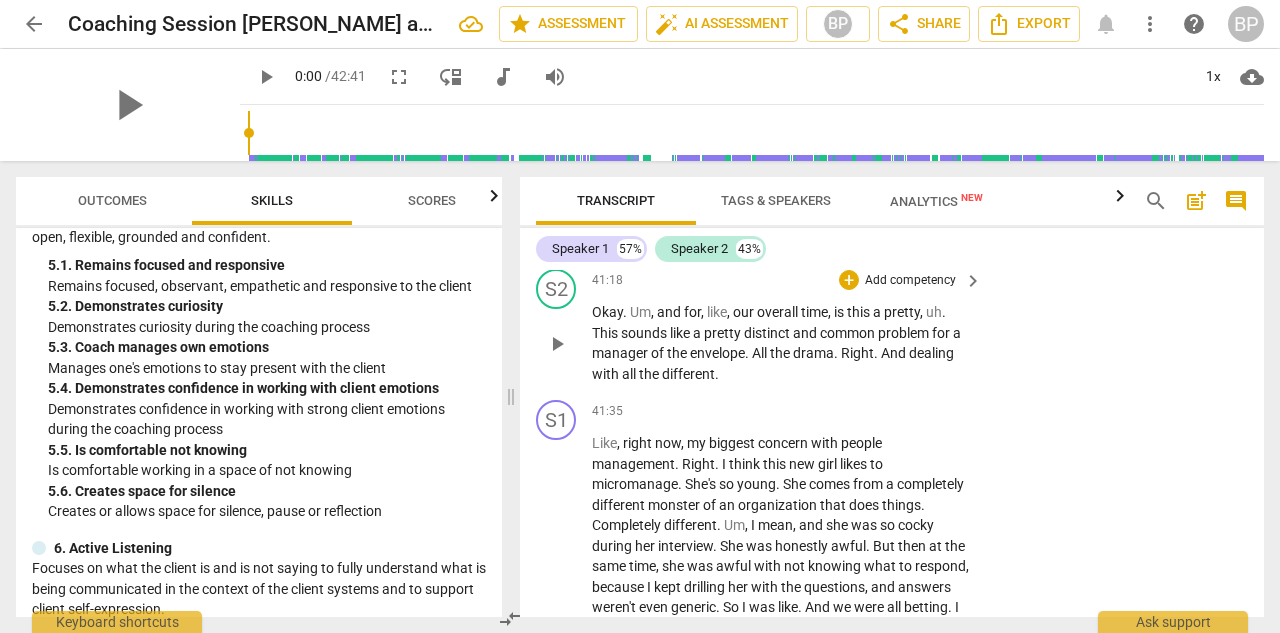 click on "Okay .   Um ,   and   for ,   like ,   our   overall   time ,   is   this   a   pretty ,   uh .   This   sounds   like   a   pretty   distinct   and   common   problem   for   a   manager   of   the   envelope .   All   the   drama .   Right .   And   dealing   with   all   the   different ." at bounding box center (782, 343) 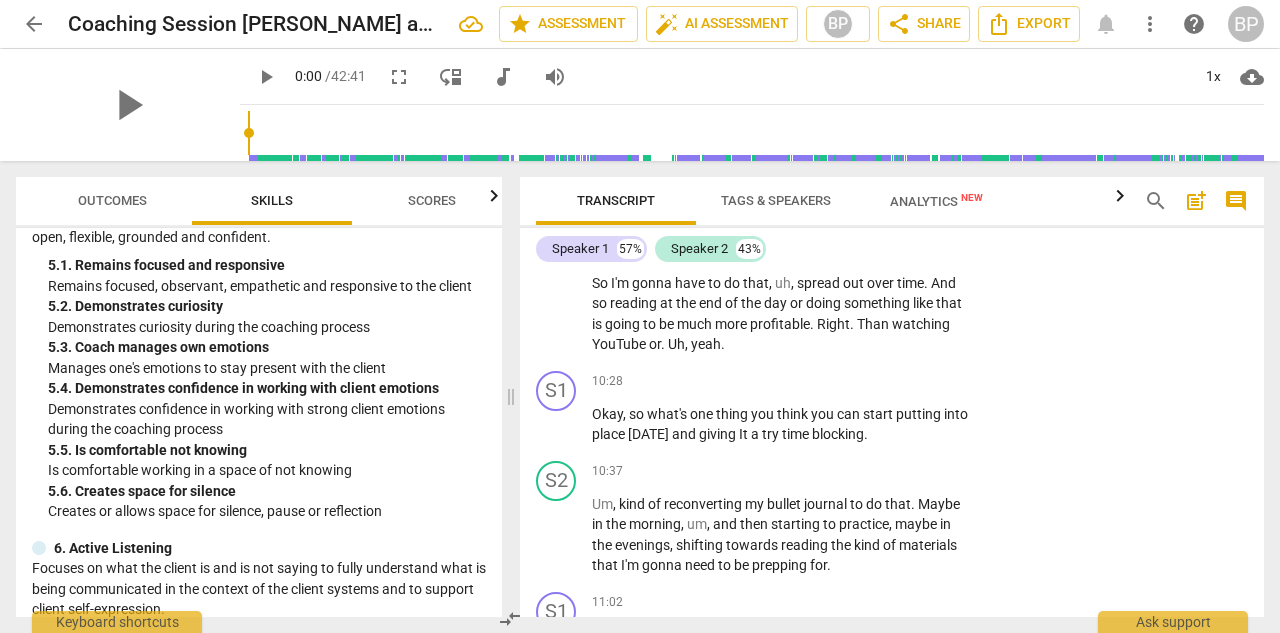 scroll, scrollTop: 3759, scrollLeft: 0, axis: vertical 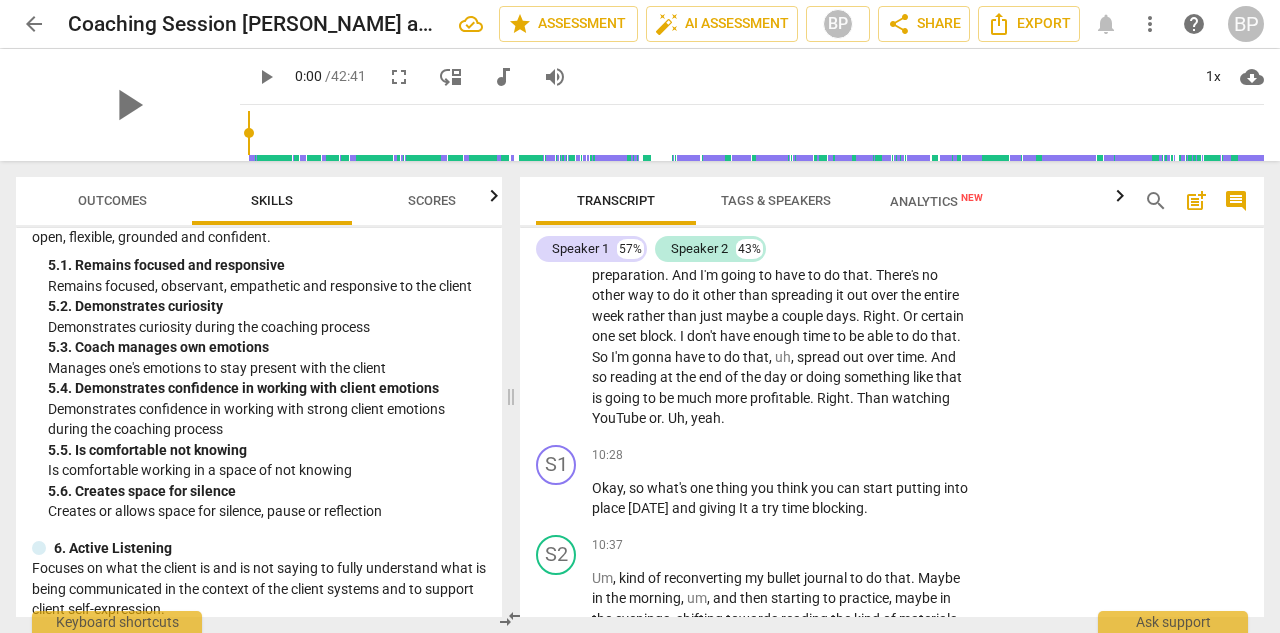 click on "Tags & Speakers" at bounding box center (776, 200) 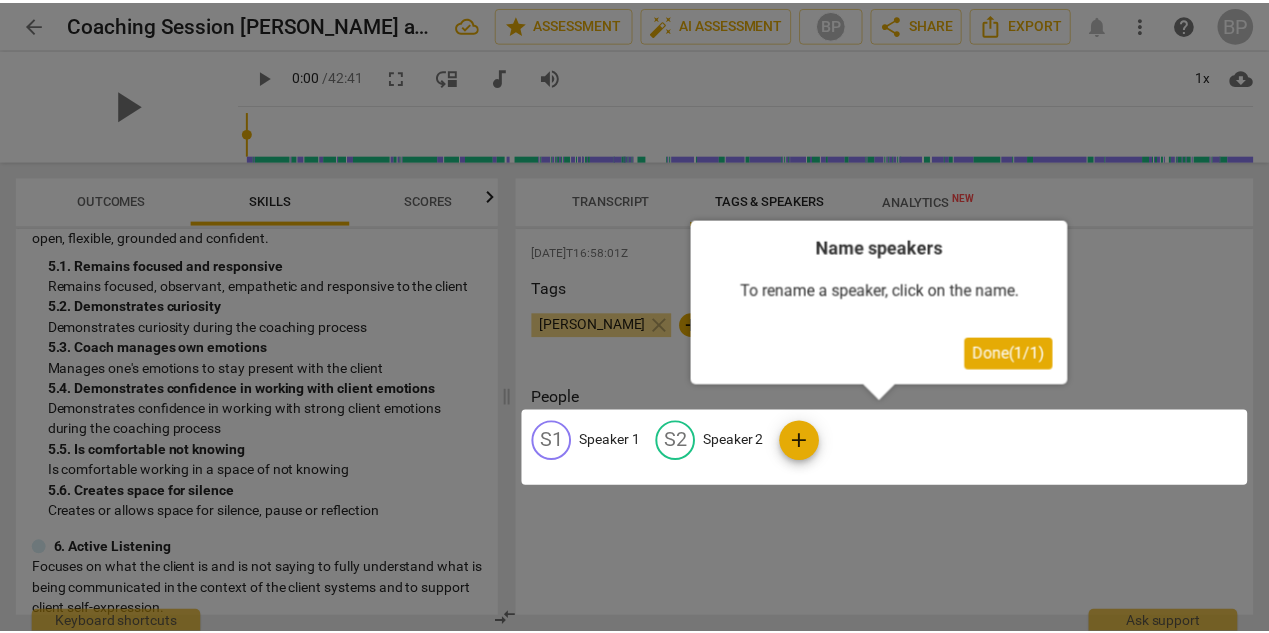 scroll, scrollTop: 0, scrollLeft: 0, axis: both 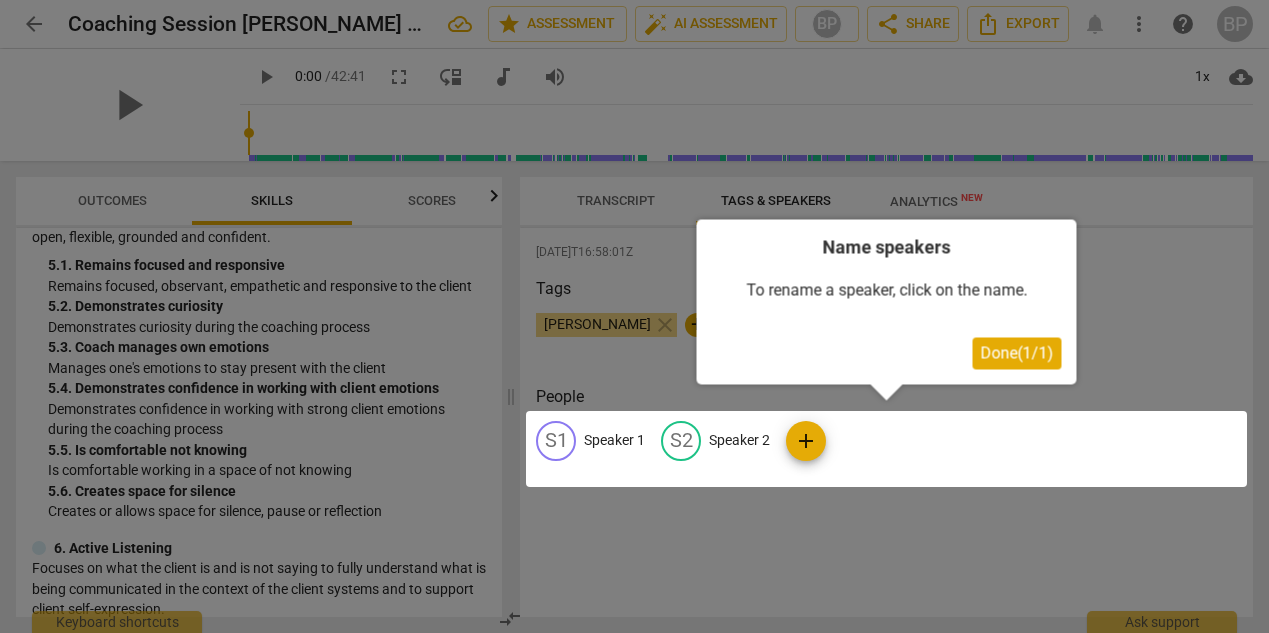 click at bounding box center [886, 449] 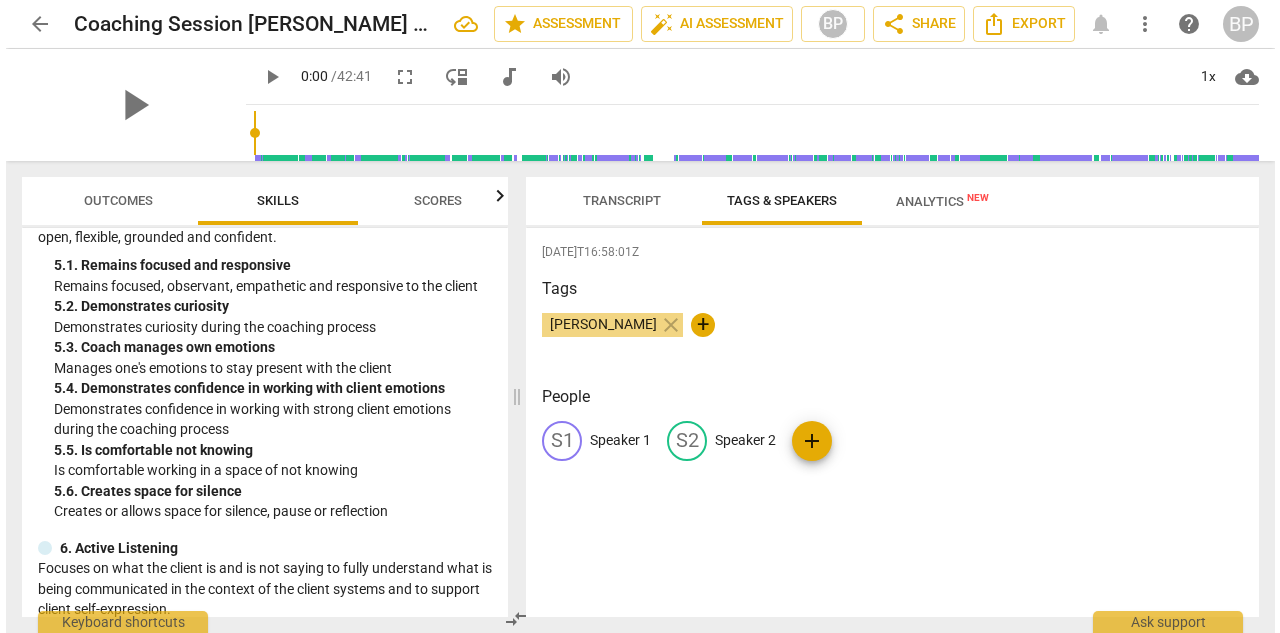 scroll, scrollTop: 0, scrollLeft: 0, axis: both 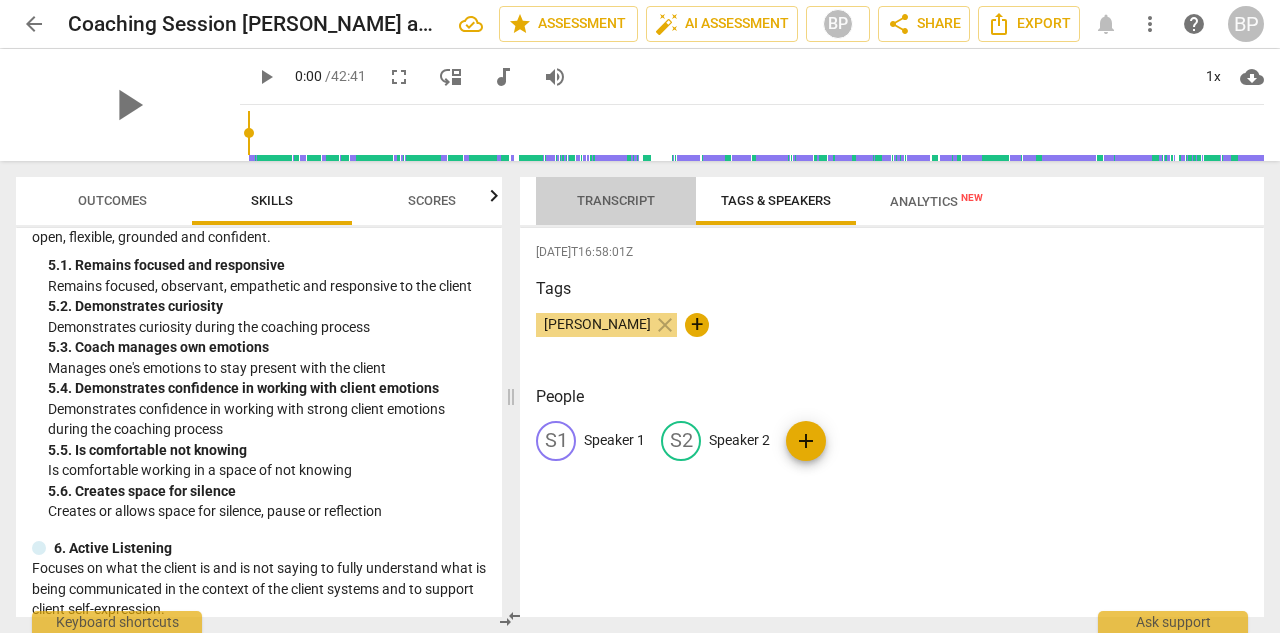 click on "Transcript" at bounding box center (616, 200) 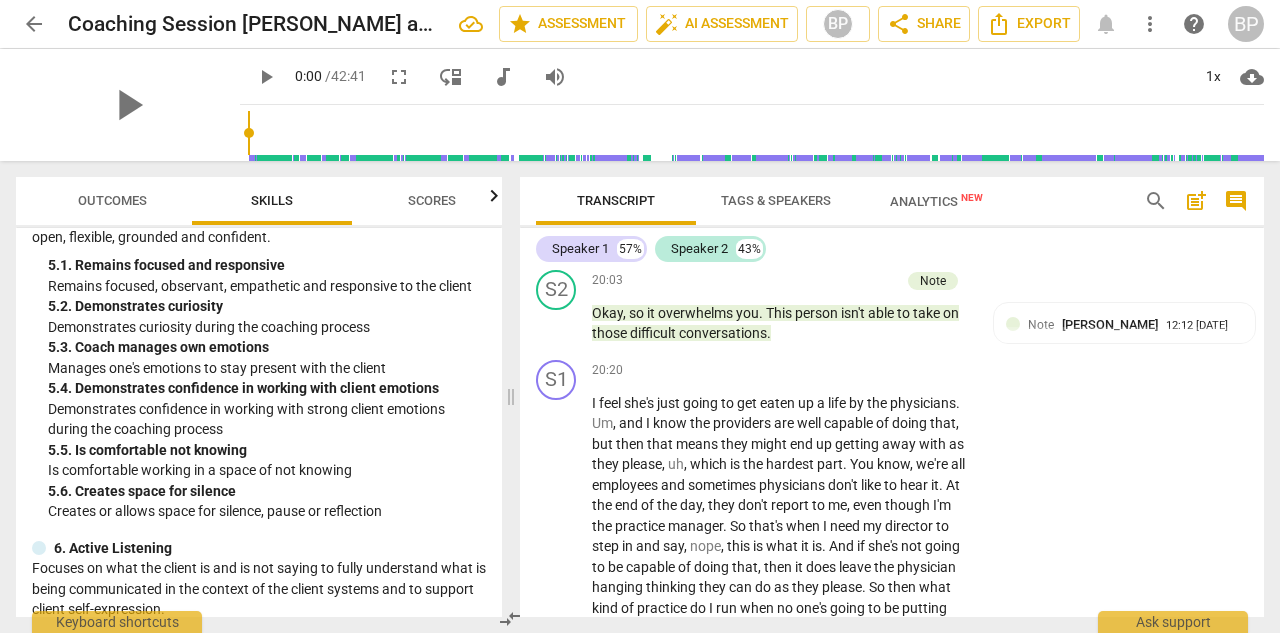scroll, scrollTop: 9038, scrollLeft: 0, axis: vertical 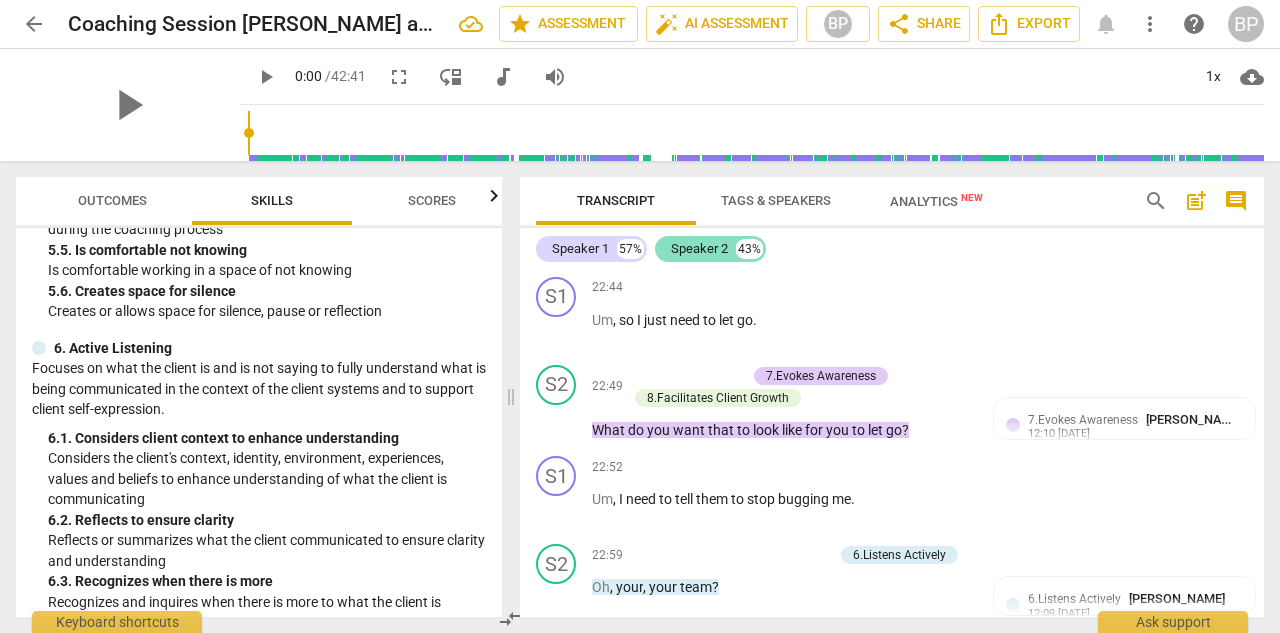 click on "Speaker 2" at bounding box center (699, 249) 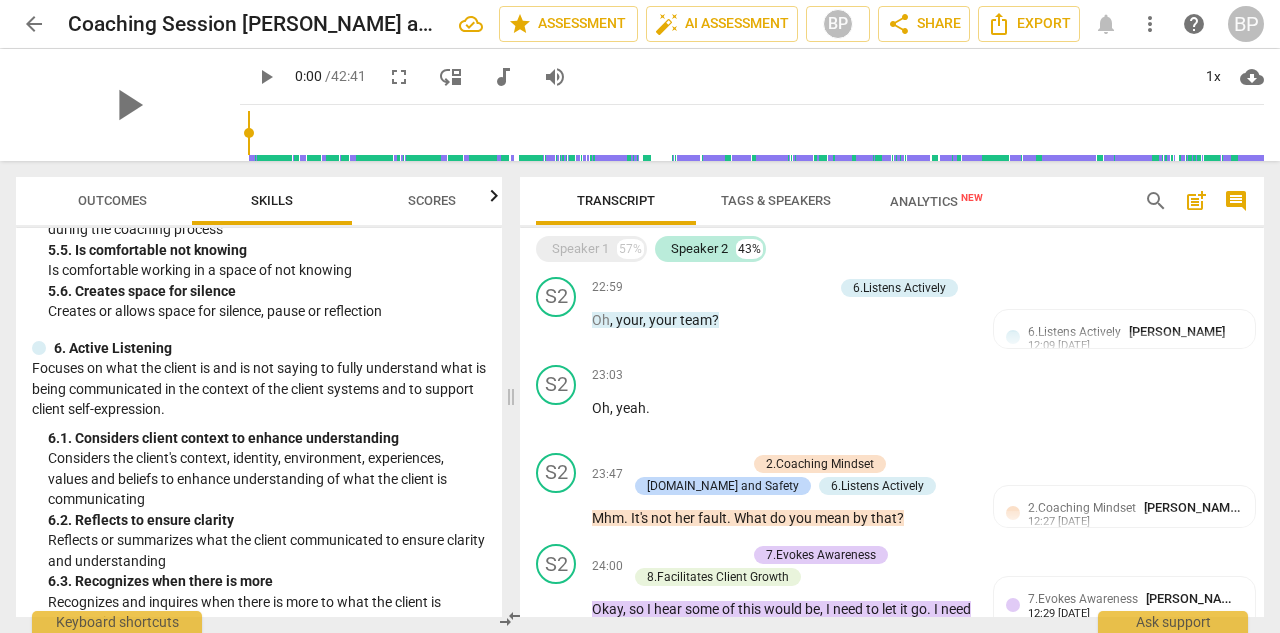 scroll, scrollTop: 5133, scrollLeft: 0, axis: vertical 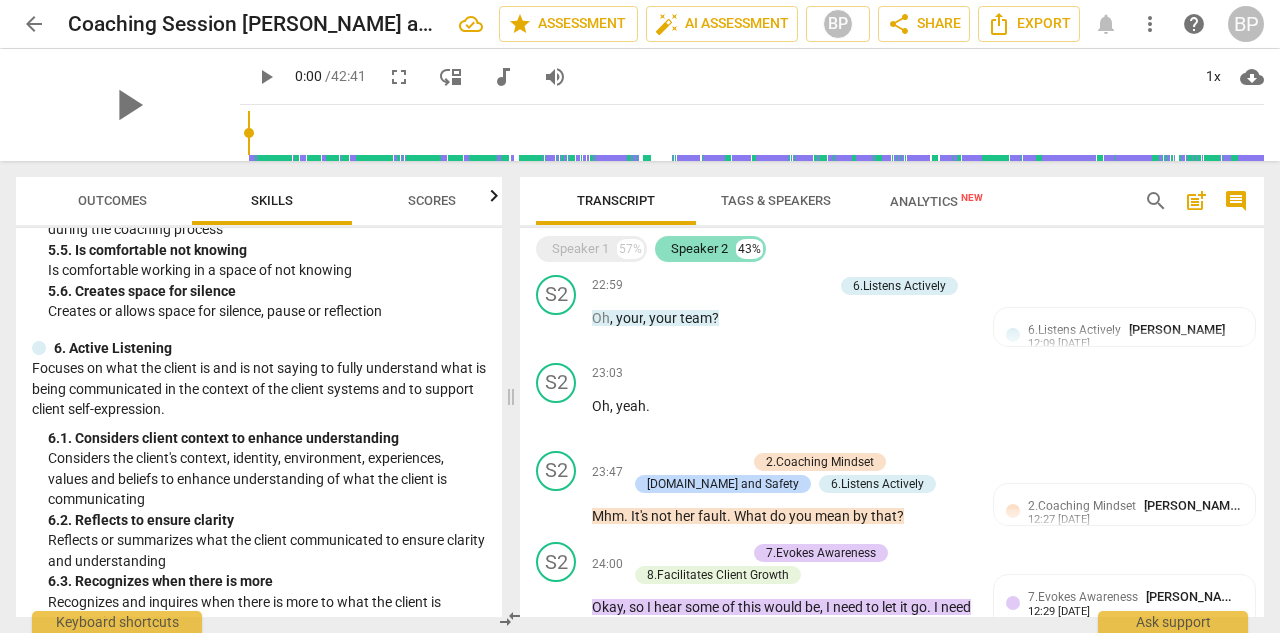 click on "Speaker 2" at bounding box center (699, 249) 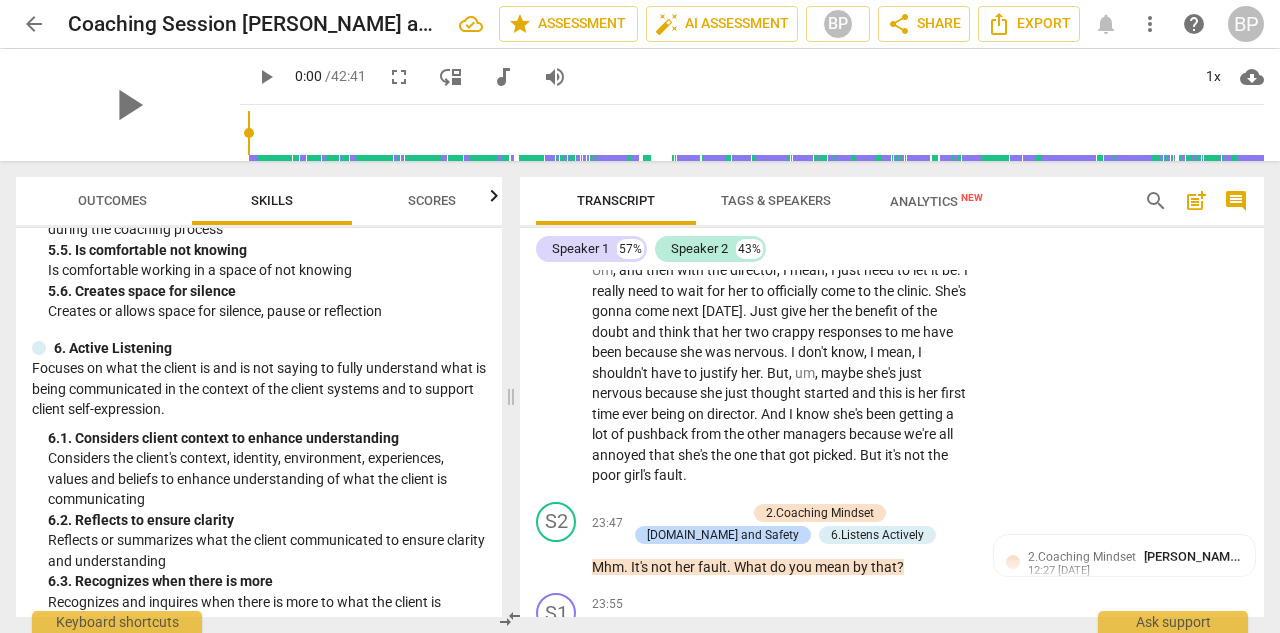 scroll, scrollTop: 10630, scrollLeft: 0, axis: vertical 